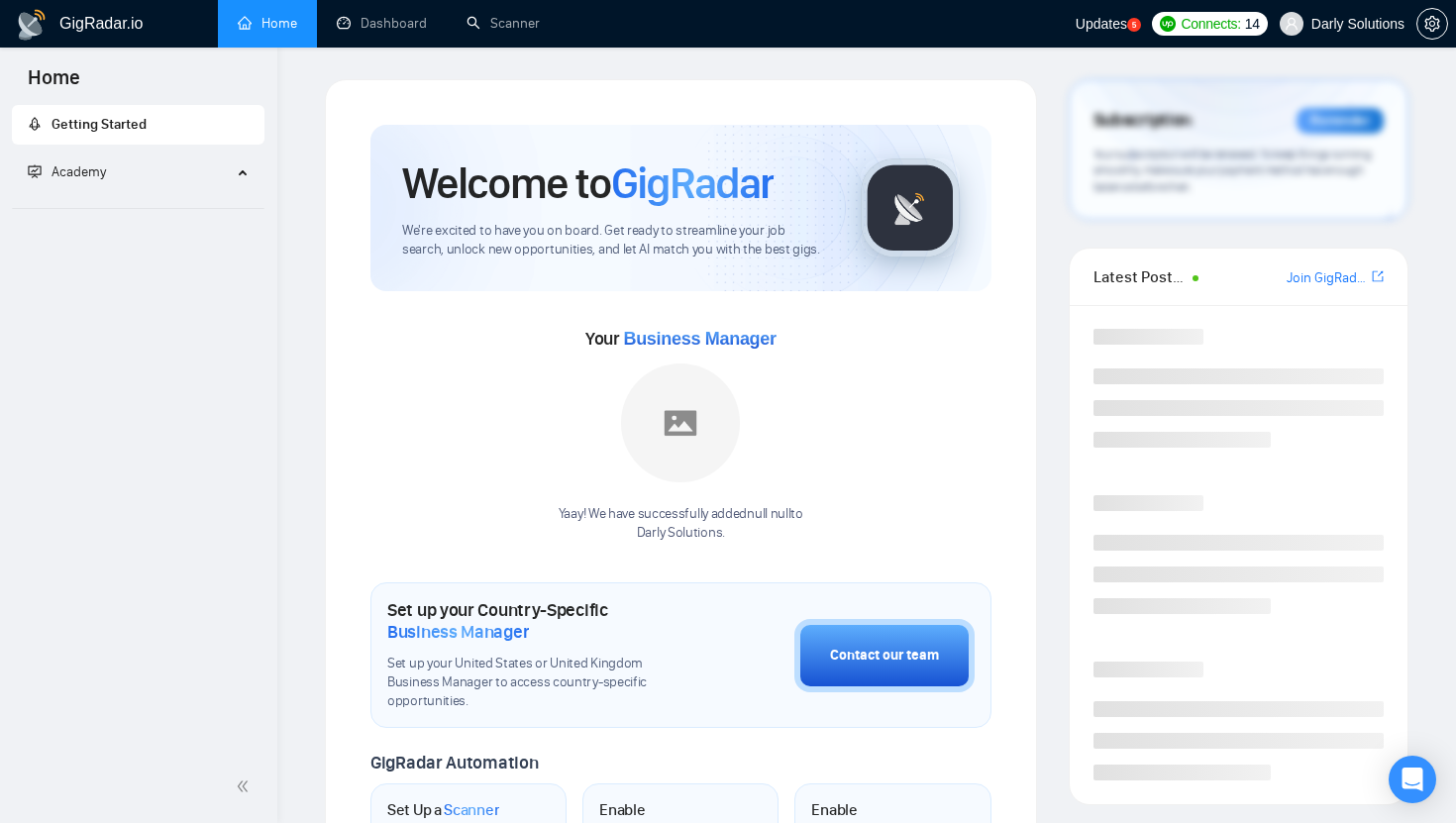scroll, scrollTop: 0, scrollLeft: 0, axis: both 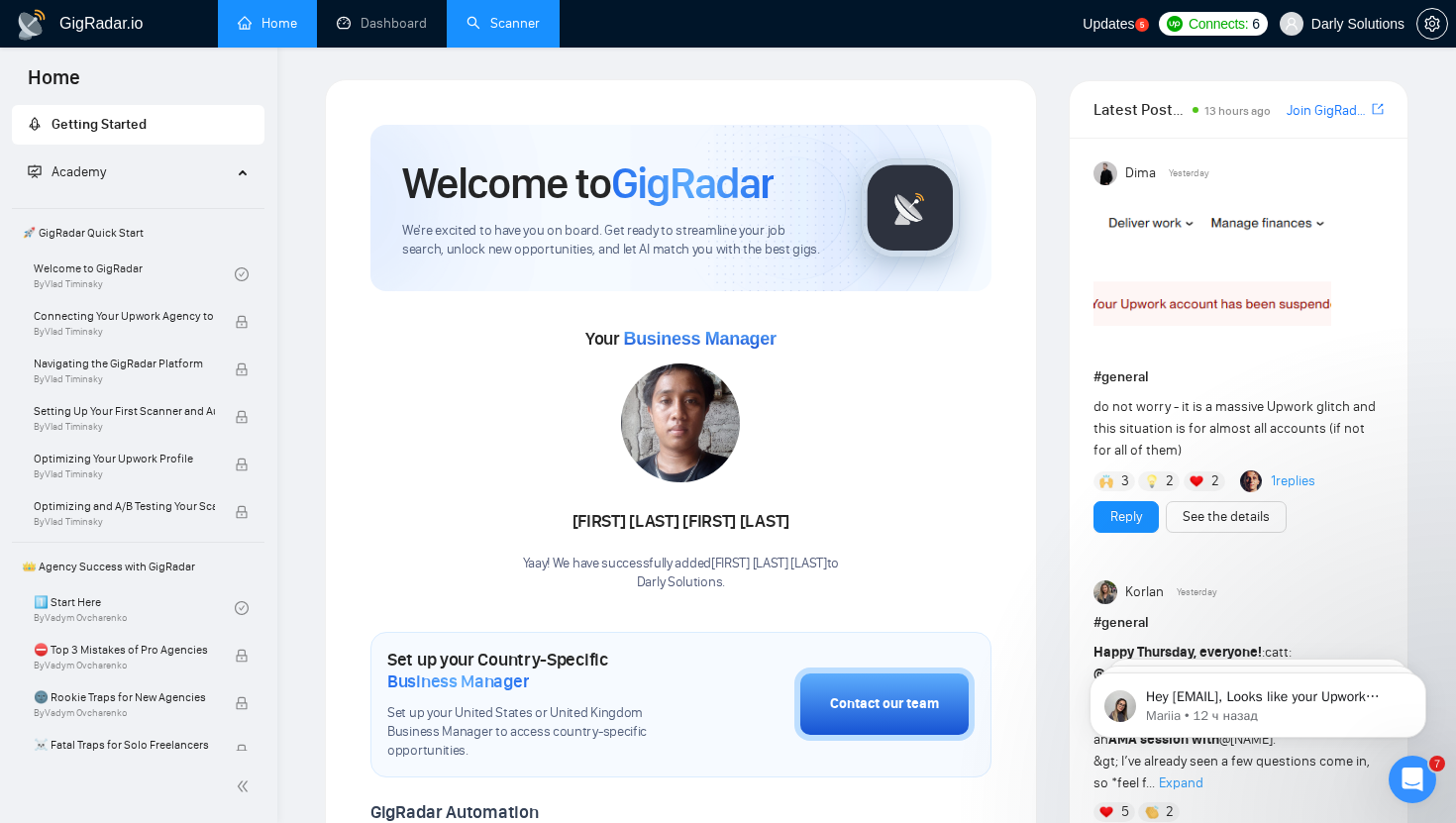 click on "Scanner" at bounding box center [503, 23] 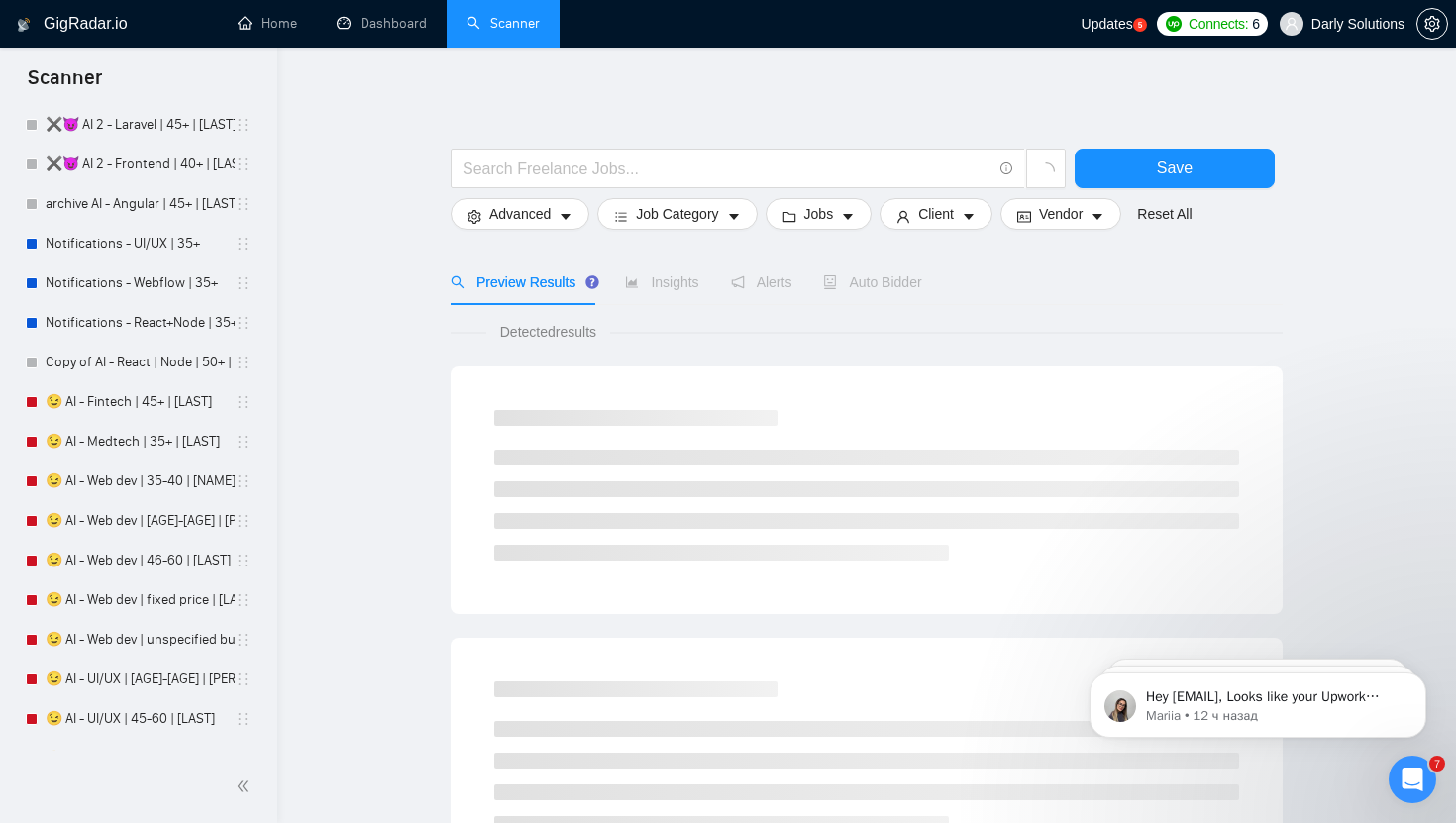 scroll, scrollTop: 2647, scrollLeft: 0, axis: vertical 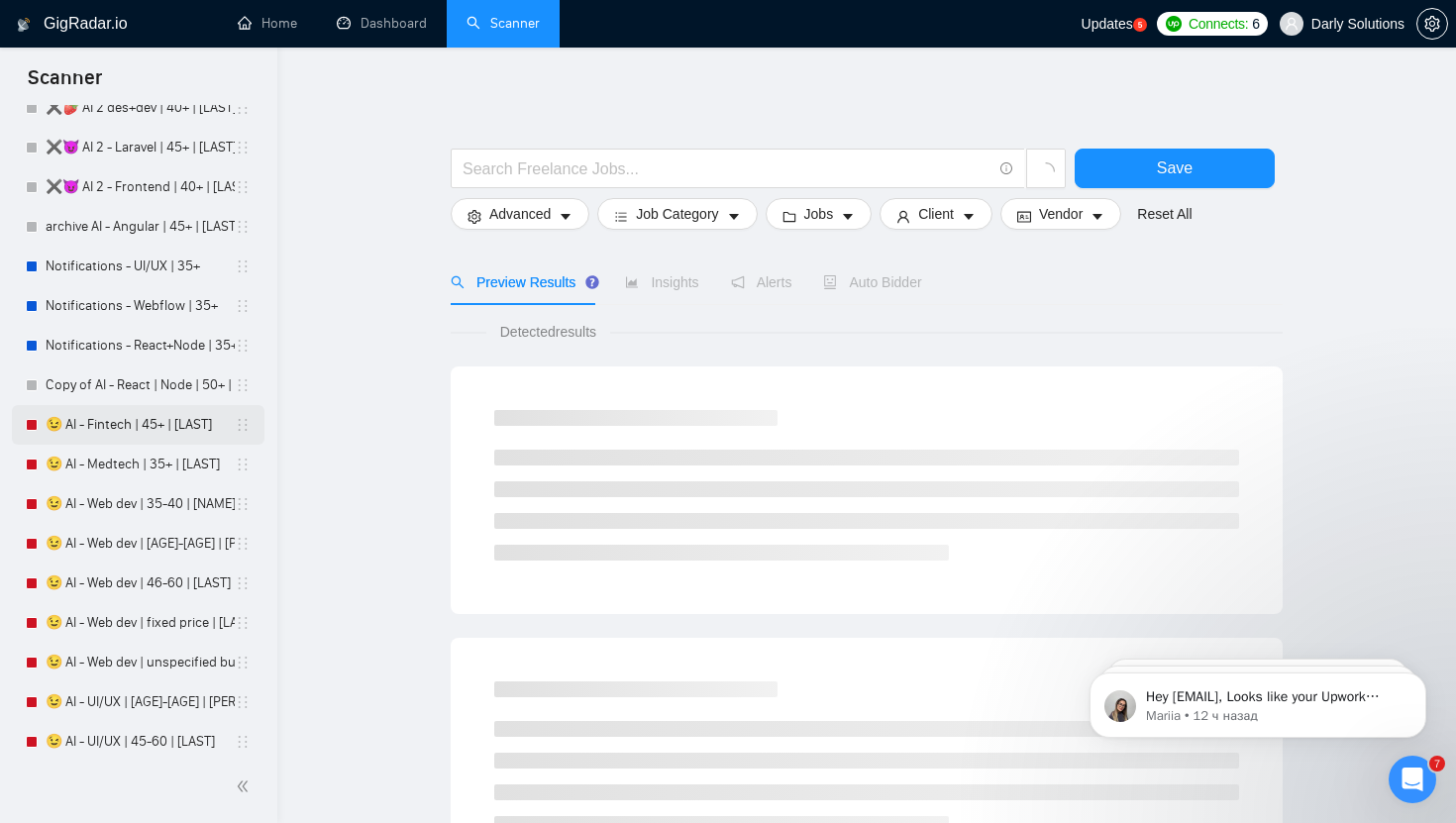 click on "😉 AI - Fintech | 45+ | [LAST]" at bounding box center (140, 425) 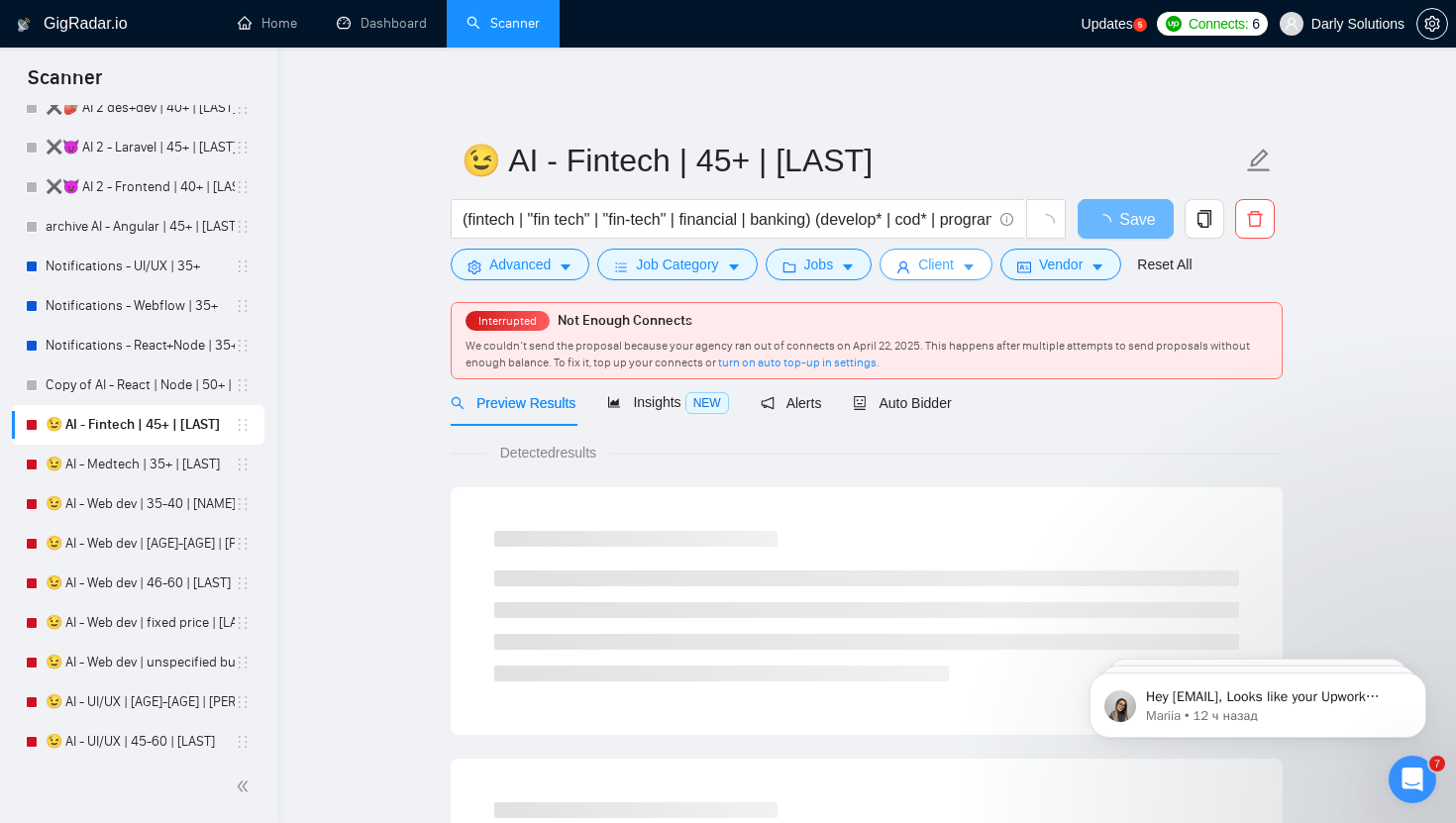 click on "Client" at bounding box center [936, 264] 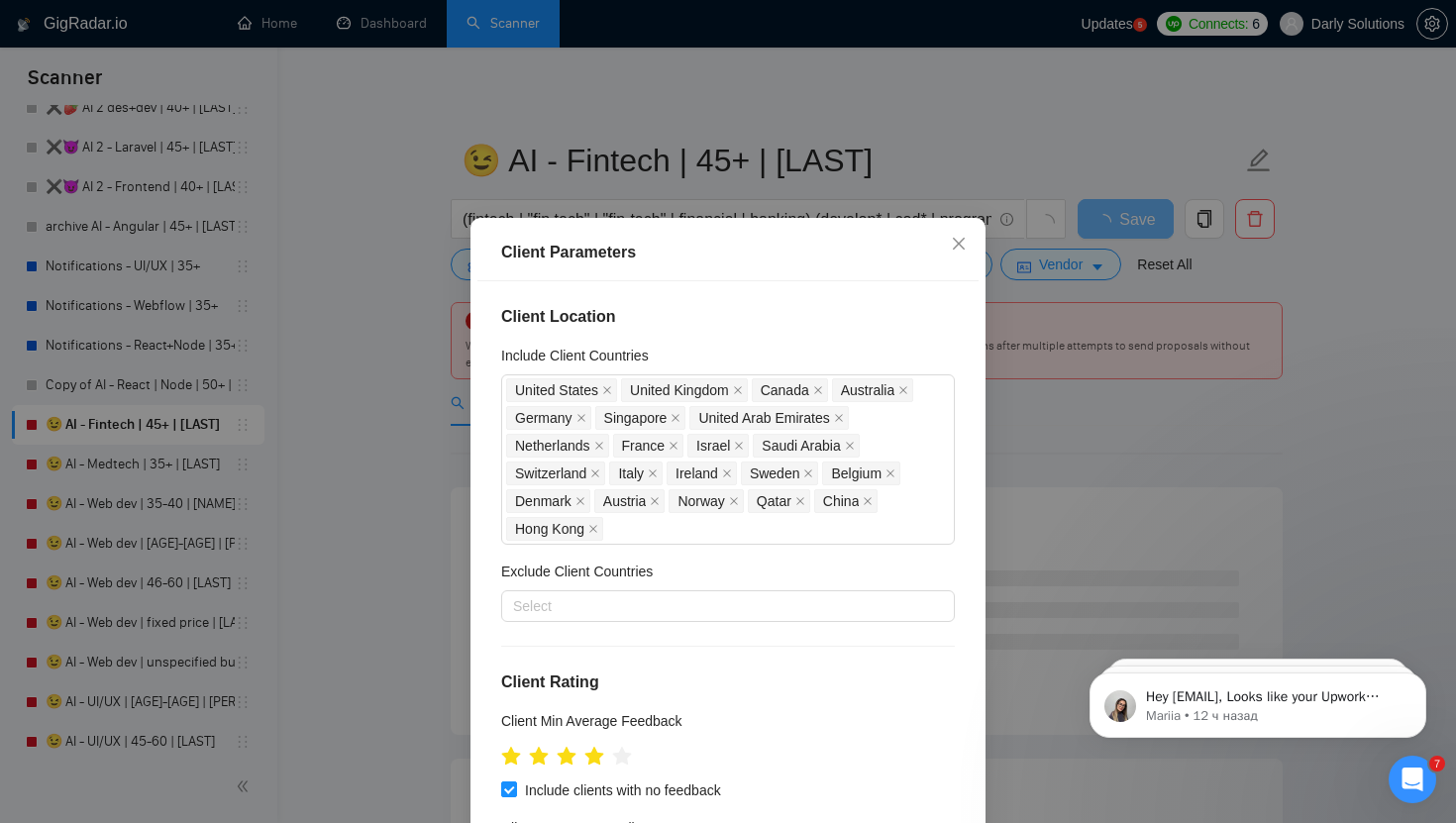 click on "Client Parameters Client Location Include Client Countries [COUNTRY] [COUNTRY] [COUNTRY] [COUNTRY] [COUNTRY] [COUNTRY] [COUNTRY] [COUNTRY] [COUNTRY] [COUNTRY] [COUNTRY] Exclude Client Countries Select Client Rating Client Min Average Feedback Include clients with no feedback Client Payment Details Payment Verified Hire Rate Stats Client Total Spent $ Min - $ Max Client Hire Rate New Mid Rates High Rates Max Avg Hourly Rate Paid New $ Min - $ Max Include Clients without Sufficient History Client Profile Client Industry New Any industry Client Company Size Unspecified 1 2 - 9 10 - 99 Enterprise Clients New Any clients Reset OK" at bounding box center (728, 411) 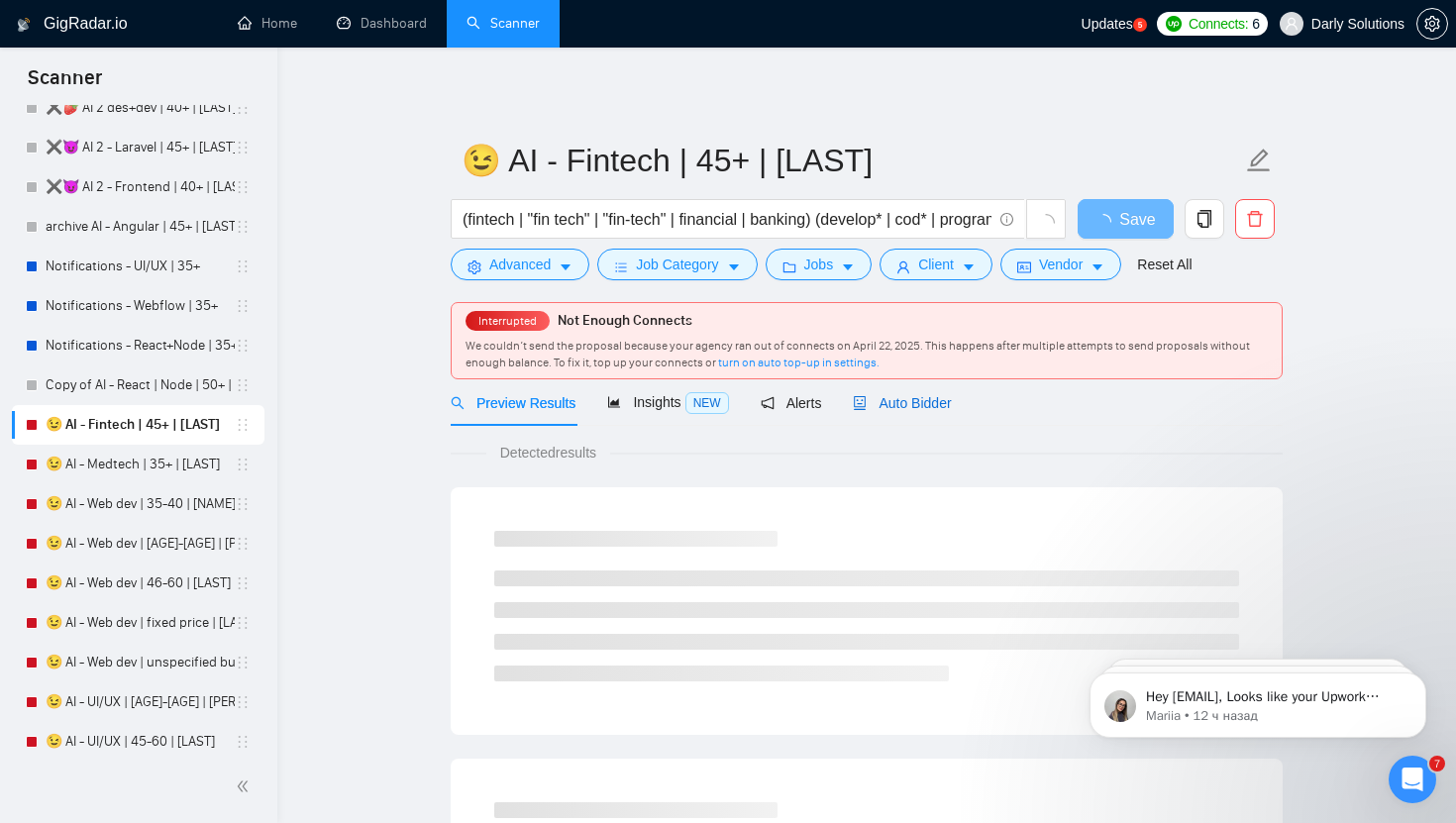 click on "Auto Bidder" at bounding box center [901, 403] 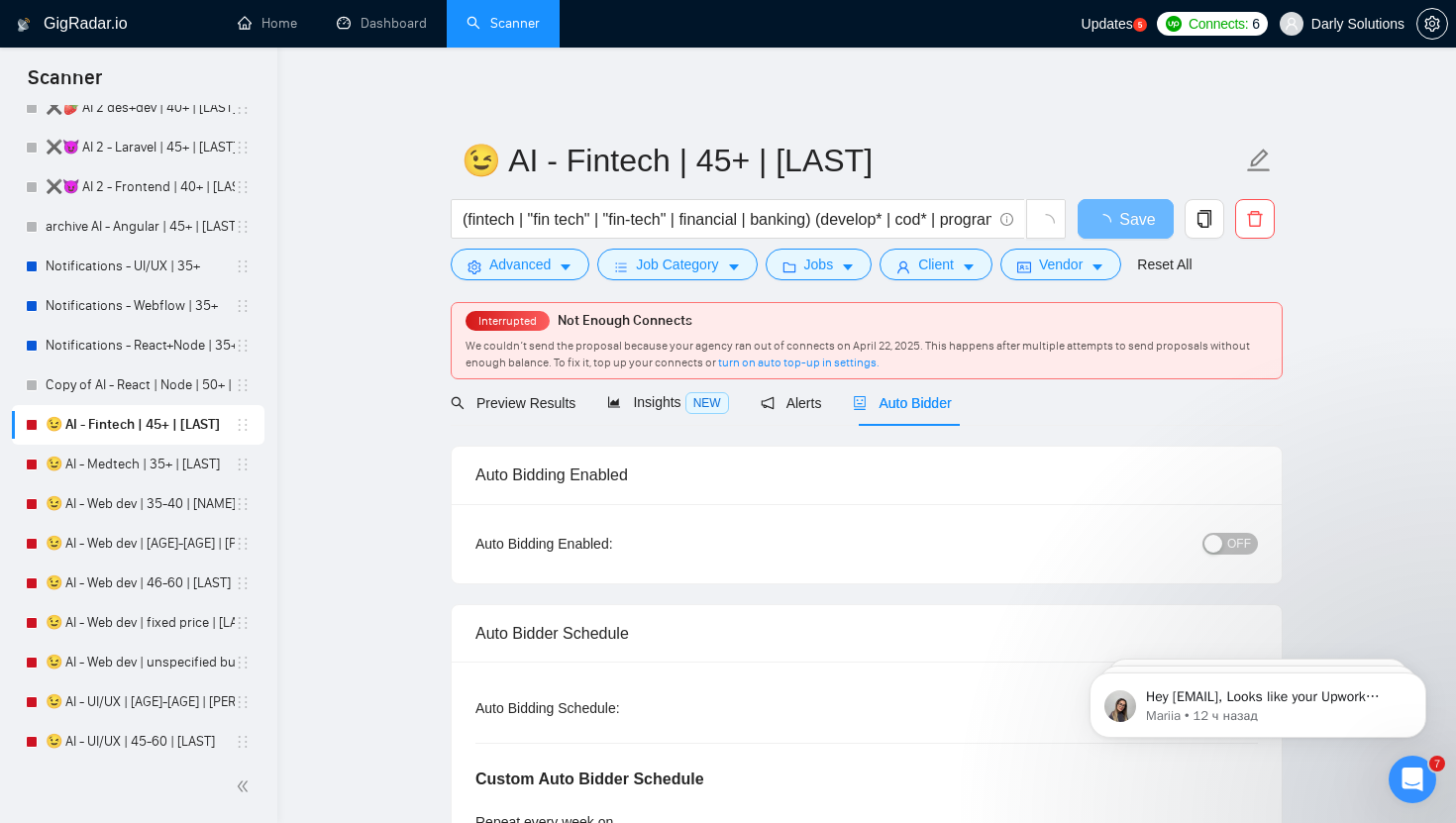 click on "OFF" at bounding box center (1239, 544) 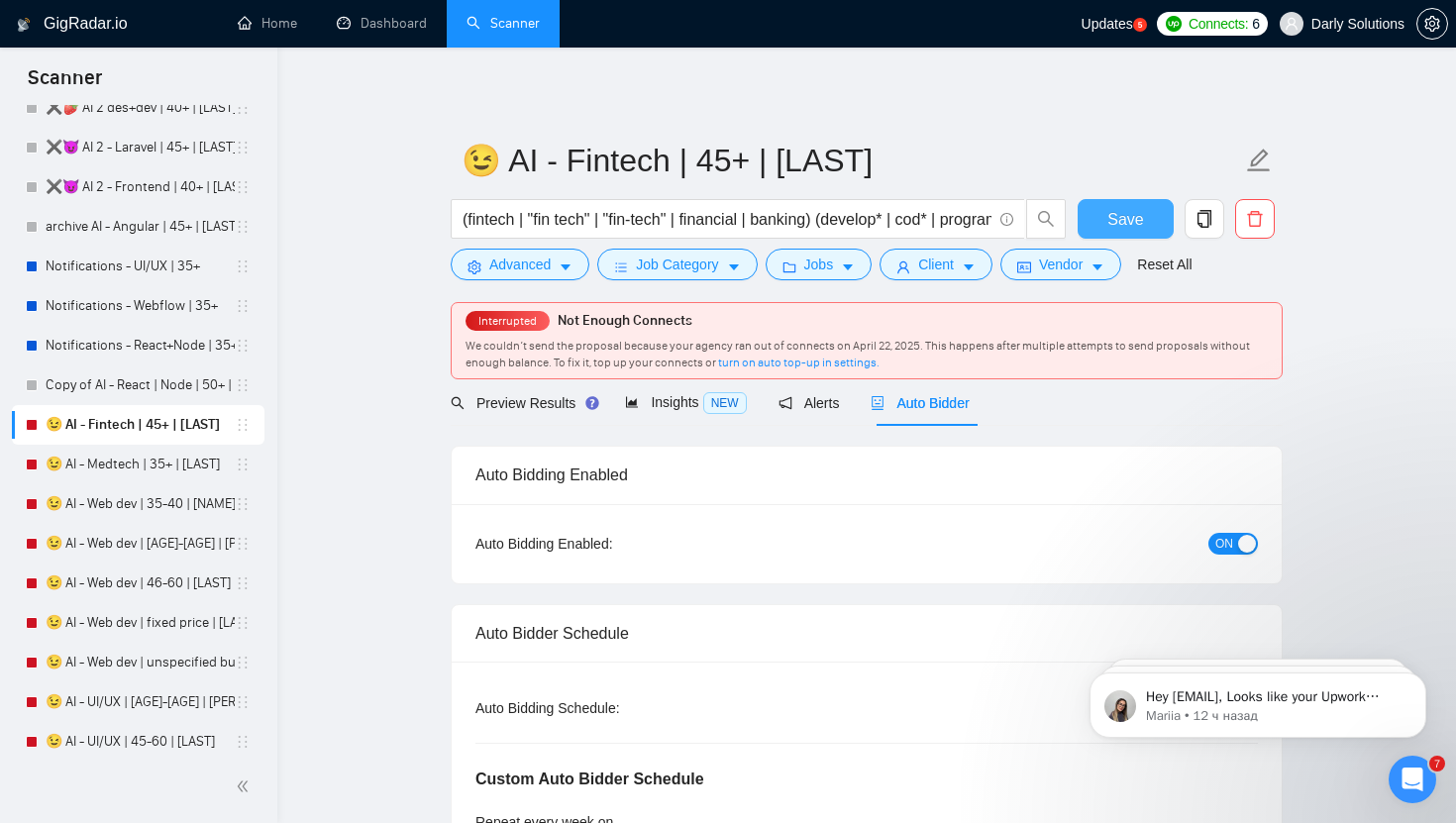 click on "Save" at bounding box center (1125, 219) 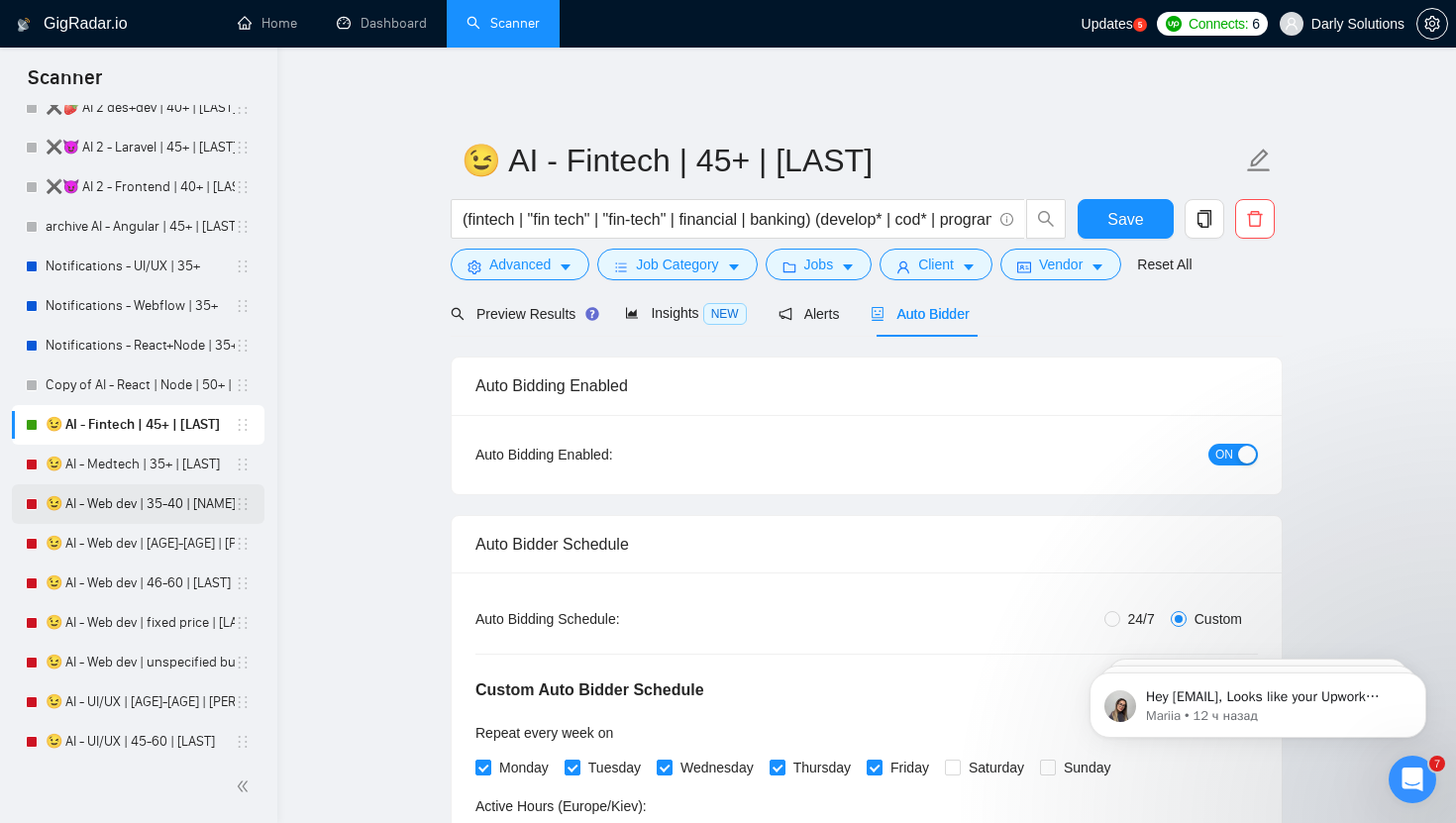 click on "😉 AI - Web dev | 35-40 | [NAME]" at bounding box center (140, 504) 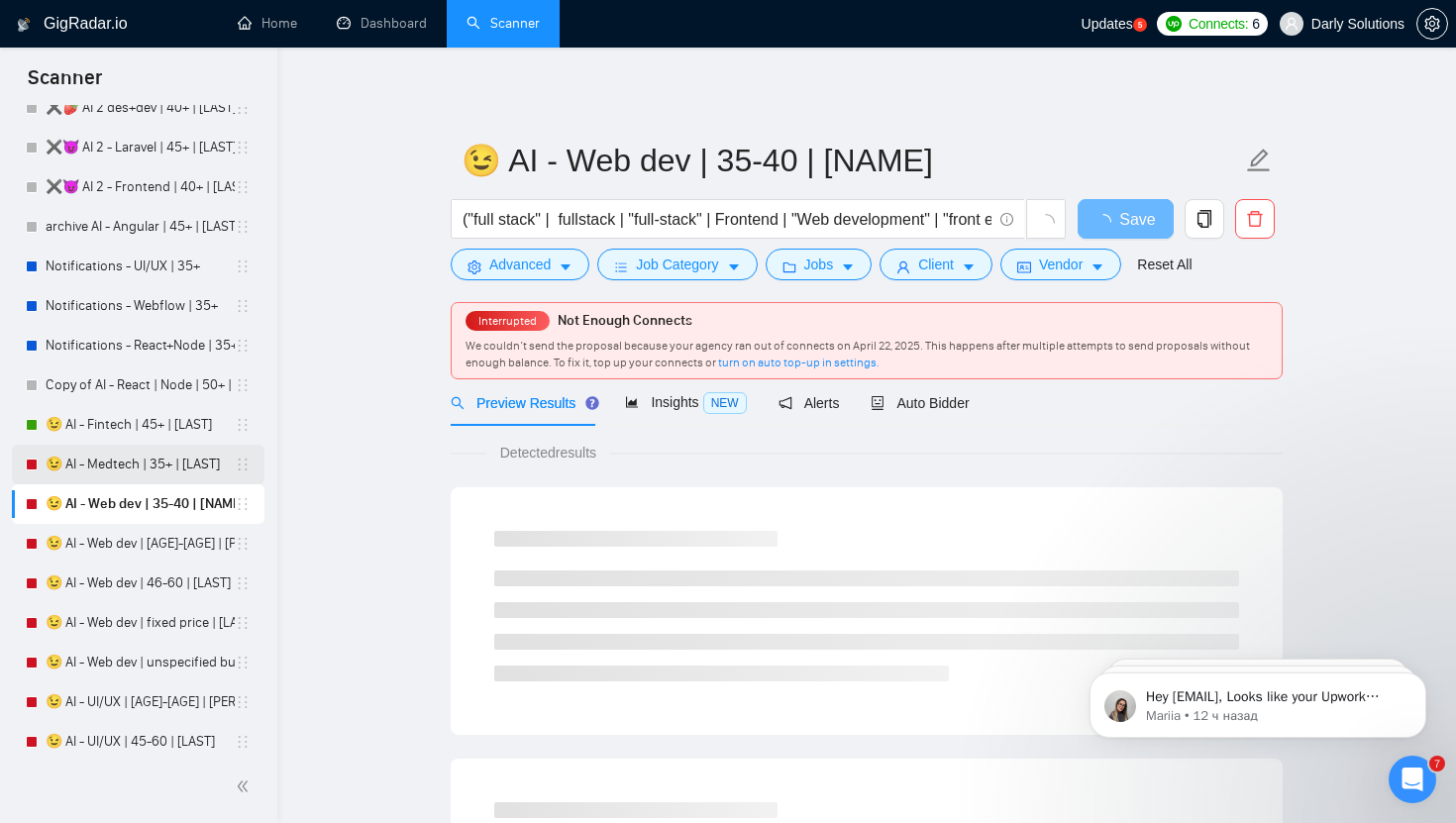 click on "😉 AI - Medtech | 35+ | [LAST]" at bounding box center [140, 464] 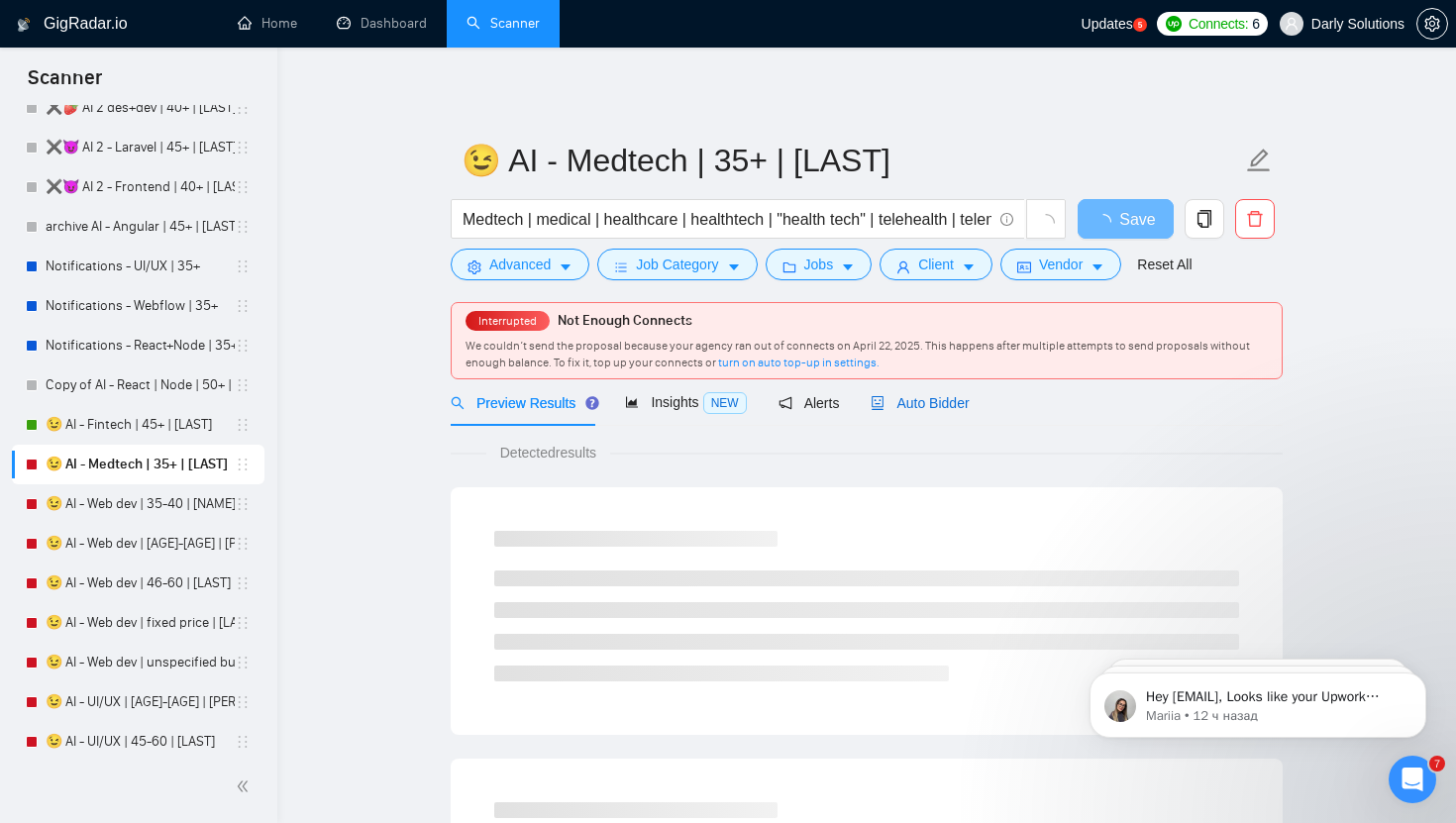 click on "Auto Bidder" at bounding box center [919, 403] 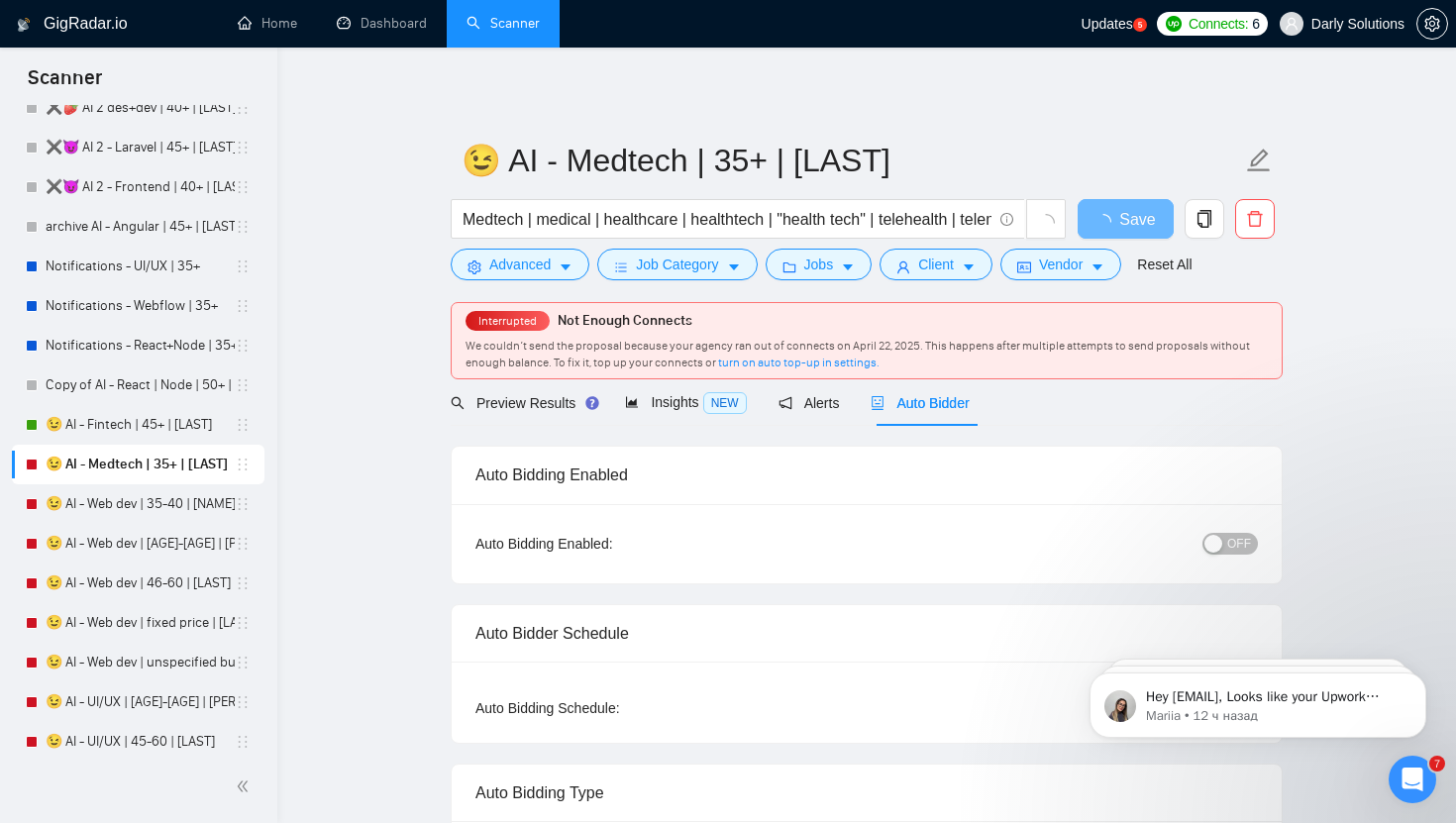 type 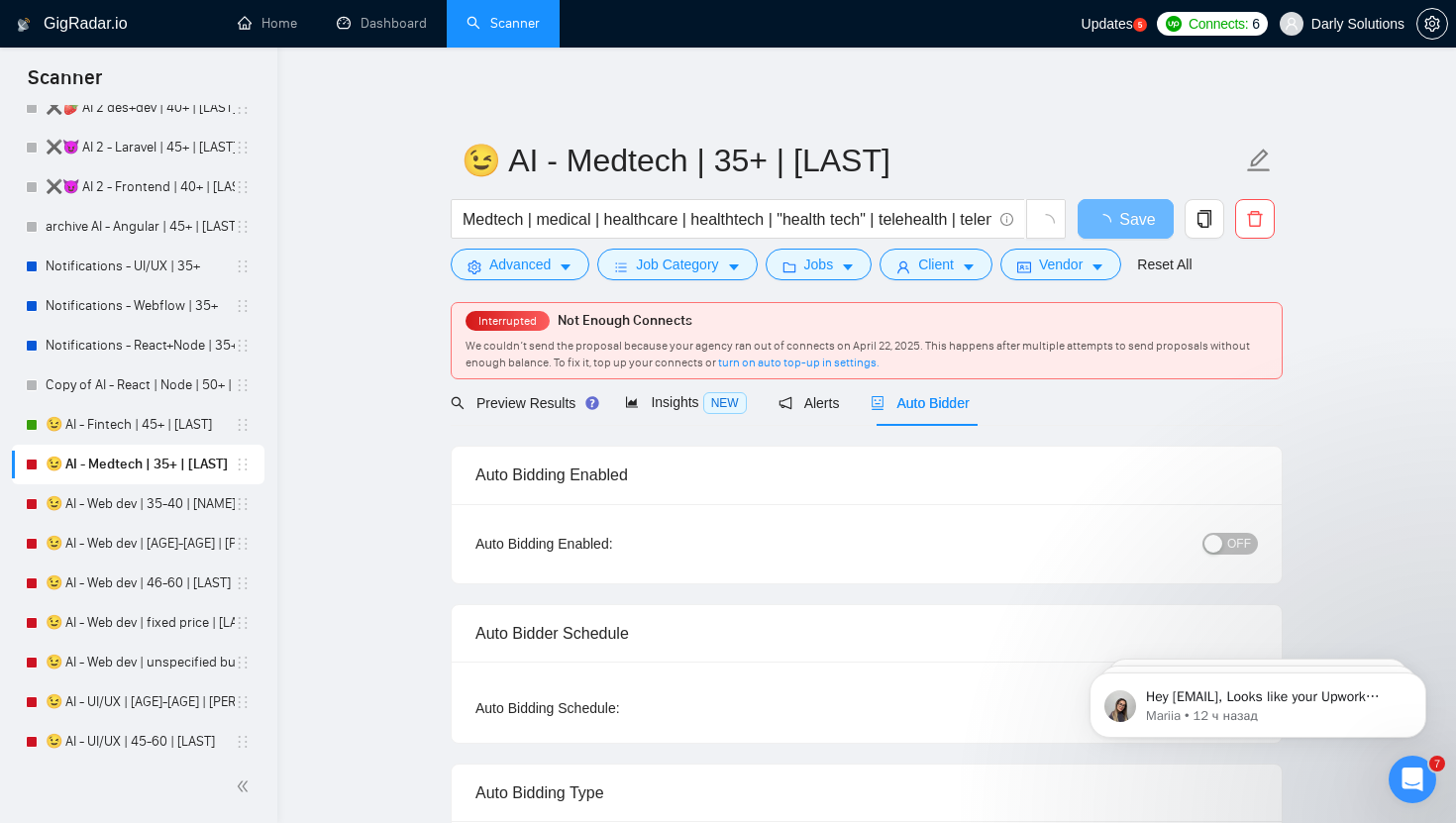 radio on "false" 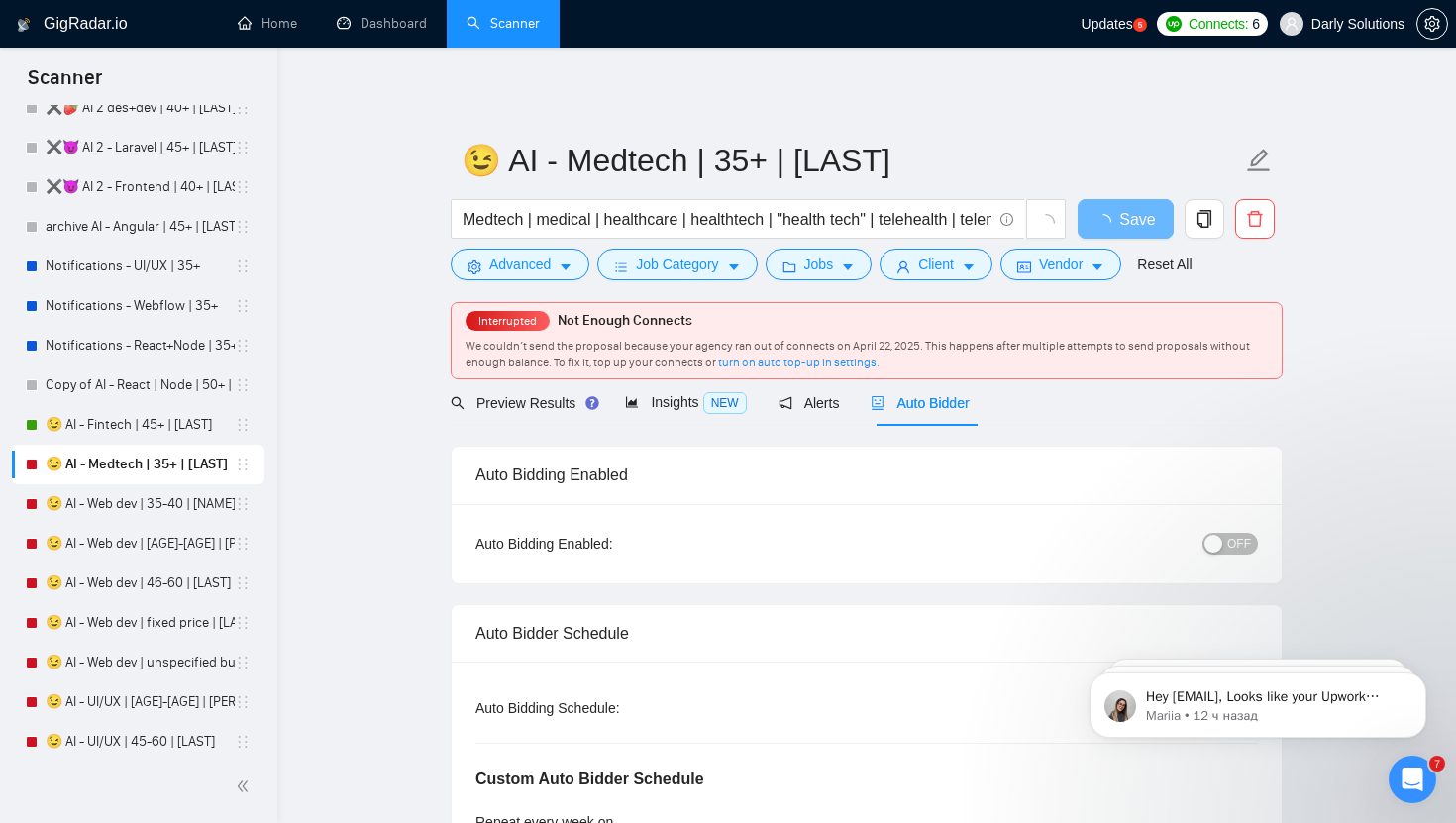 click on "OFF" at bounding box center (1239, 544) 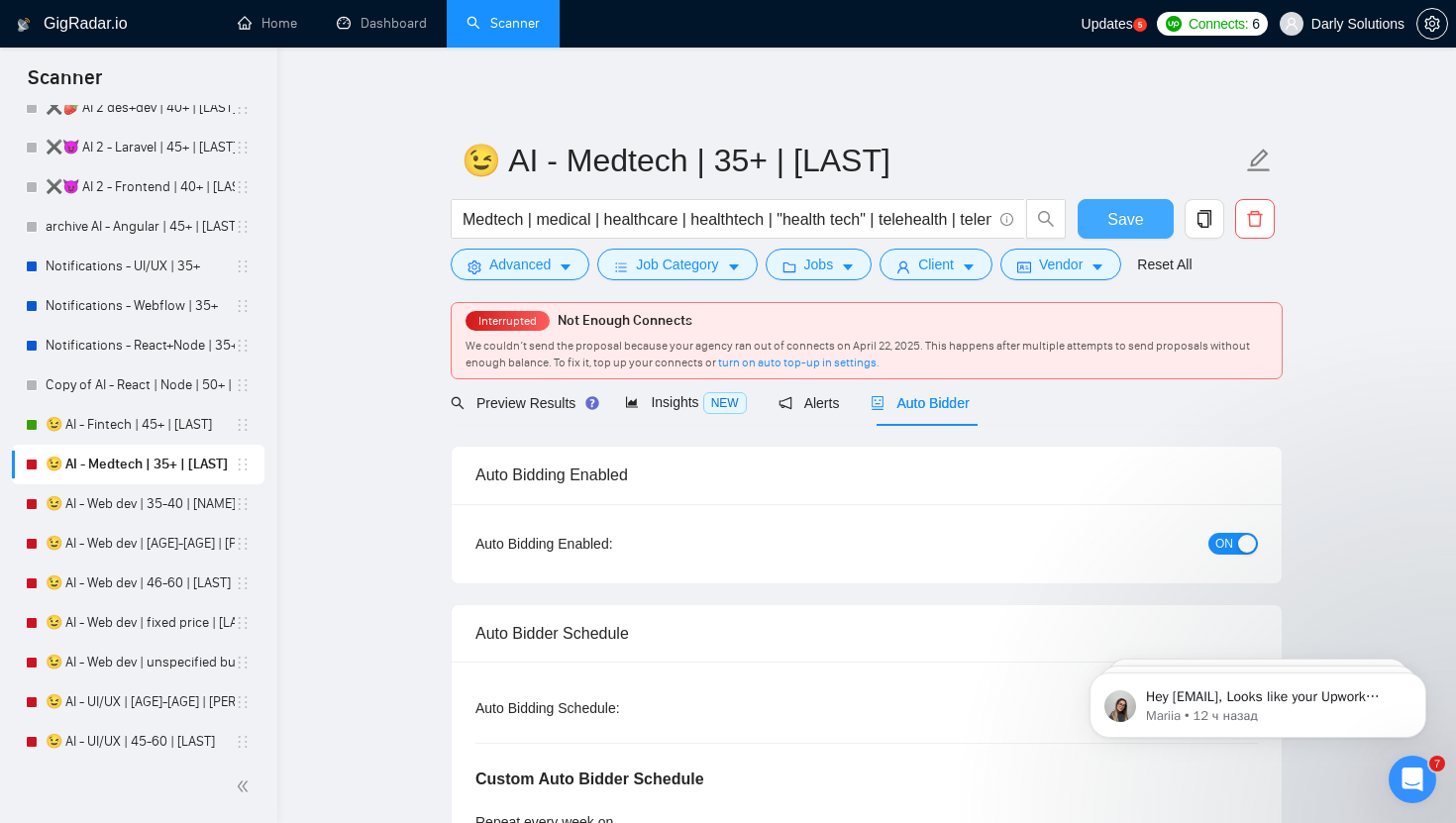 click on "Save" at bounding box center (1125, 219) 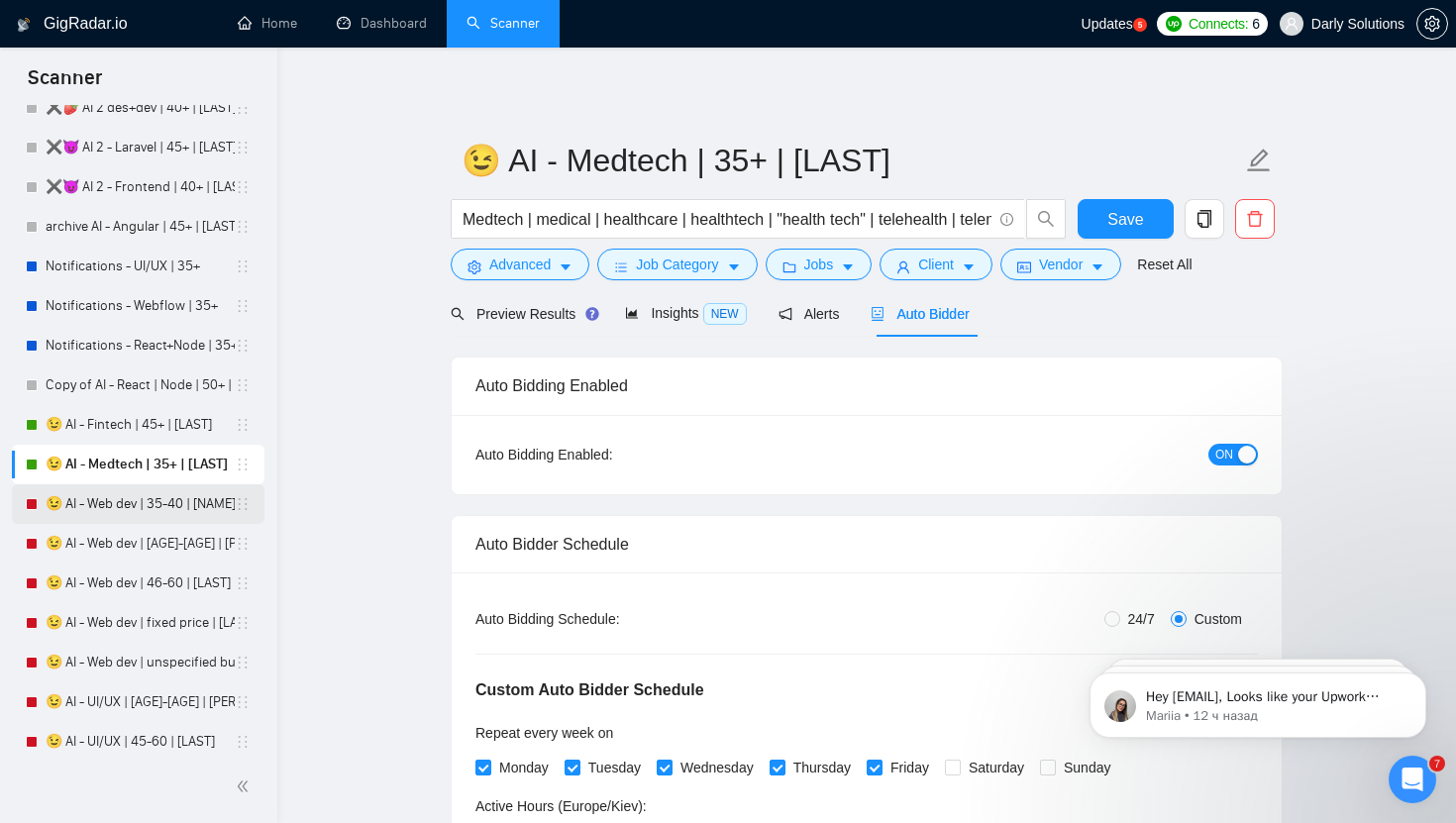 click on "😉 AI - Web dev | 35-40 | [NAME]" at bounding box center (140, 504) 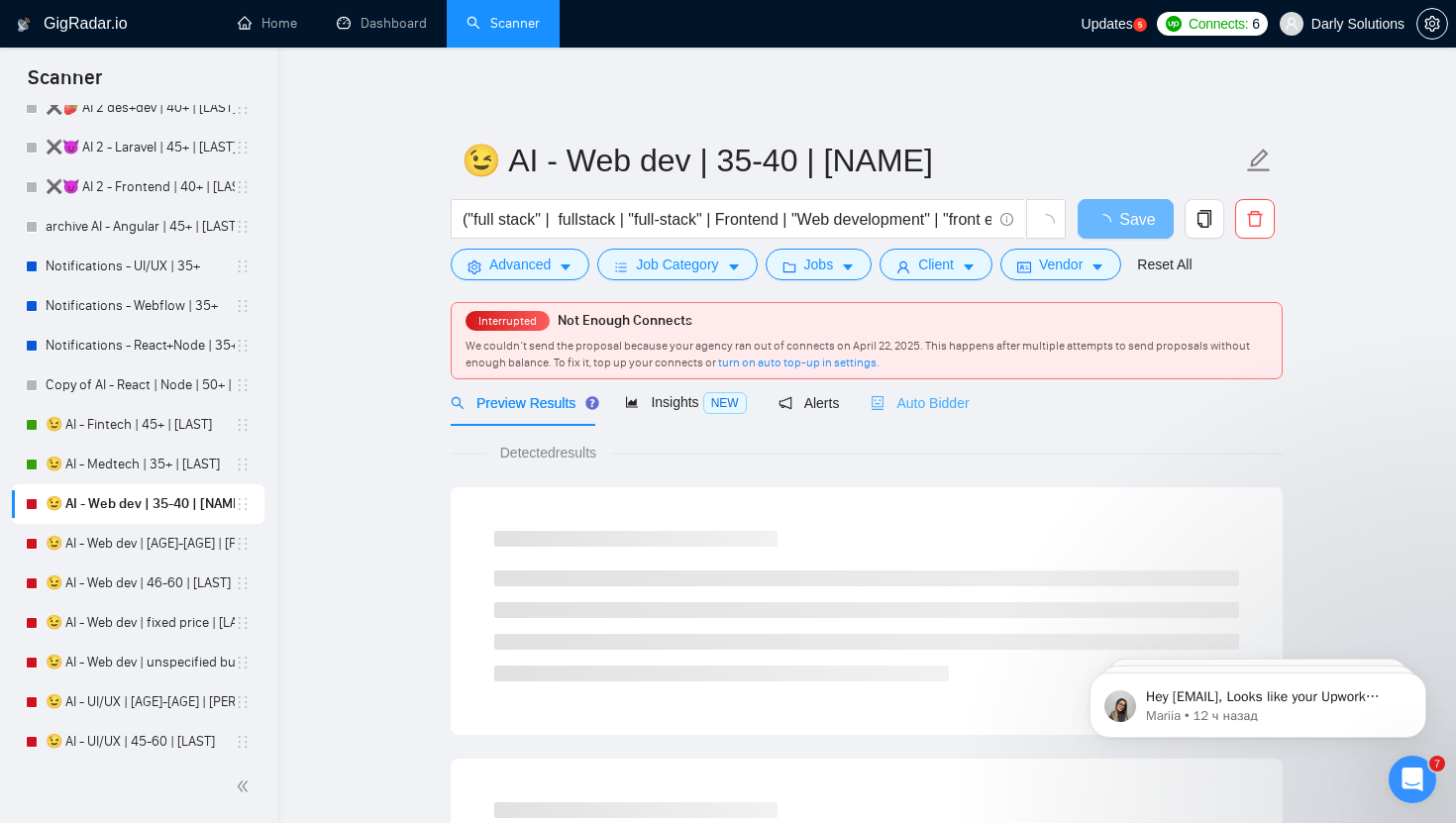 click on "Auto Bidder" at bounding box center [919, 402] 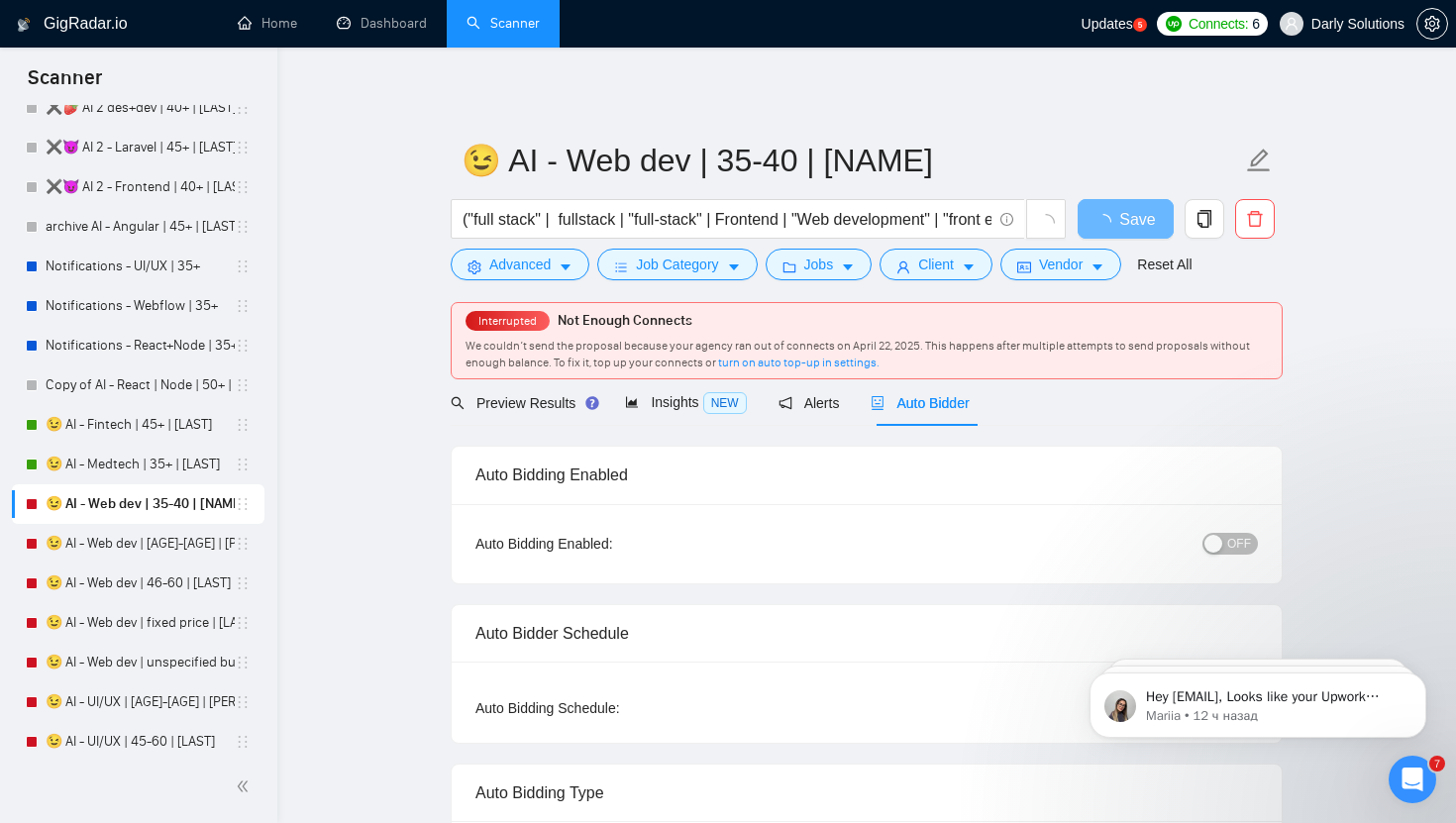type 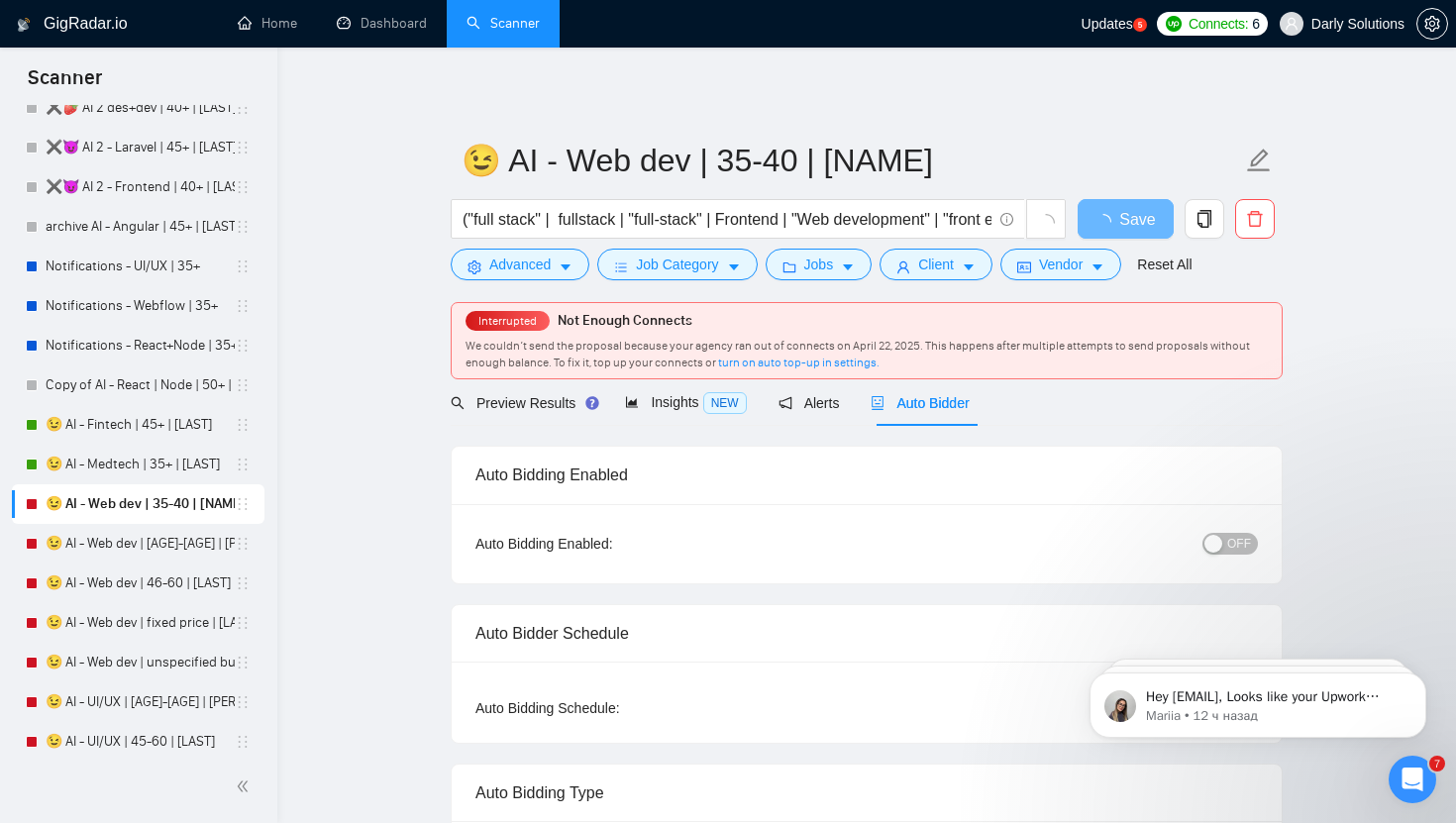 radio on "false" 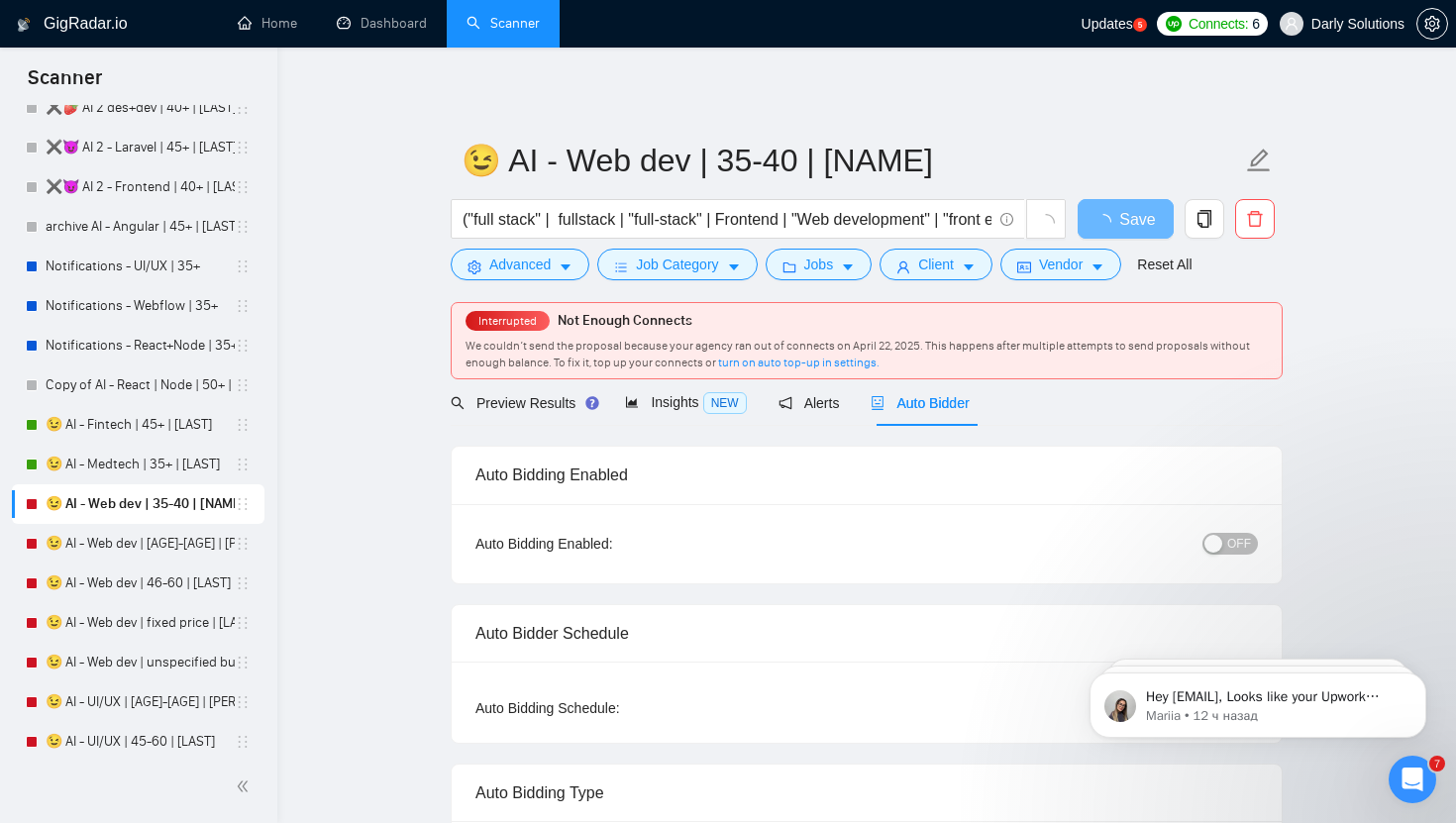 radio on "true" 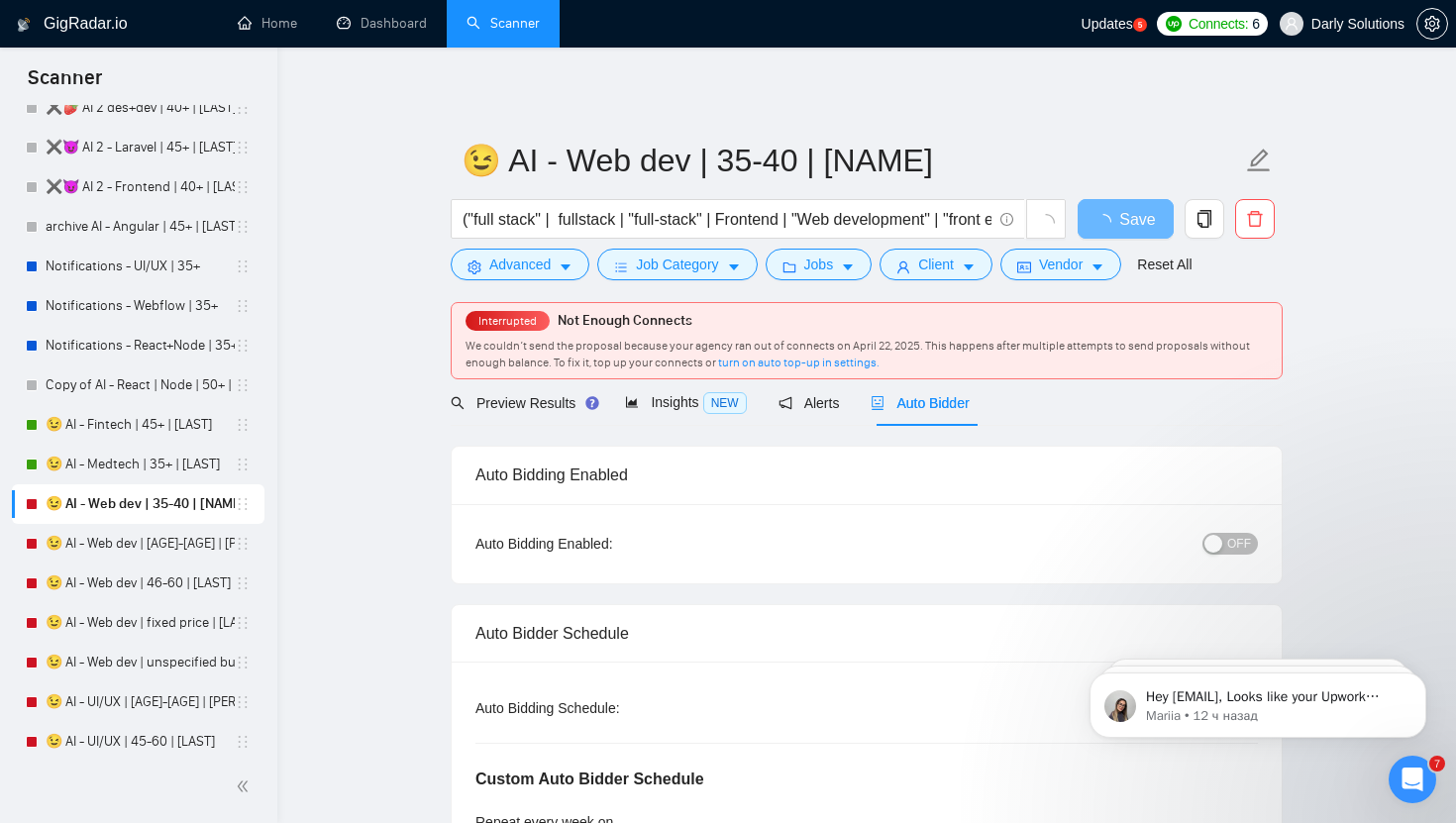 click at bounding box center (1213, 544) 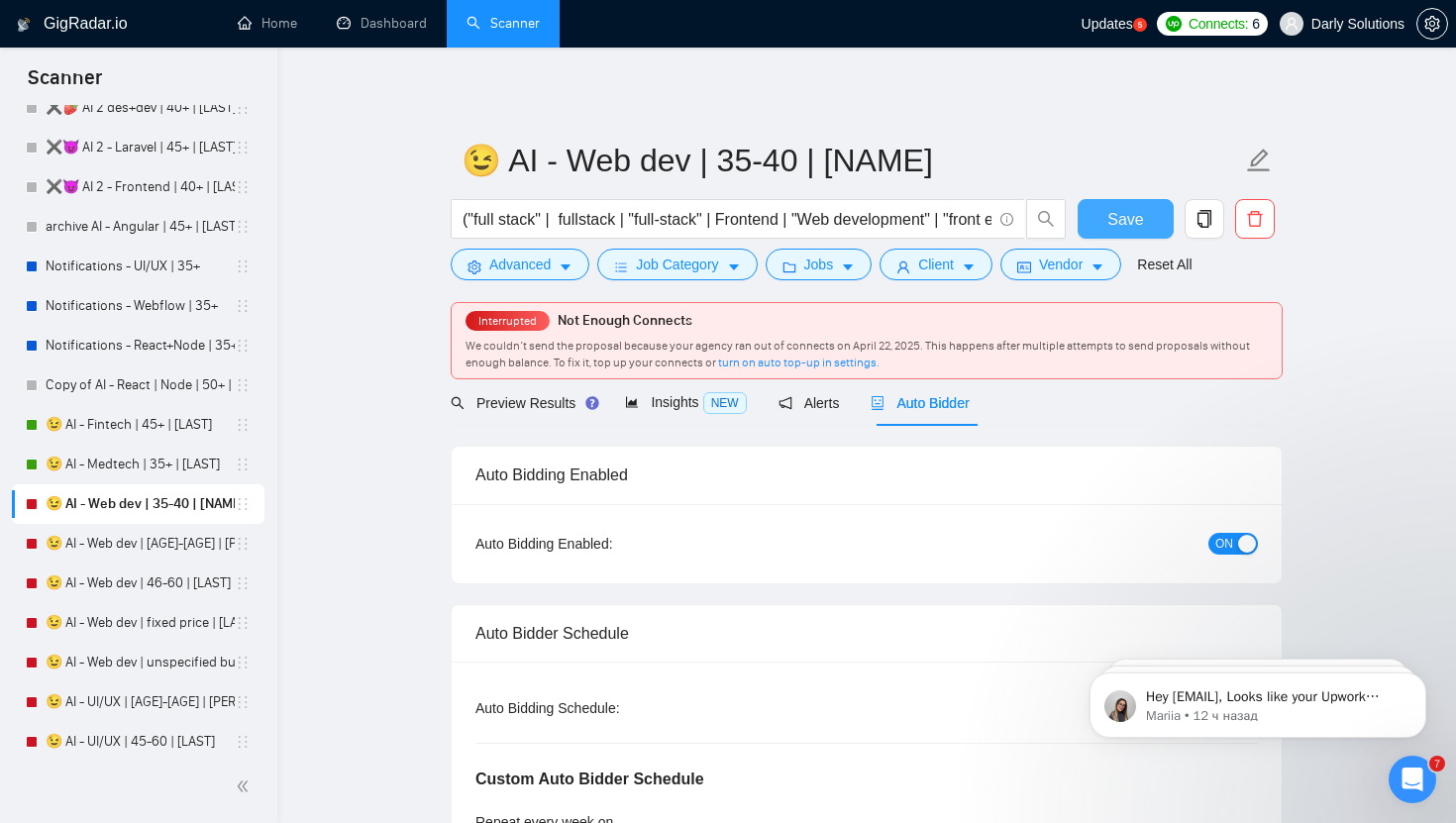 click on "Save" at bounding box center (1125, 219) 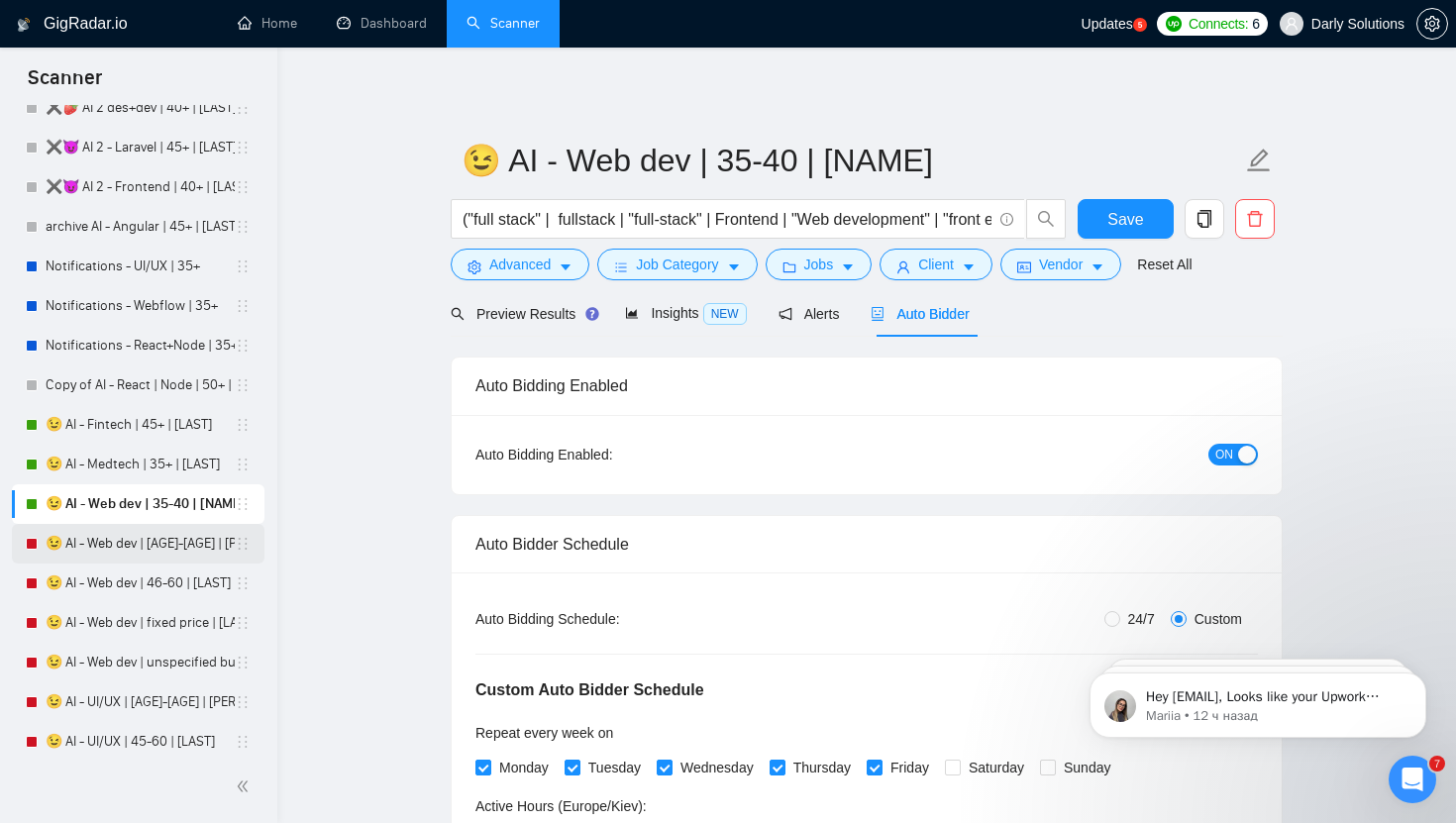 click on "😉 AI - Web dev | [AGE]-[AGE] | [PERSON]" at bounding box center (140, 544) 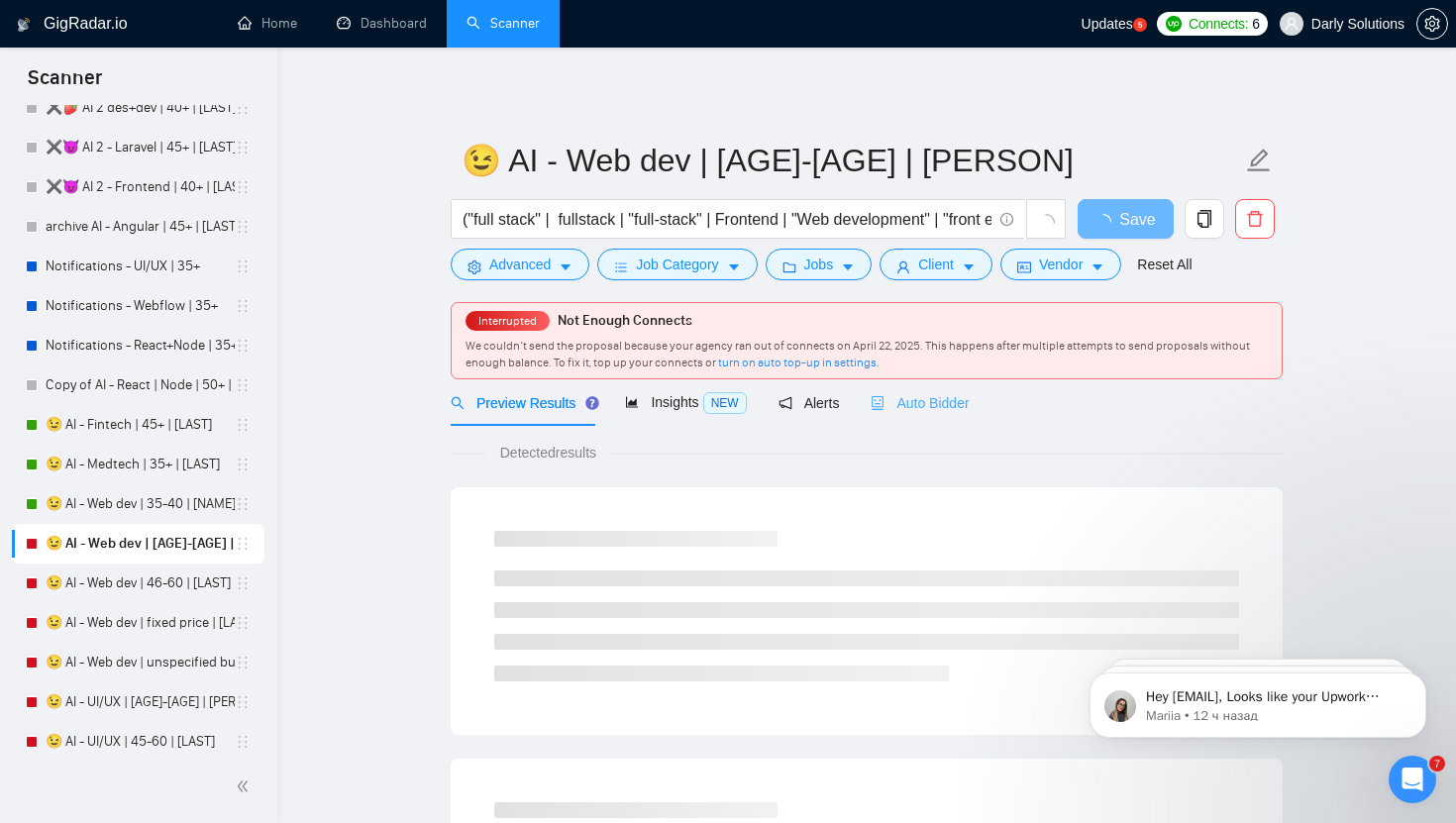 click on "Auto Bidder" at bounding box center (919, 402) 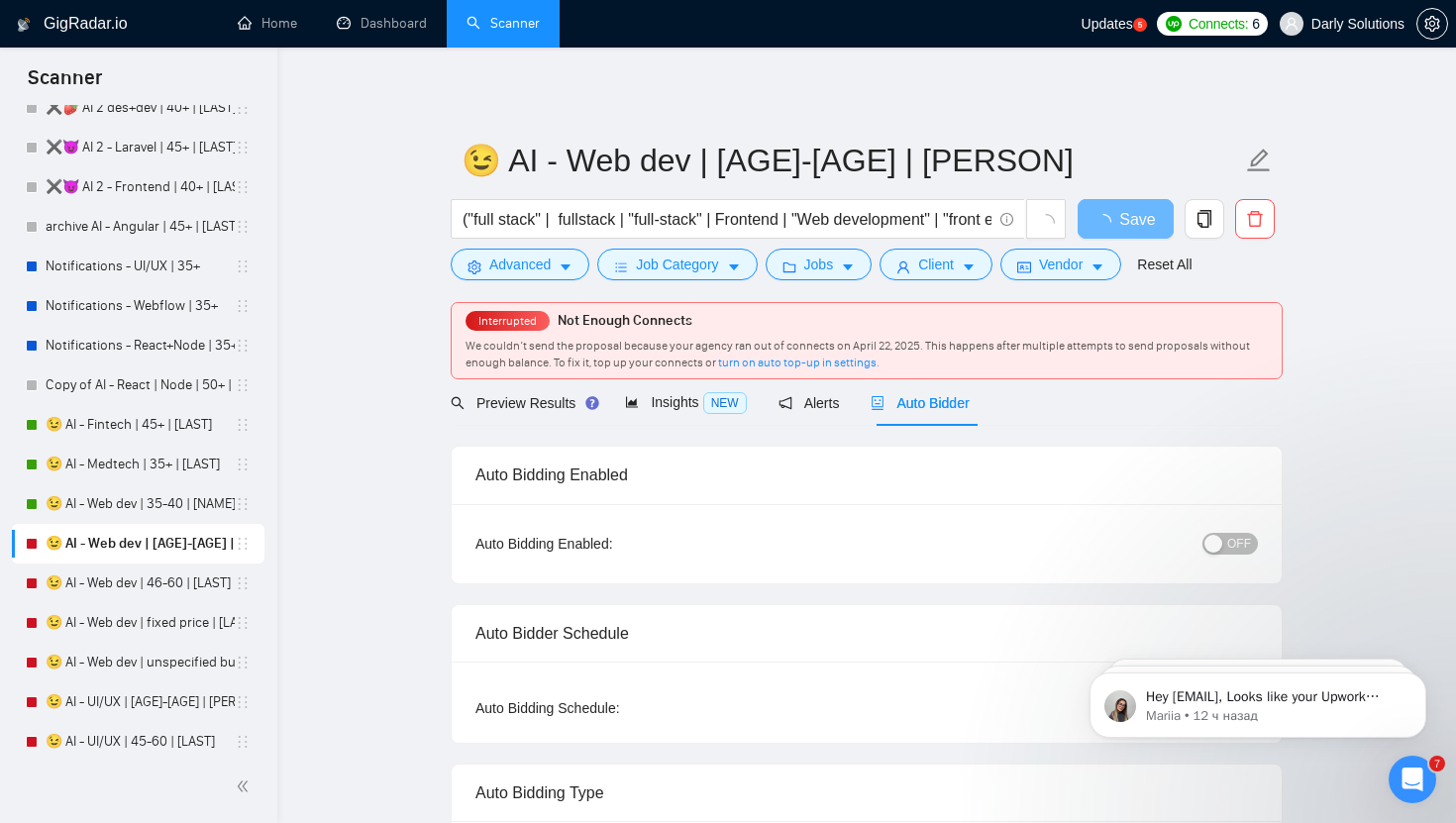 type 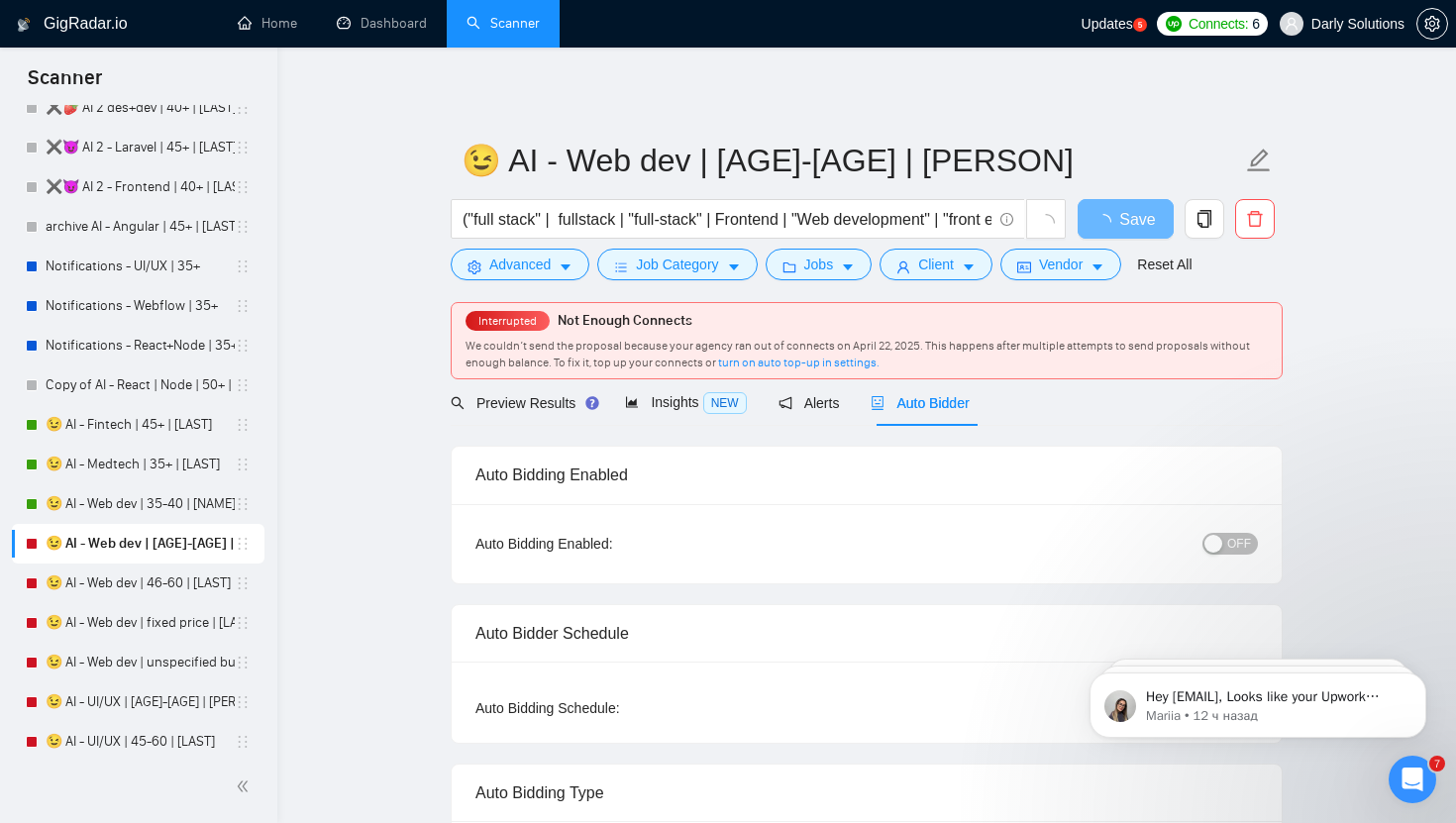 radio on "false" 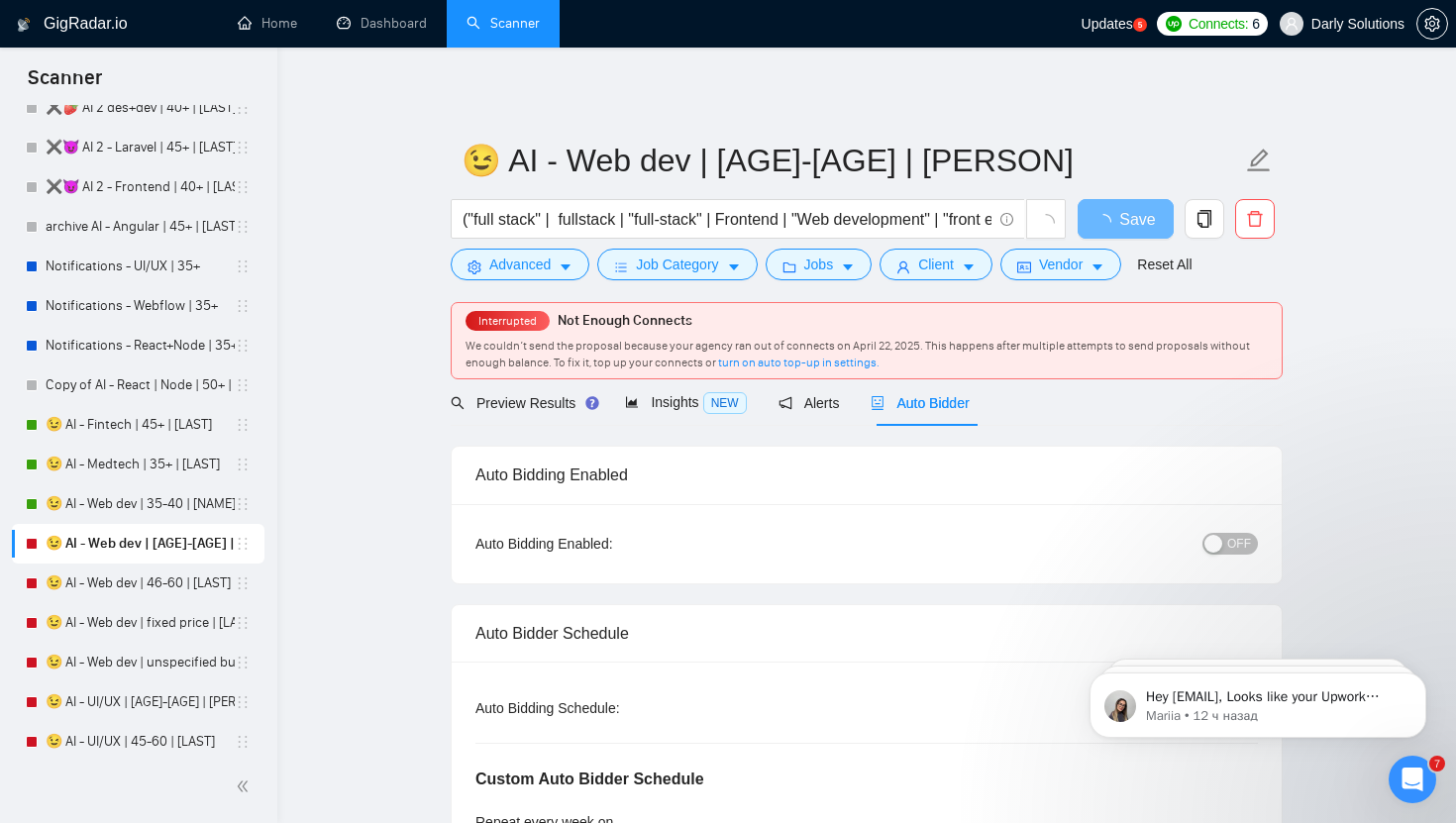 click at bounding box center (1213, 544) 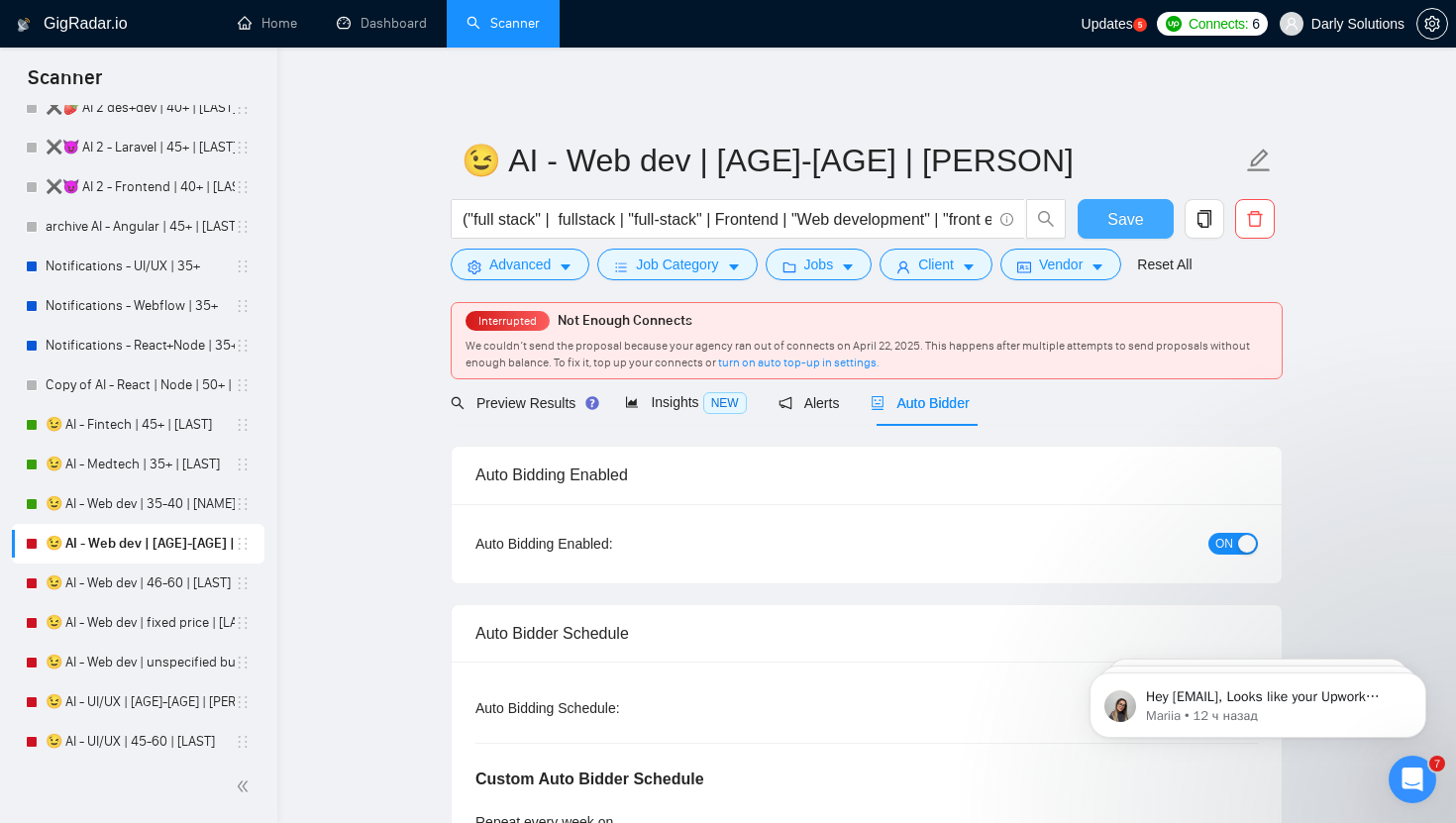 click on "Save" at bounding box center (1125, 219) 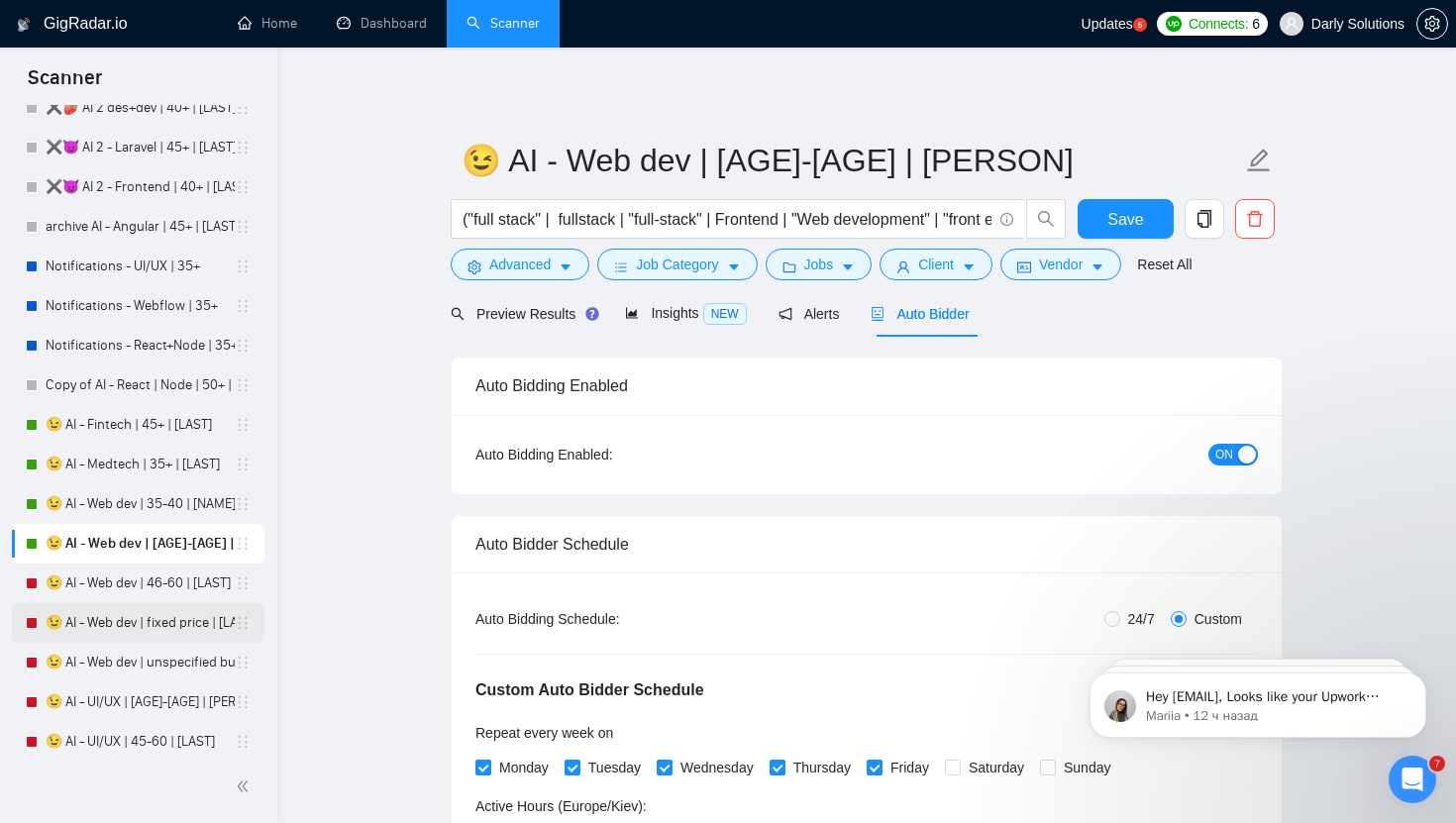 click on "😉 AI - Web dev | fixed price | [LAST]" at bounding box center (140, 623) 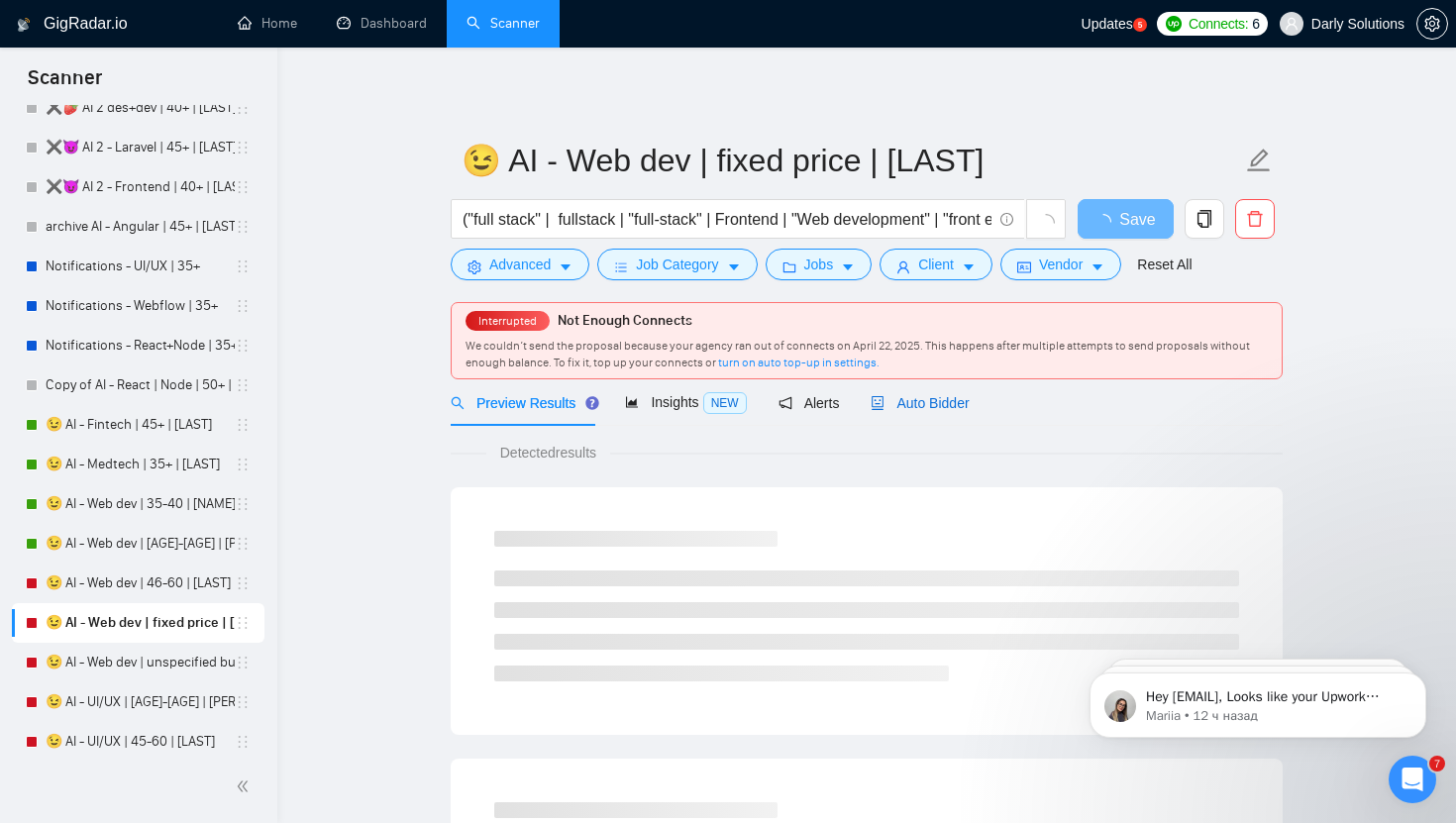 click on "Auto Bidder" at bounding box center (919, 403) 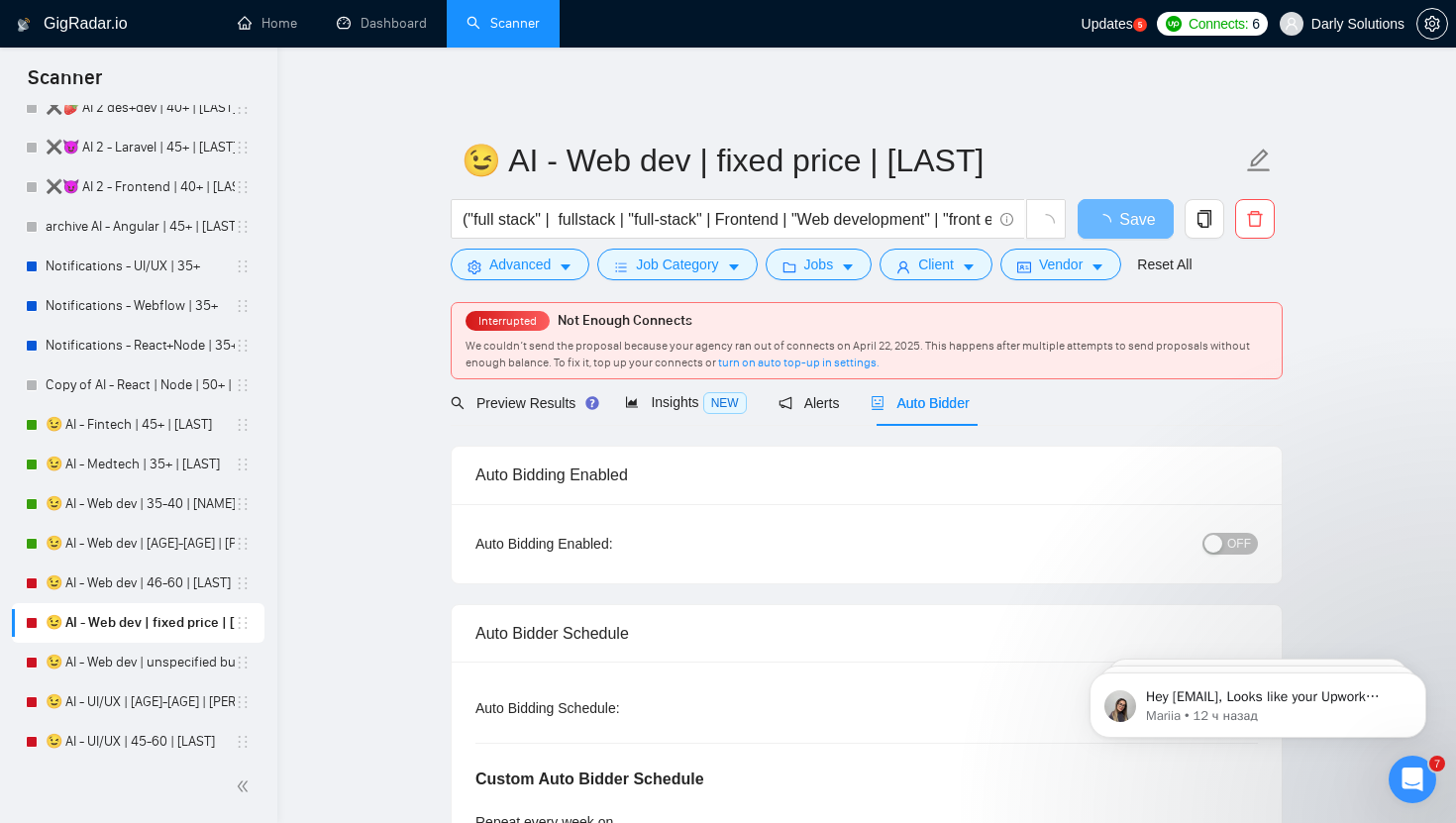 click on "OFF" at bounding box center (1127, 544) 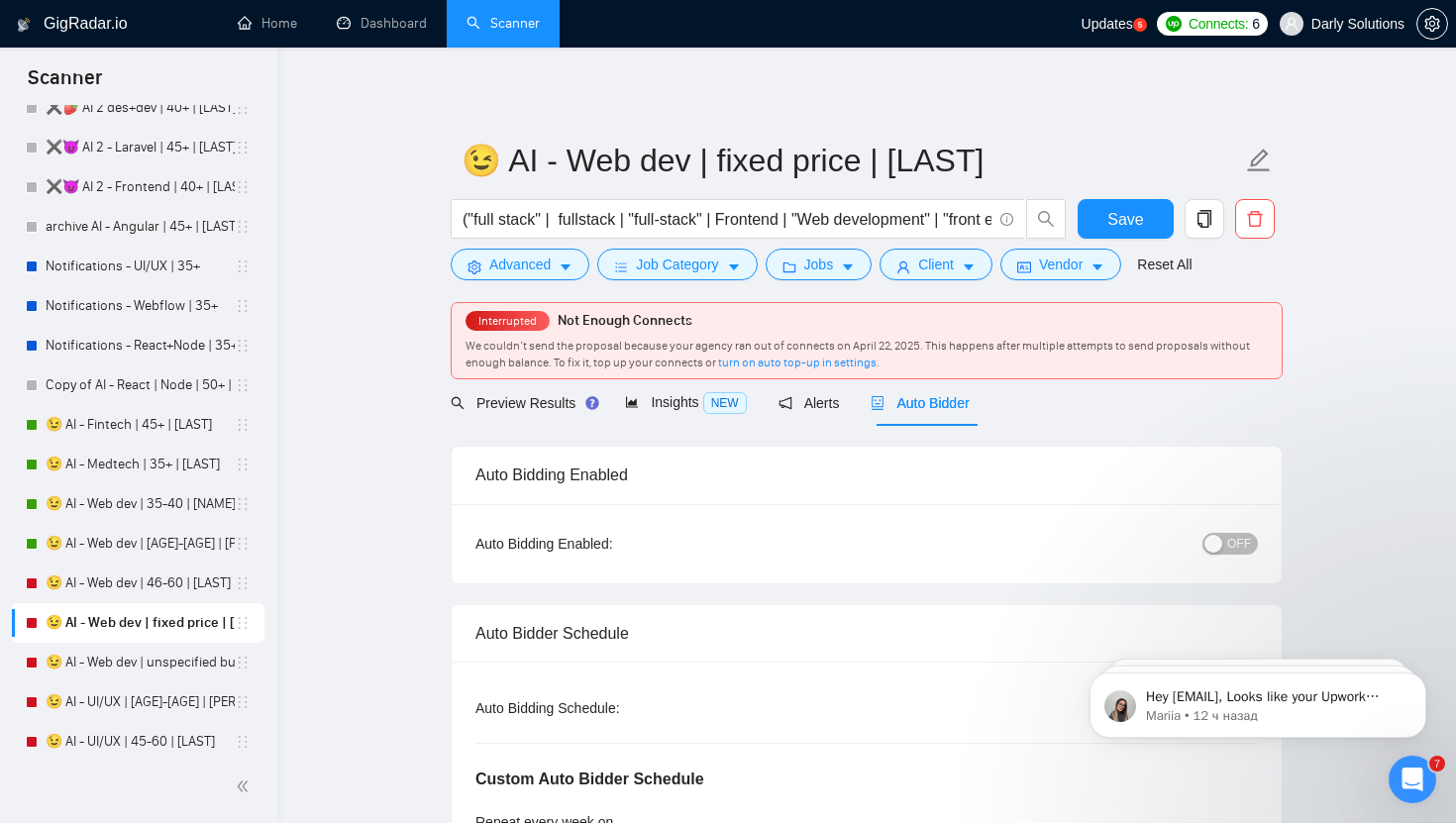 click on "OFF" at bounding box center (1239, 544) 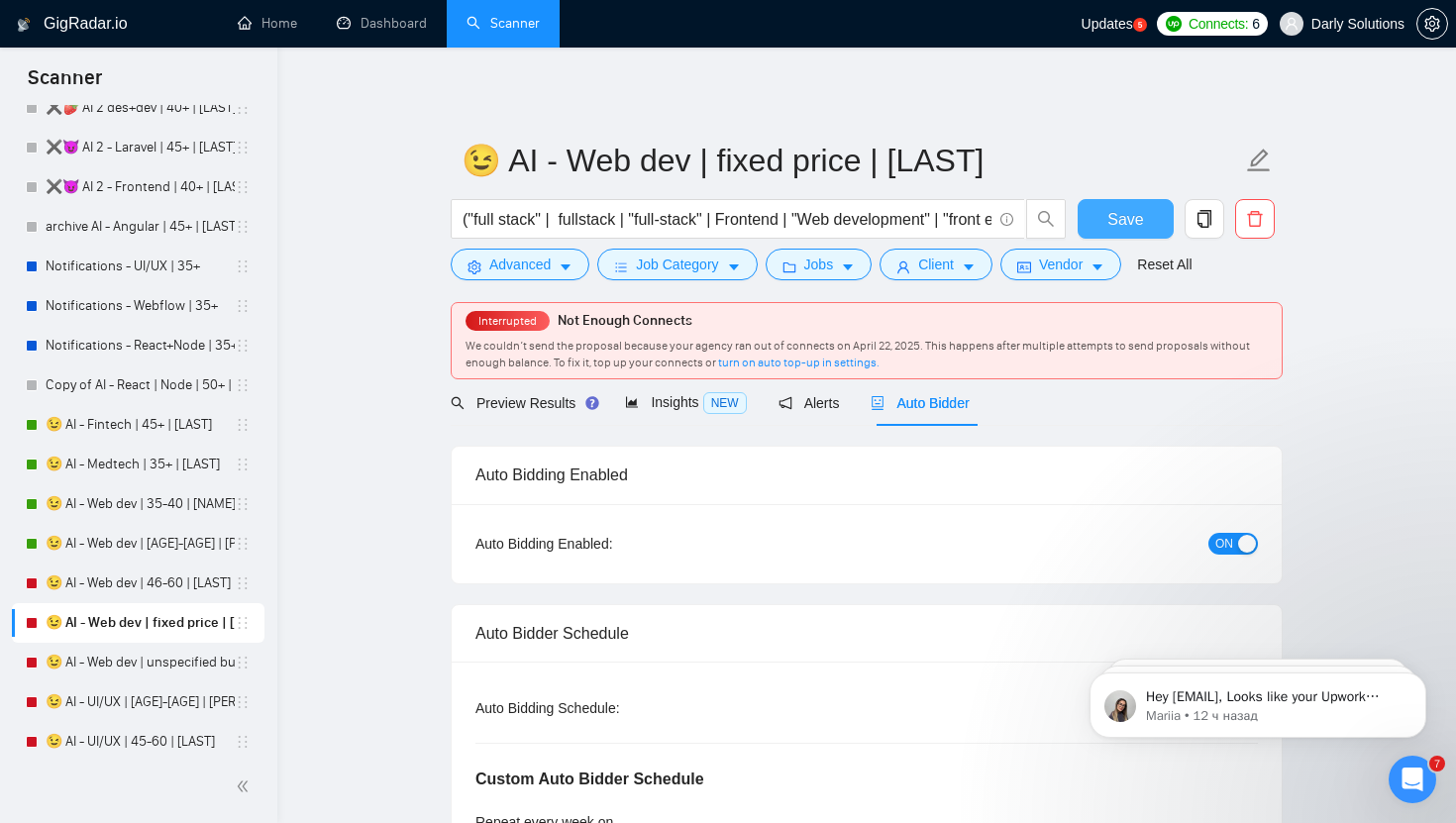 click on "Save" at bounding box center (1125, 219) 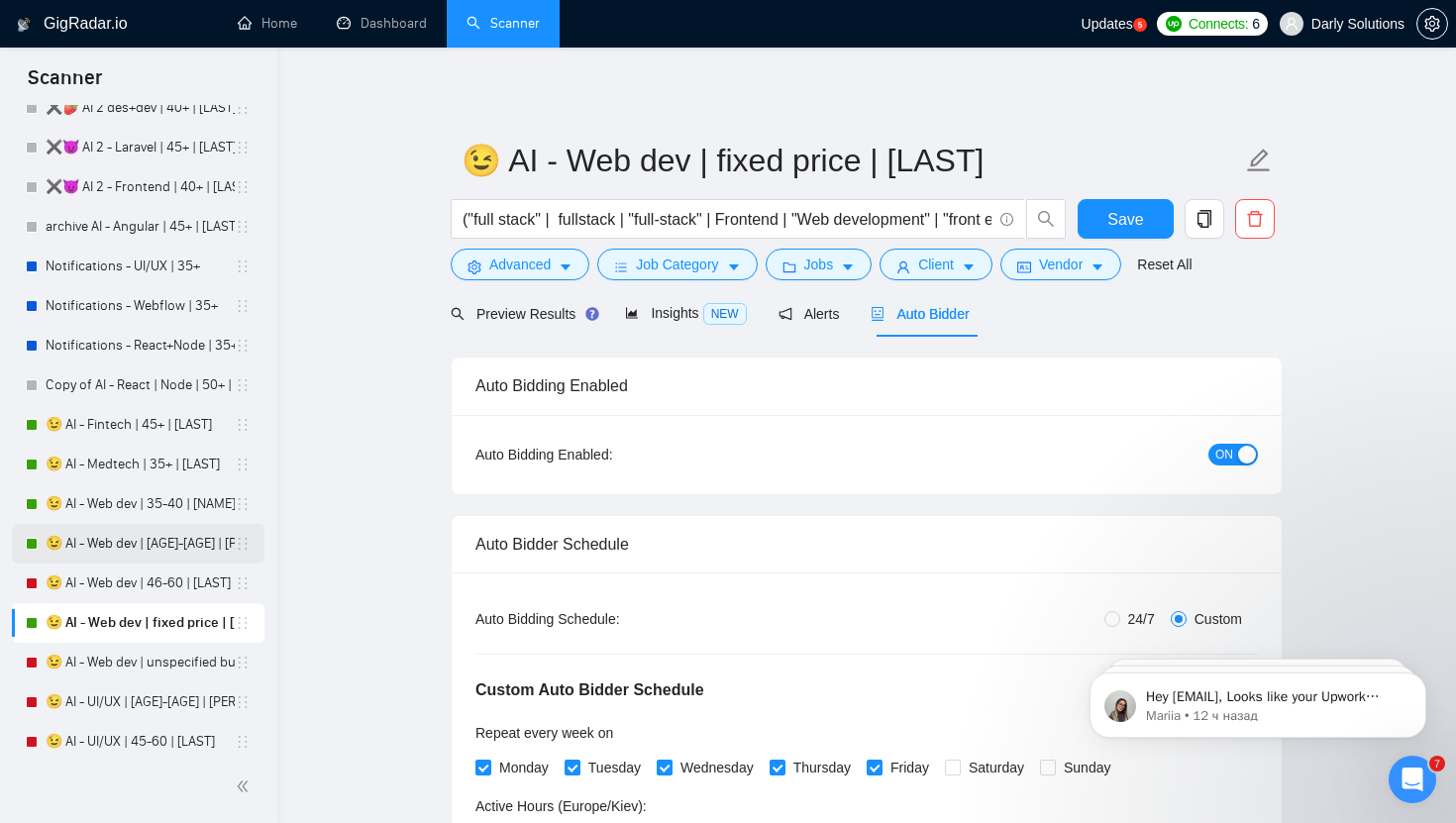 click on "😉 AI - Web dev | 46-60 | [LAST]" at bounding box center (140, 583) 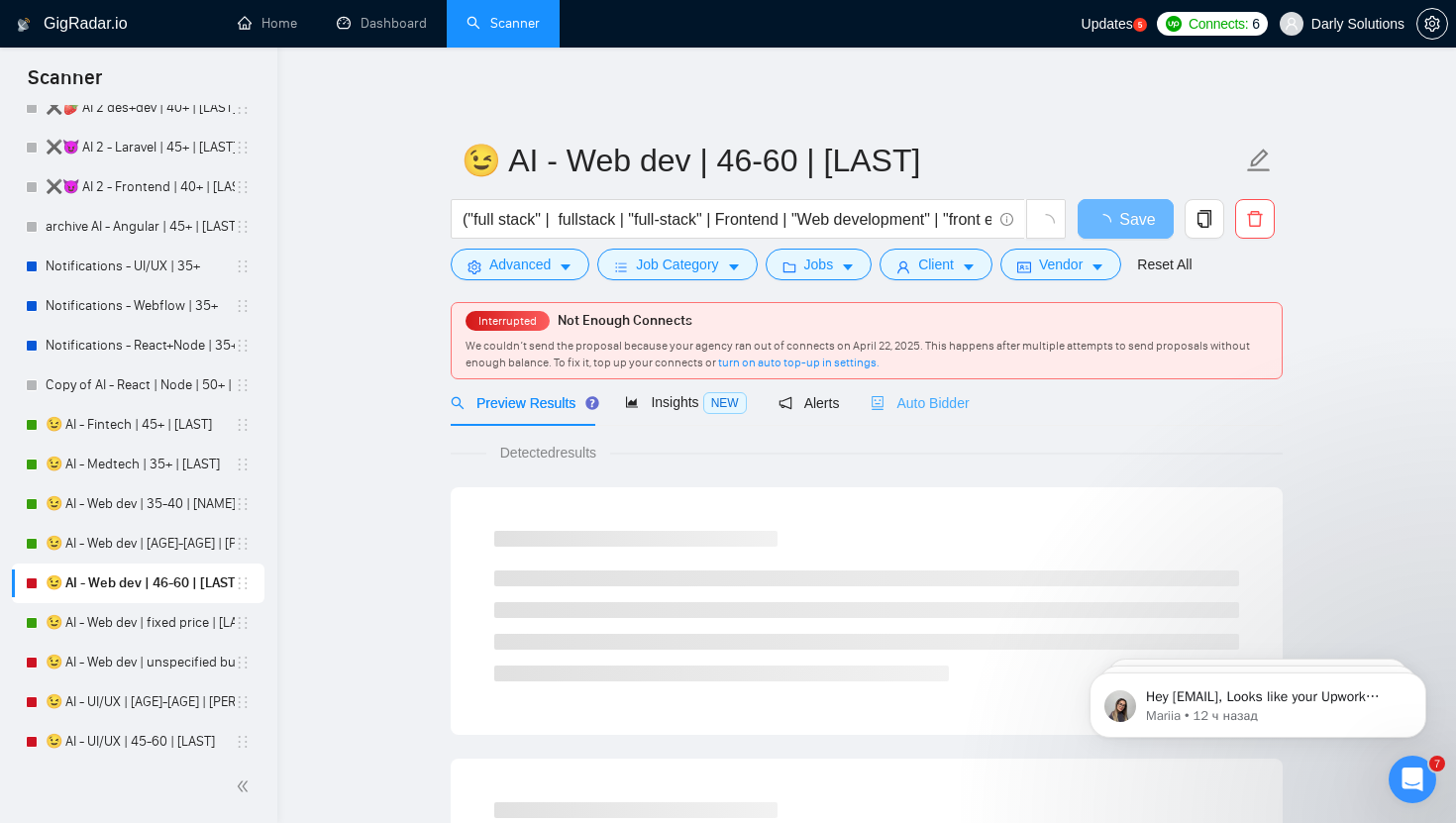 click on "Auto Bidder" at bounding box center (919, 402) 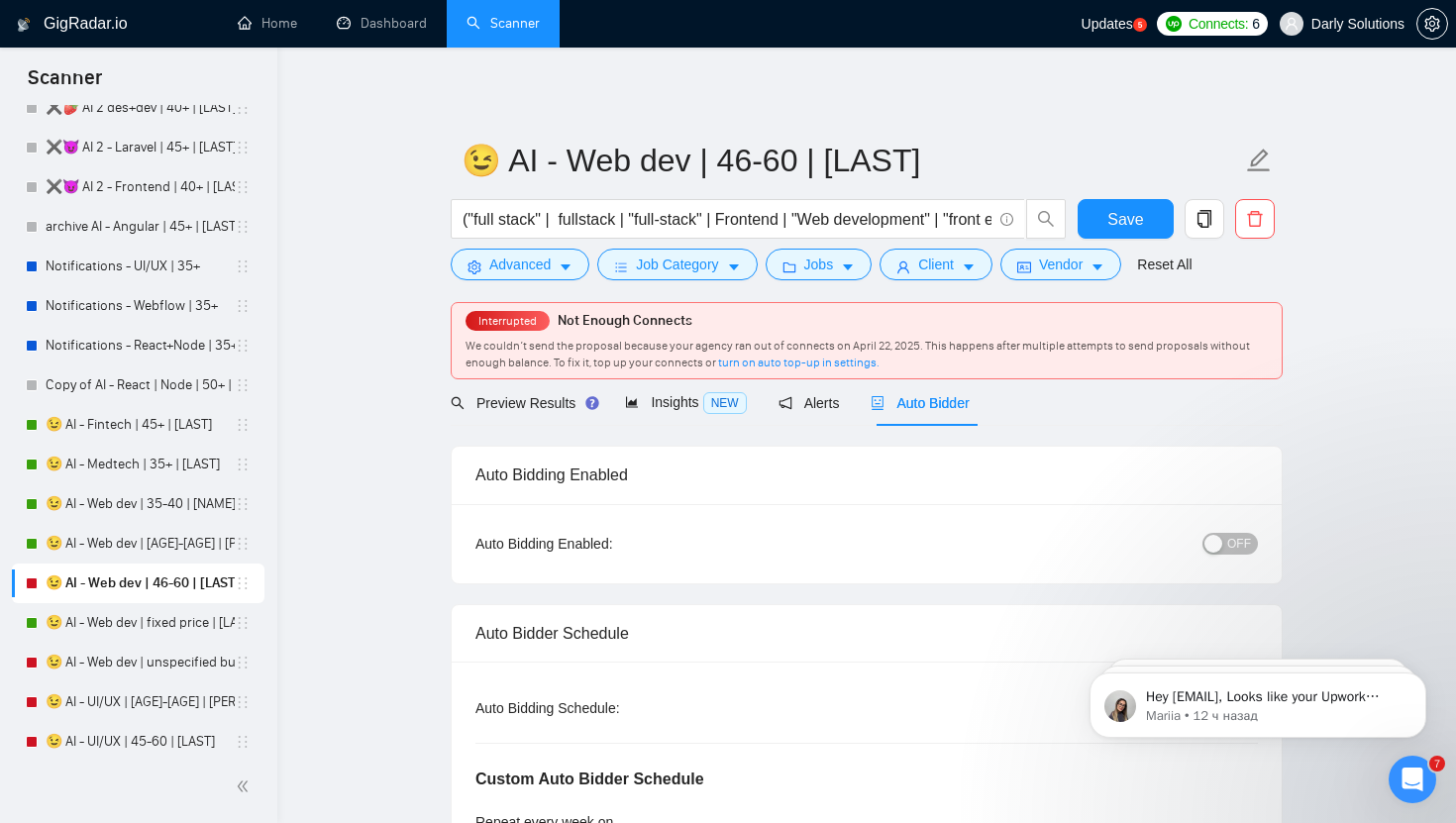 click on "OFF" at bounding box center [1239, 544] 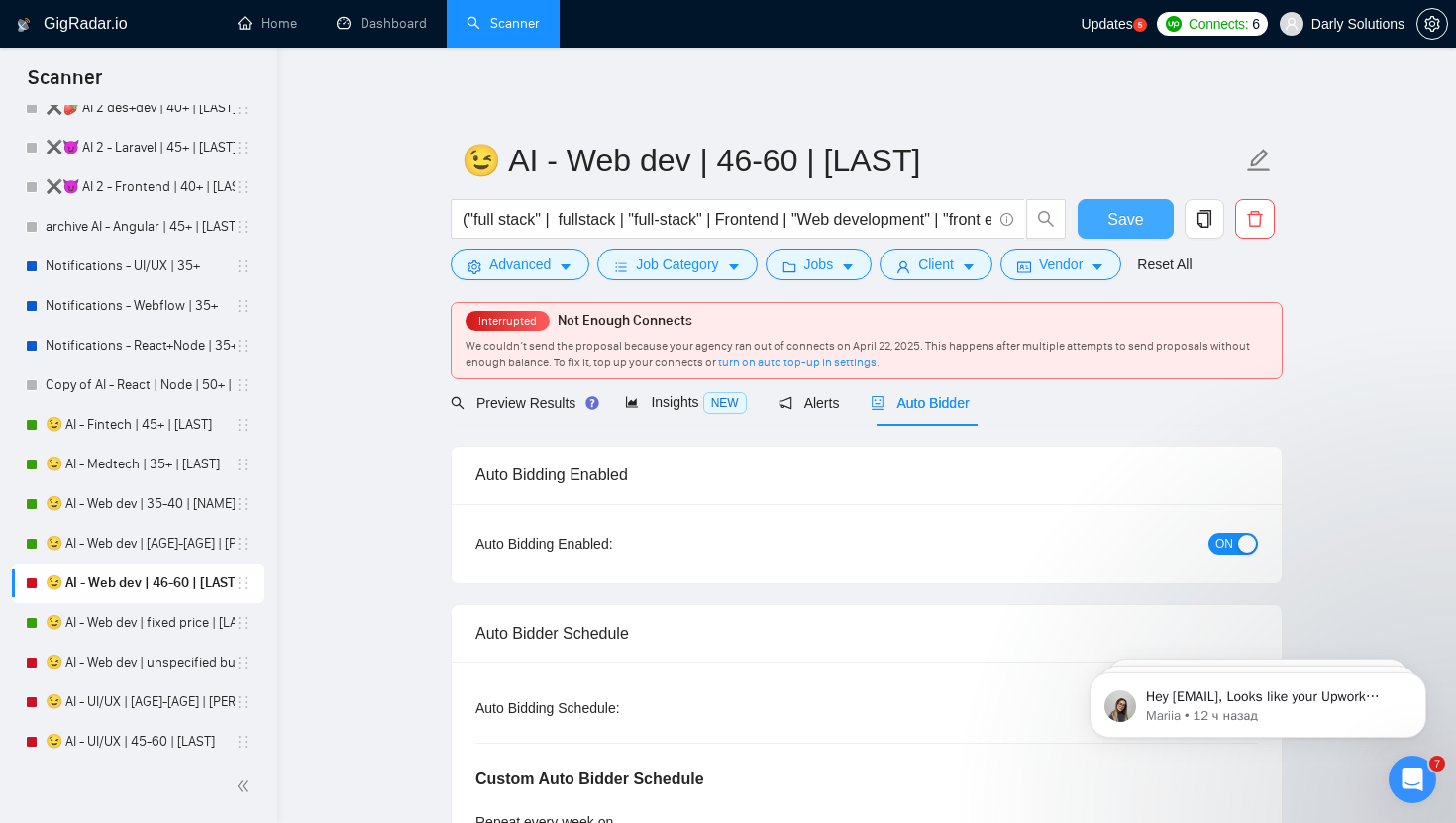 click on "Save" at bounding box center (1125, 219) 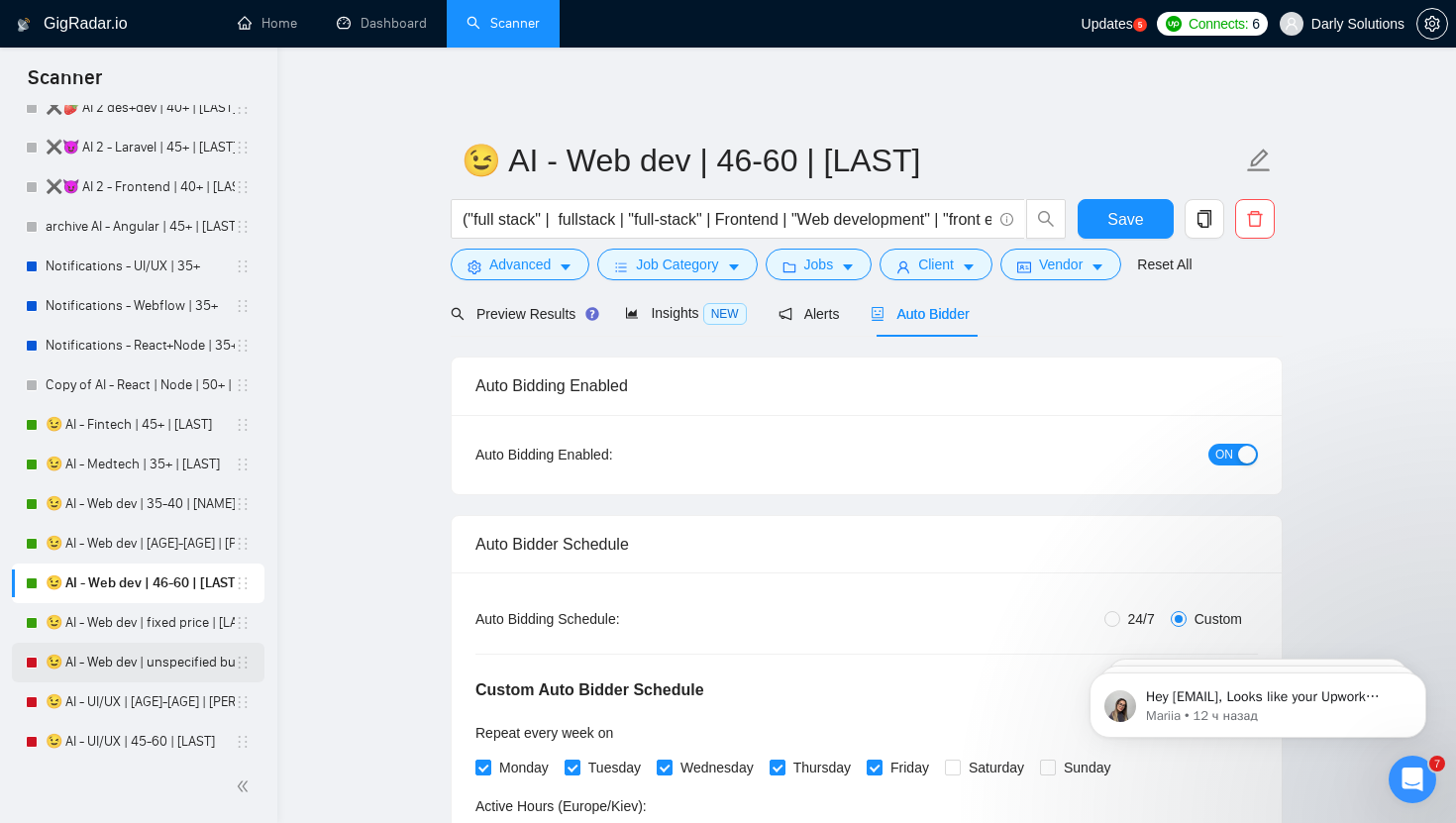 click on "😉 AI - Web dev | unspecified budget | [LAST]" at bounding box center [140, 663] 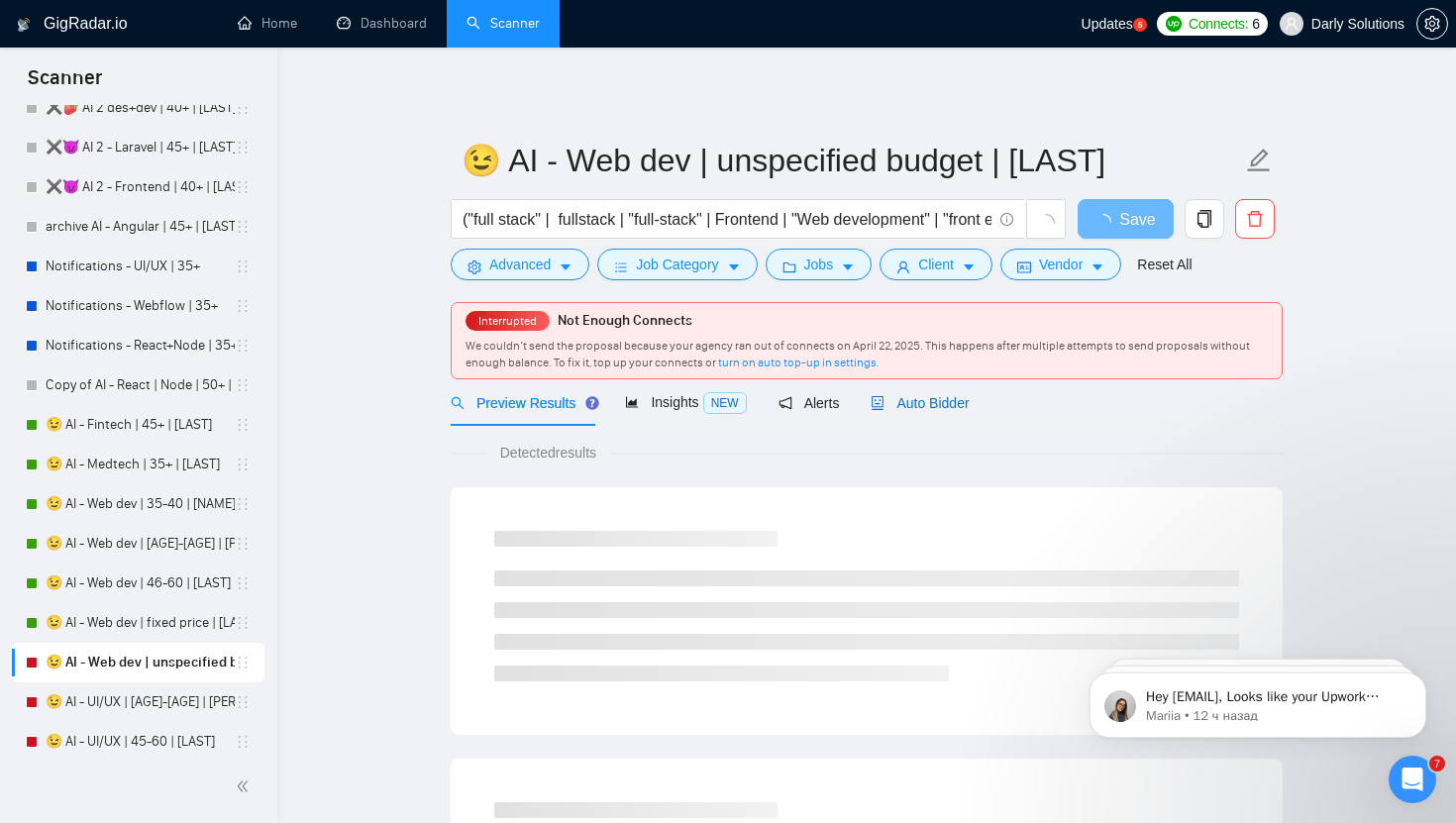 click on "Auto Bidder" at bounding box center [919, 403] 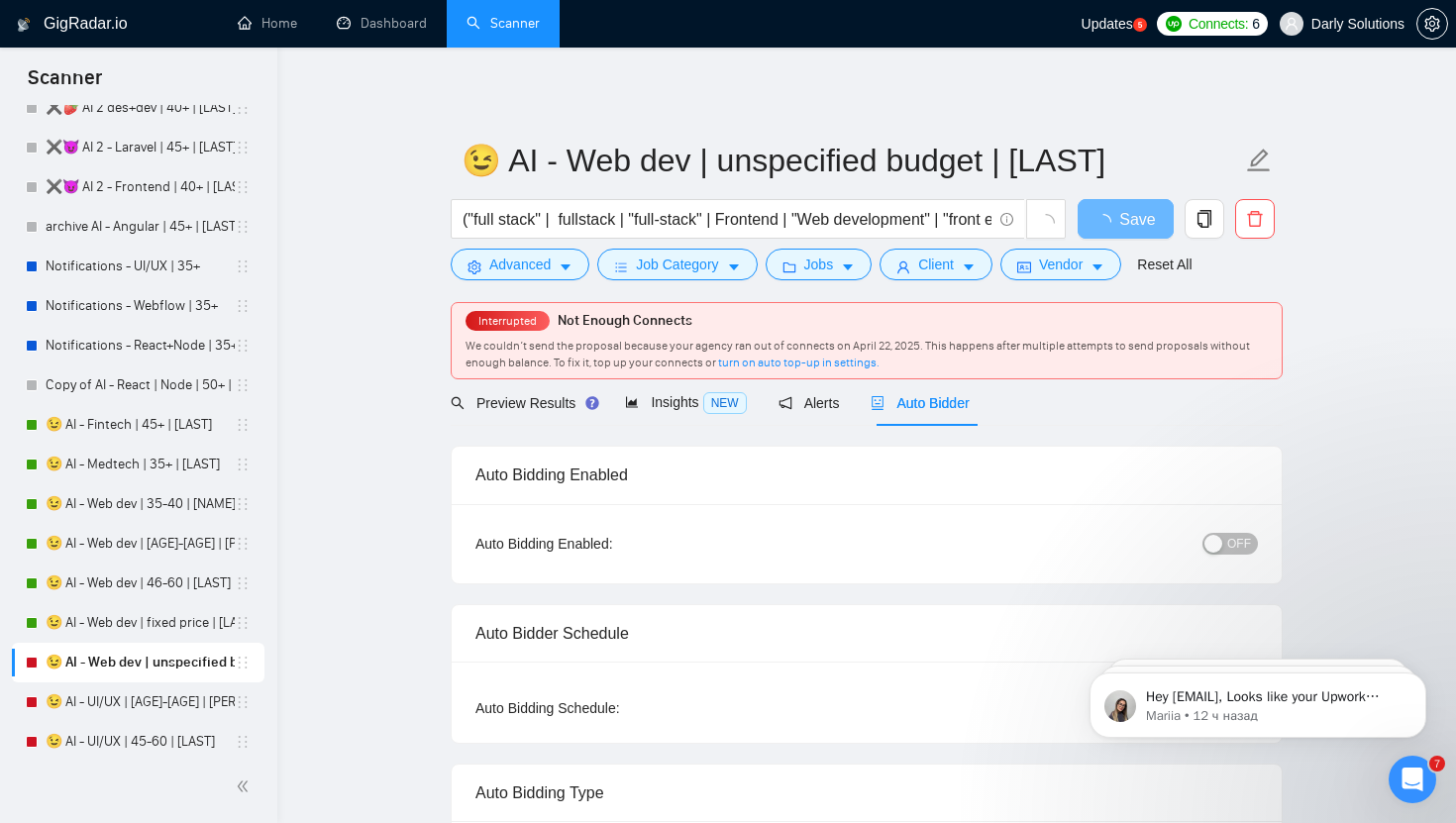type 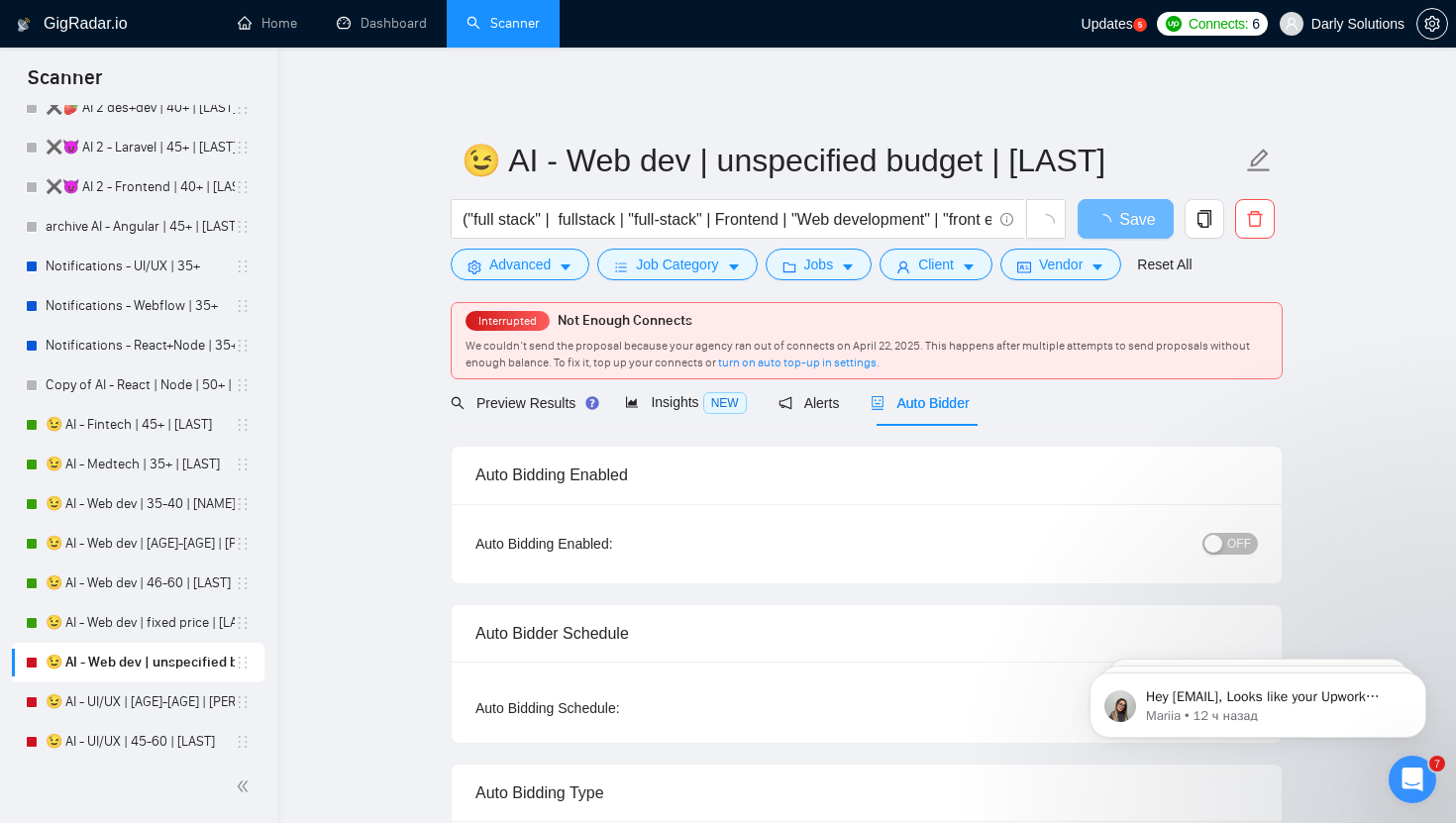 radio on "false" 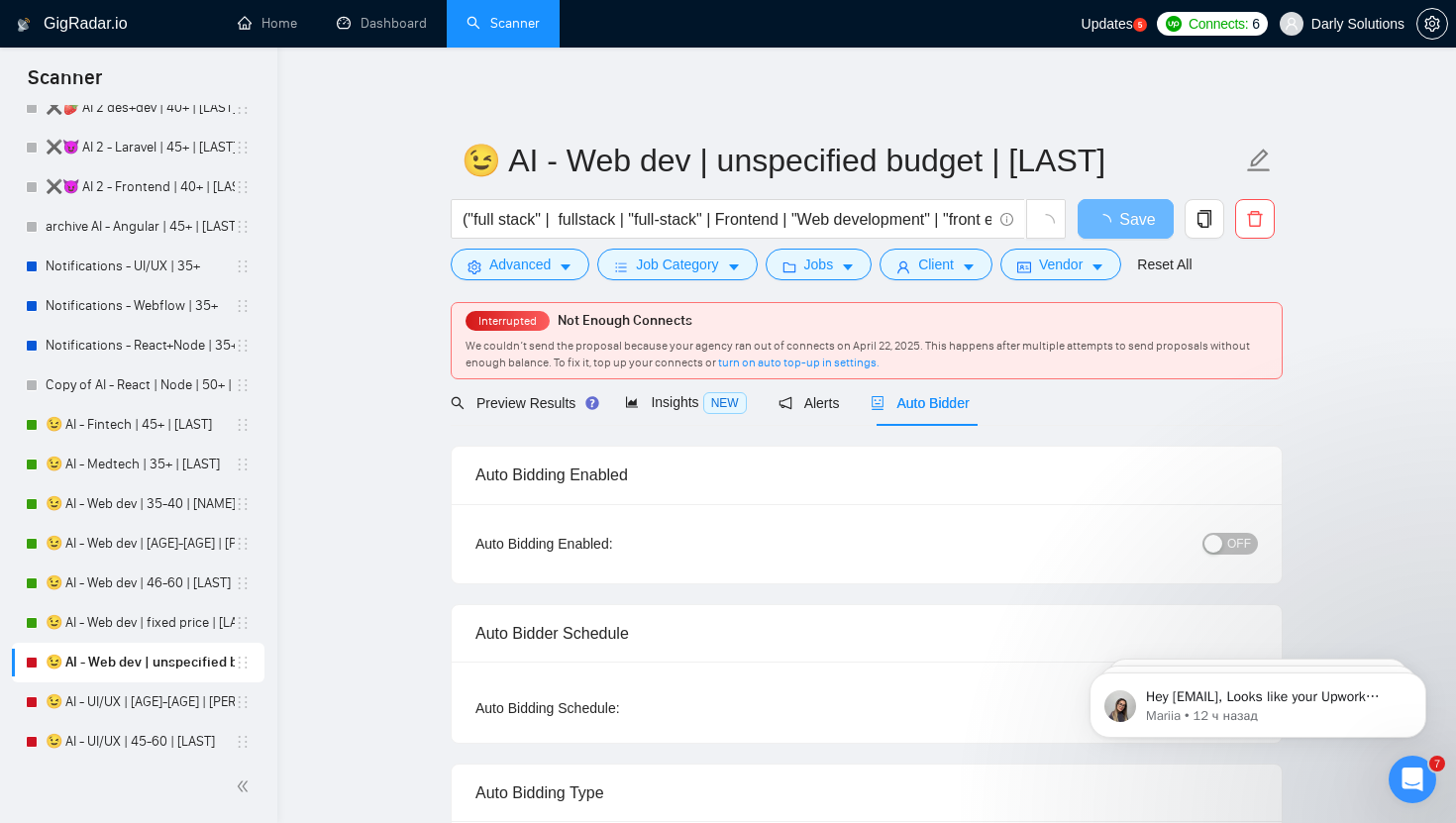radio on "true" 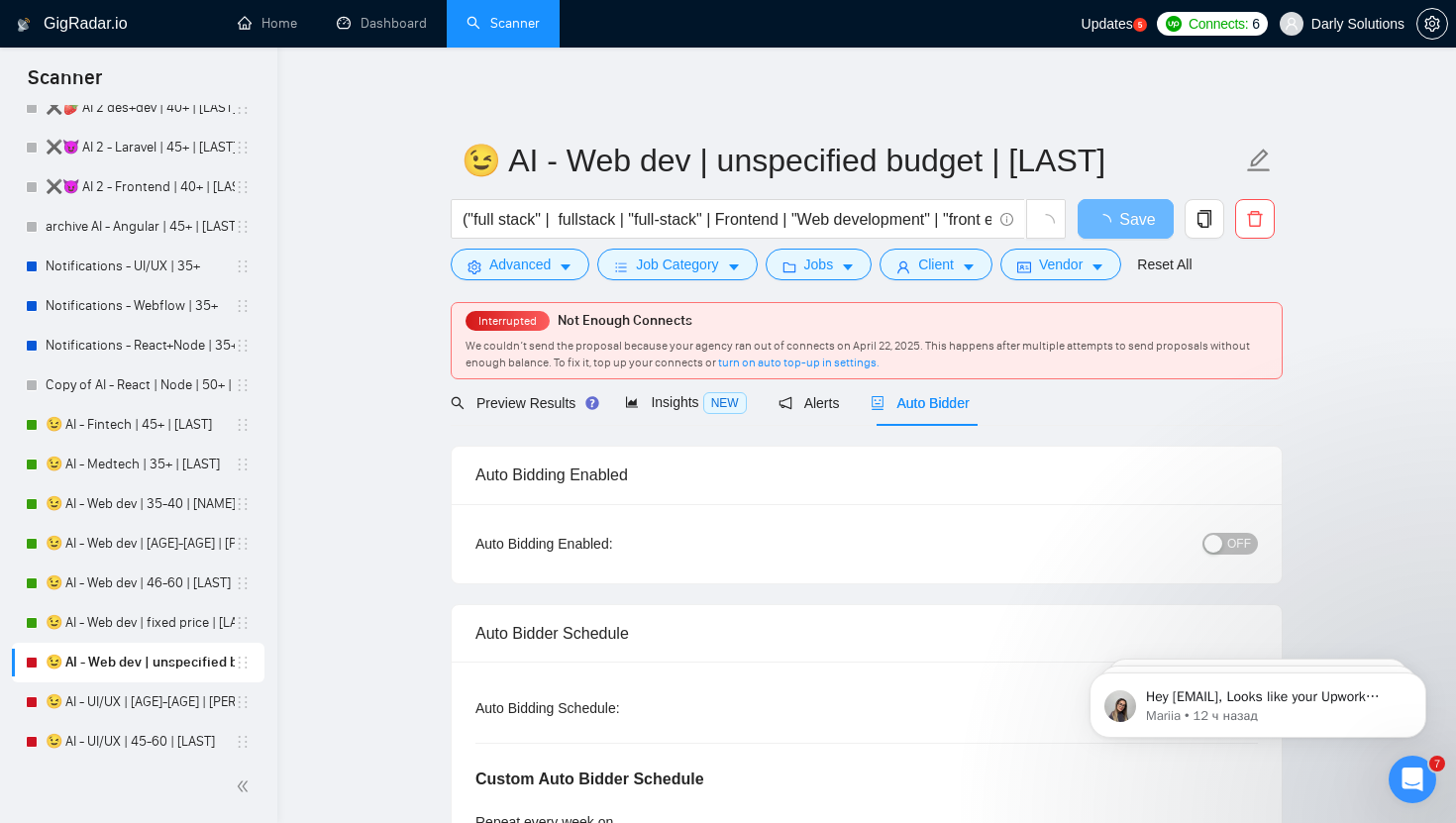 click on "OFF" at bounding box center (1239, 544) 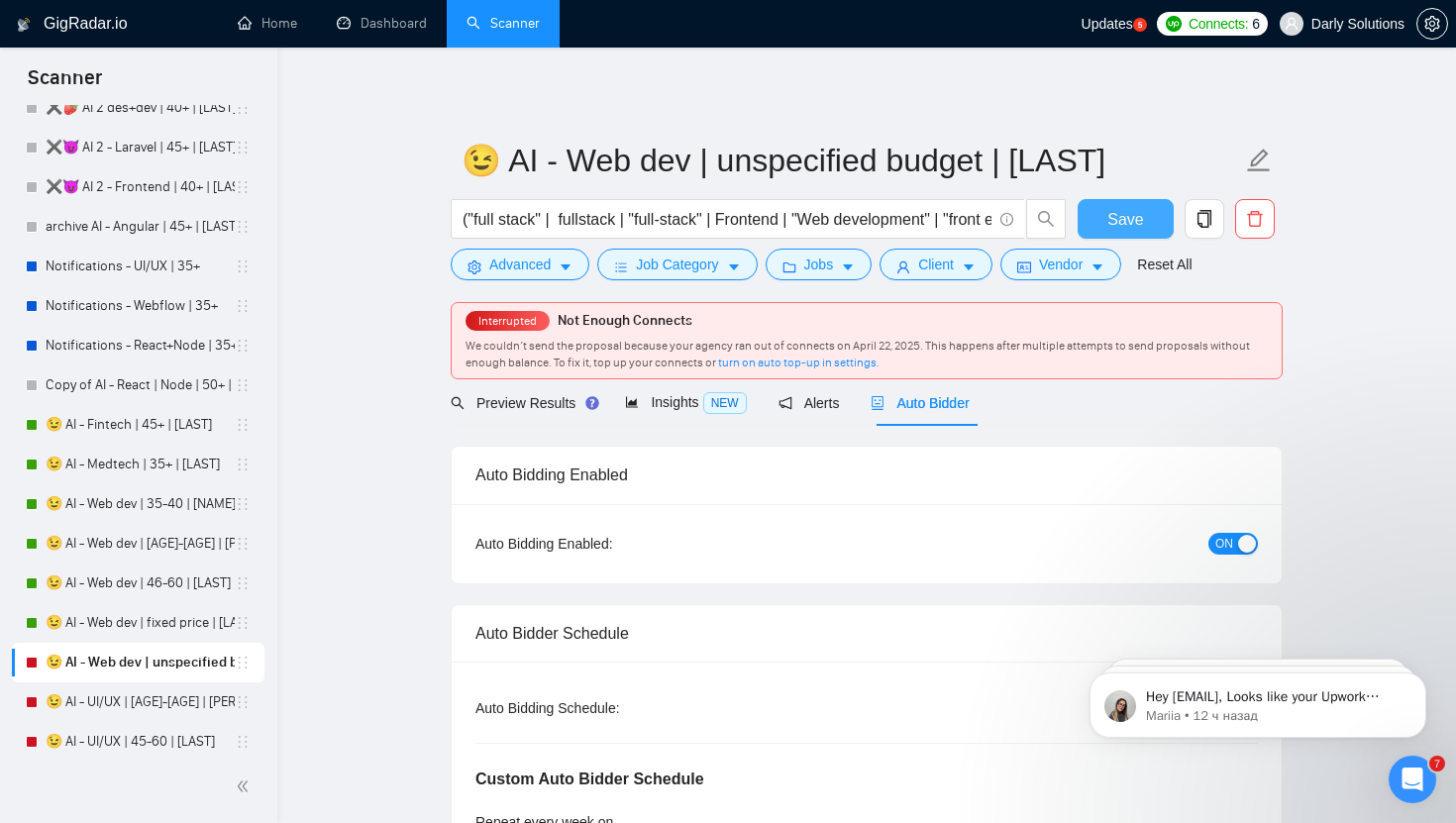 click on "Save" at bounding box center [1125, 219] 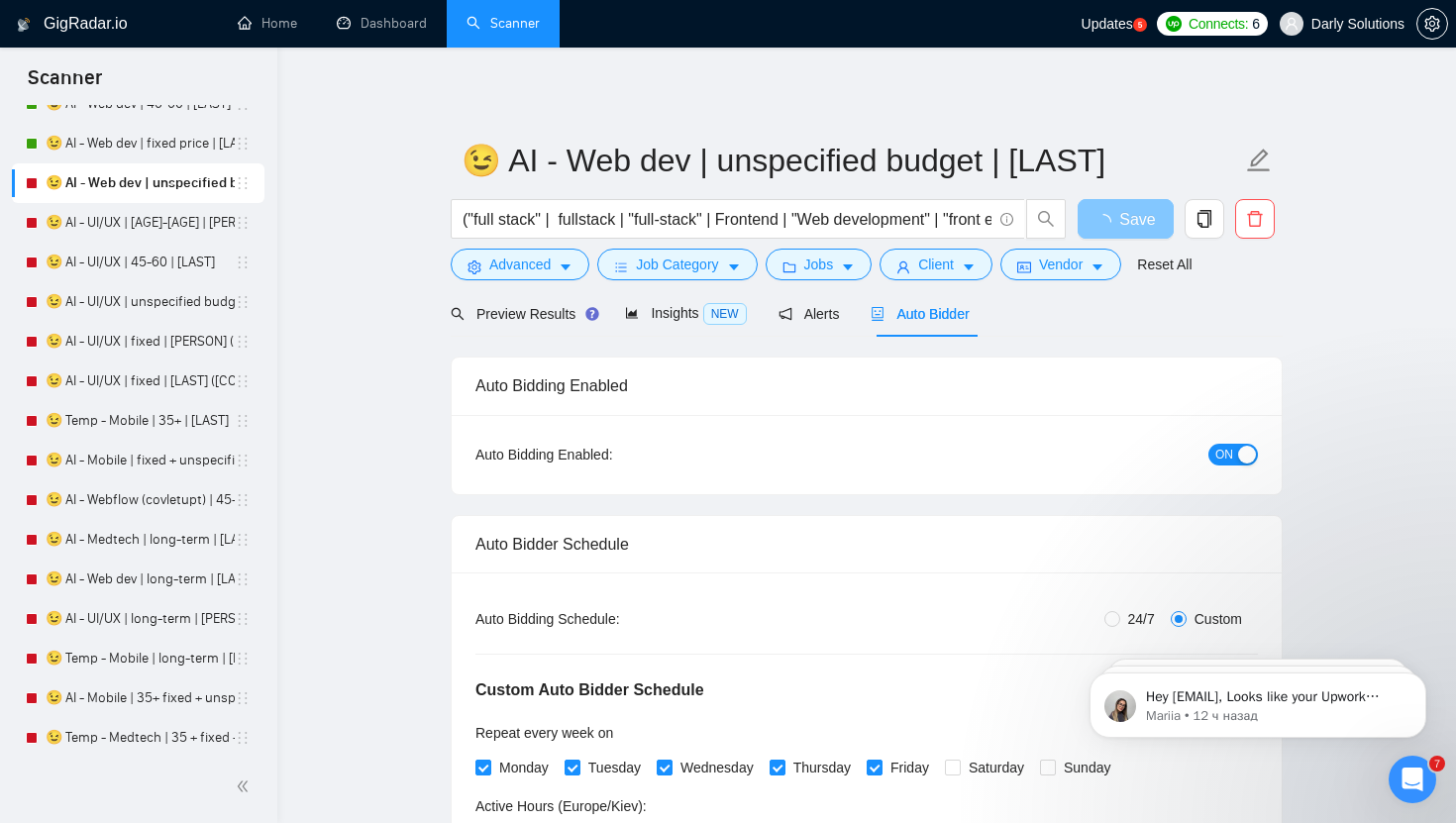 scroll, scrollTop: 3130, scrollLeft: 0, axis: vertical 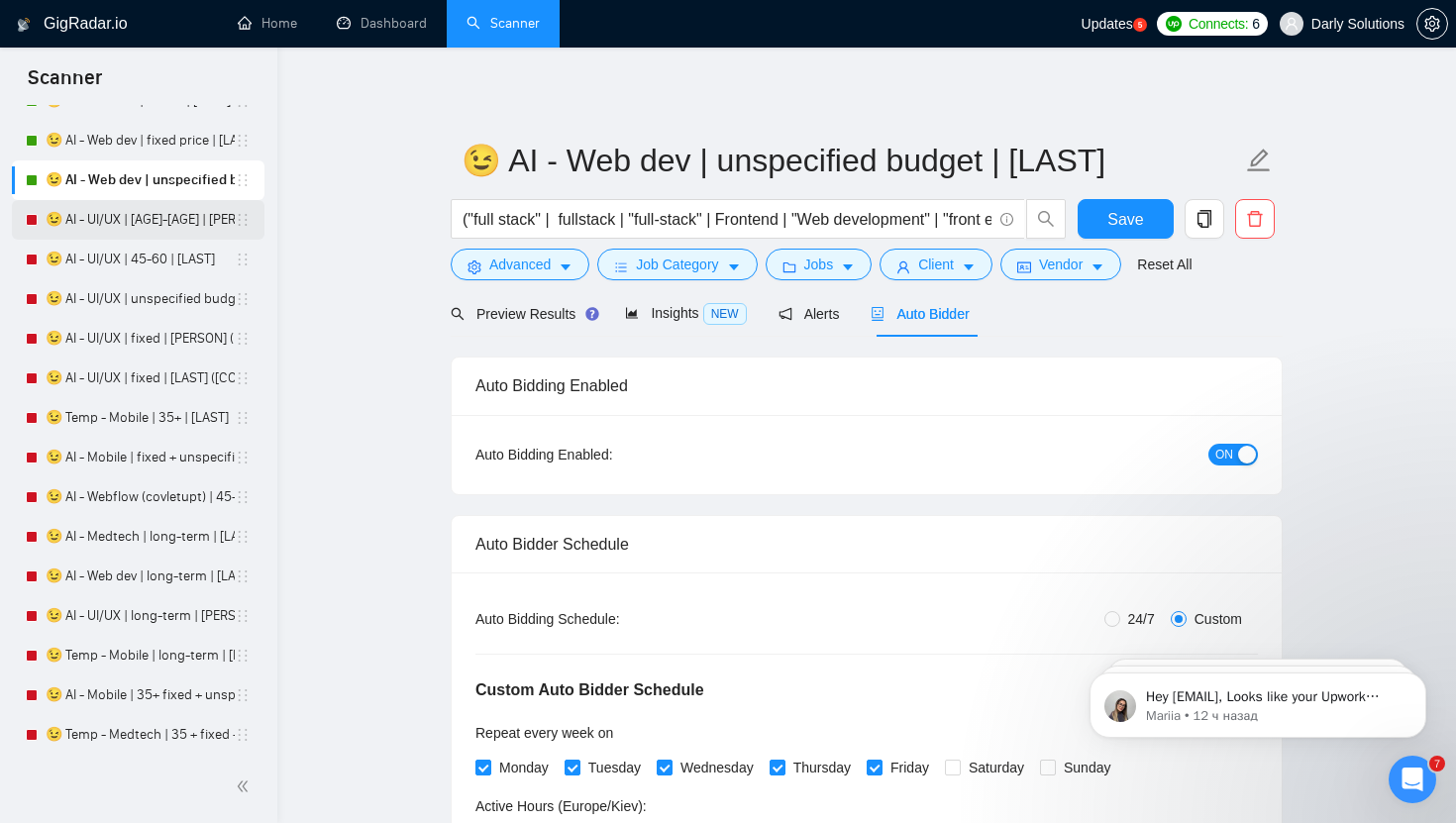 click on "😉 AI - UI/UX | [AGE]-[AGE] | [PERSON]" at bounding box center [140, 220] 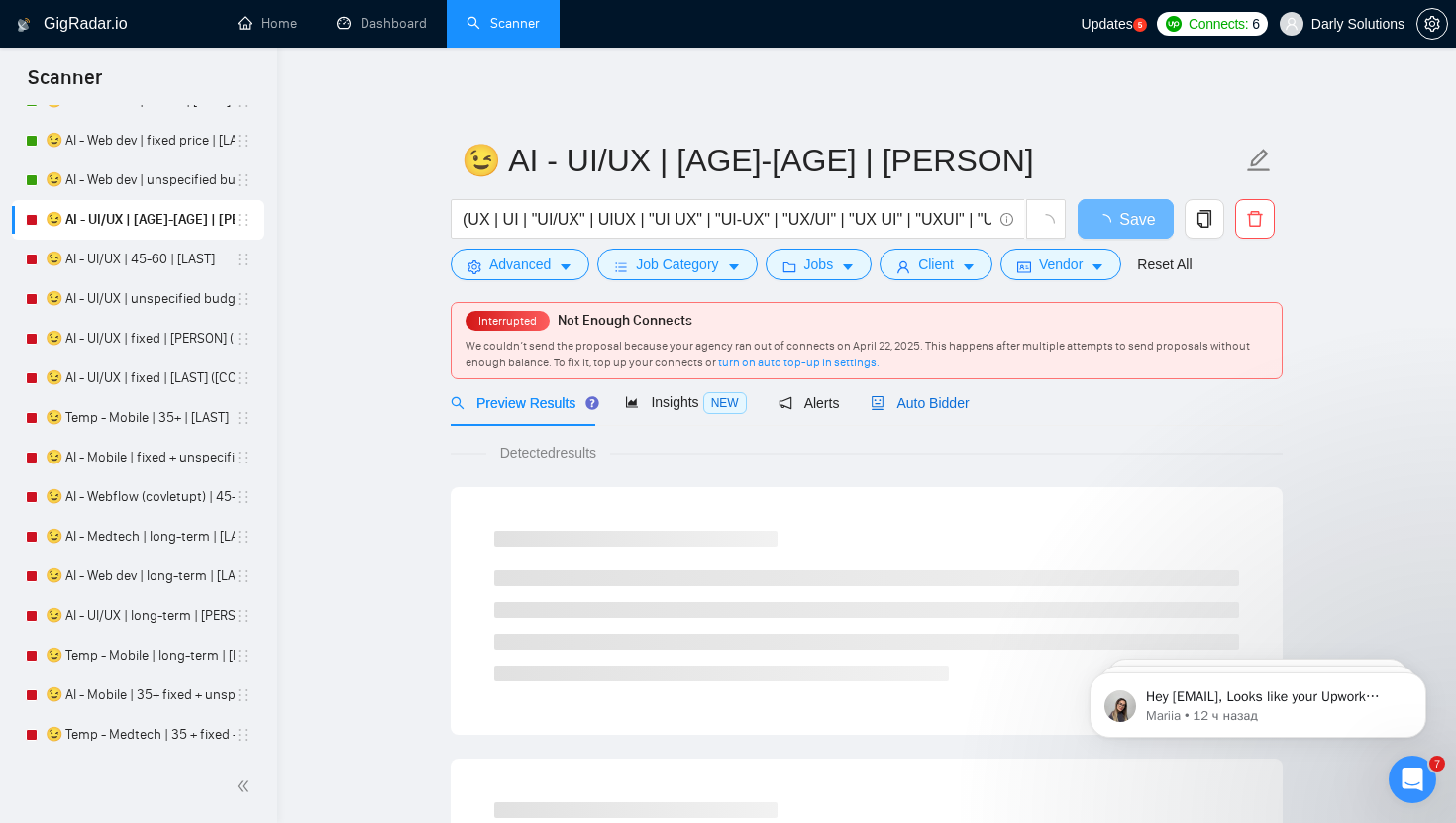 click on "Auto Bidder" at bounding box center (919, 403) 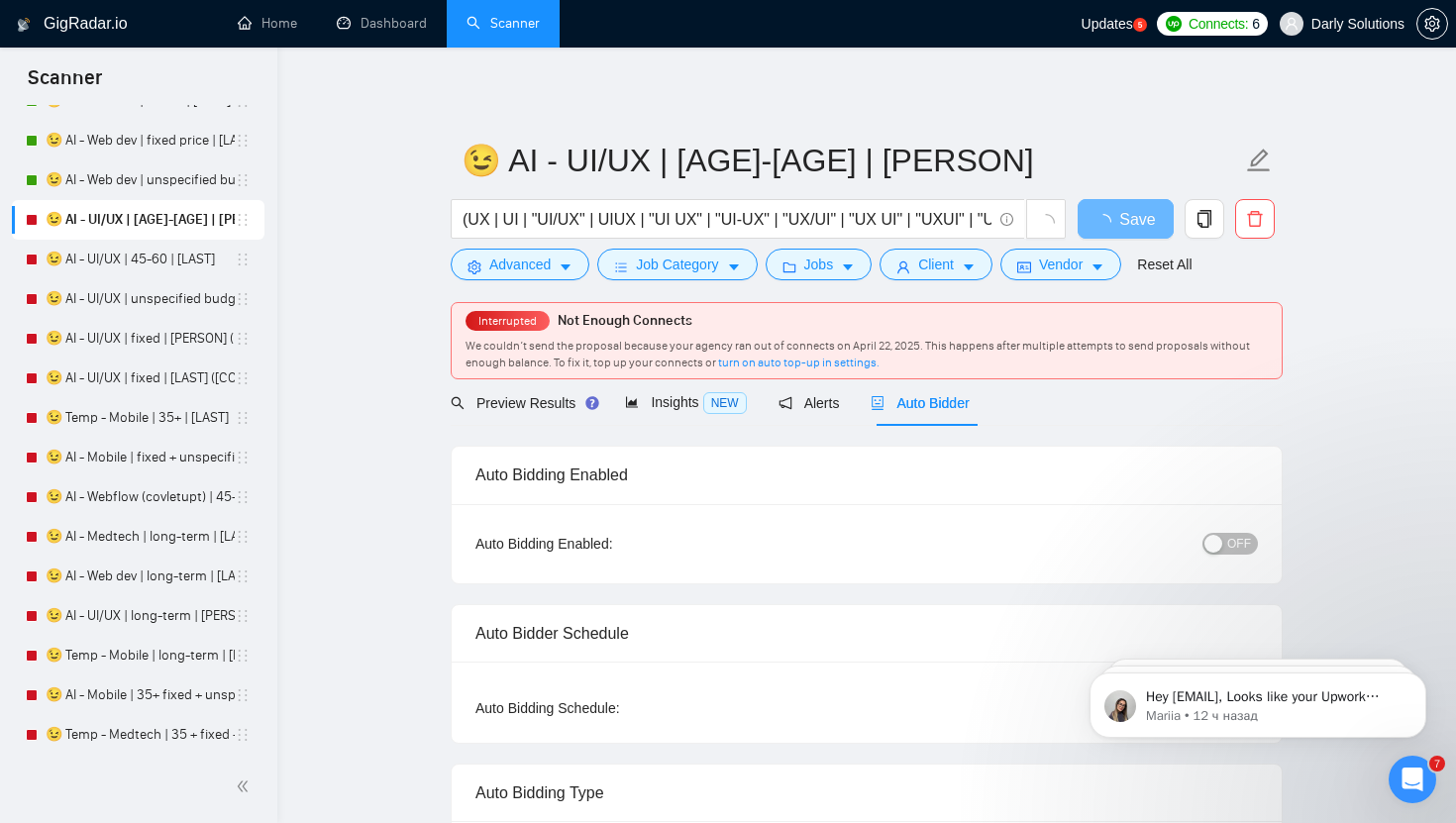 type 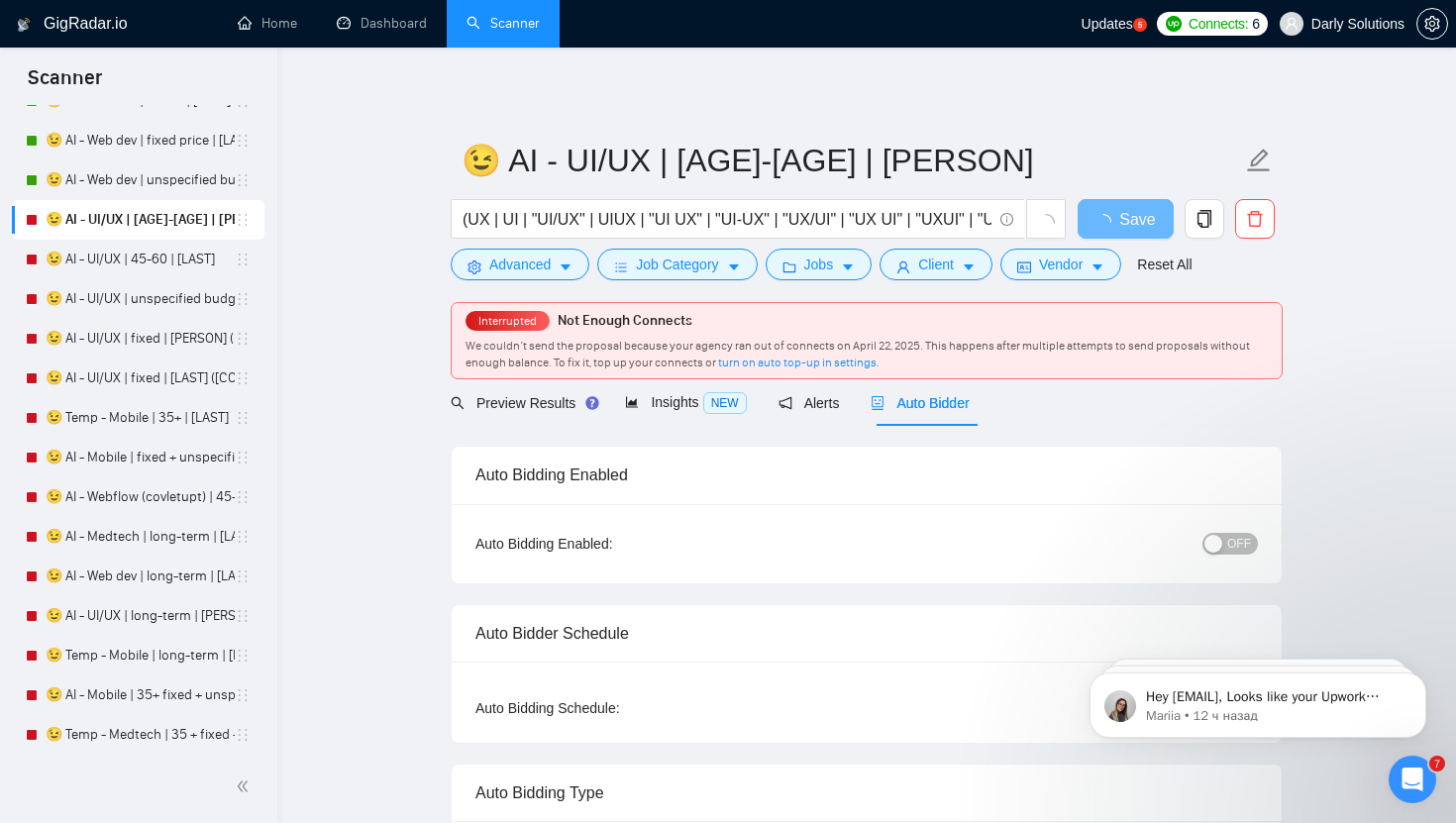 radio on "false" 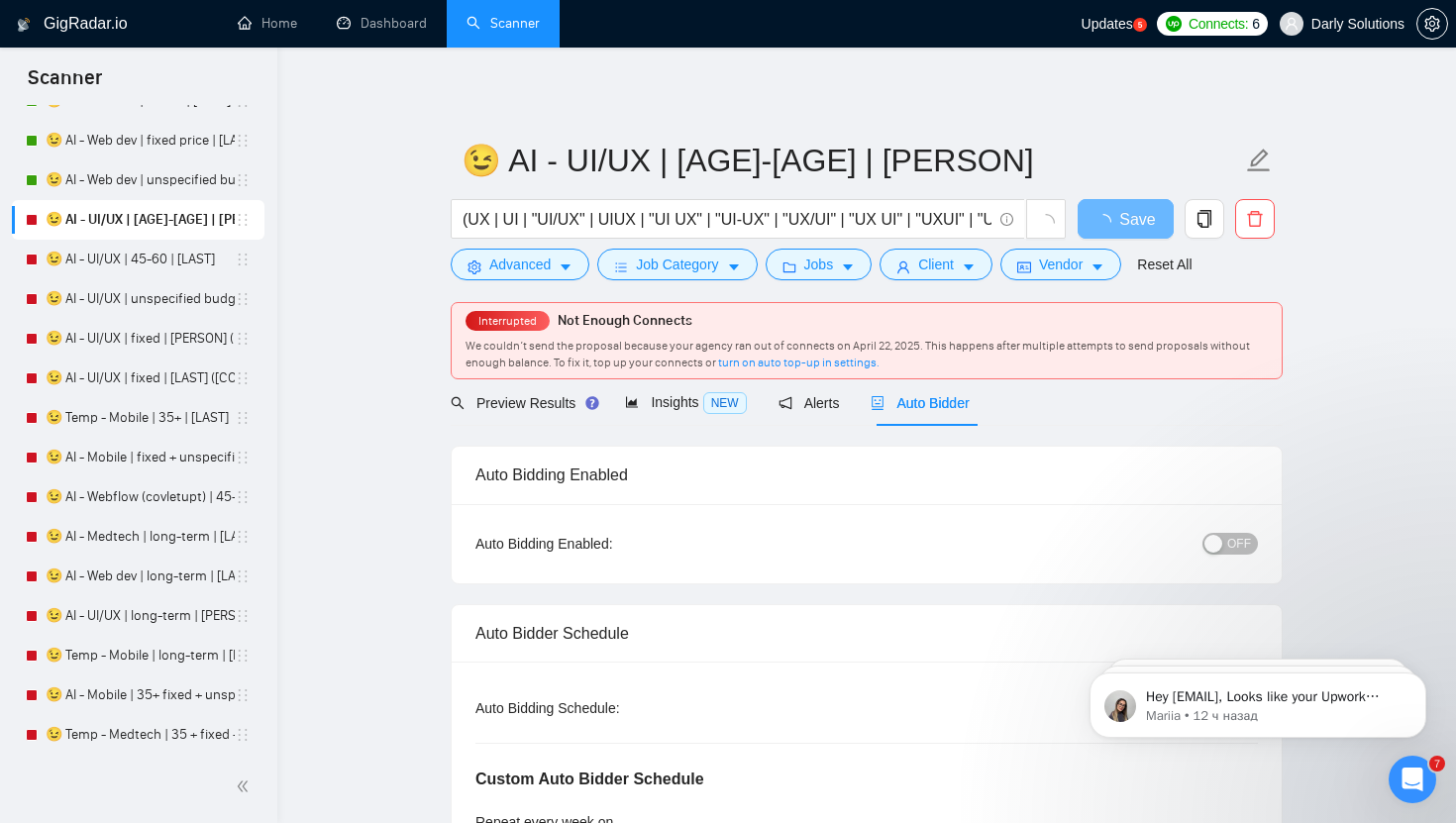 click on "OFF" at bounding box center [1239, 544] 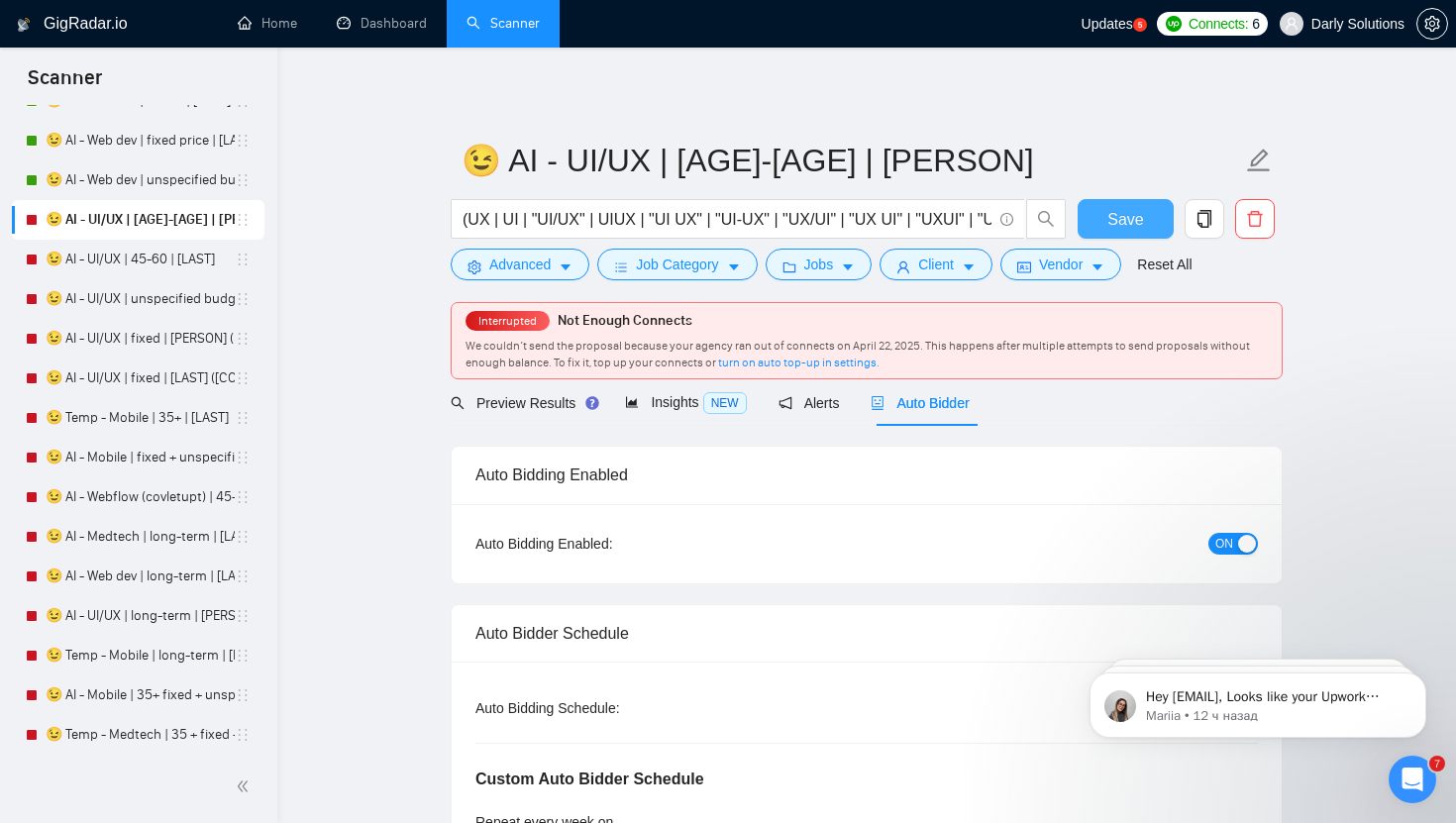 click on "Save" at bounding box center [1125, 219] 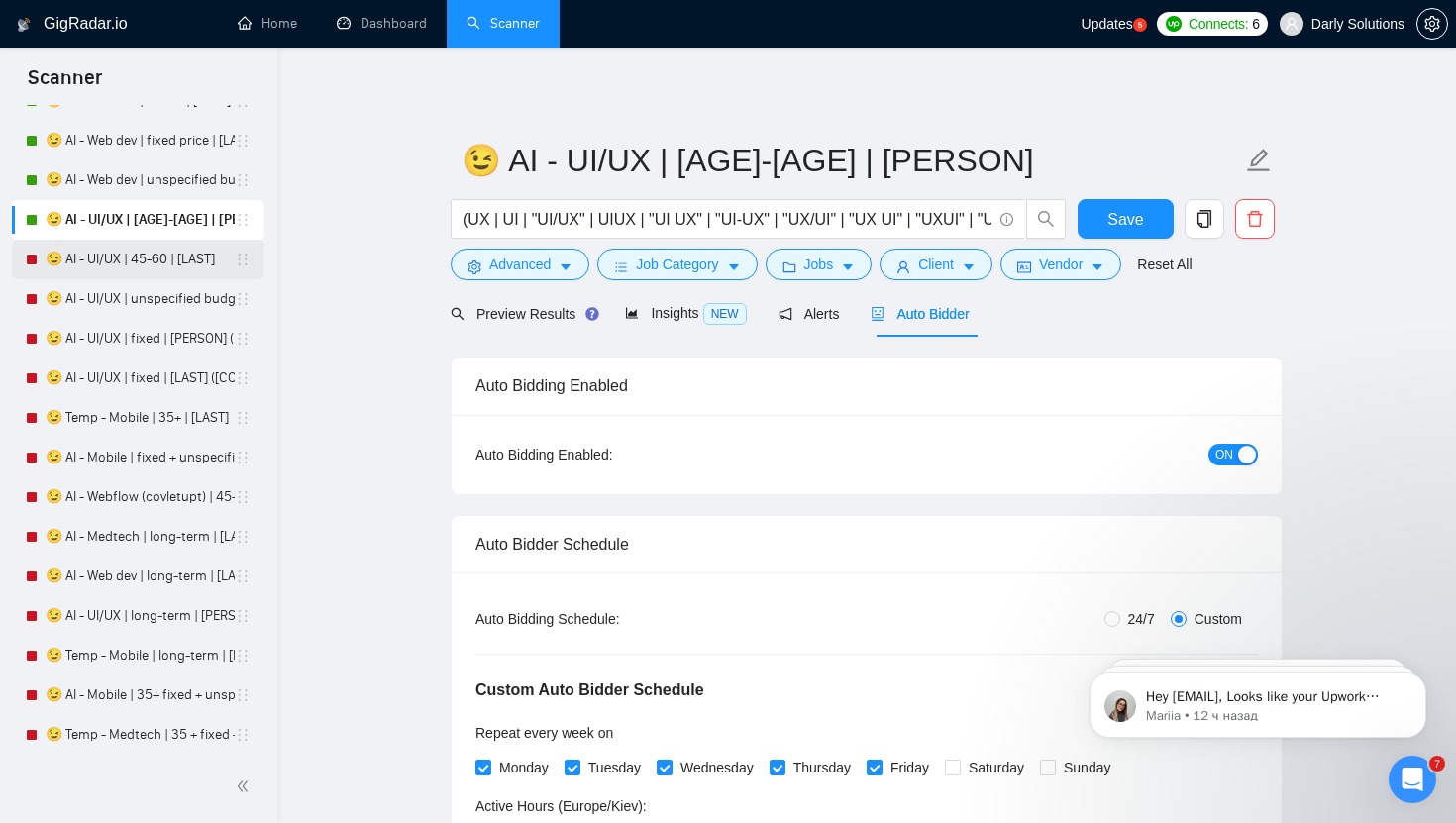 click on "😉 AI - UI/UX | 45-60 | [LAST]" at bounding box center [140, 259] 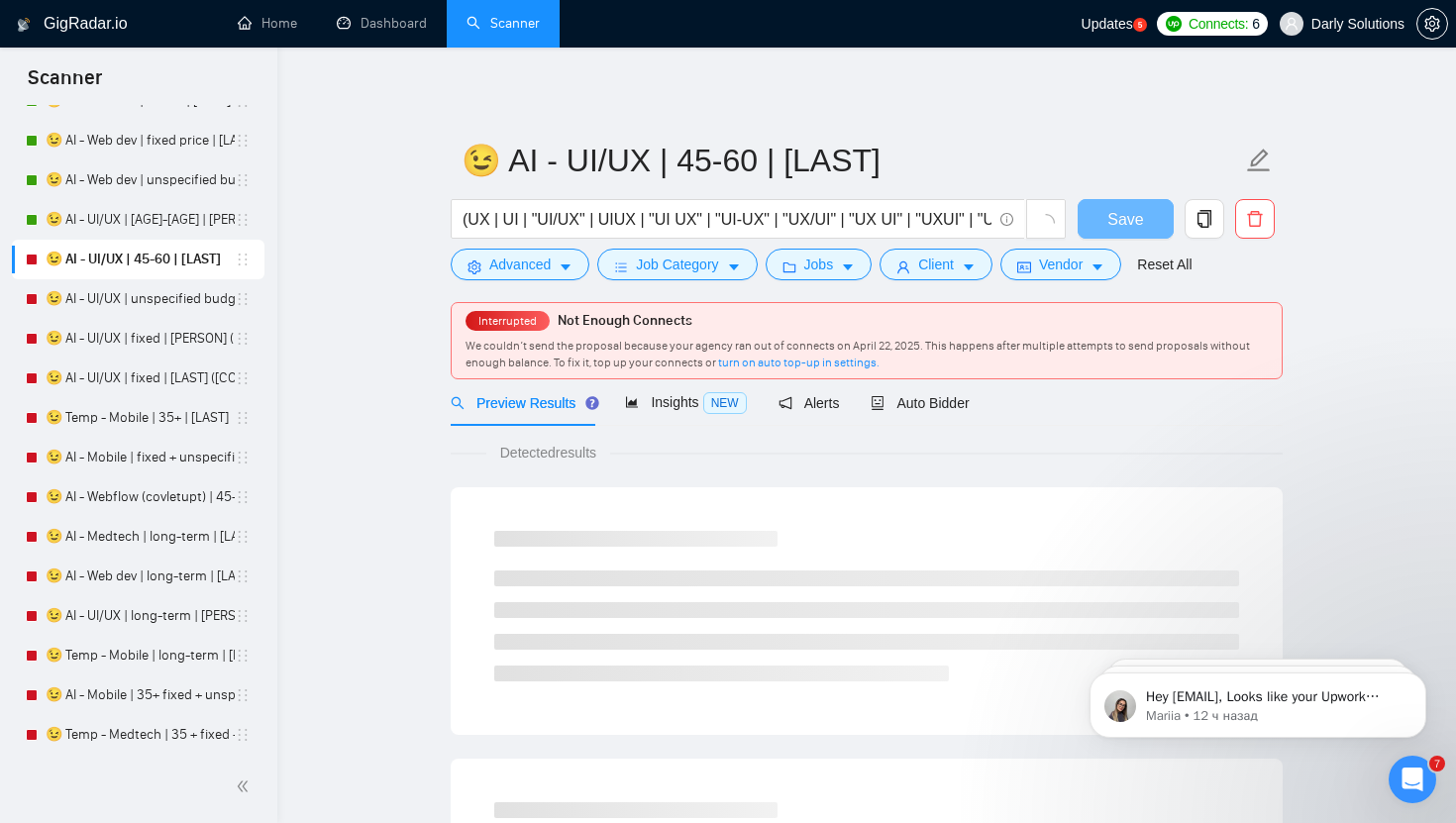 click on "Interrupted Not Enough Connects We couldn’t send the proposal because your agency ran out of connects on [DATE]. This happens after multiple attempts to send proposals without enough balance. To fix it, top up your connects or turn on auto top-up in settings." at bounding box center (867, 335) 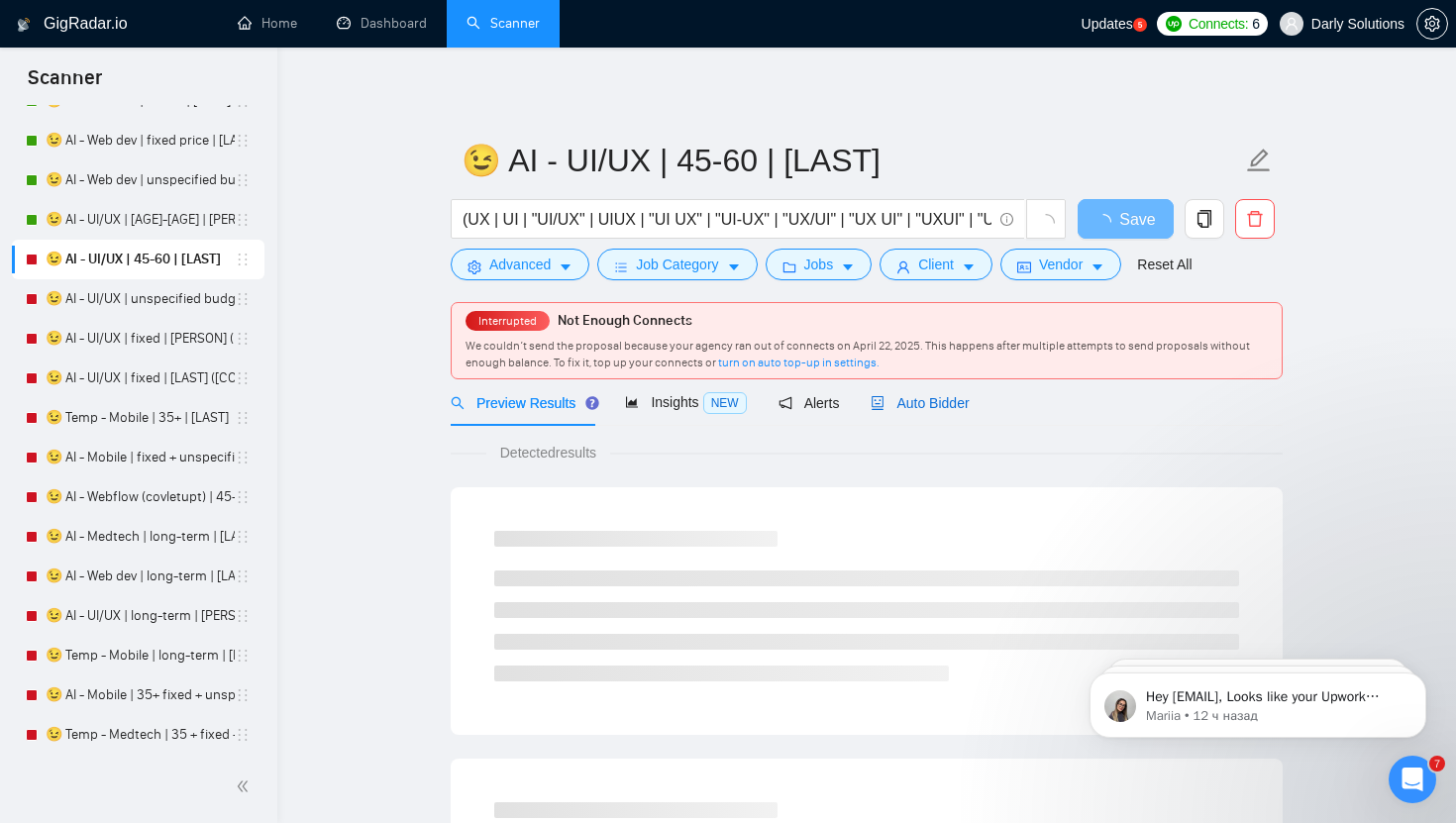 click on "Auto Bidder" at bounding box center (919, 403) 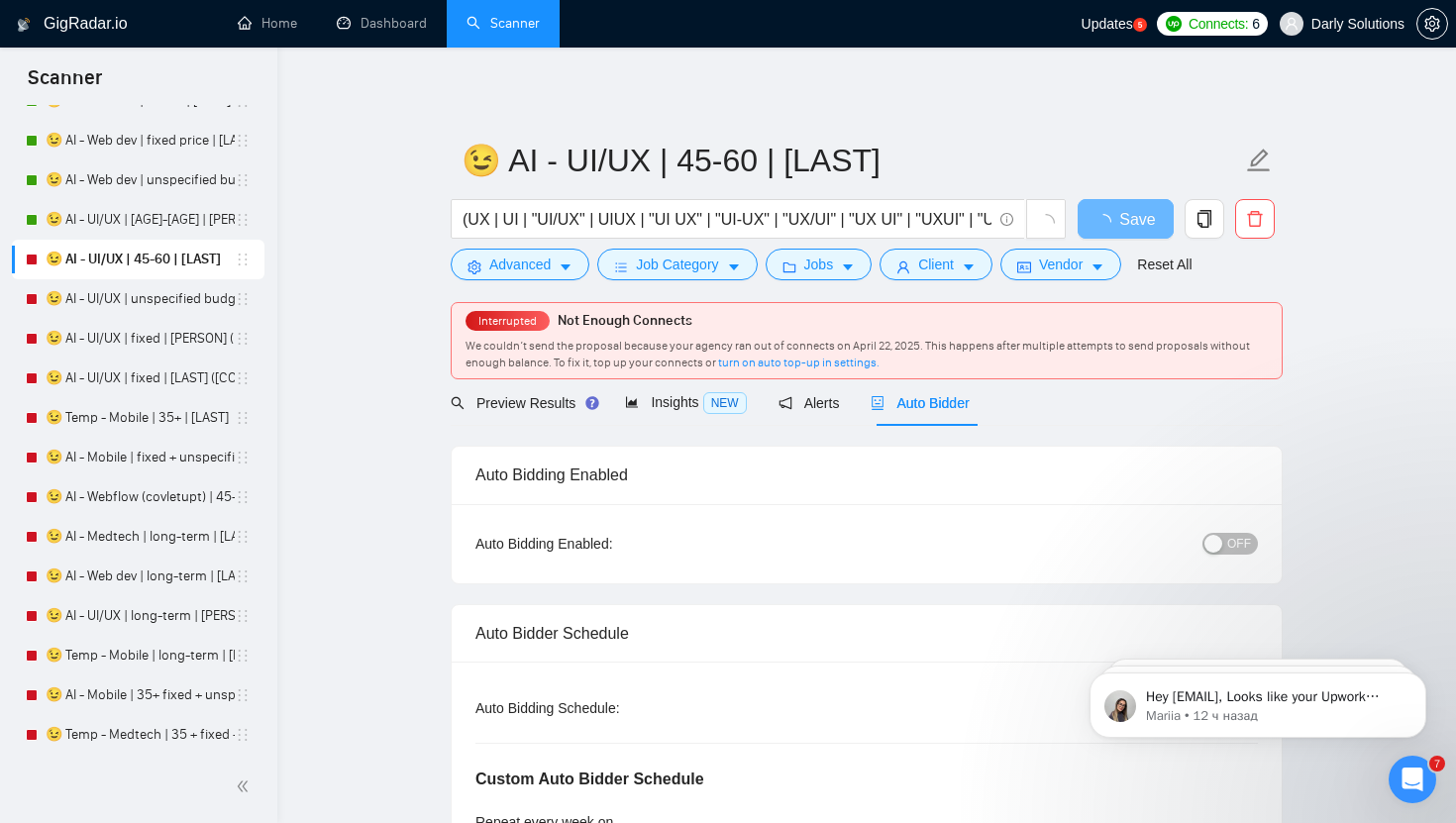 click on "OFF" at bounding box center (1239, 544) 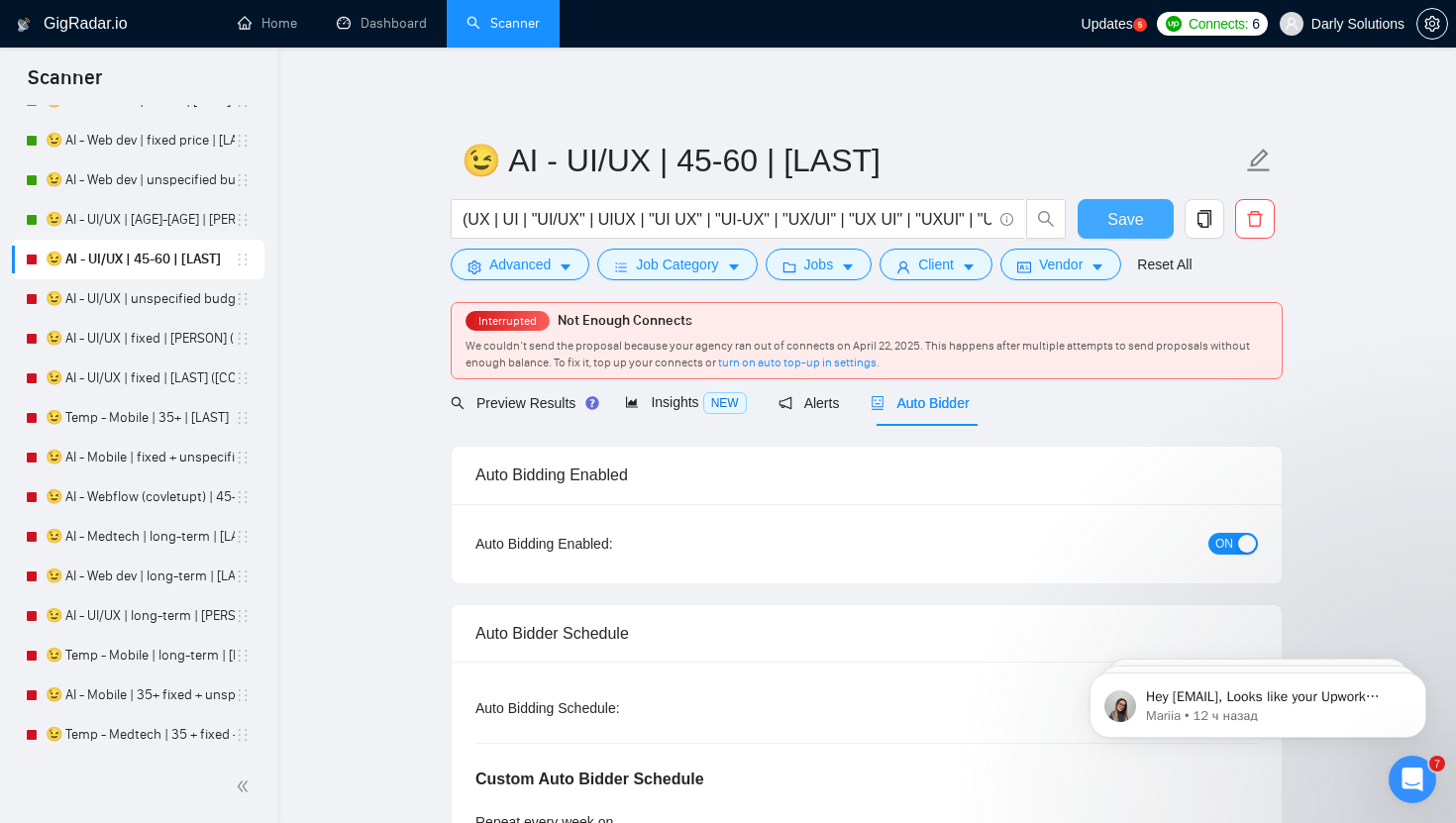 click on "Save" at bounding box center (1125, 219) 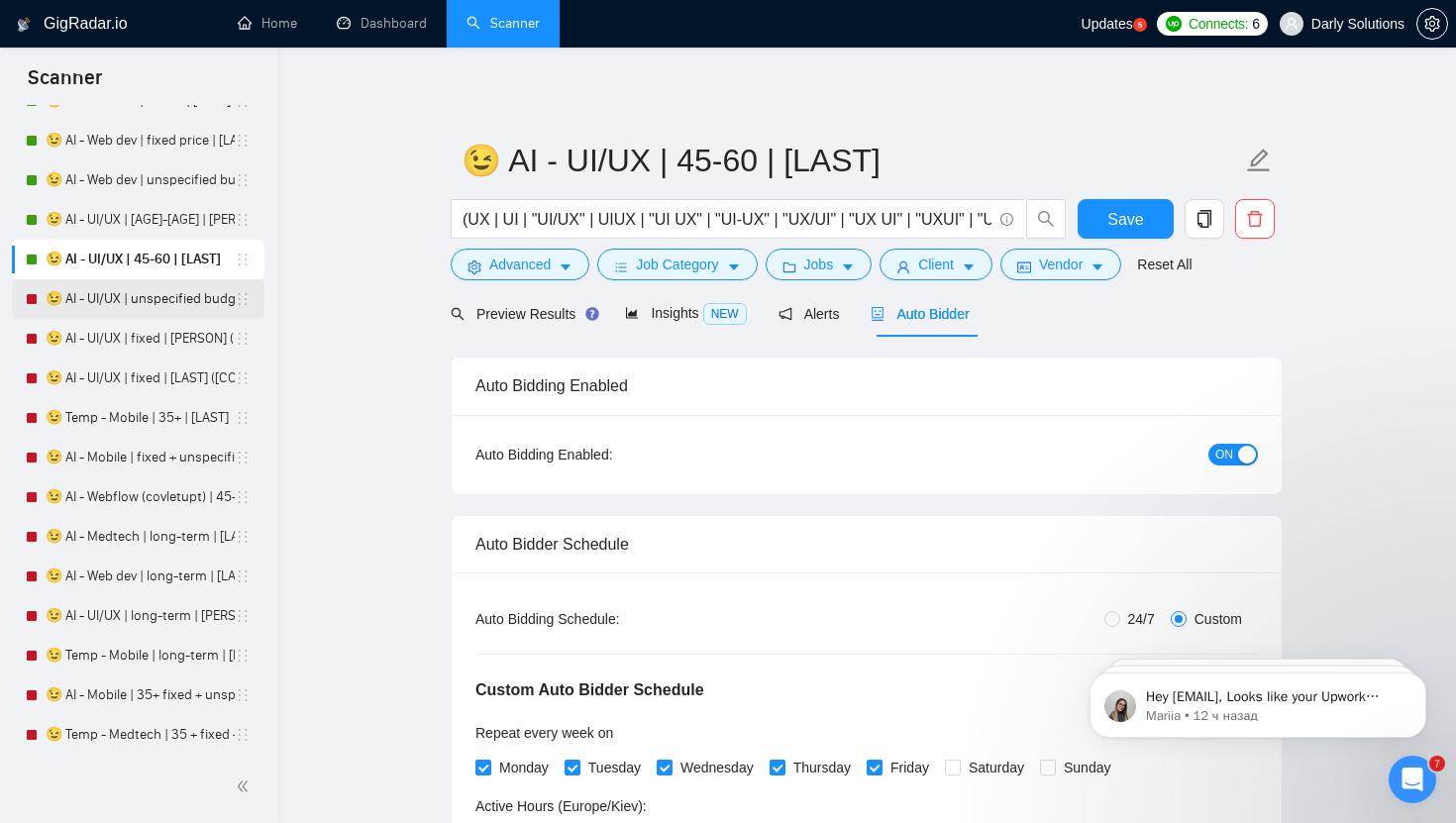 click on "😉 AI - UI/UX | unspecified budget | [FIRST]" at bounding box center [140, 299] 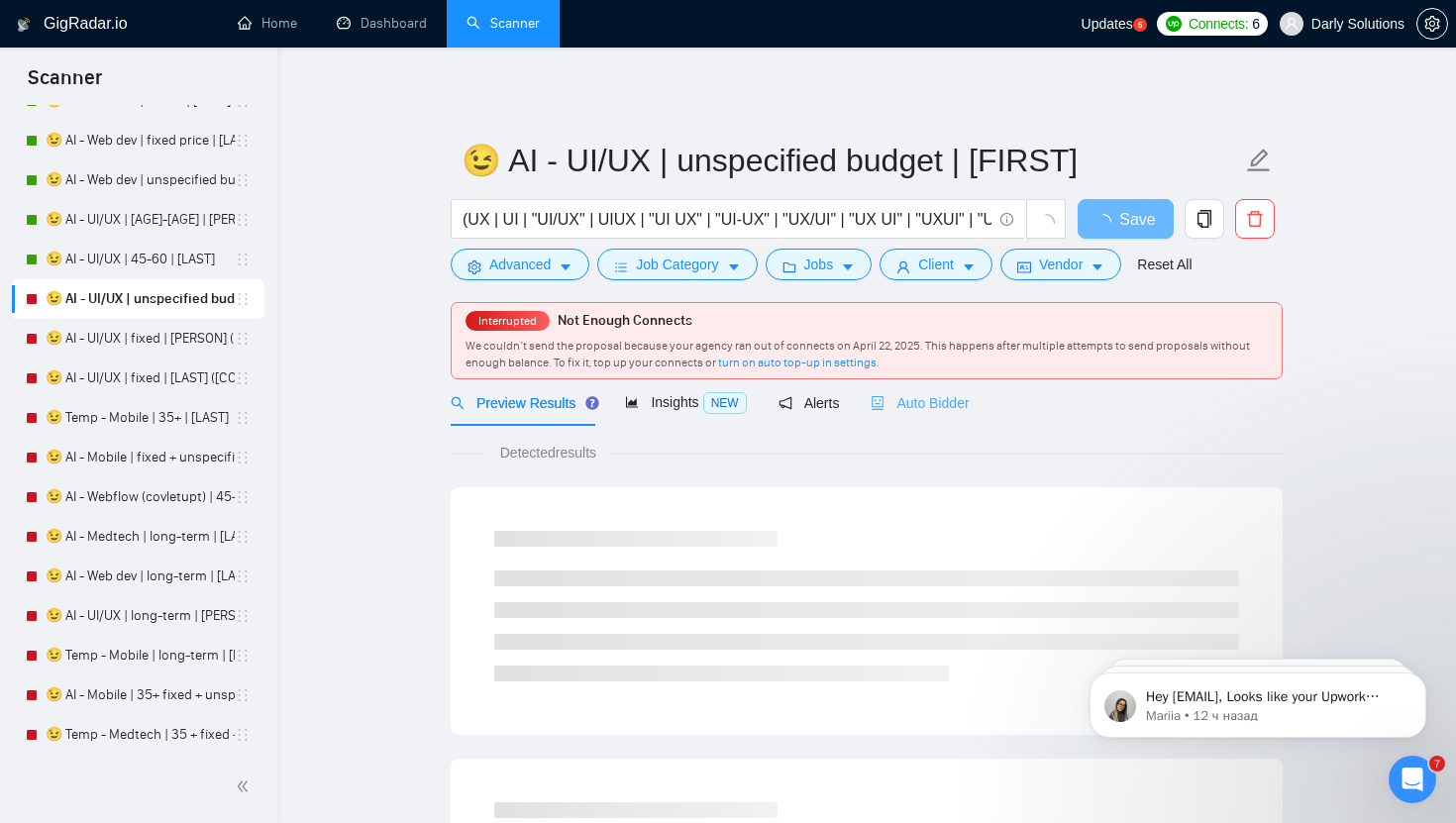 click on "Auto Bidder" at bounding box center [919, 402] 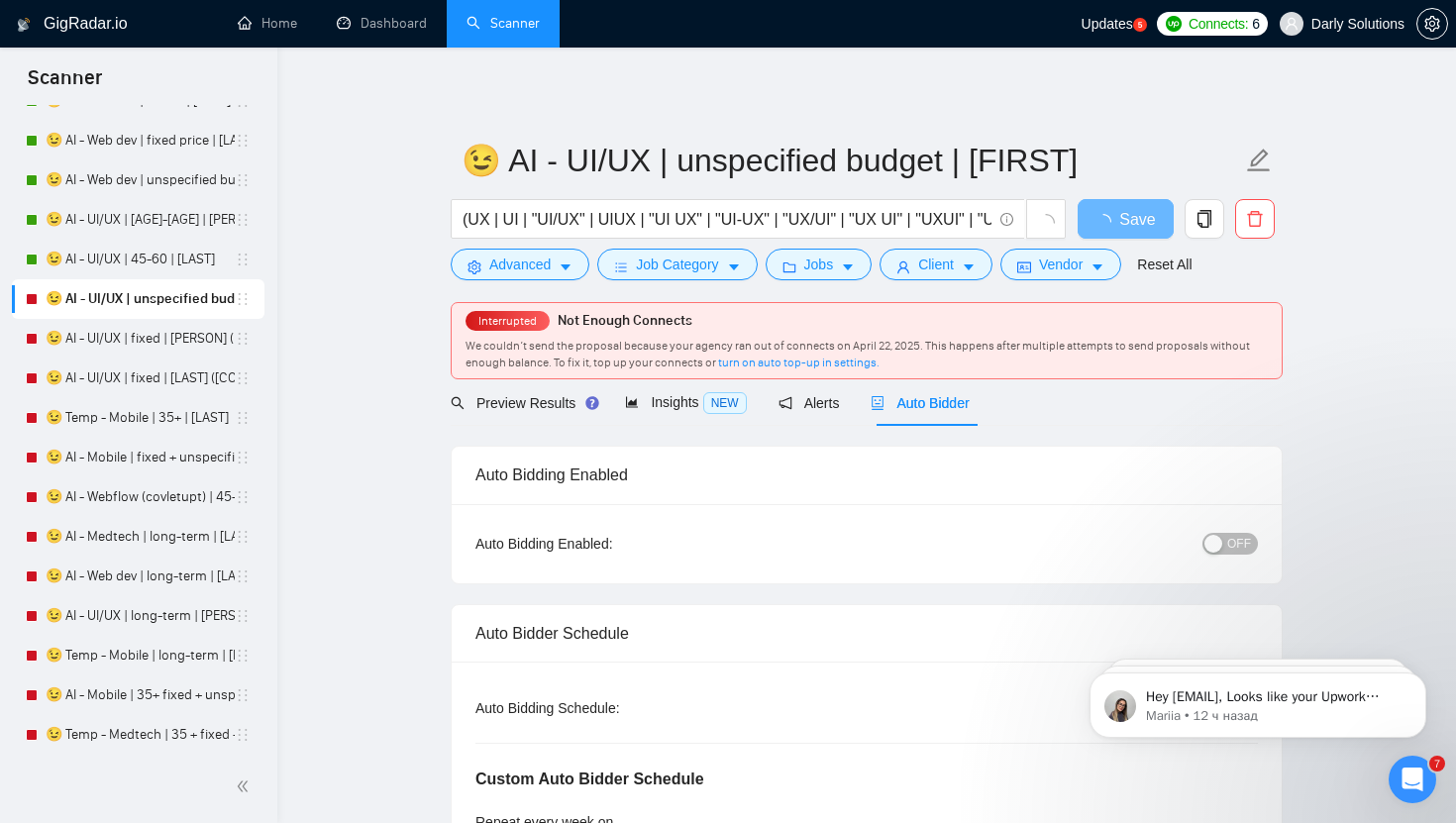 click on "OFF" at bounding box center [1230, 544] 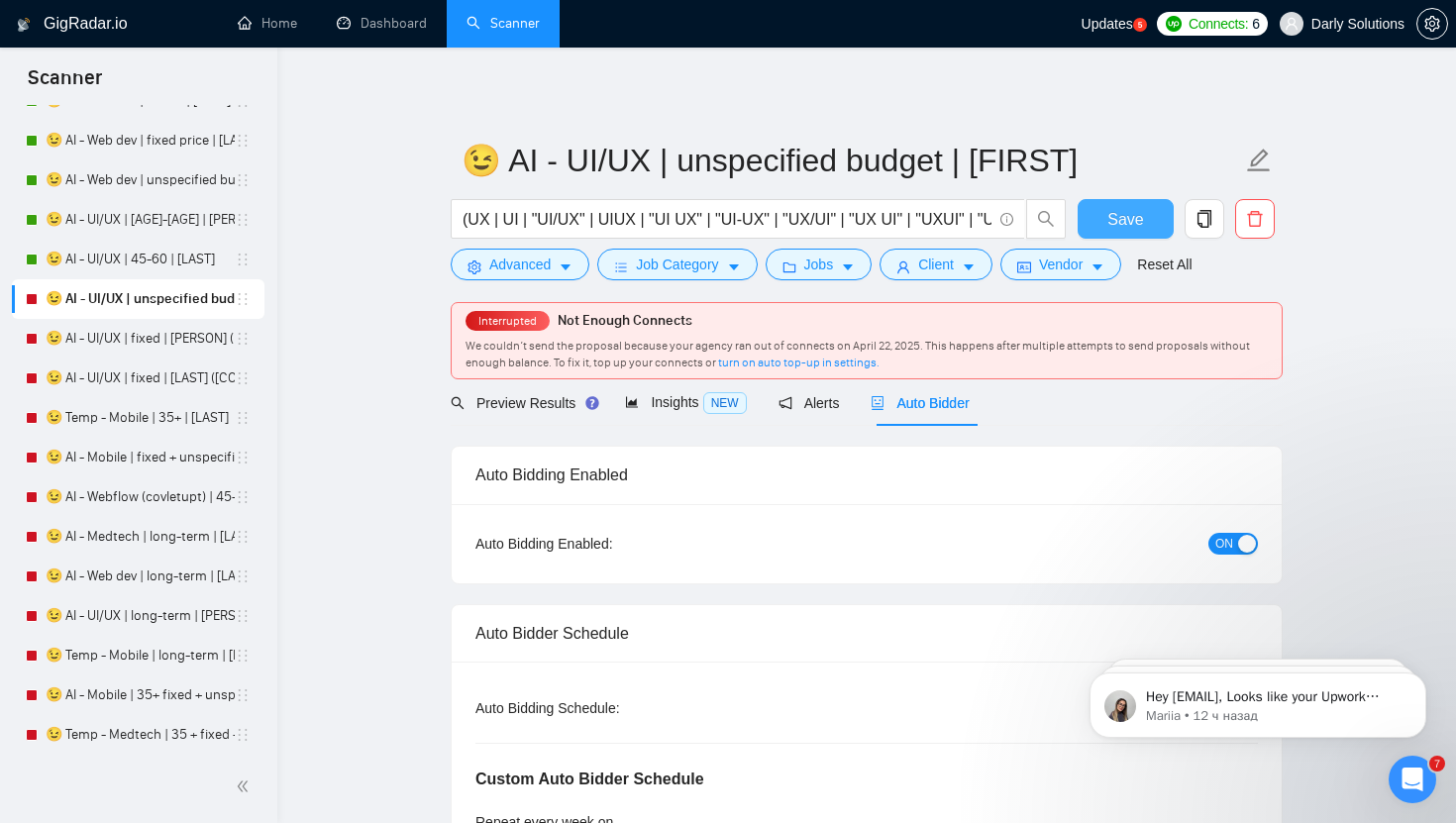 click on "Save" at bounding box center (1125, 219) 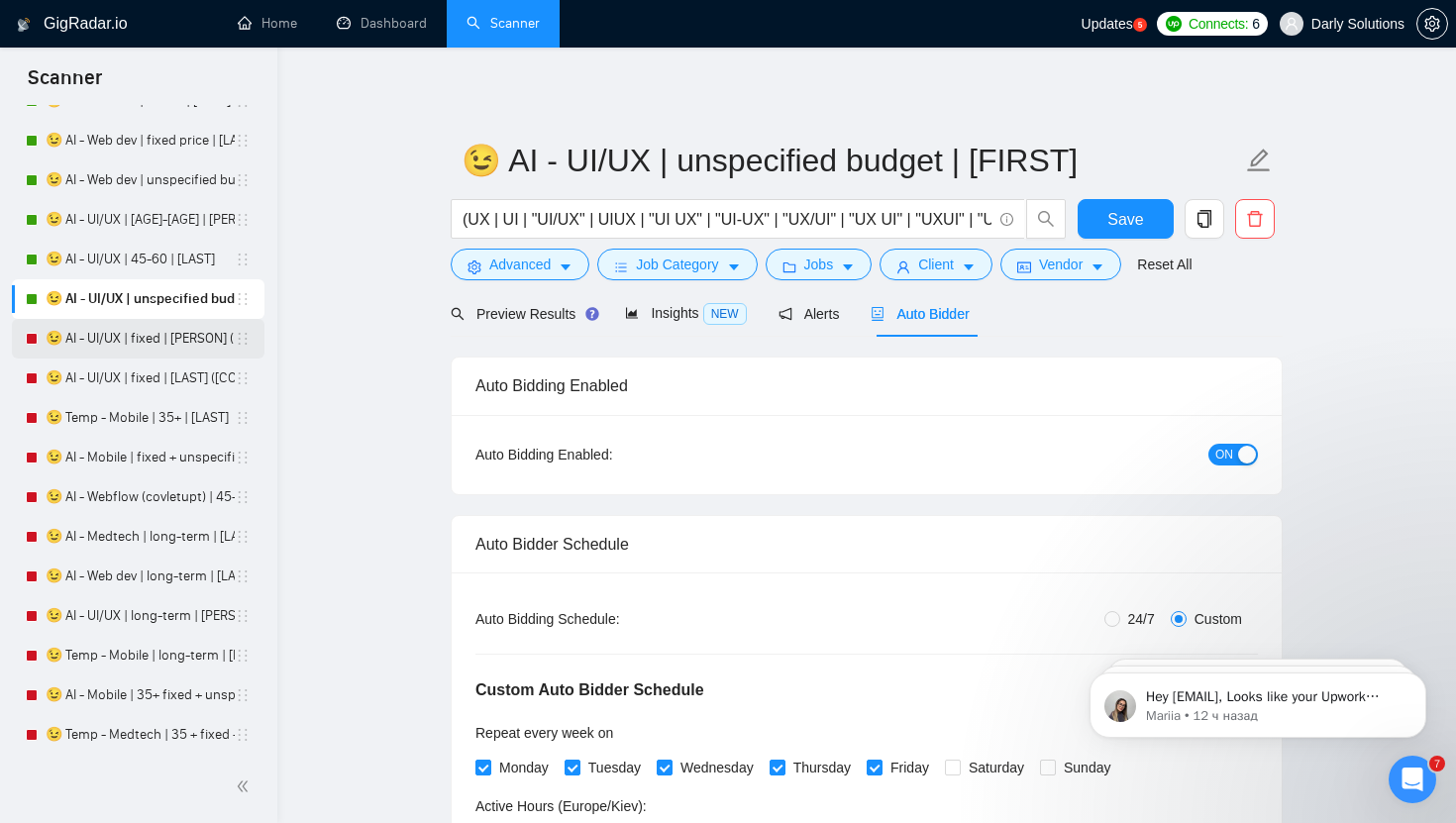 click on "😉 AI - UI/UX | fixed | [PERSON] (USA)" at bounding box center (140, 339) 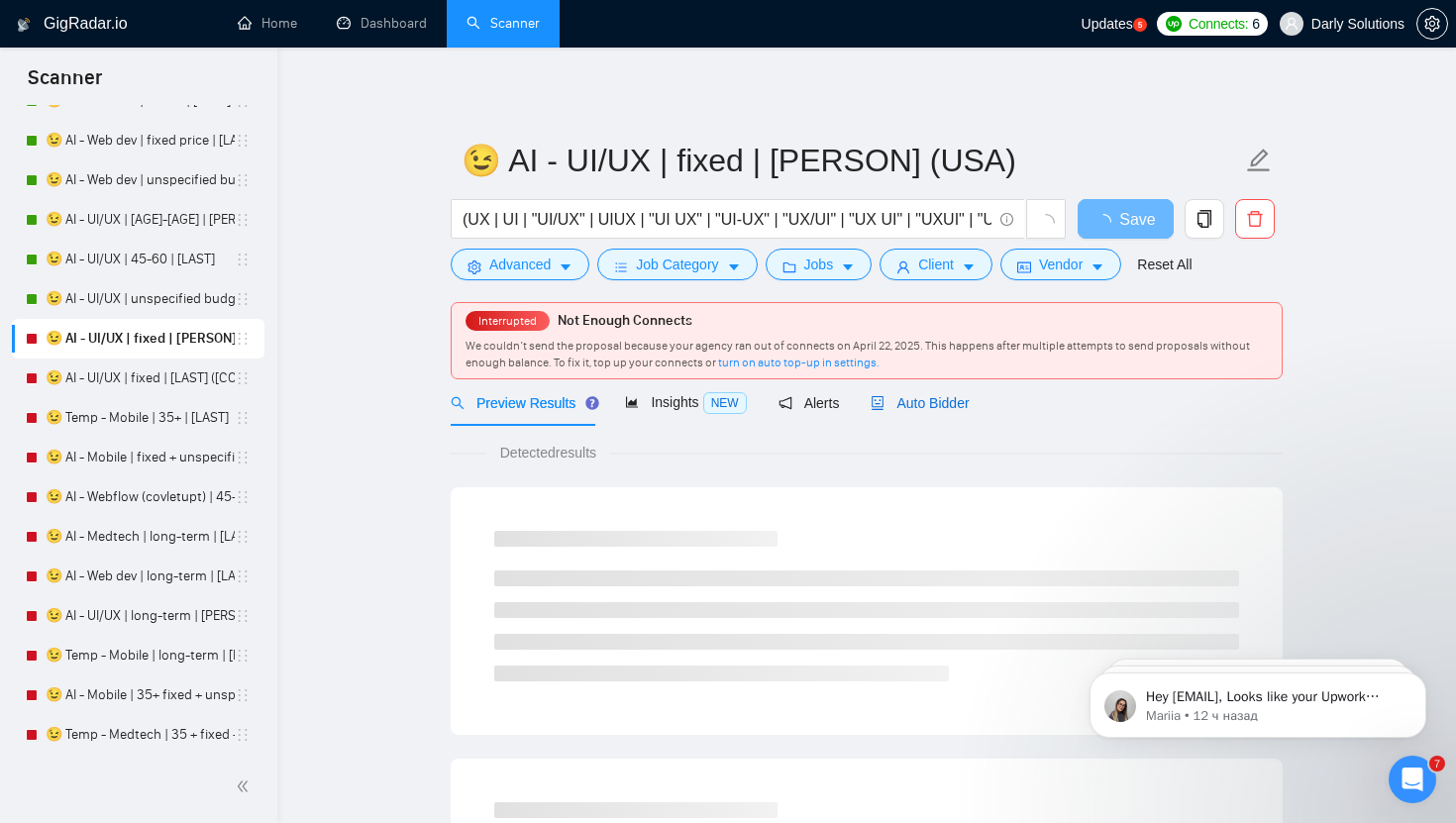 click on "Auto Bidder" at bounding box center (919, 403) 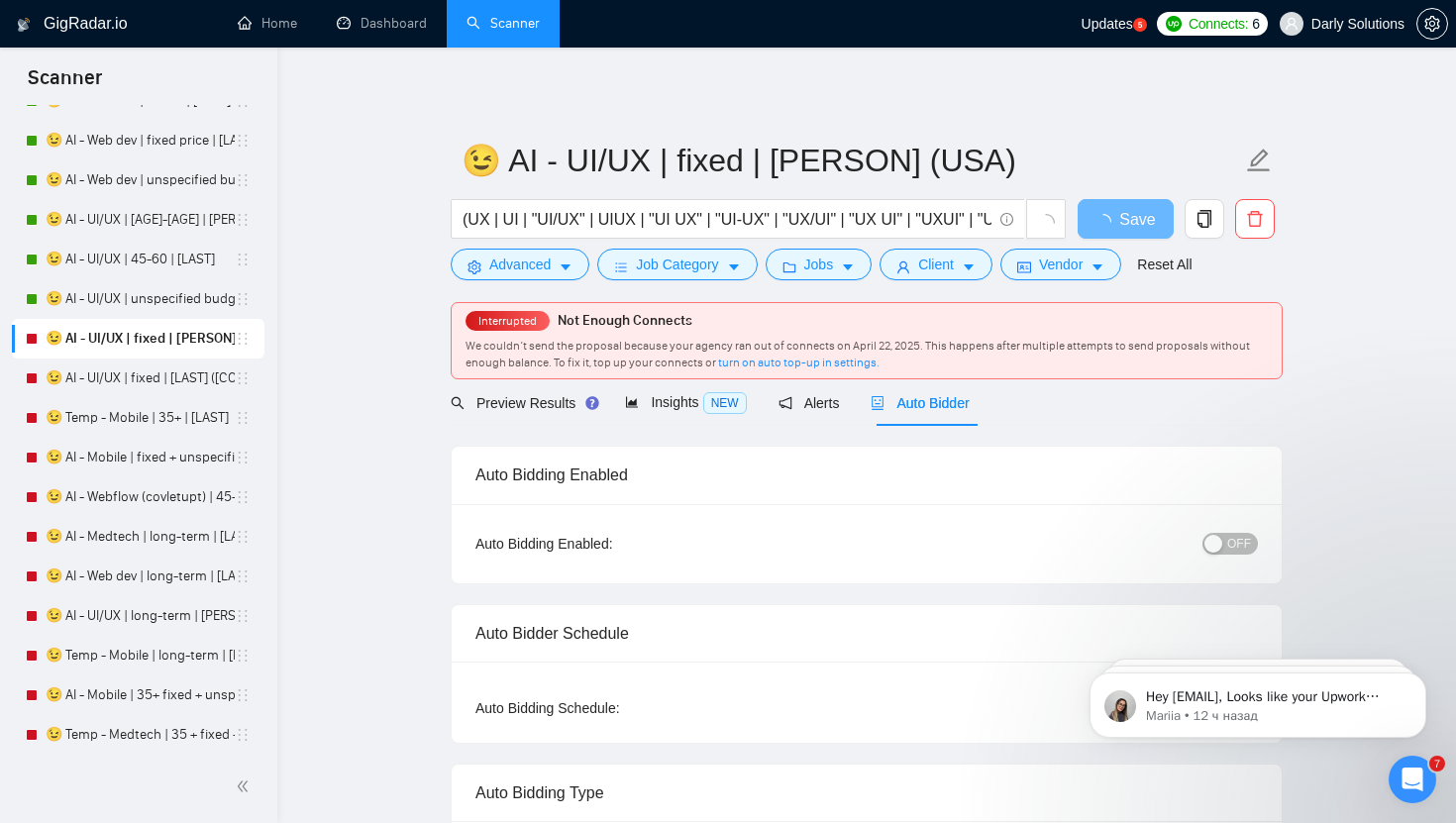 type 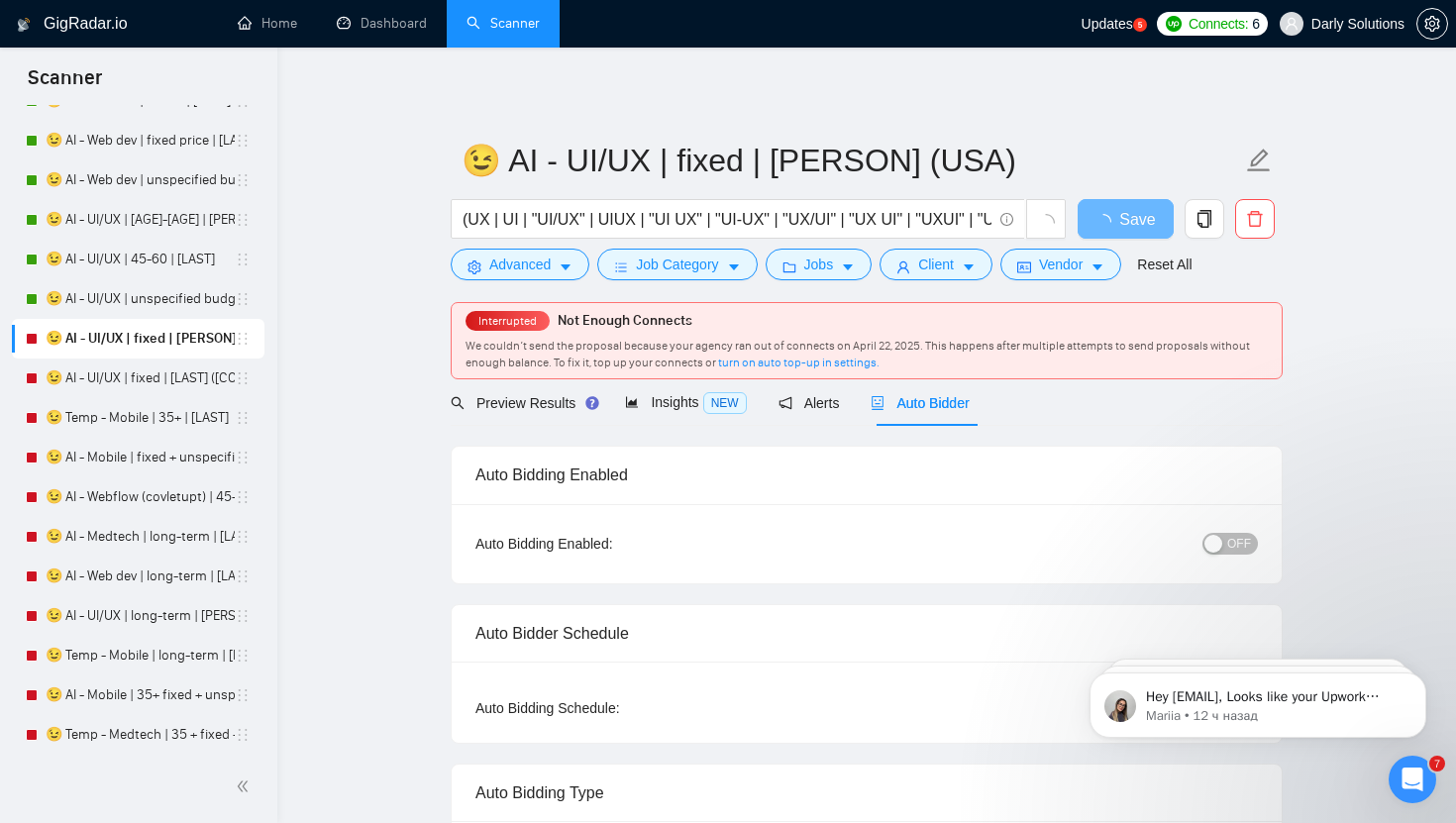 radio on "false" 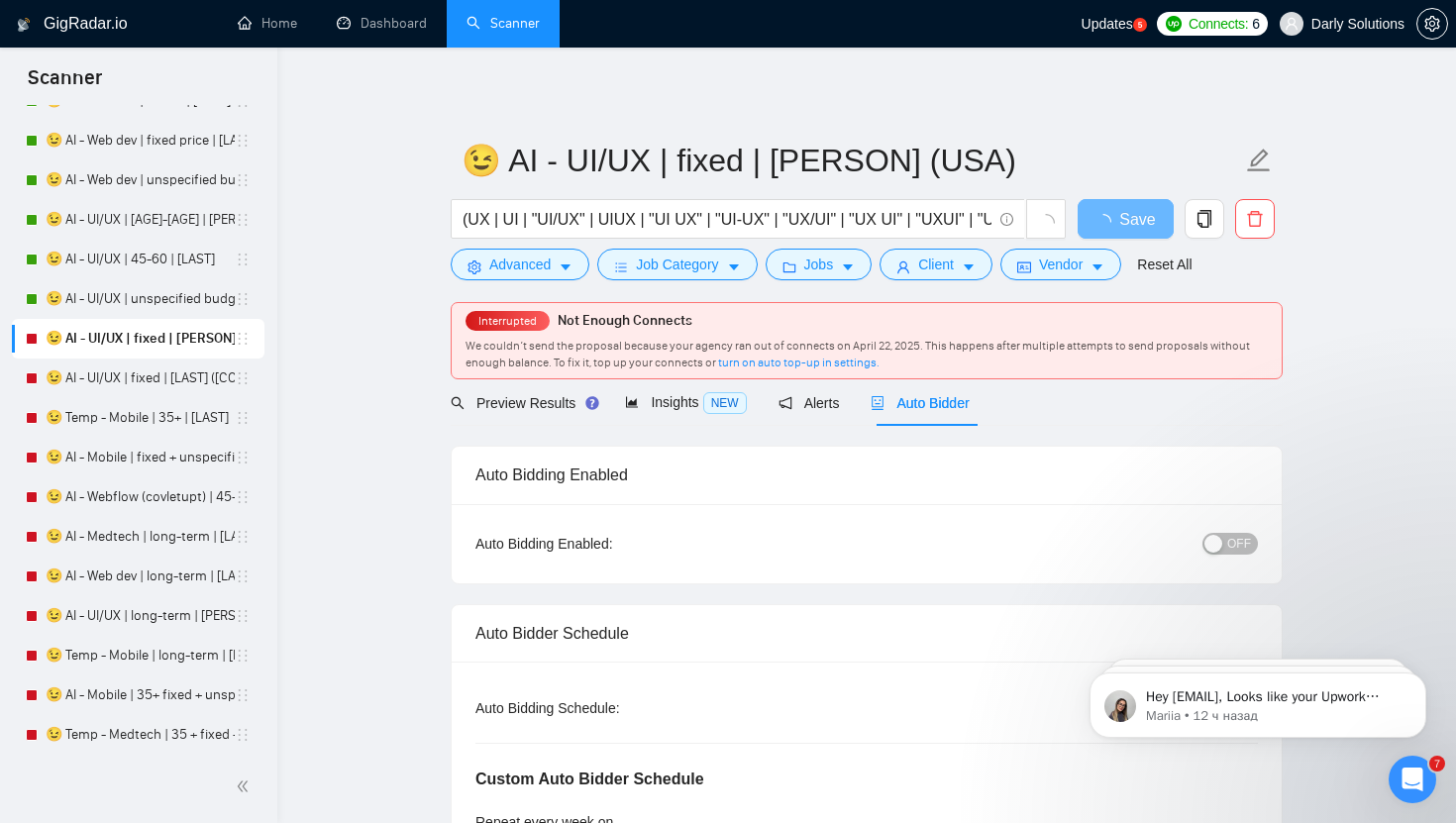click on "OFF" at bounding box center [1230, 544] 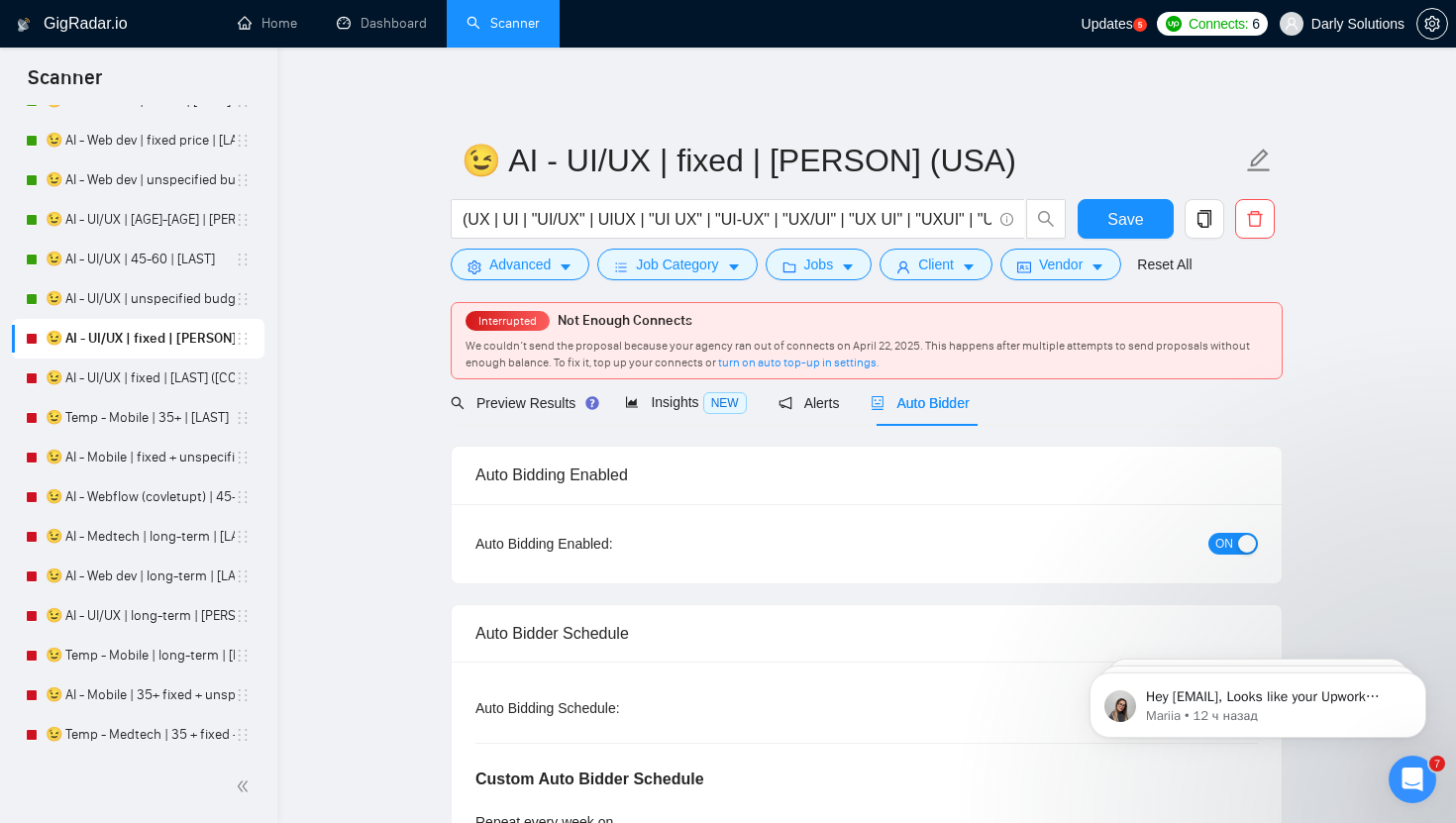 click on "Save" at bounding box center (1125, 224) 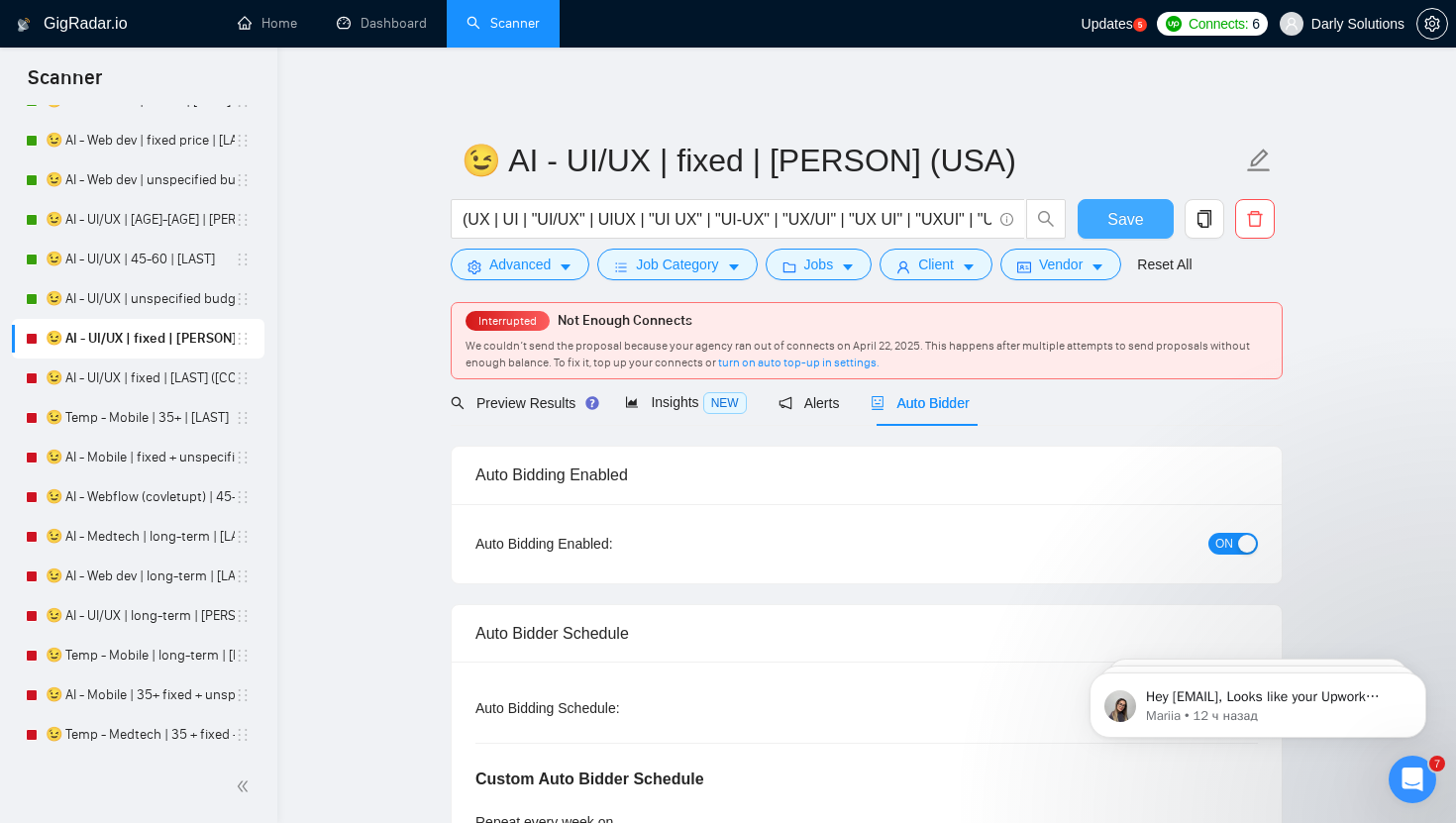 click on "Save" at bounding box center (1125, 219) 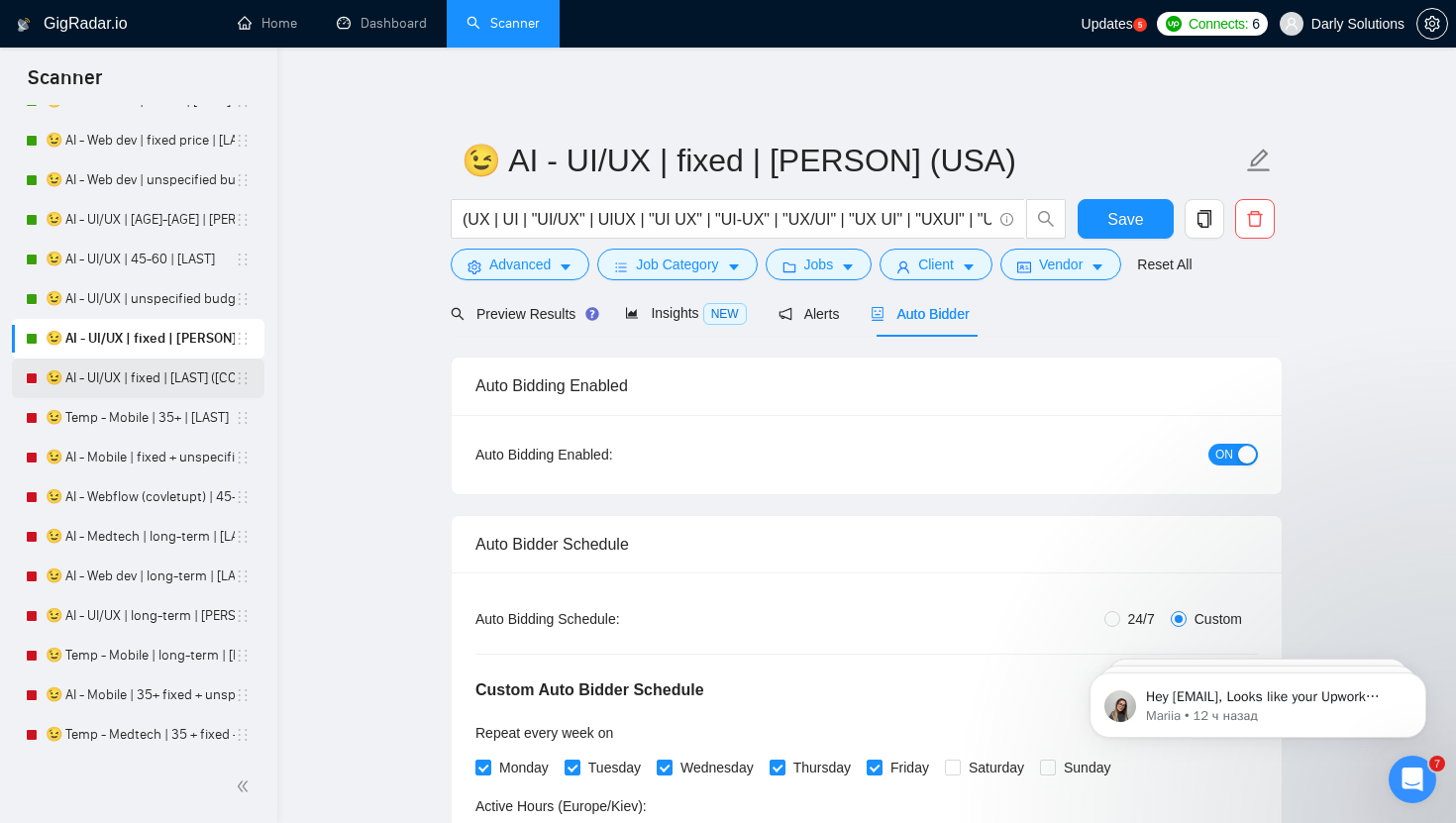 click on "😉 AI - UI/UX | fixed | [LAST] ([COUNTRY])" at bounding box center (140, 378) 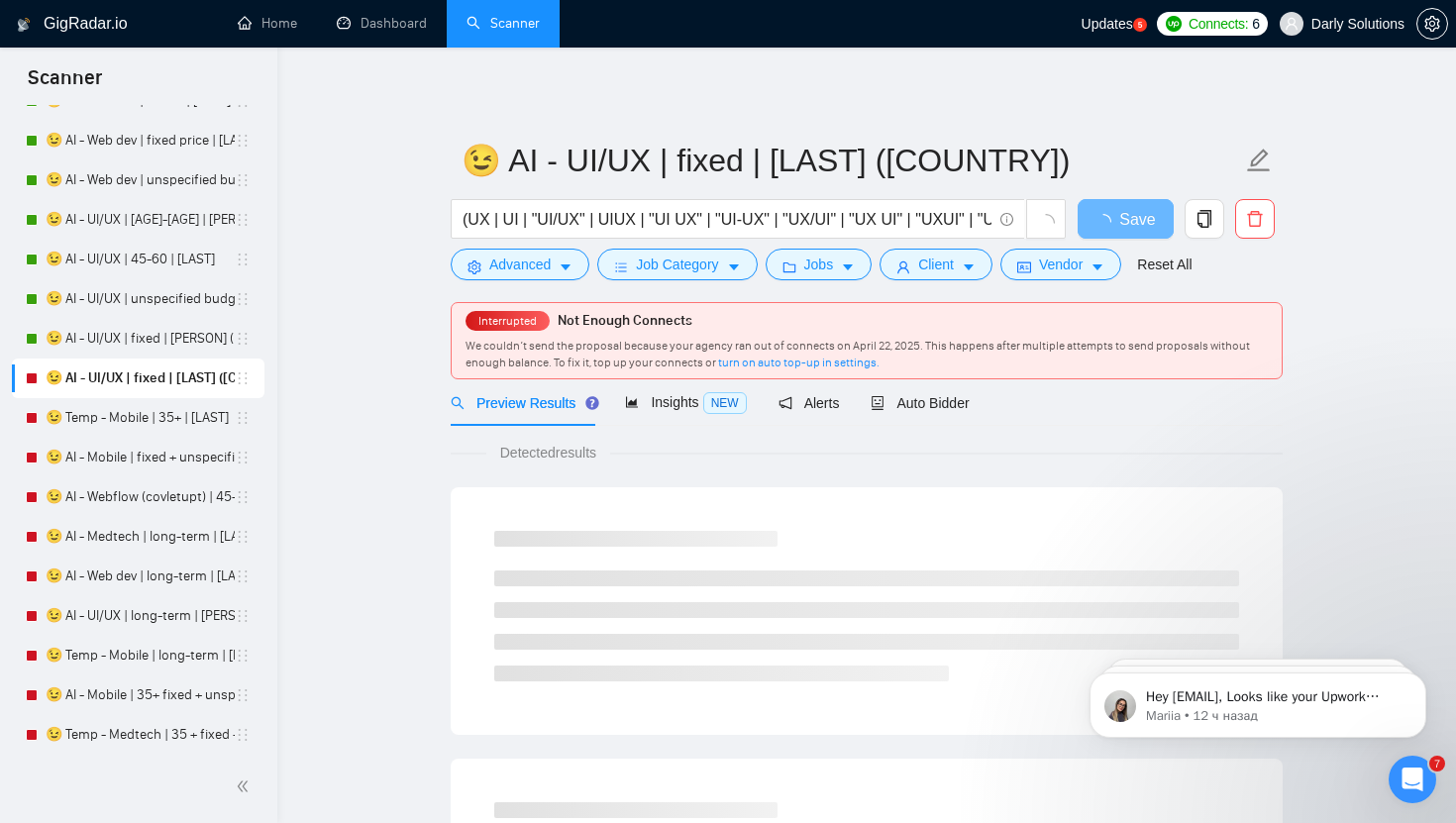 click on "Detected   results" at bounding box center (867, 1123) 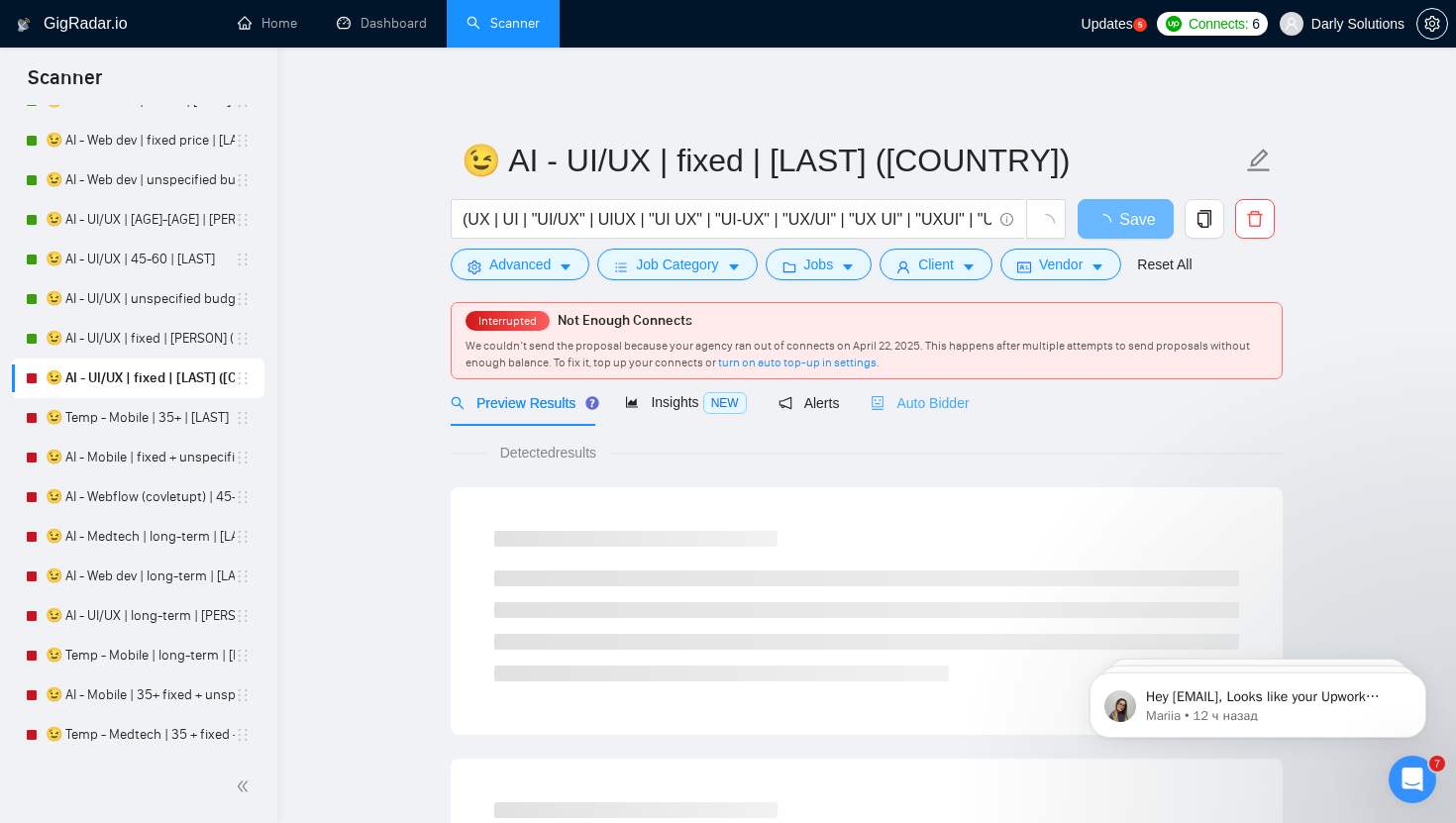 click on "Auto Bidder" at bounding box center [919, 402] 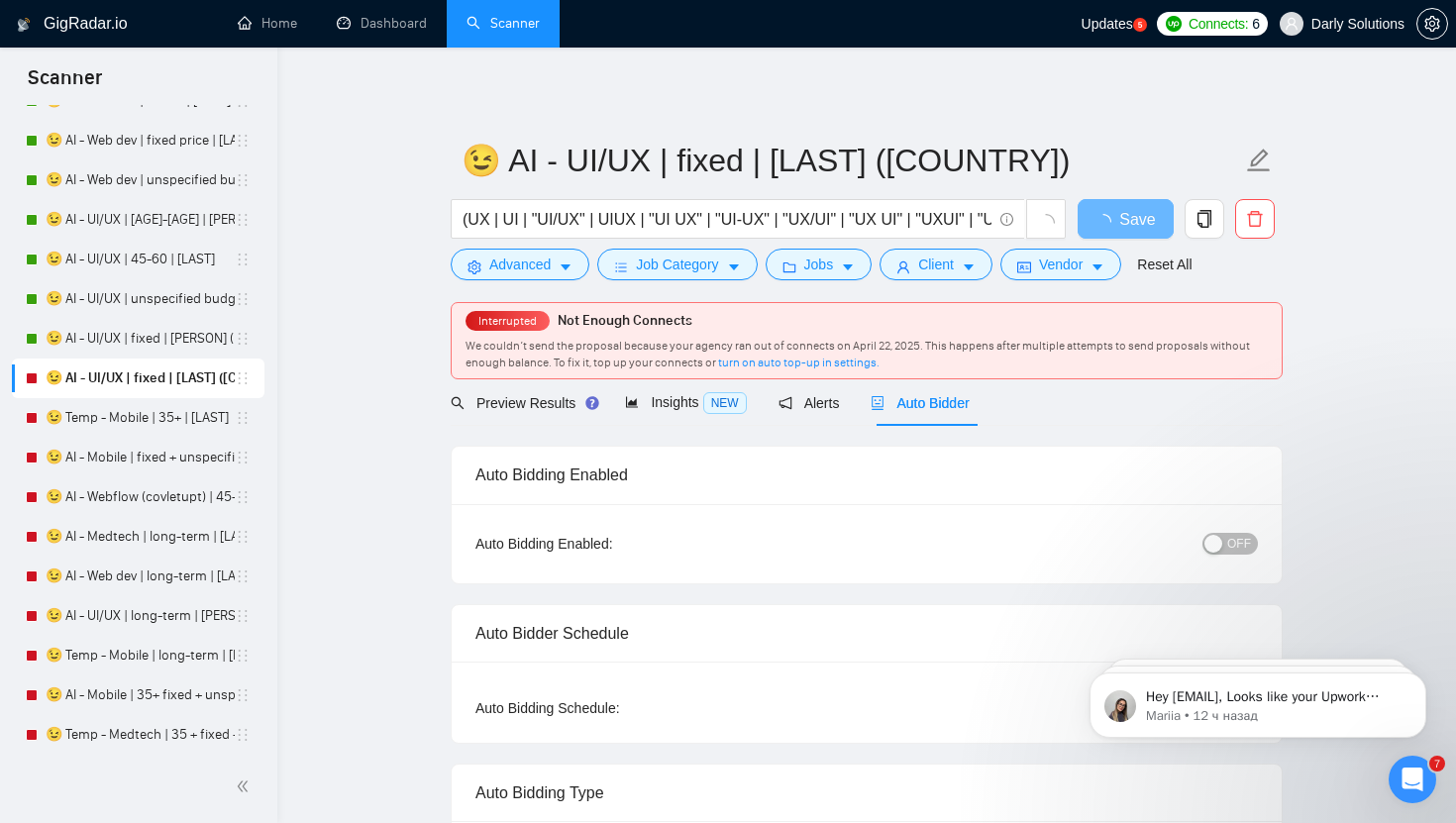 type 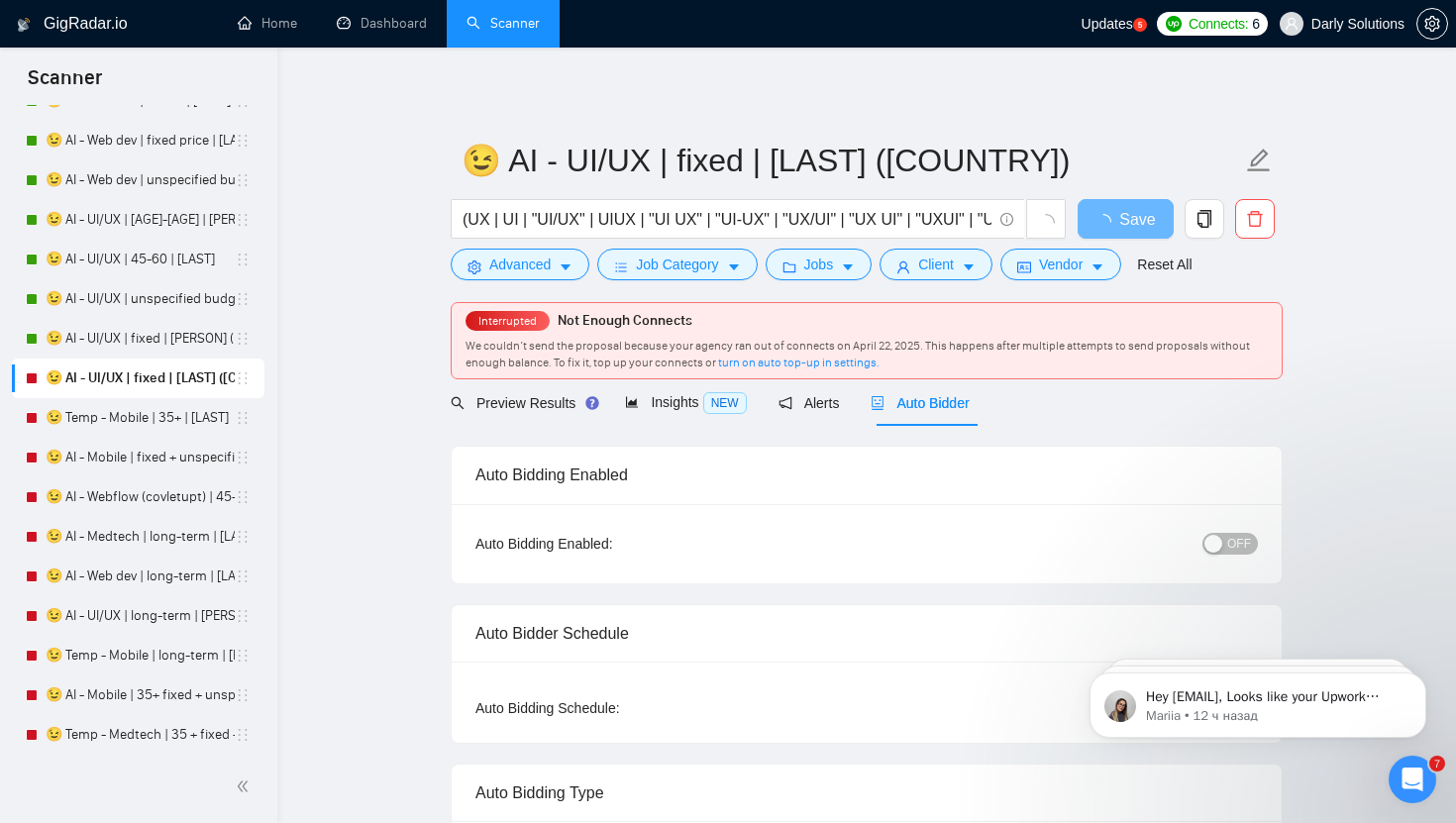 radio on "false" 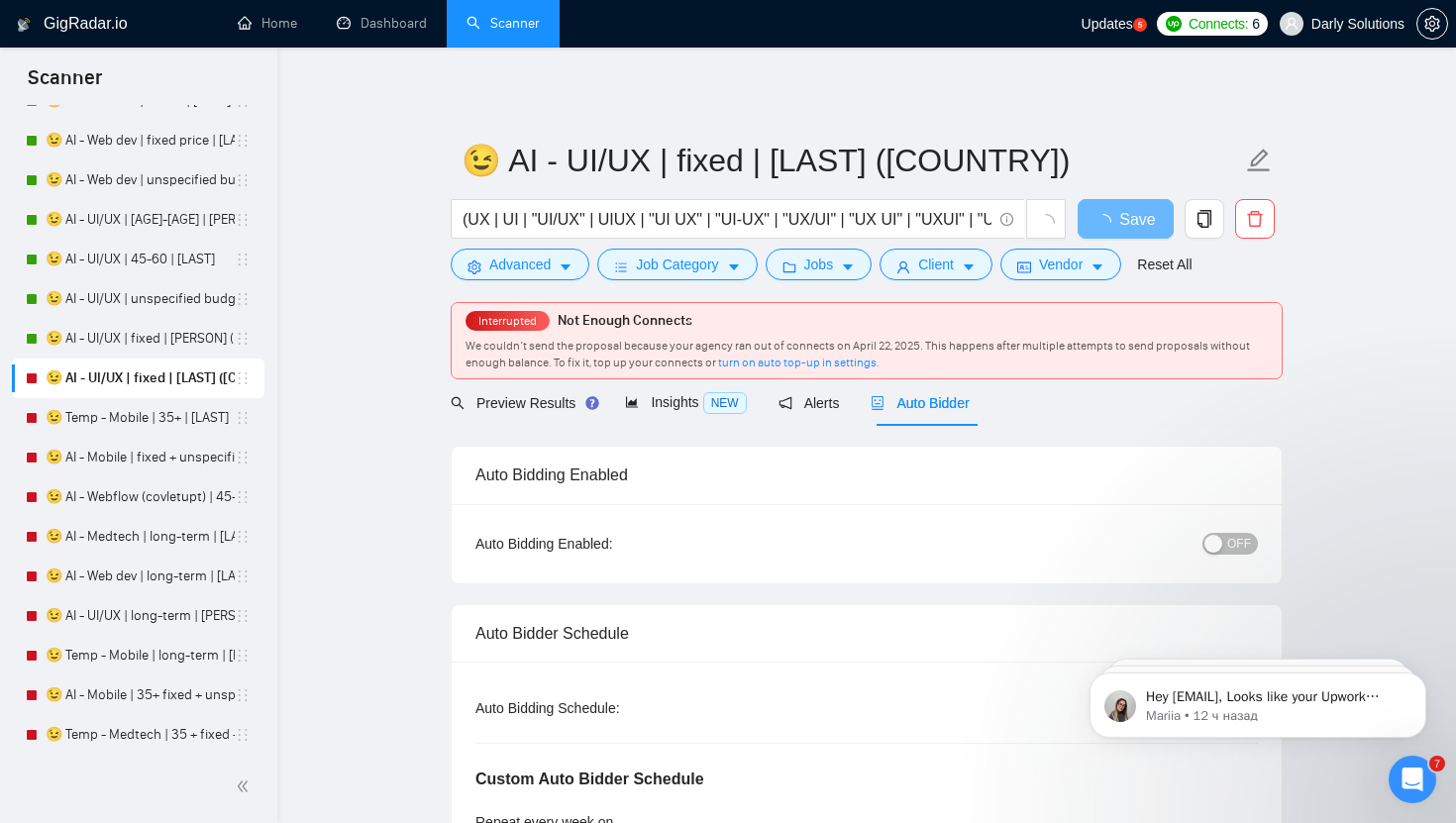 click on "OFF" at bounding box center [1239, 544] 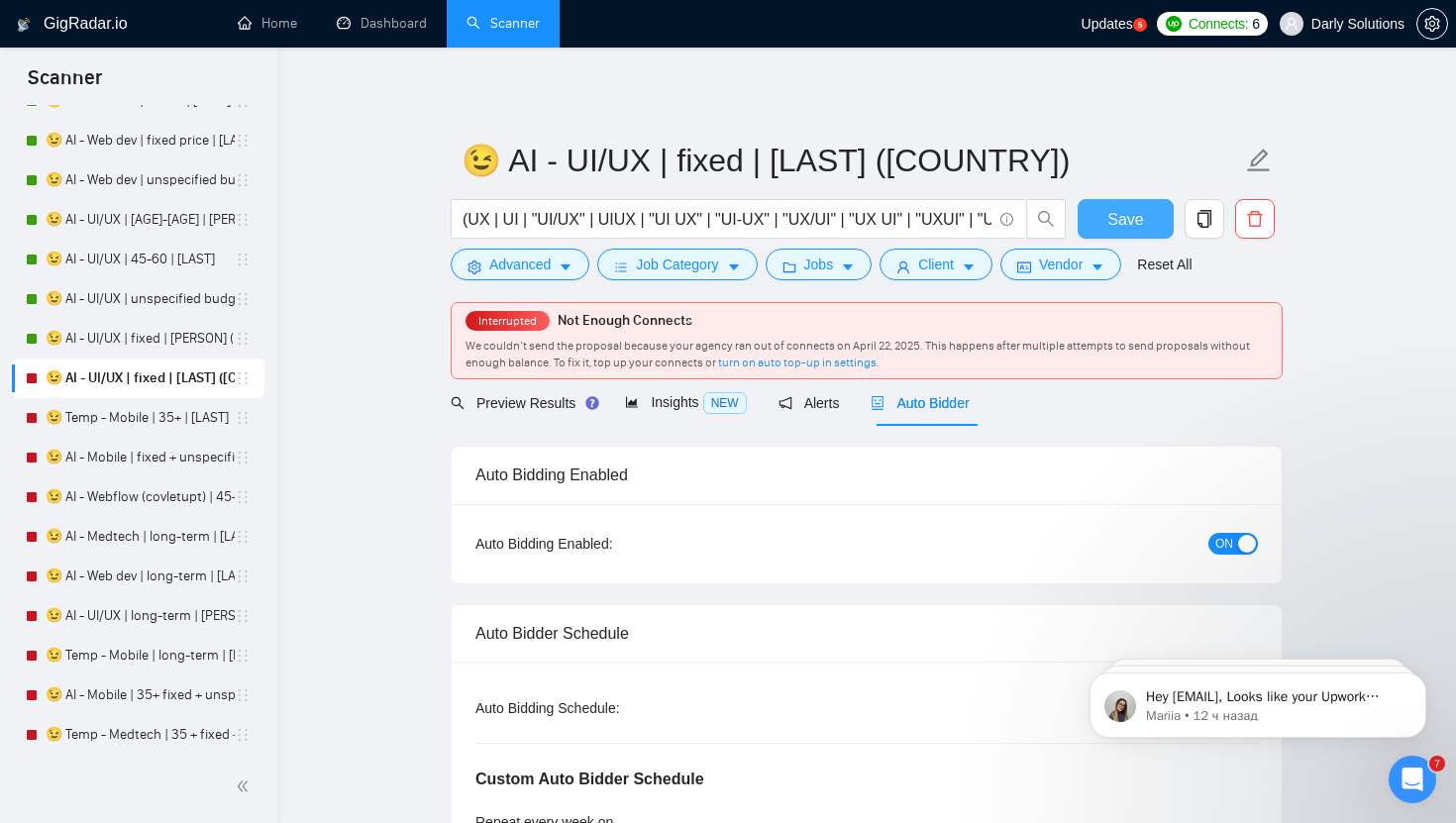 click on "Save" at bounding box center [1125, 219] 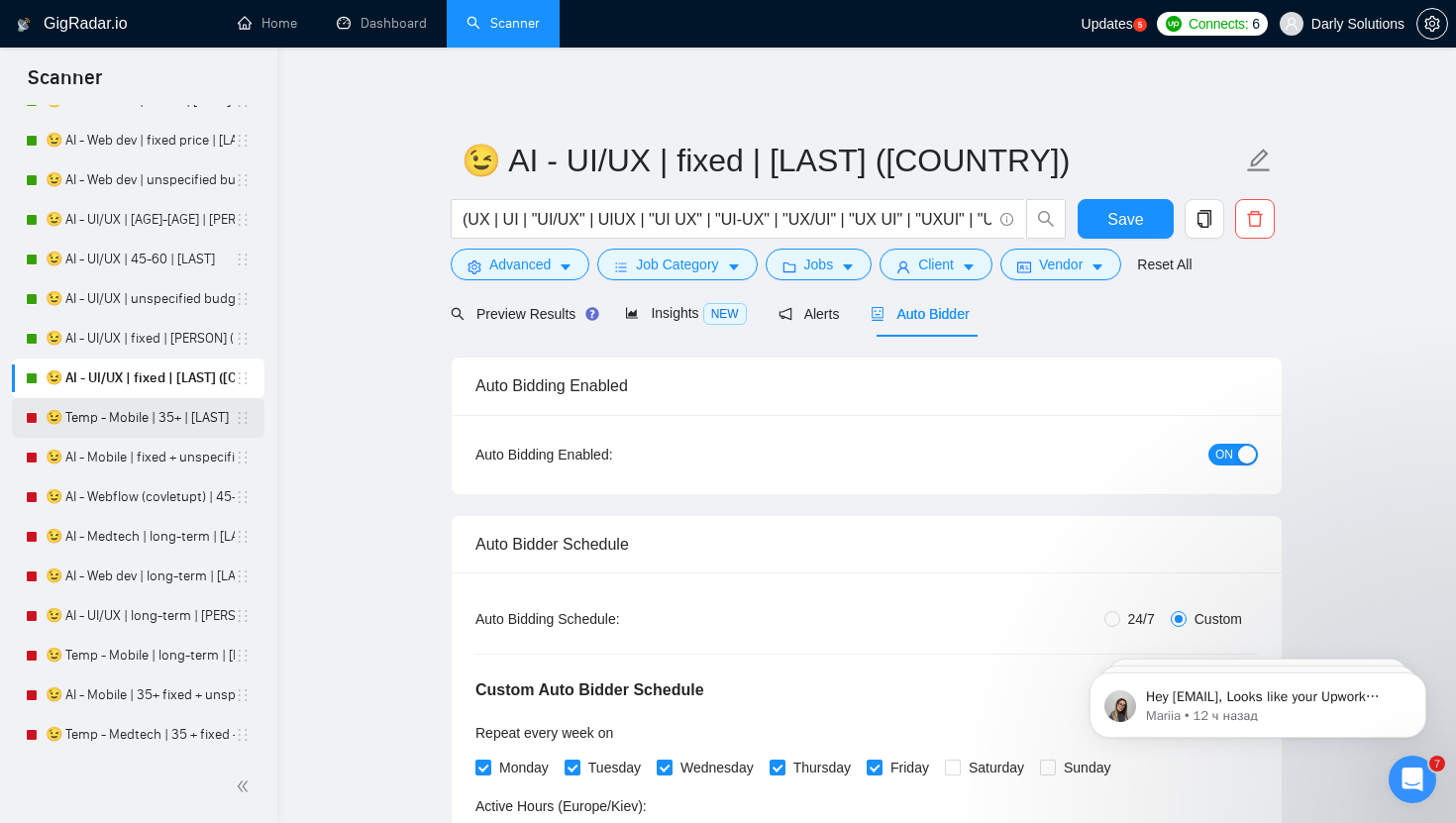click on "😉 Temp - Mobile | 35+ | [LAST]" at bounding box center [140, 418] 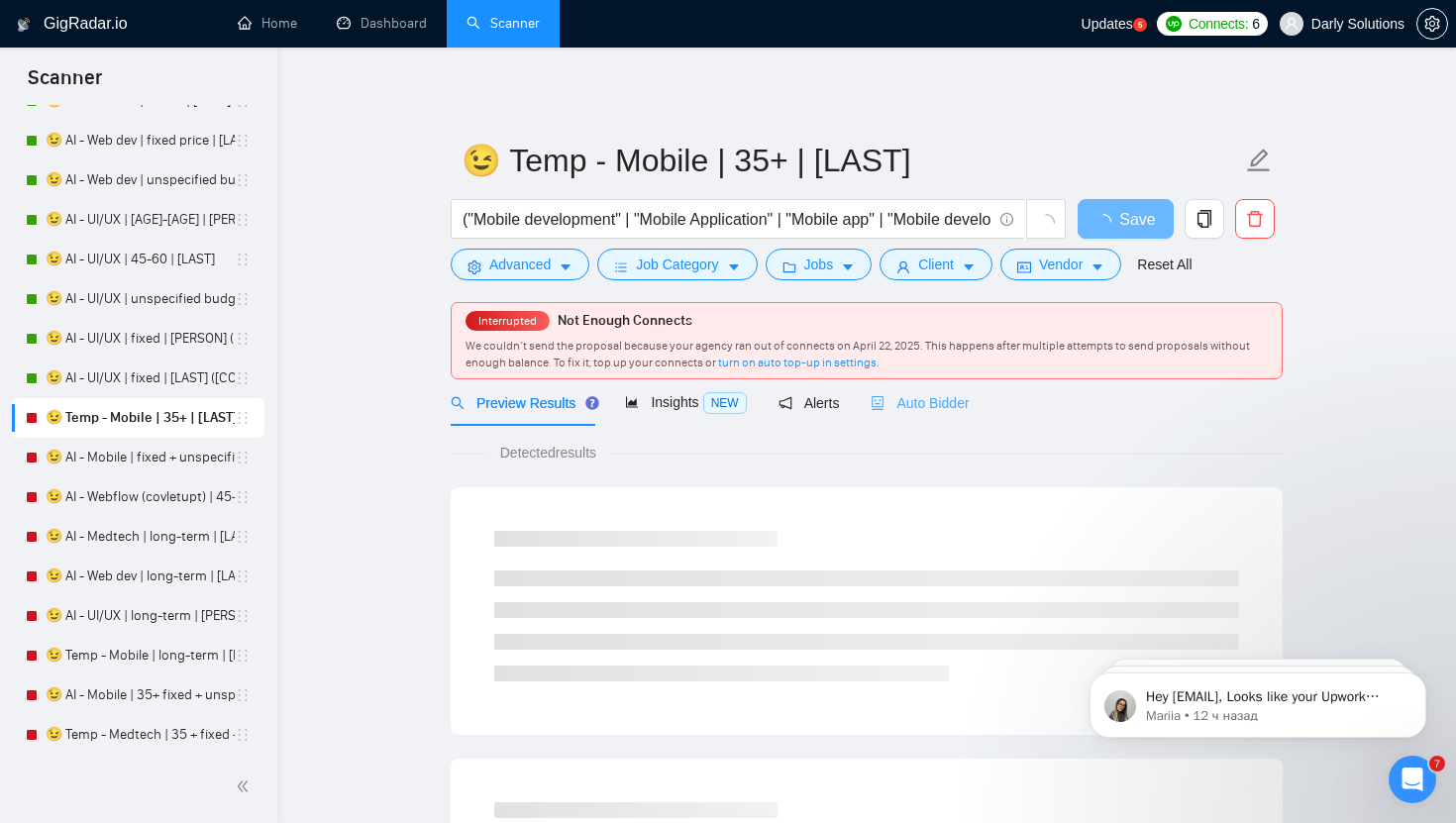 click on "Auto Bidder" at bounding box center (919, 402) 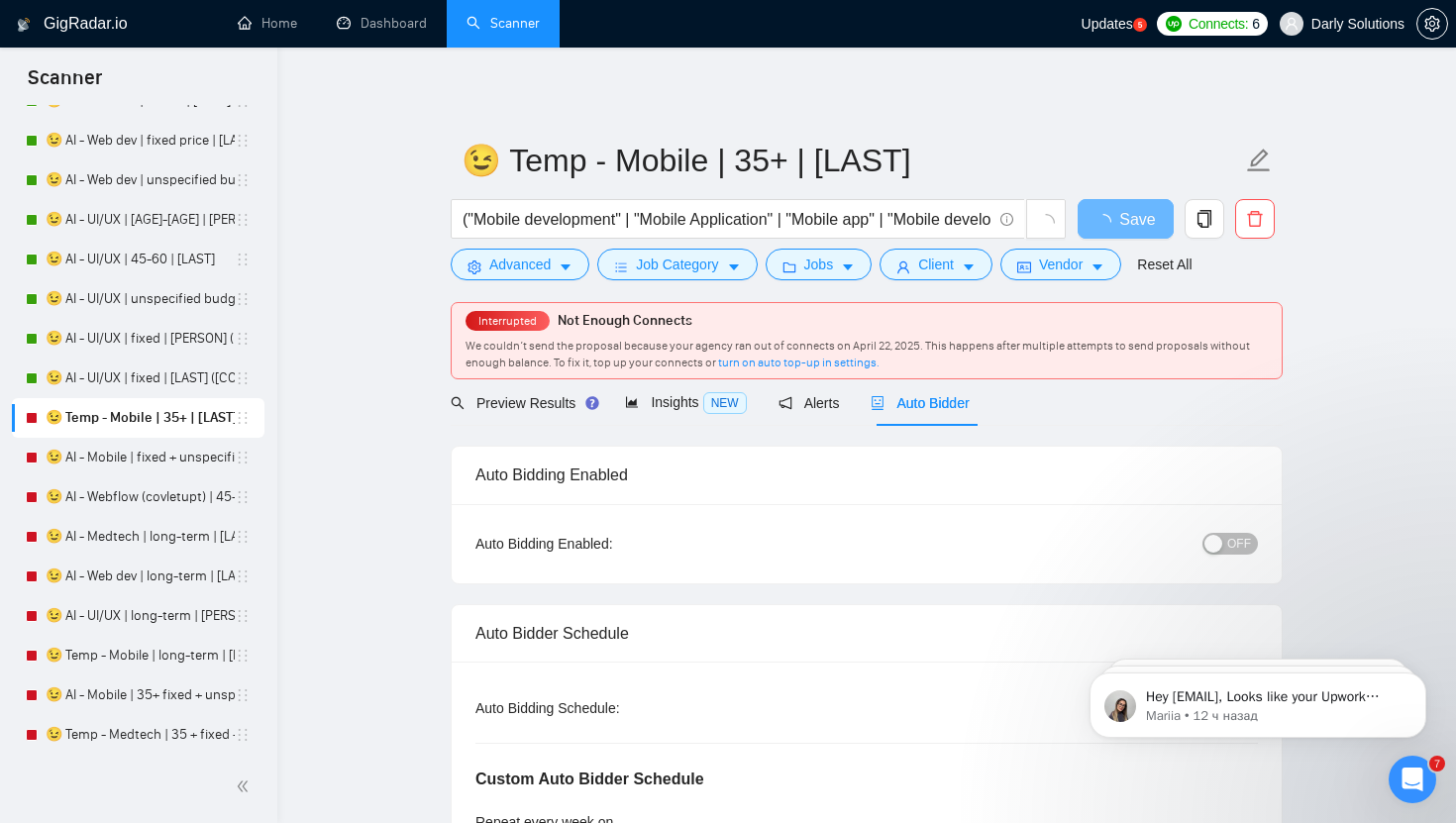 click at bounding box center [1213, 544] 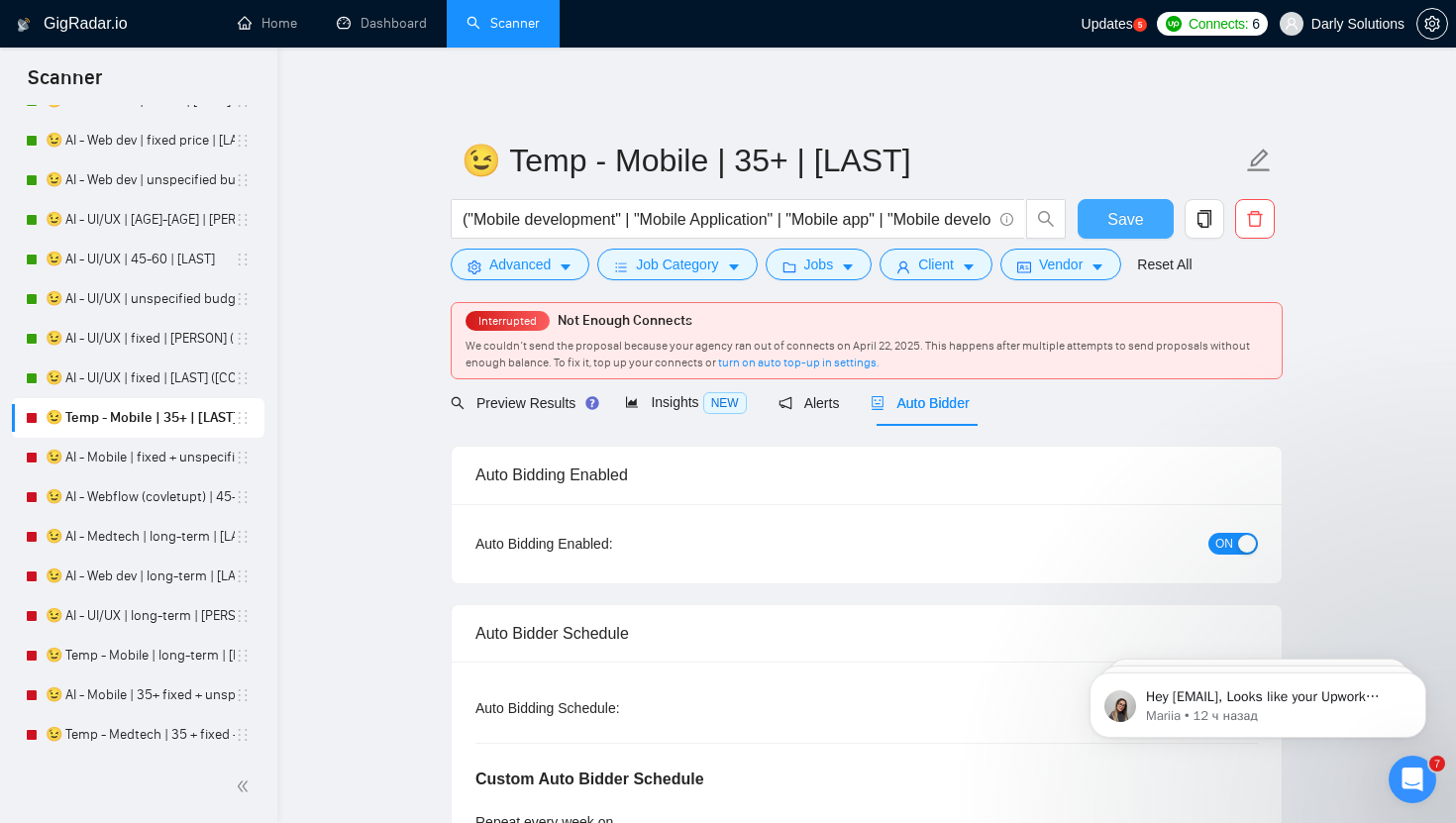 click on "Save" at bounding box center (1125, 219) 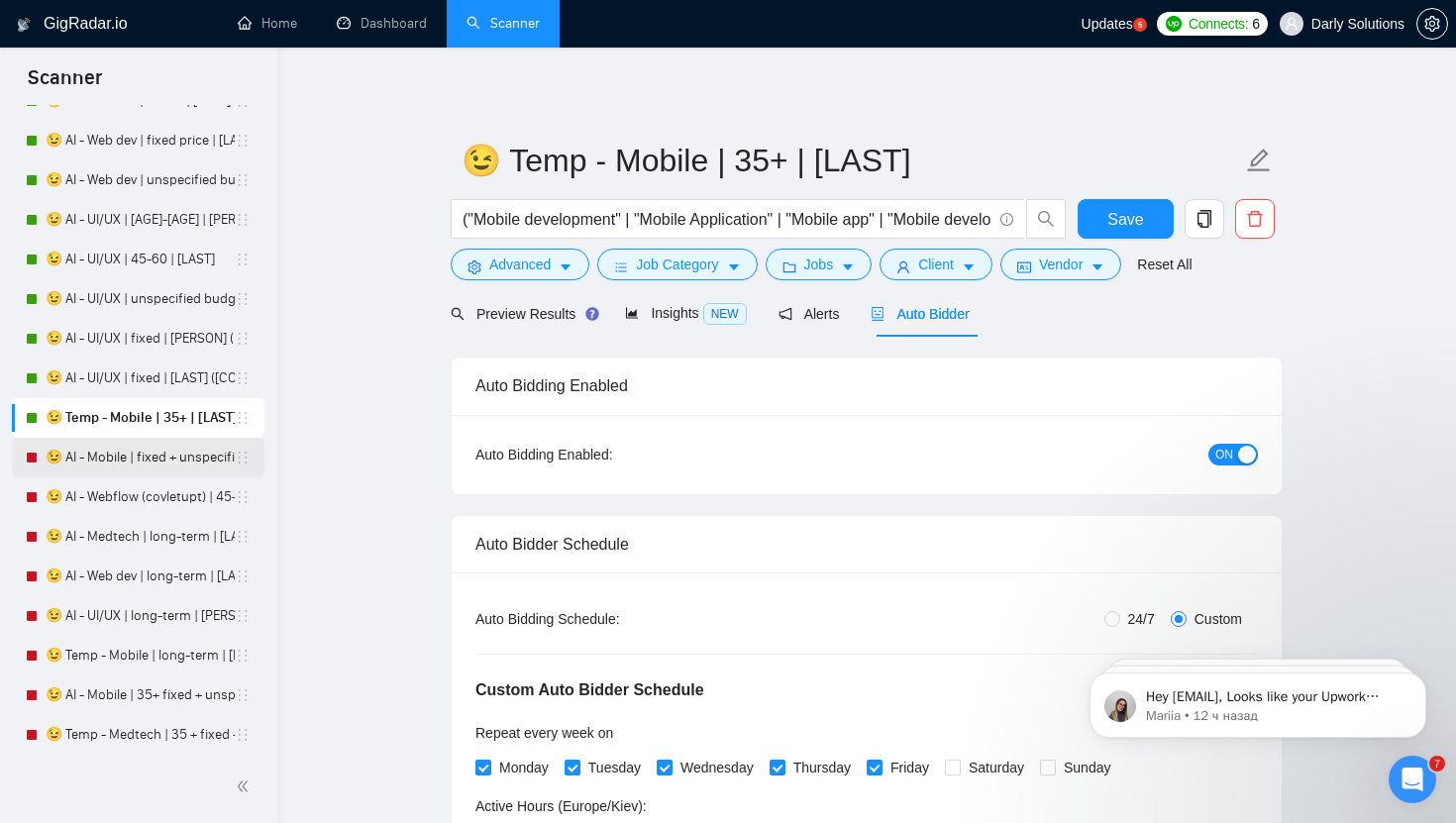 click on "😉 AI - Mobile | fixed + unspecified | [PERSON]" at bounding box center (140, 458) 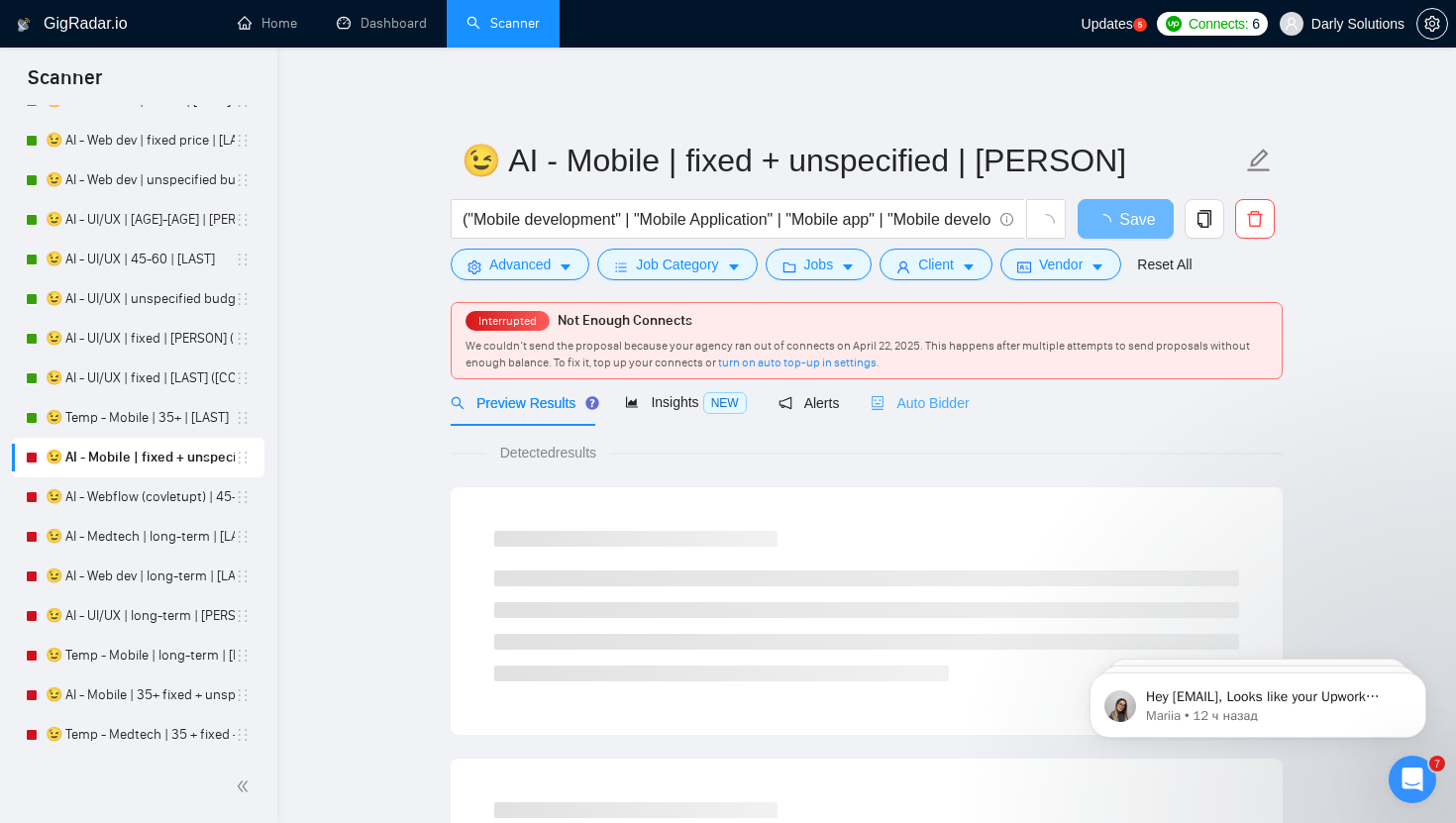 click on "Auto Bidder" at bounding box center [919, 402] 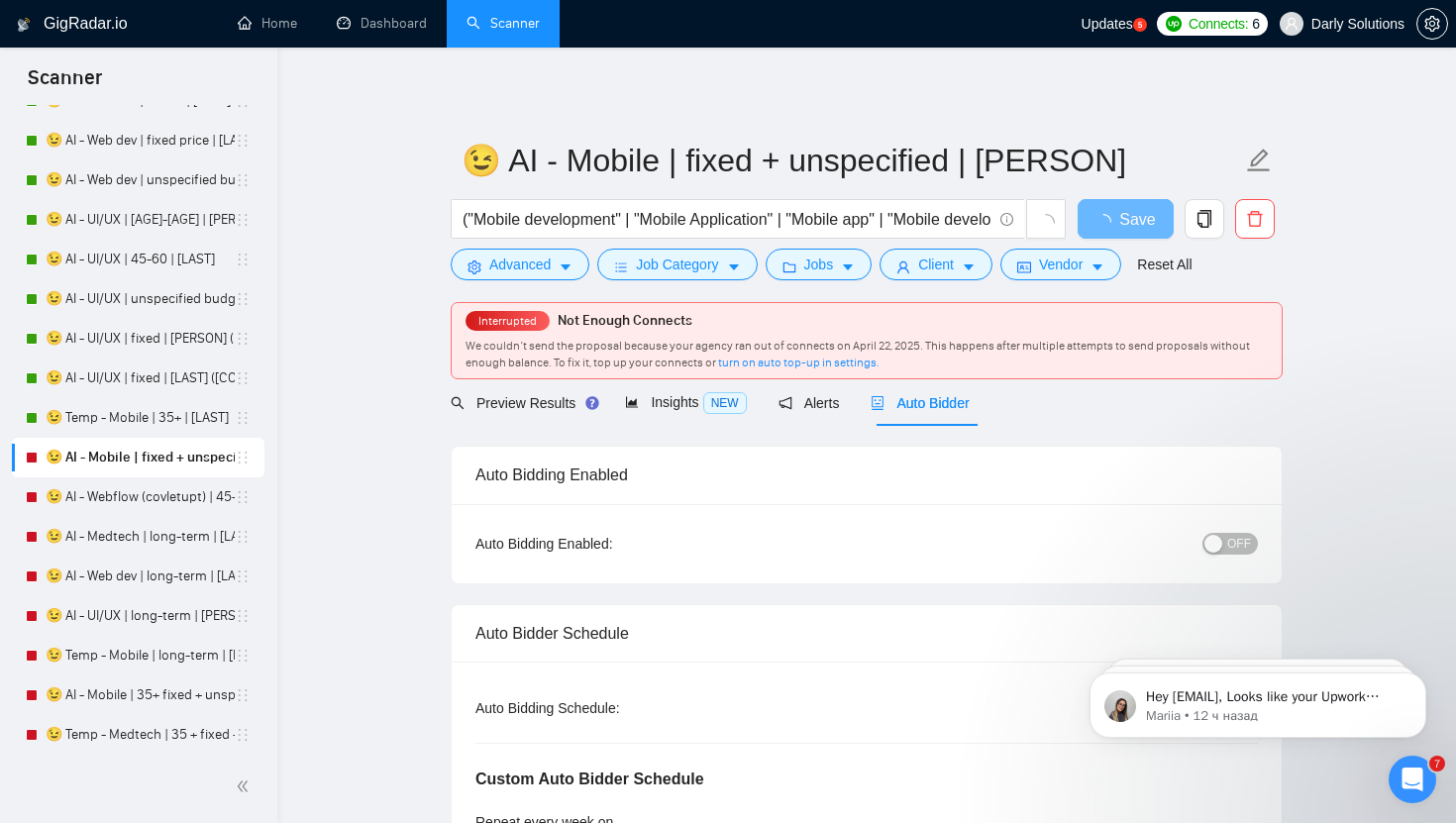 click on "OFF" at bounding box center [1239, 544] 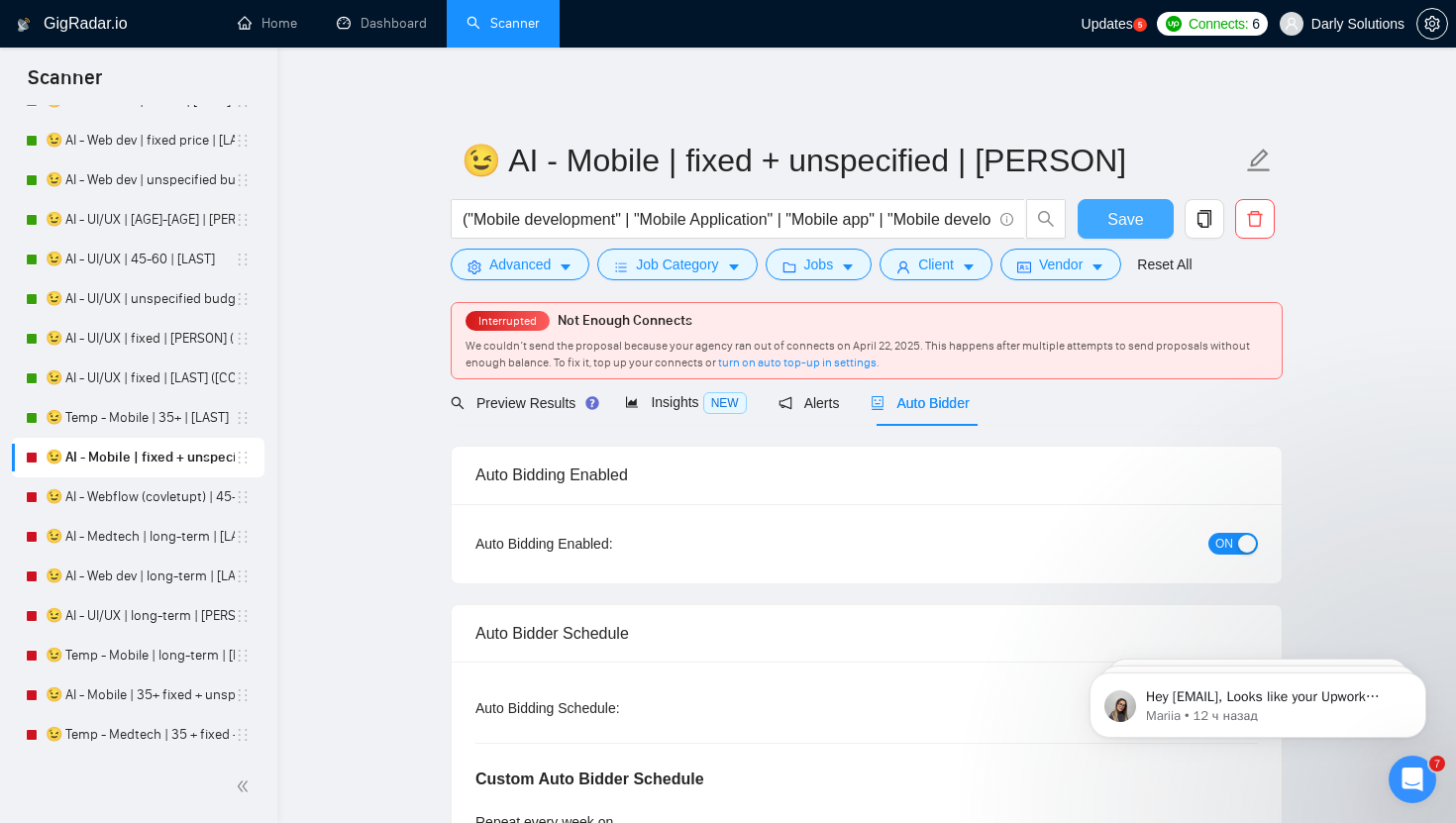 click on "Save" at bounding box center (1125, 219) 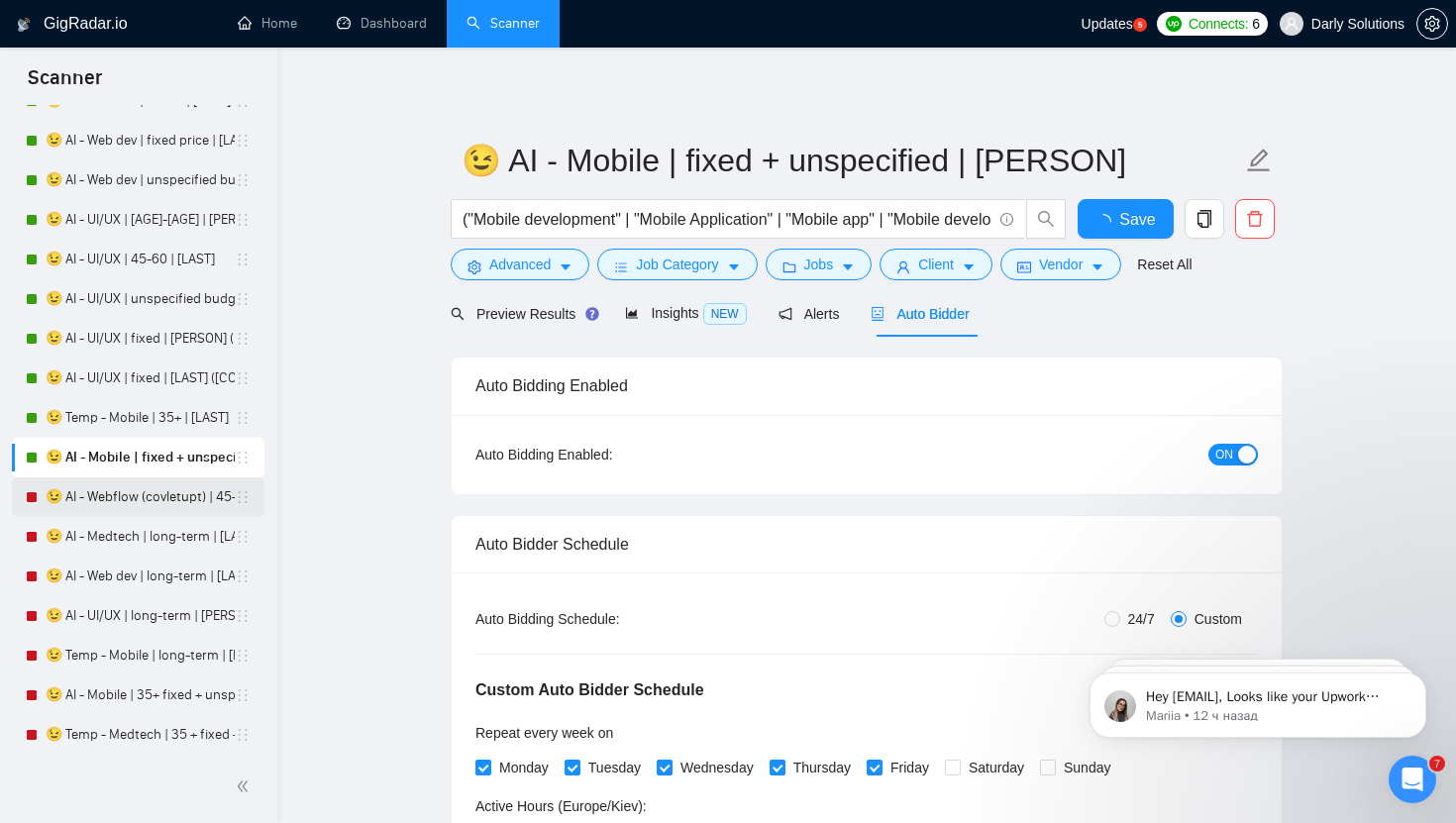 click on "😉 AI - Webflow (covletupt) | 45+ | [LAST]" at bounding box center (140, 497) 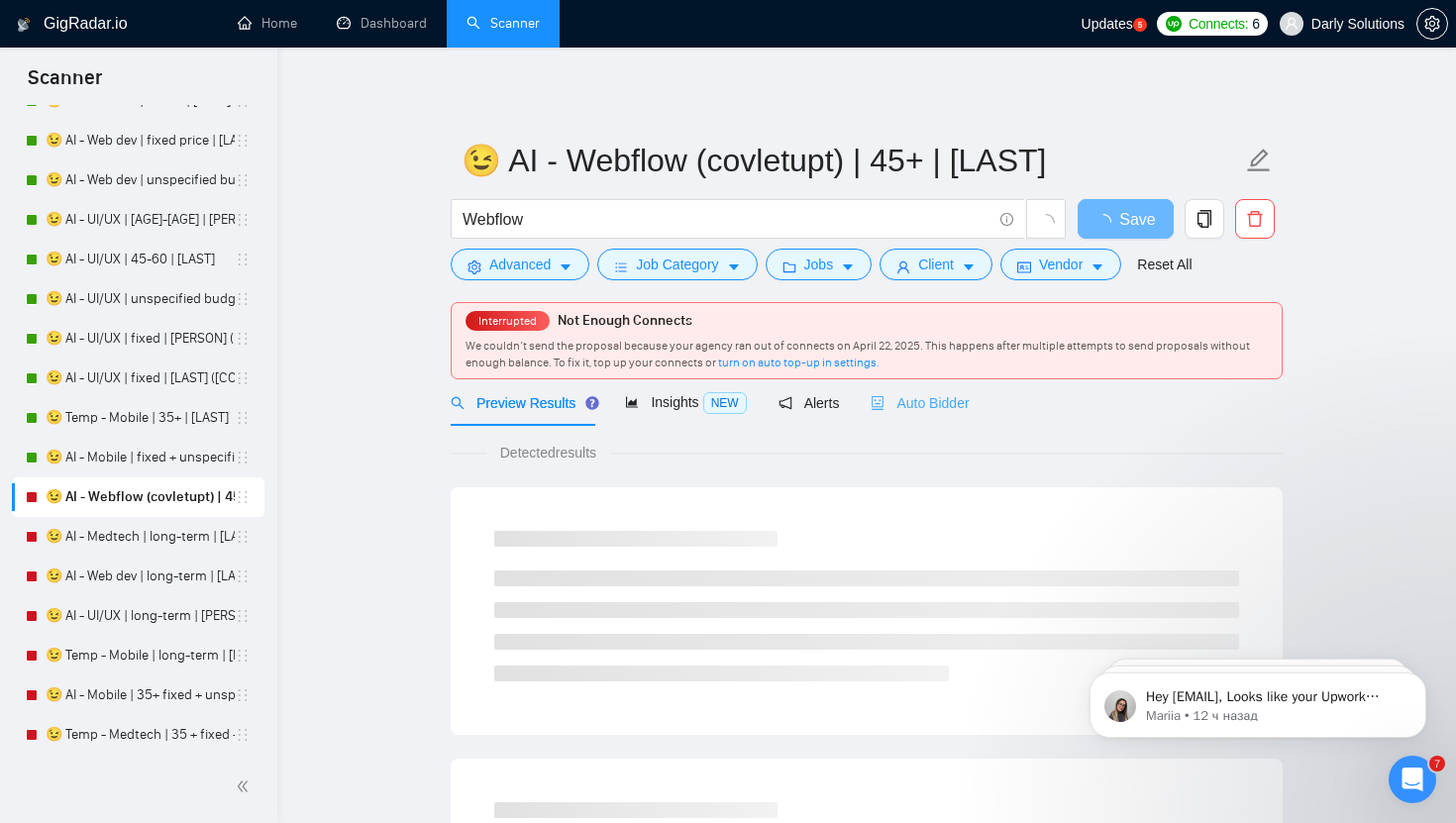 click on "Auto Bidder" at bounding box center (919, 402) 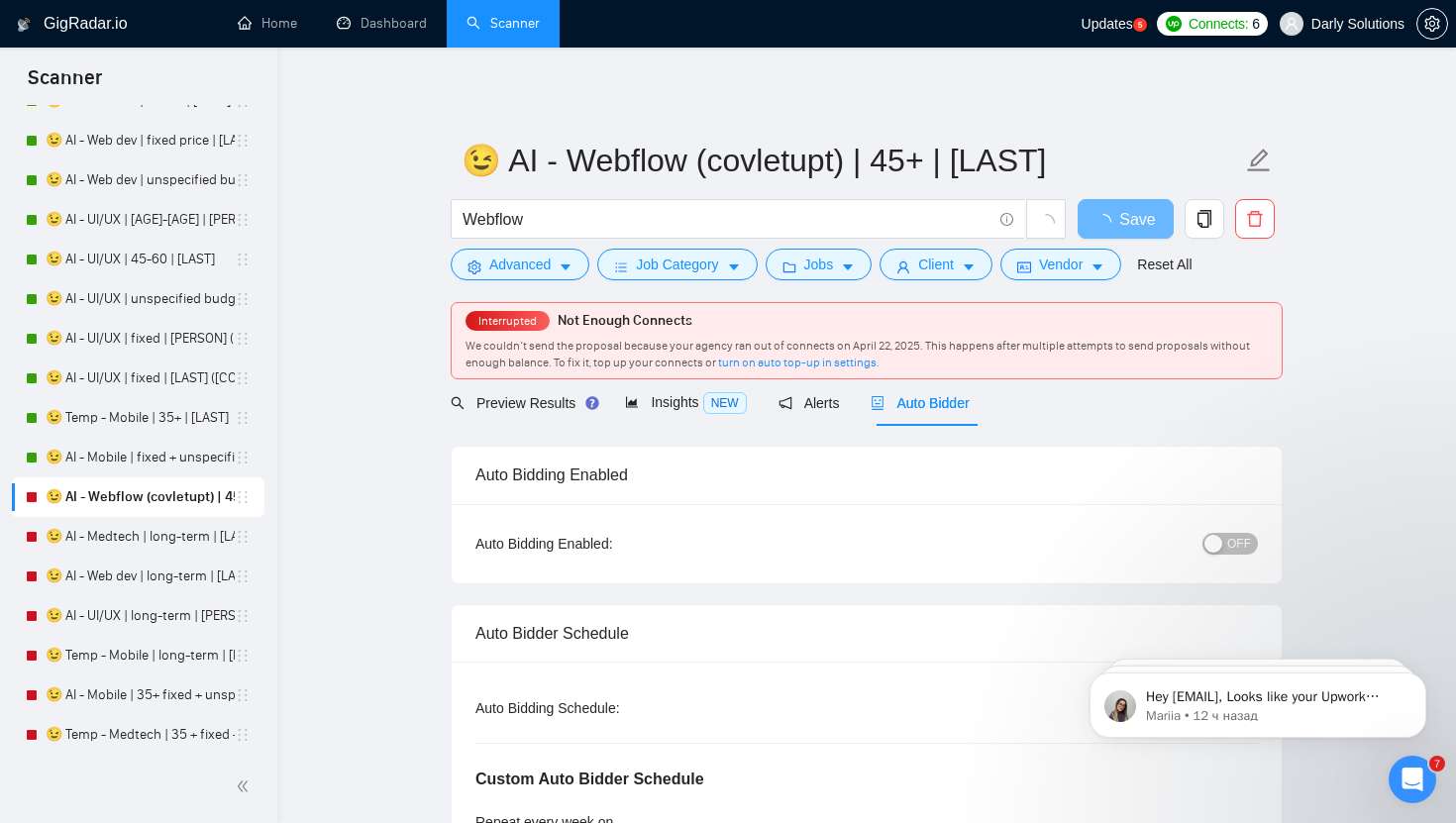 click on "OFF" at bounding box center (1239, 544) 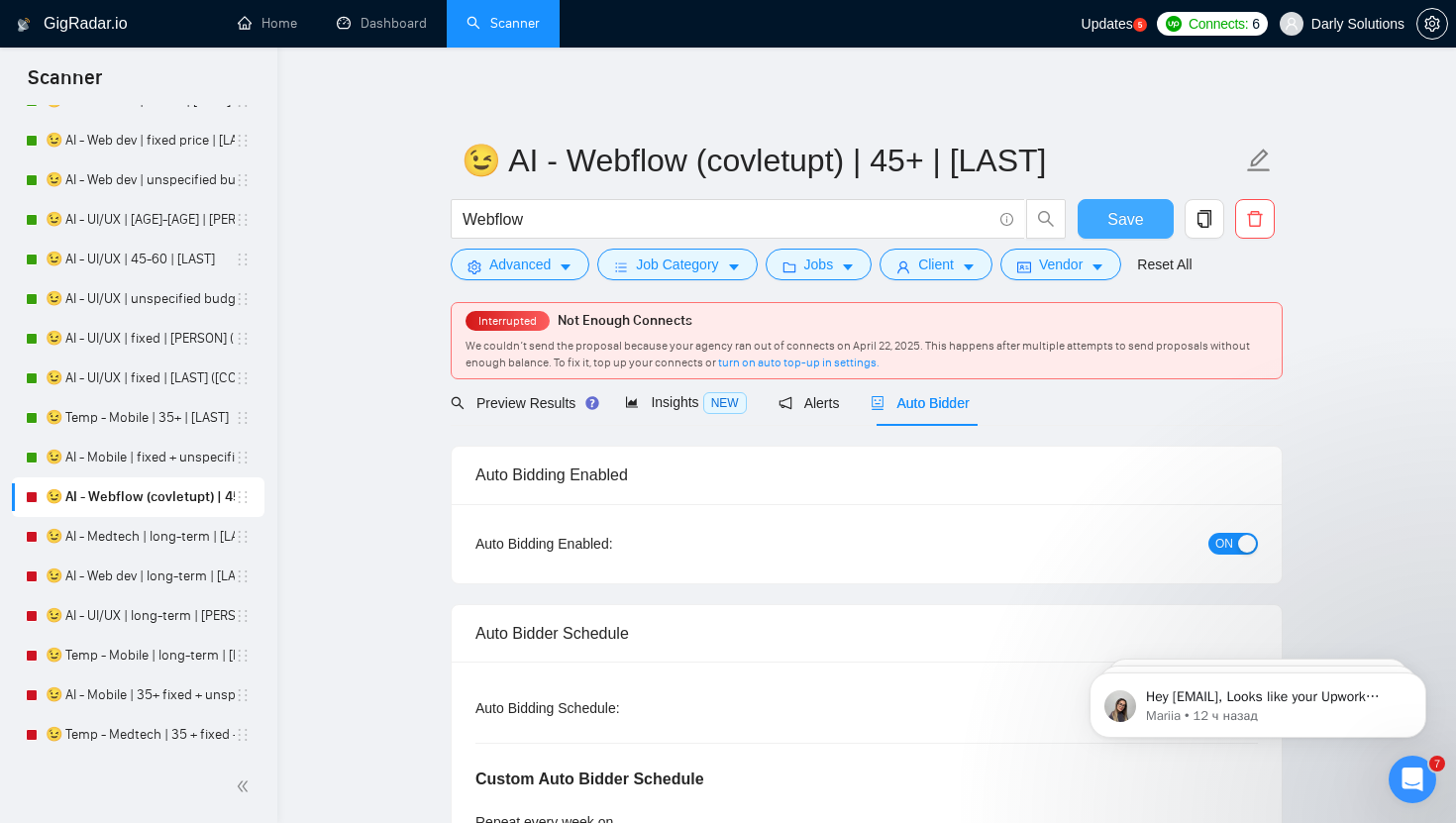 click on "Save" at bounding box center [1125, 219] 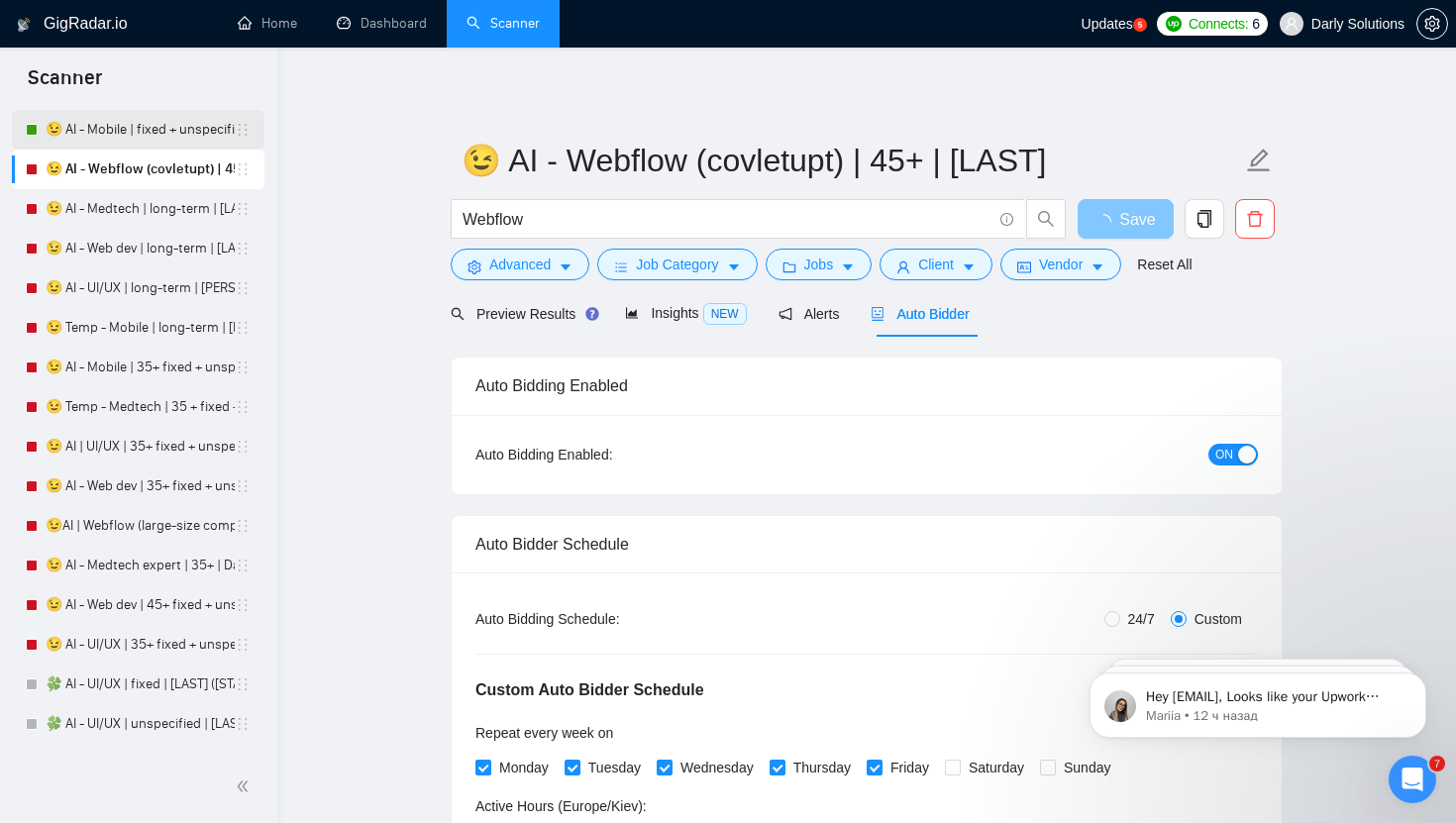 scroll, scrollTop: 3491, scrollLeft: 0, axis: vertical 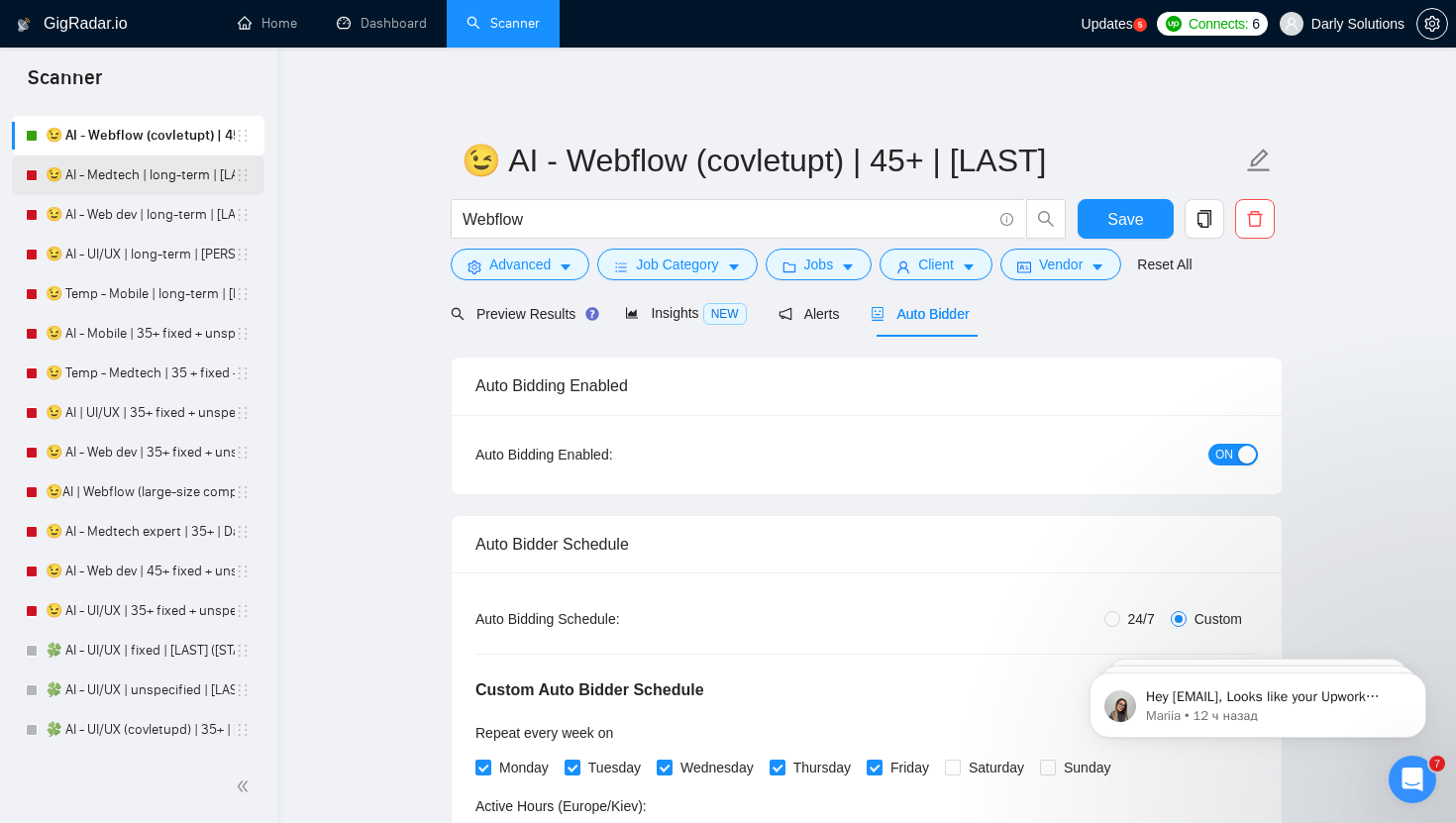 click on "😉 AI - Medtech | long-term | [LAST]" at bounding box center [140, 175] 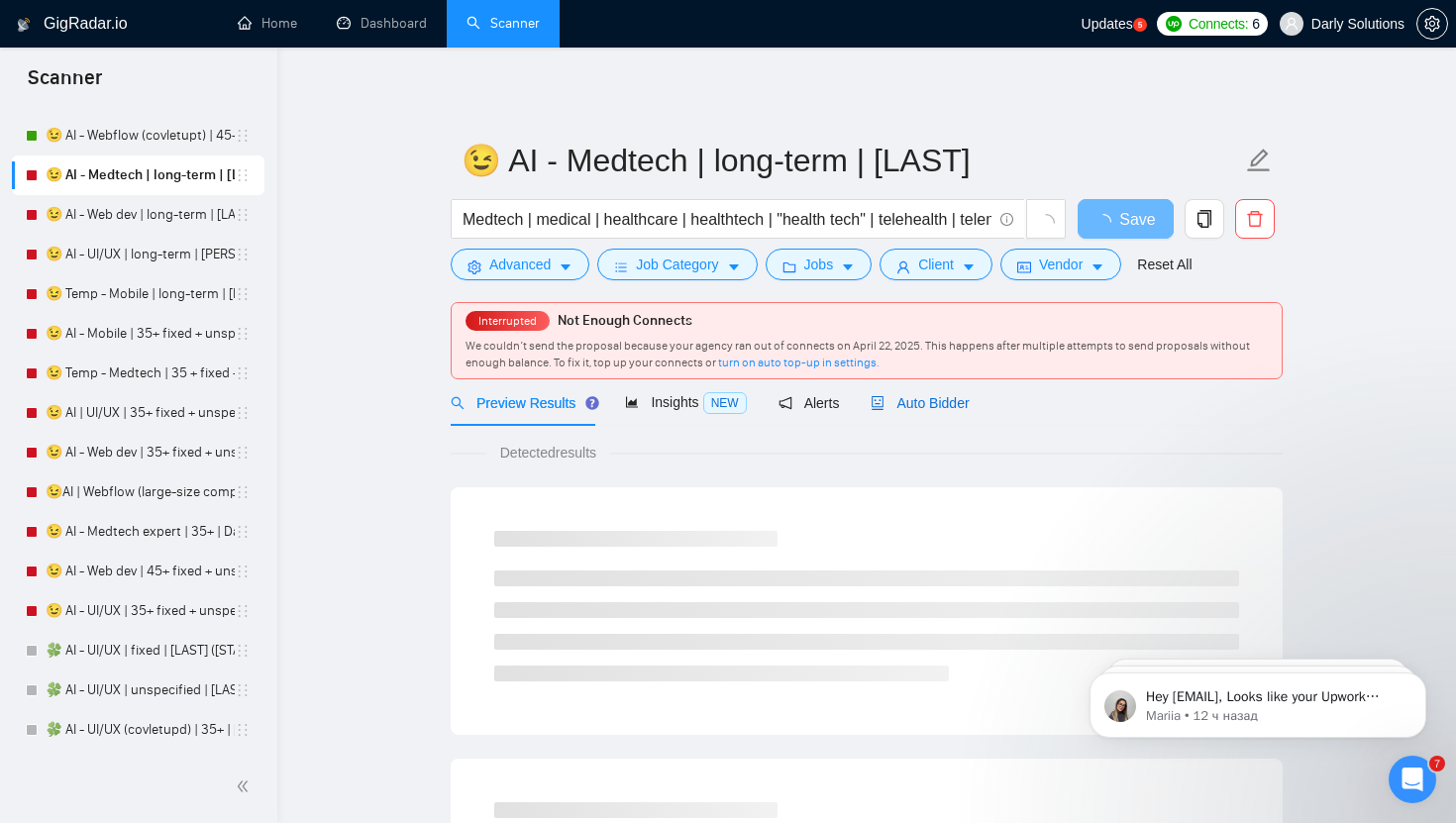click on "Auto Bidder" at bounding box center [919, 403] 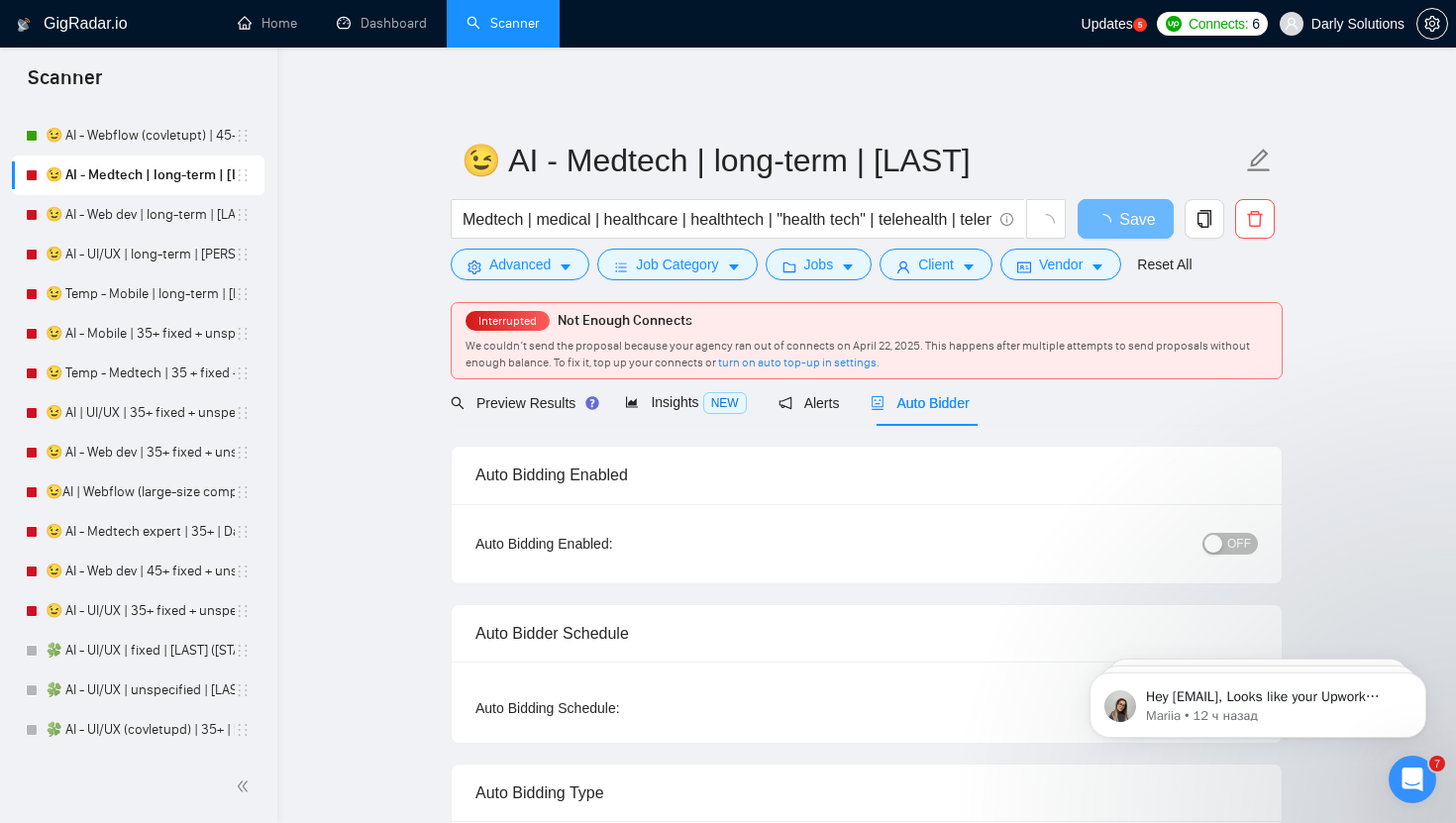 type 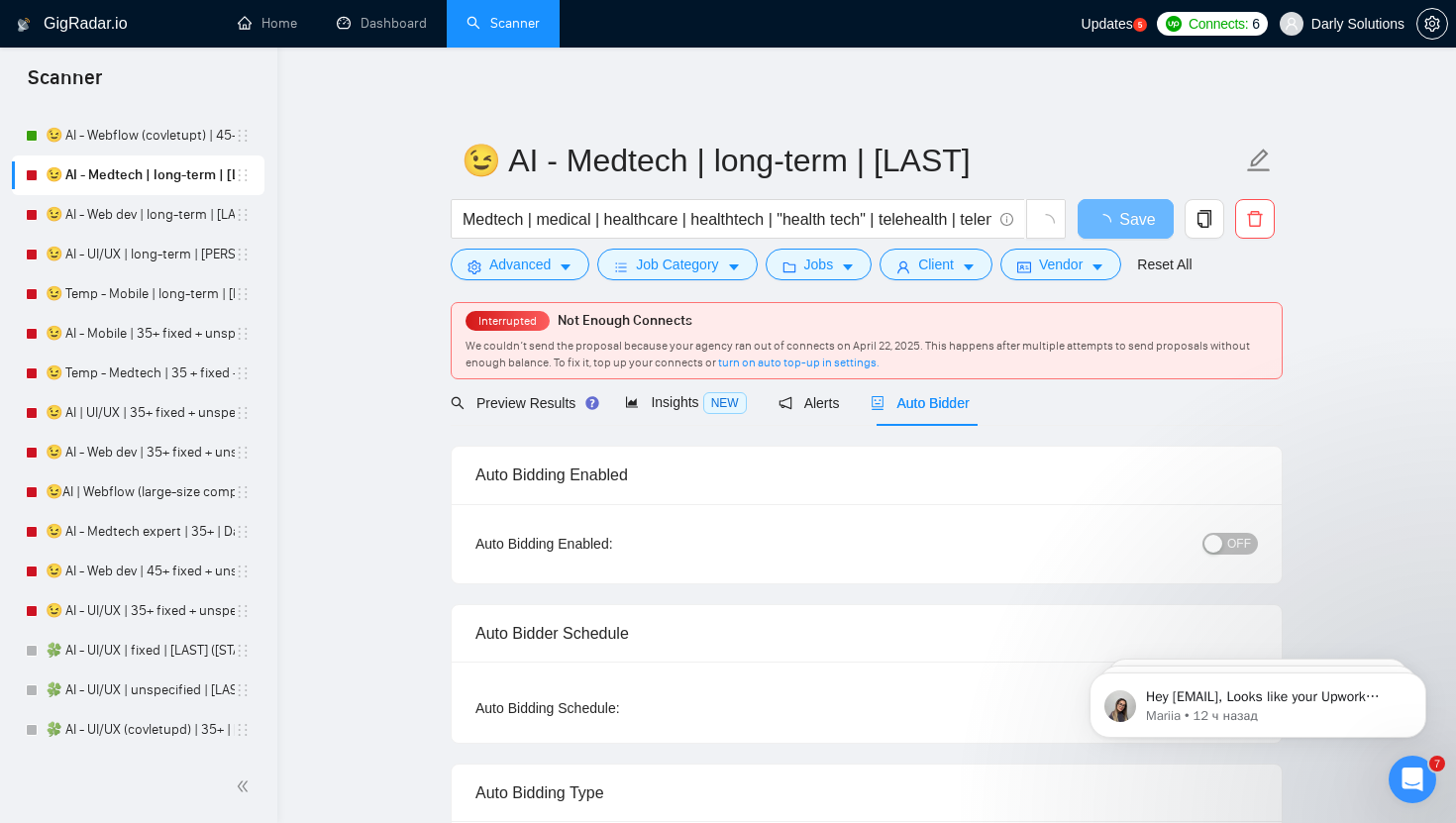 radio on "false" 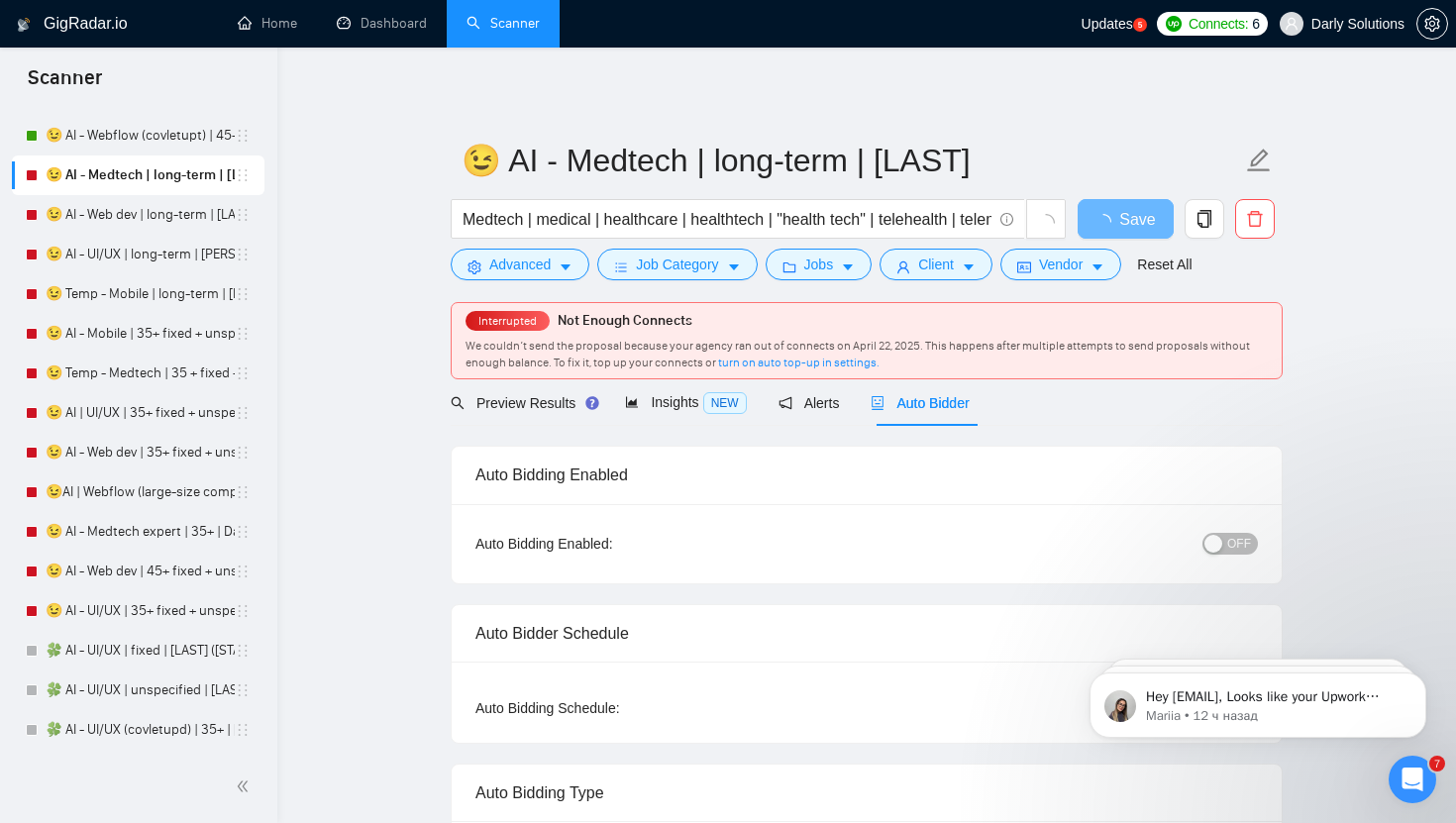 radio on "true" 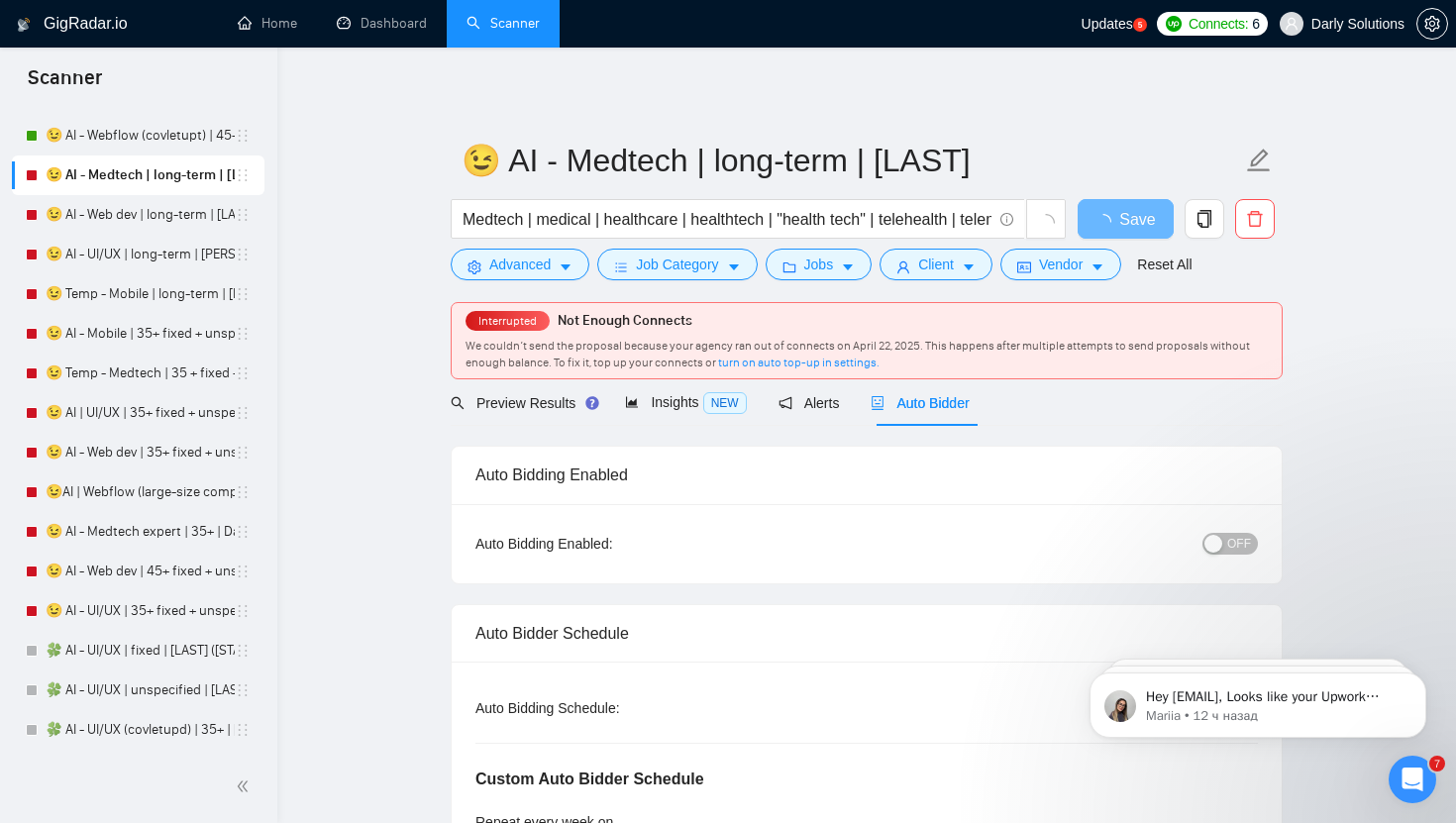 click on "OFF" at bounding box center [1230, 544] 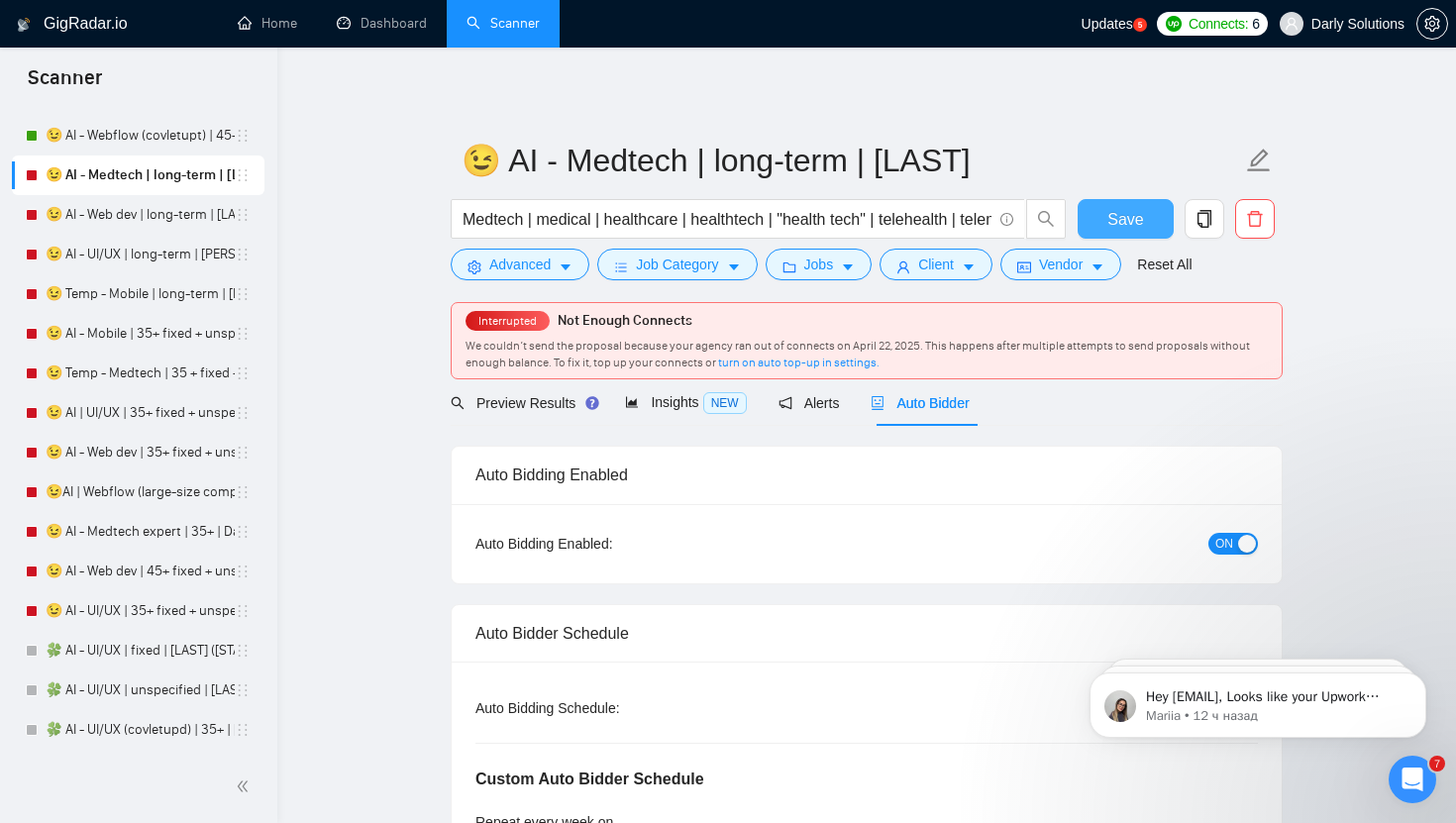 click on "Save" at bounding box center (1125, 219) 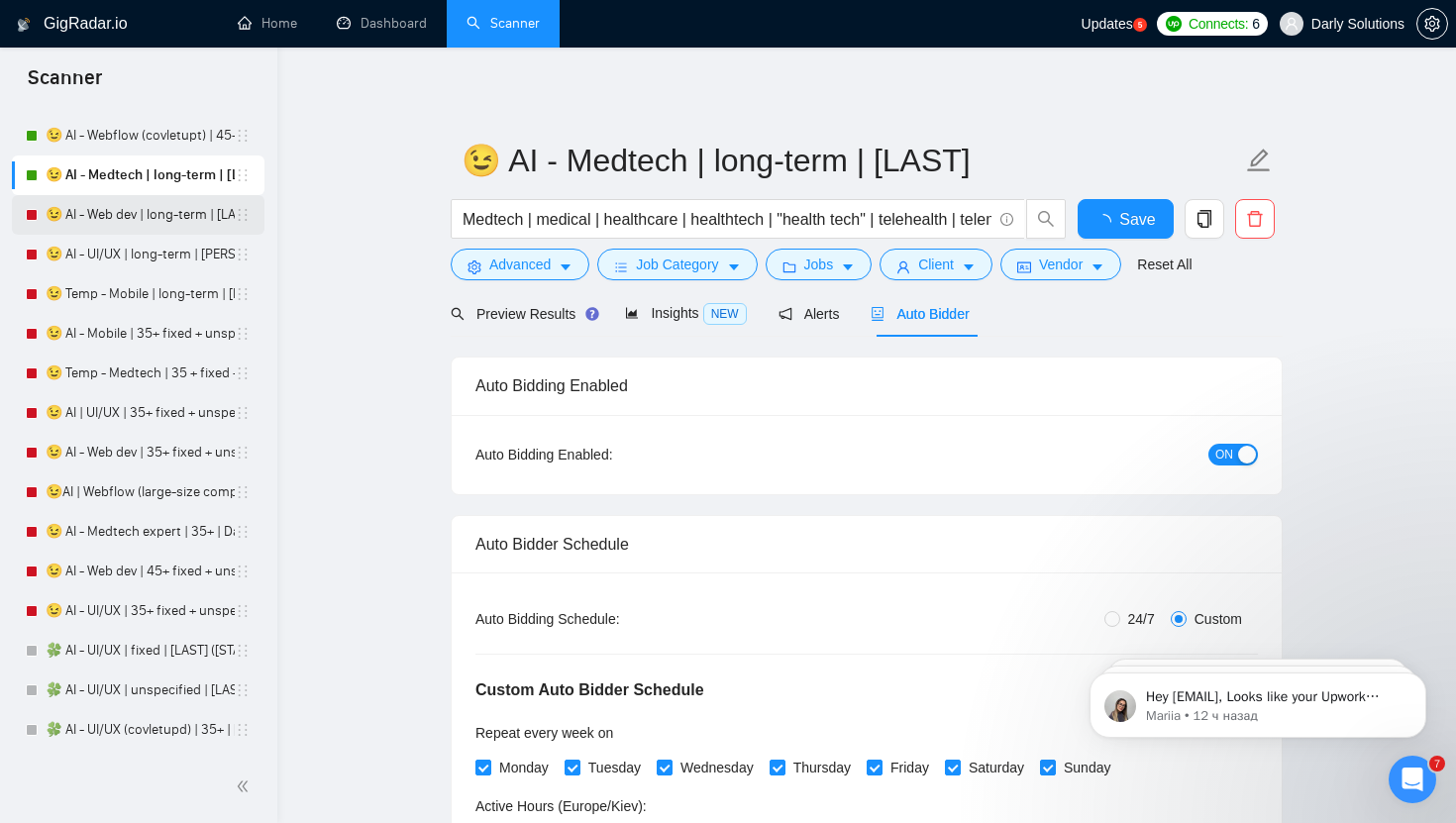 click on "😉 AI - Web dev | long-term | [LAST]" at bounding box center [140, 215] 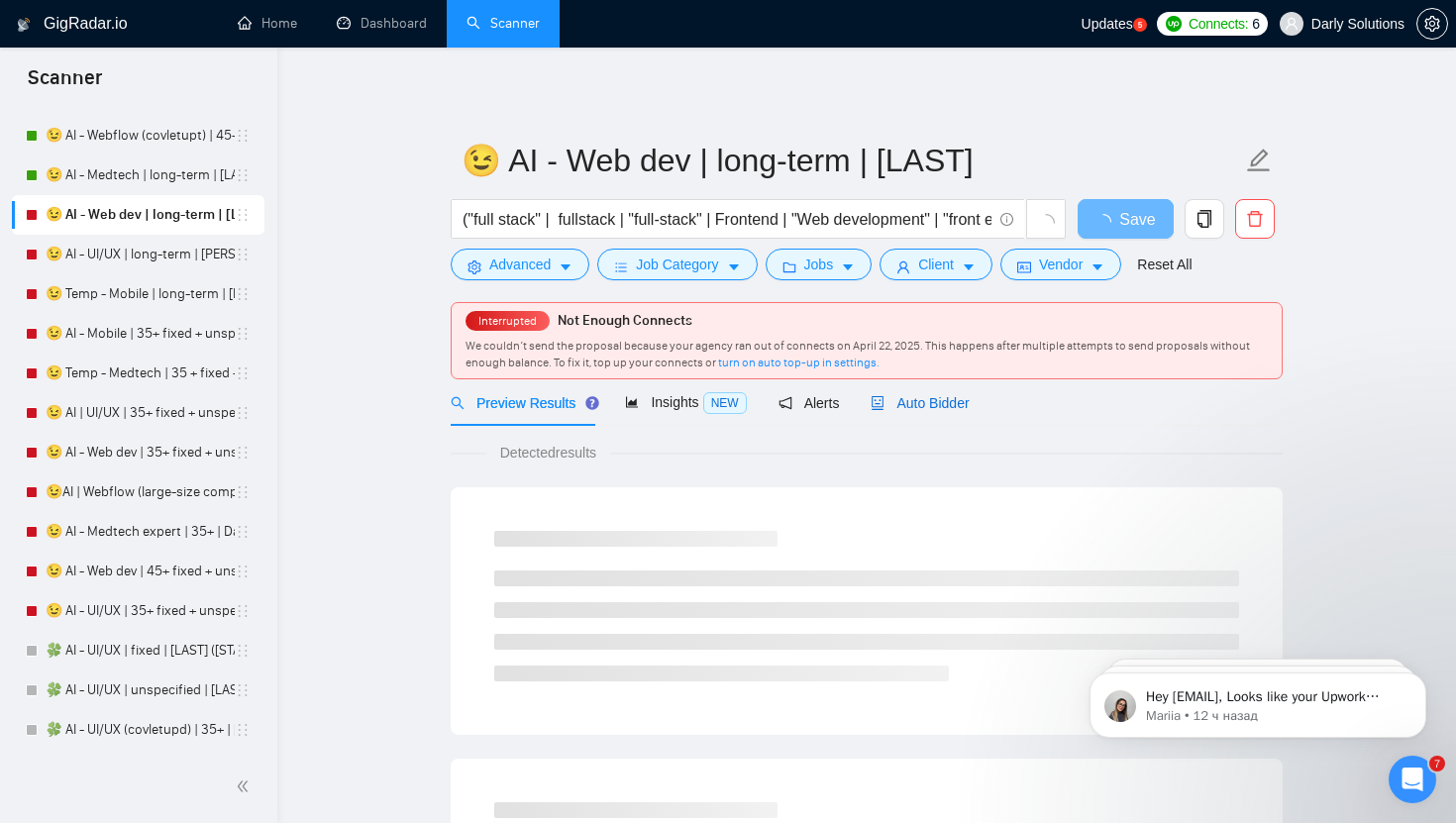click on "Auto Bidder" at bounding box center [919, 403] 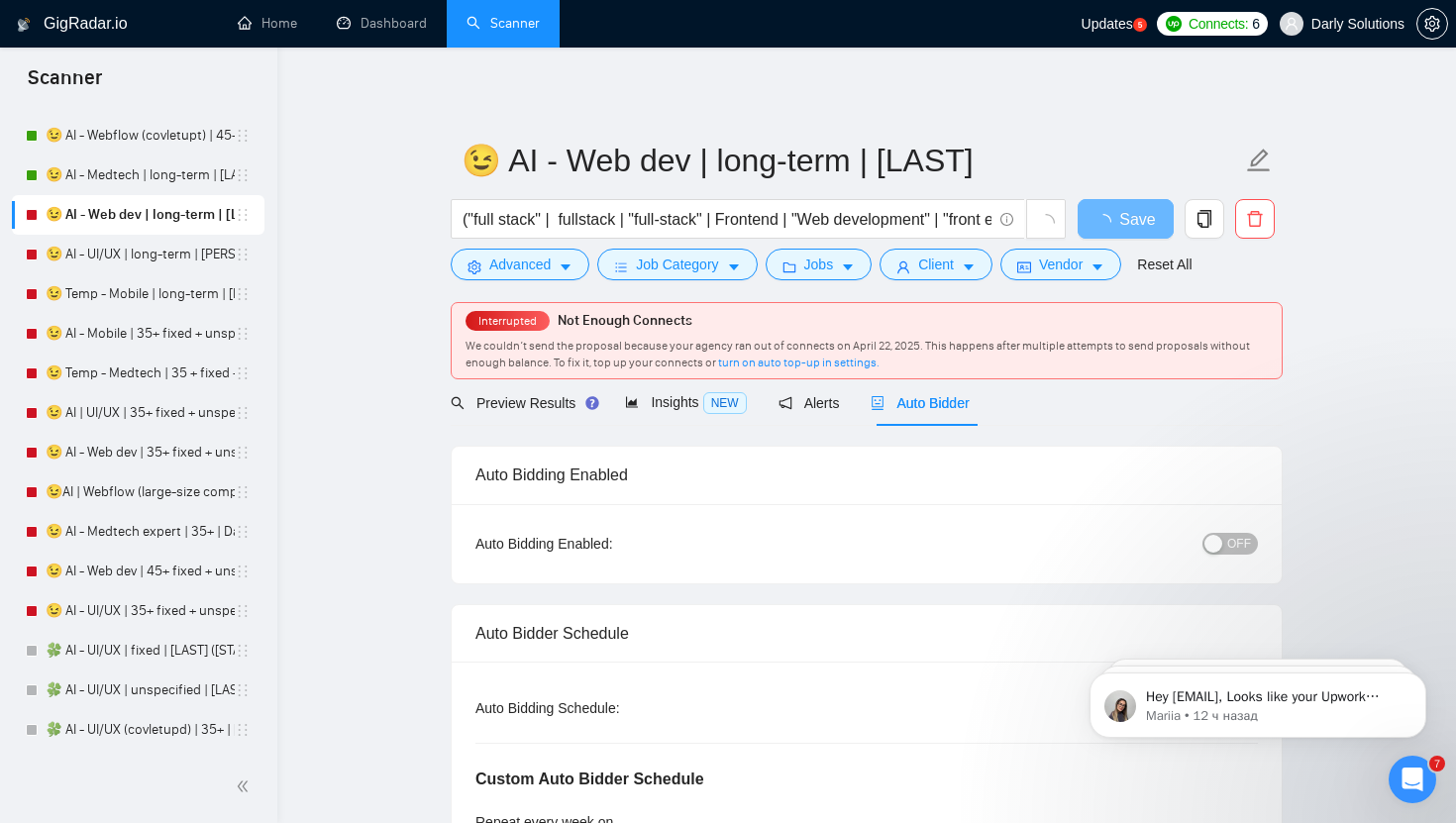 type 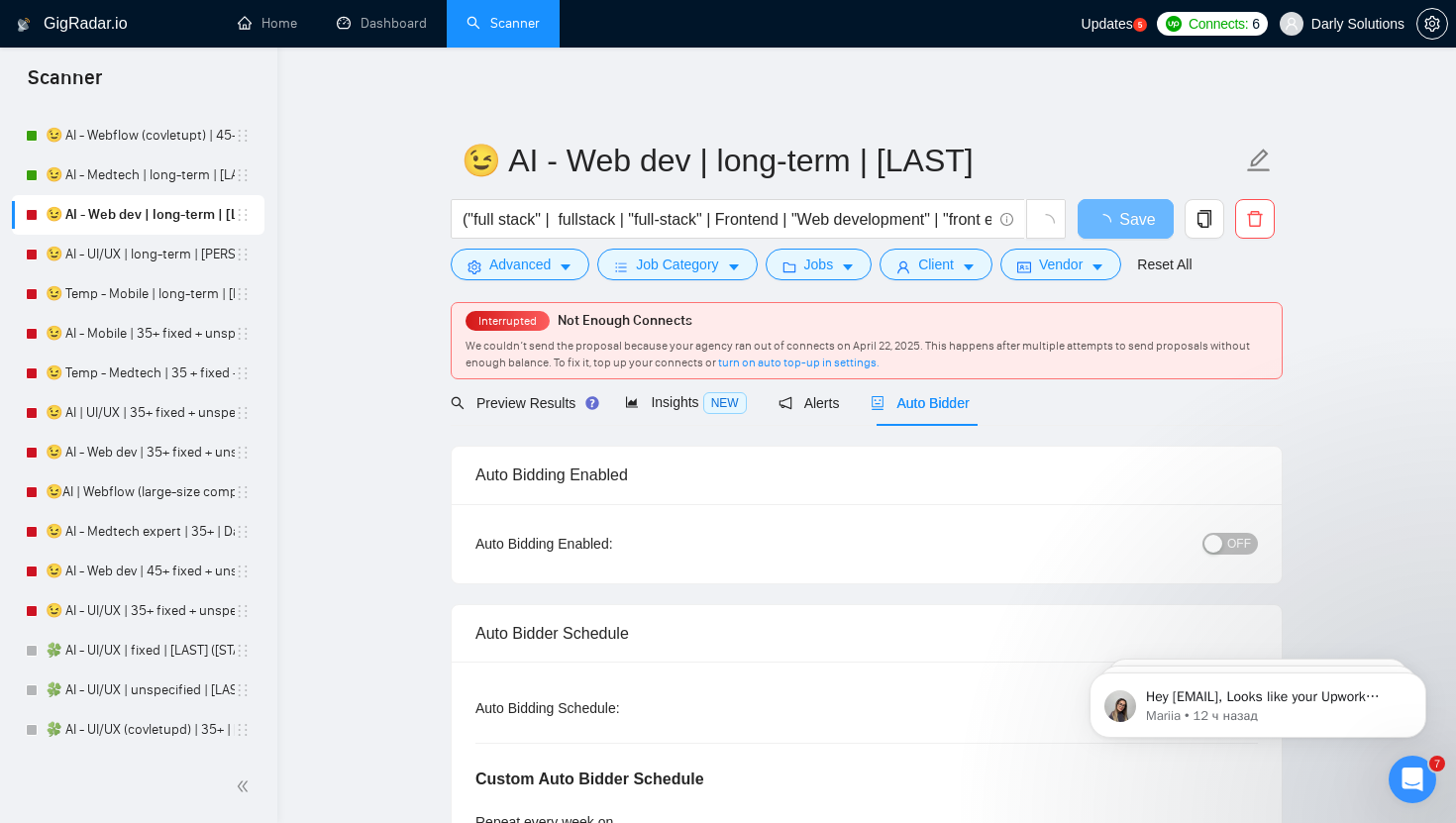 radio on "false" 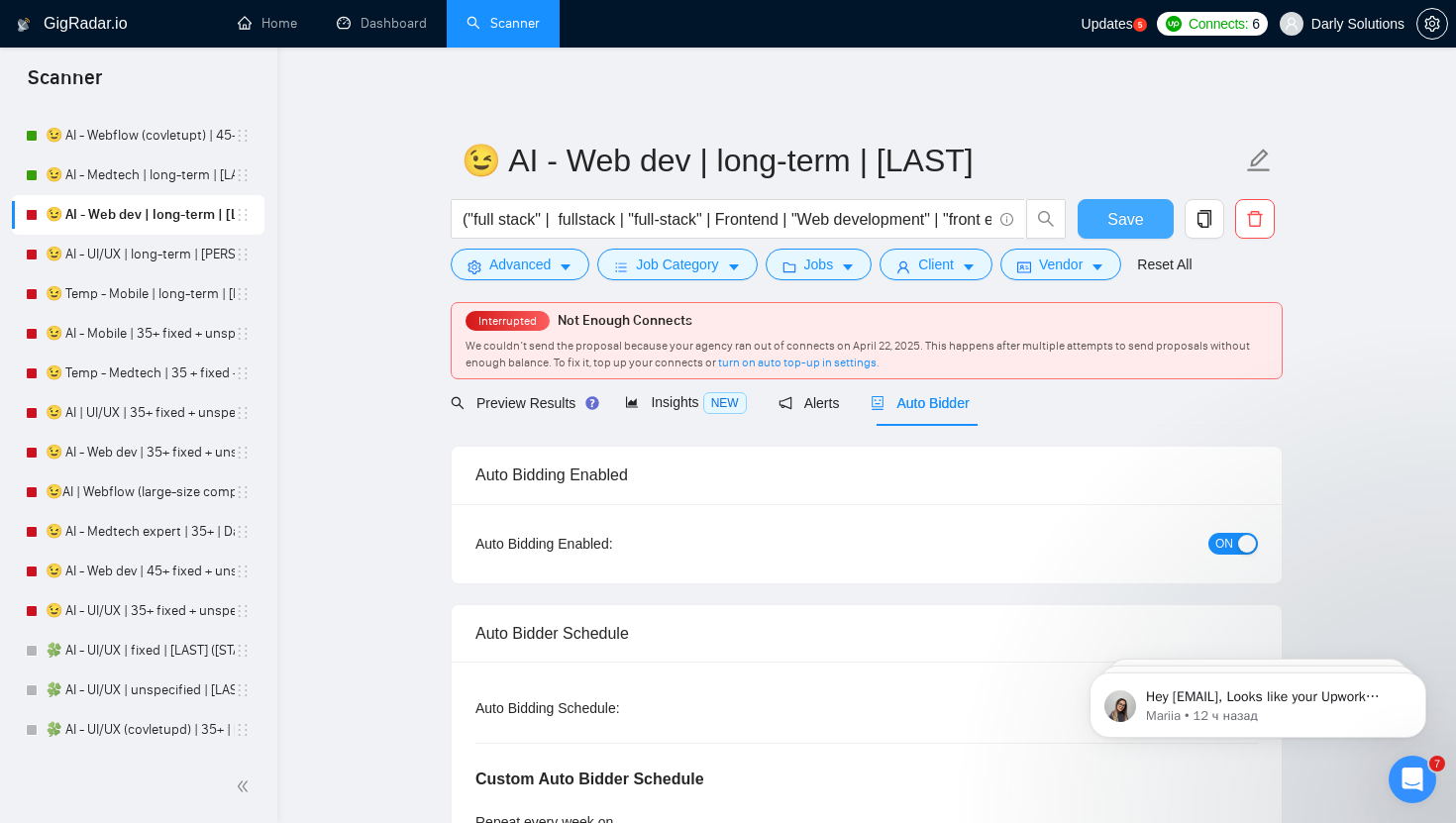 click on "Save" at bounding box center [1125, 219] 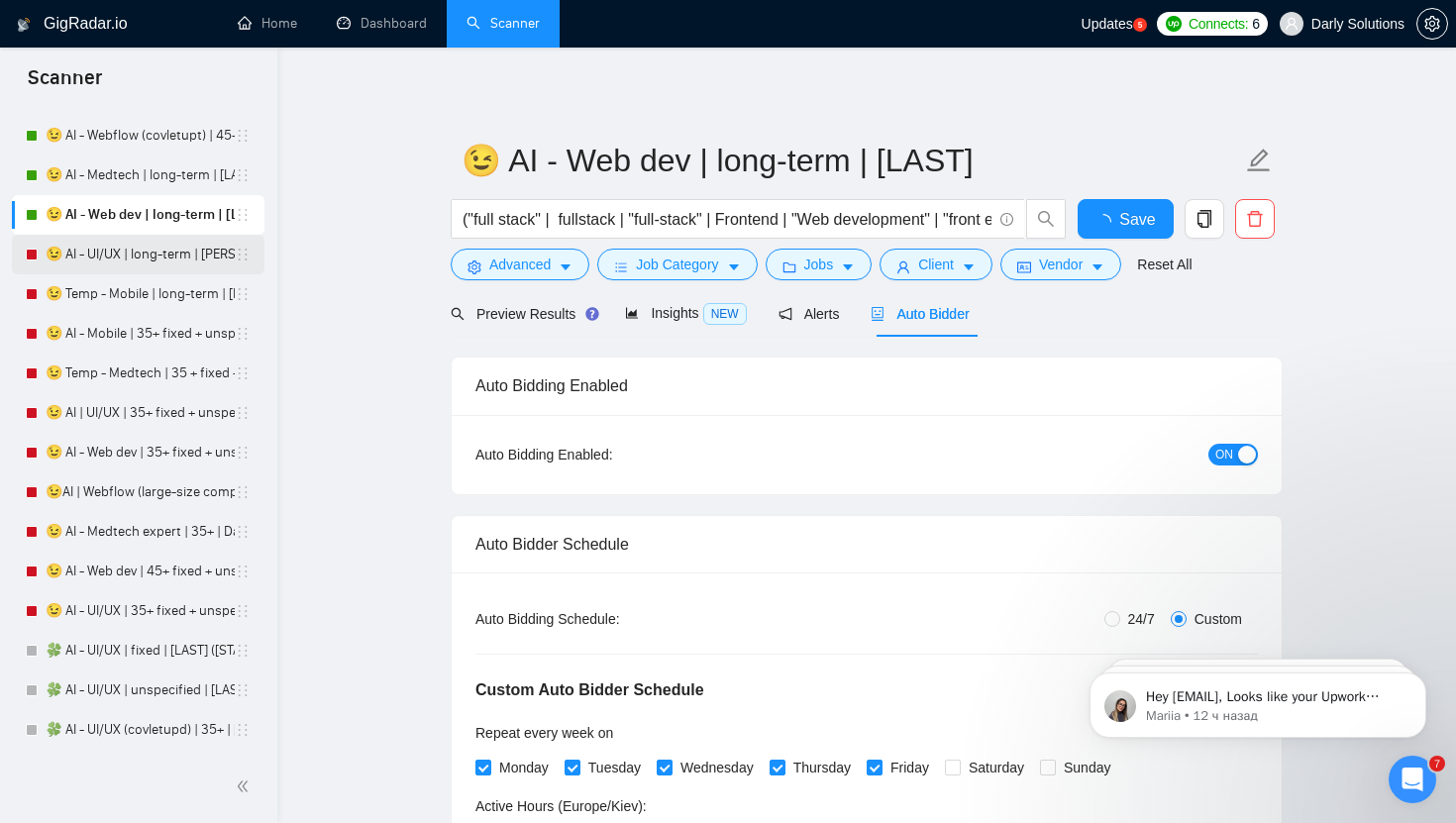 click on "😉 AI - UI/UX | long-term | [PERSON]" at bounding box center [140, 255] 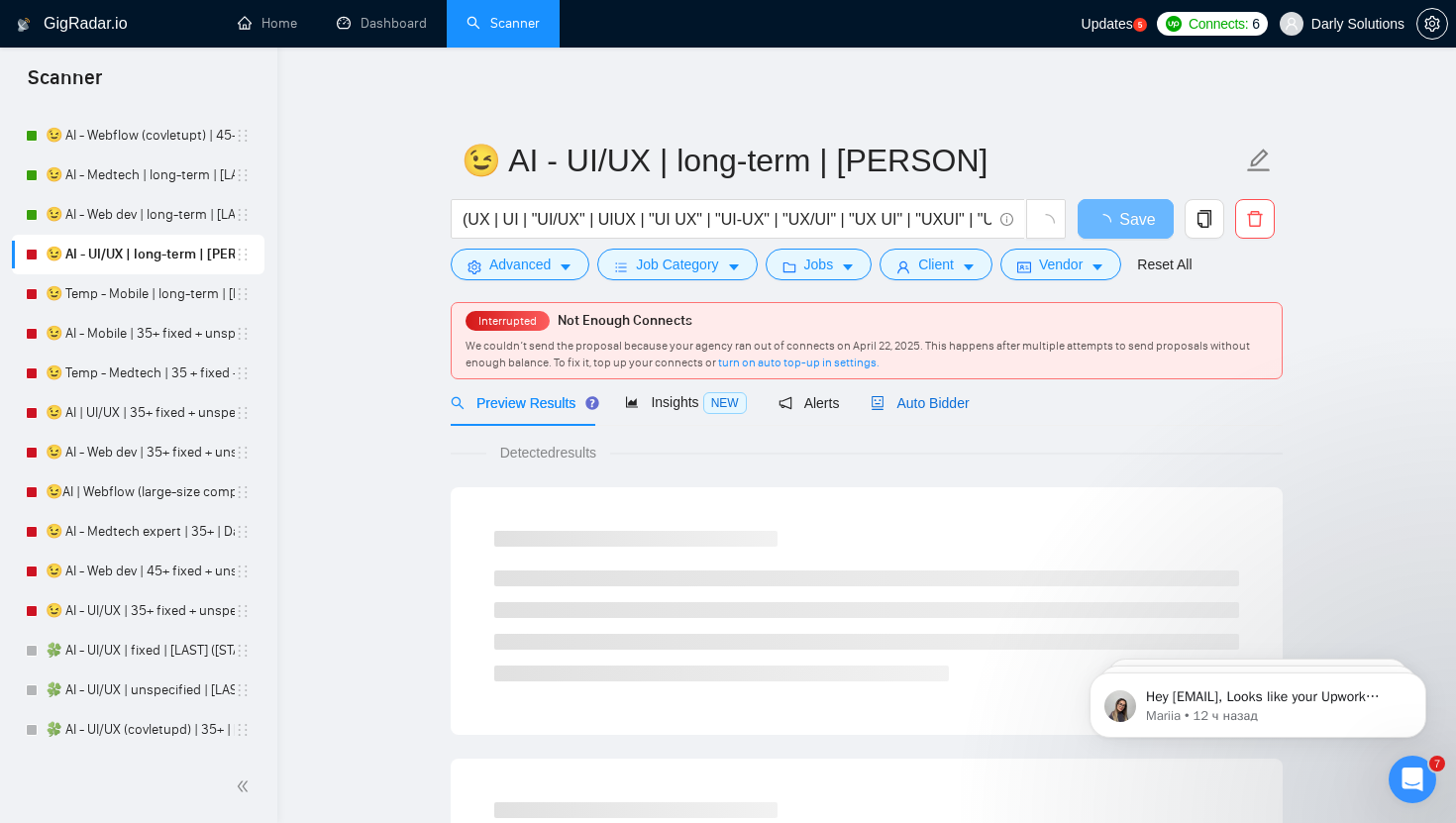 click on "Auto Bidder" at bounding box center [919, 403] 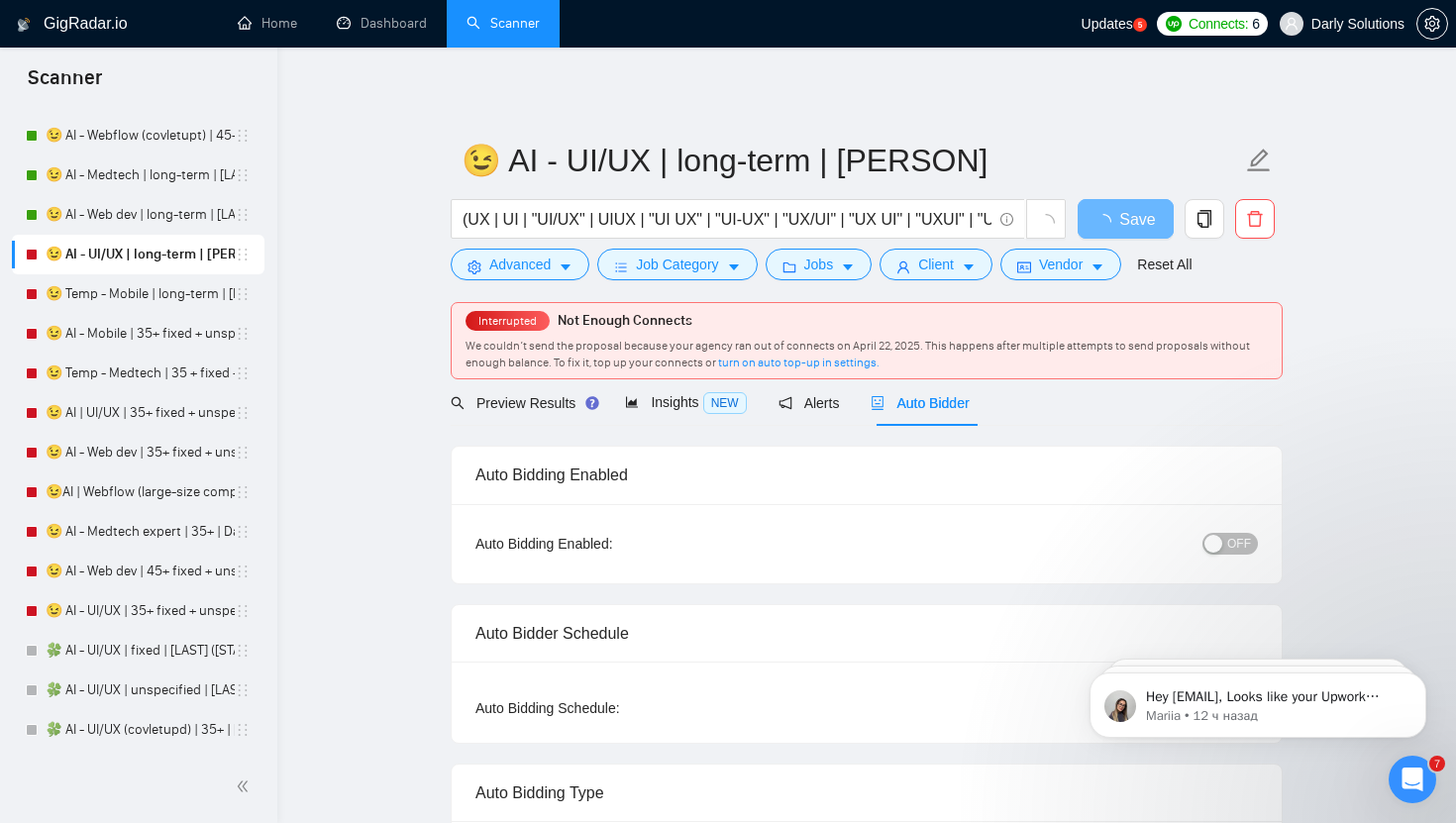 type 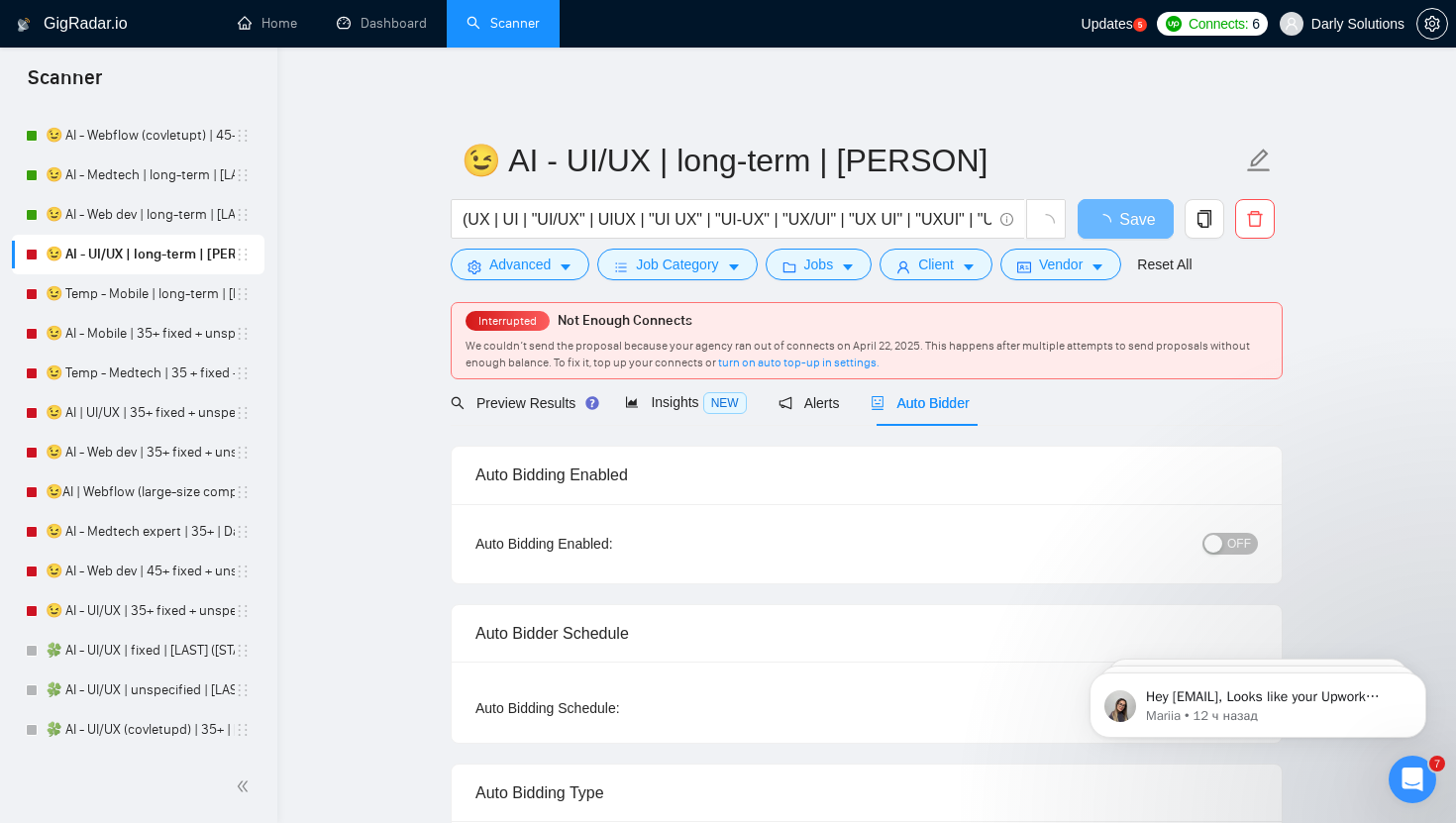 radio on "false" 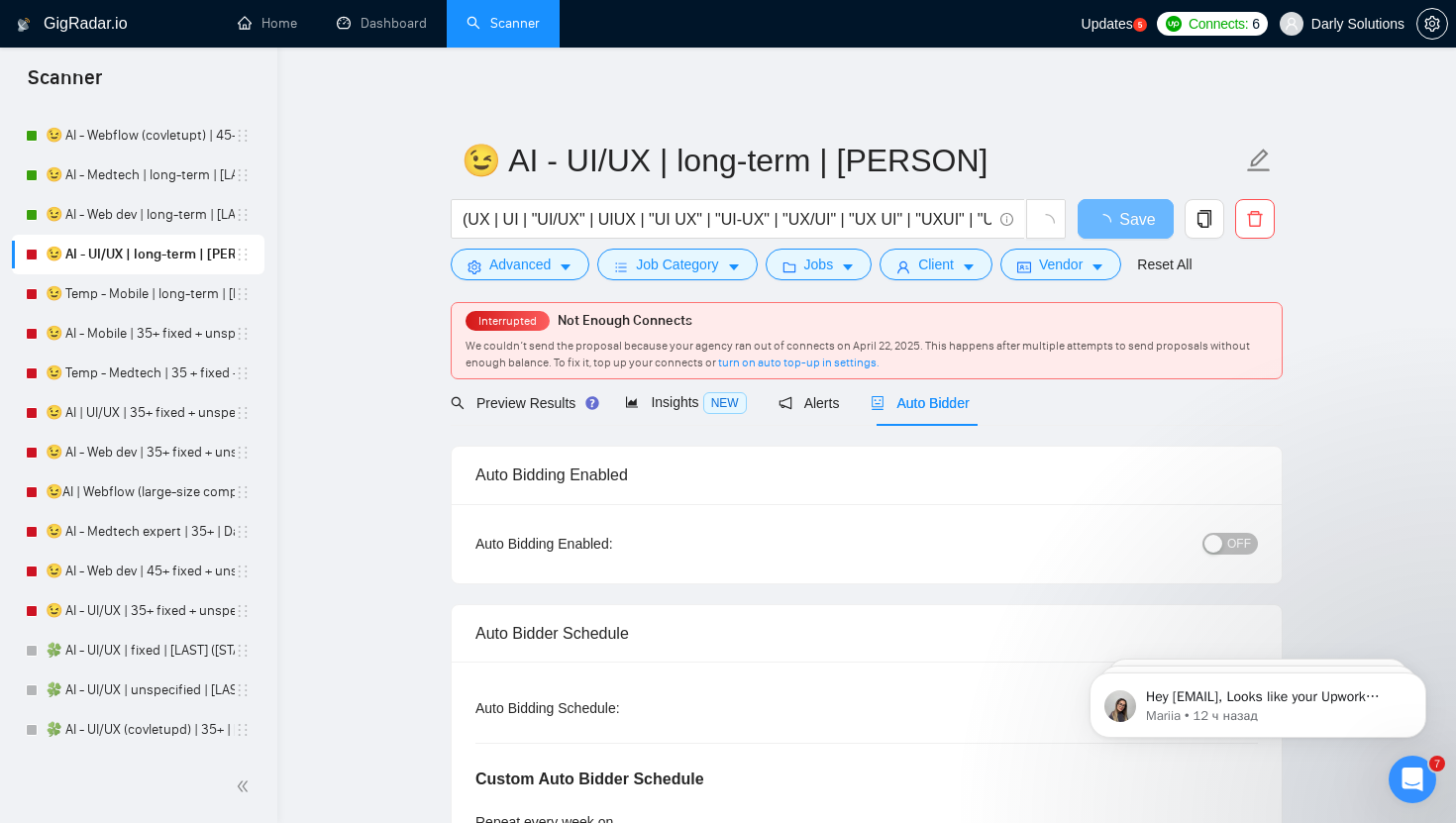 click on "OFF" at bounding box center (1230, 544) 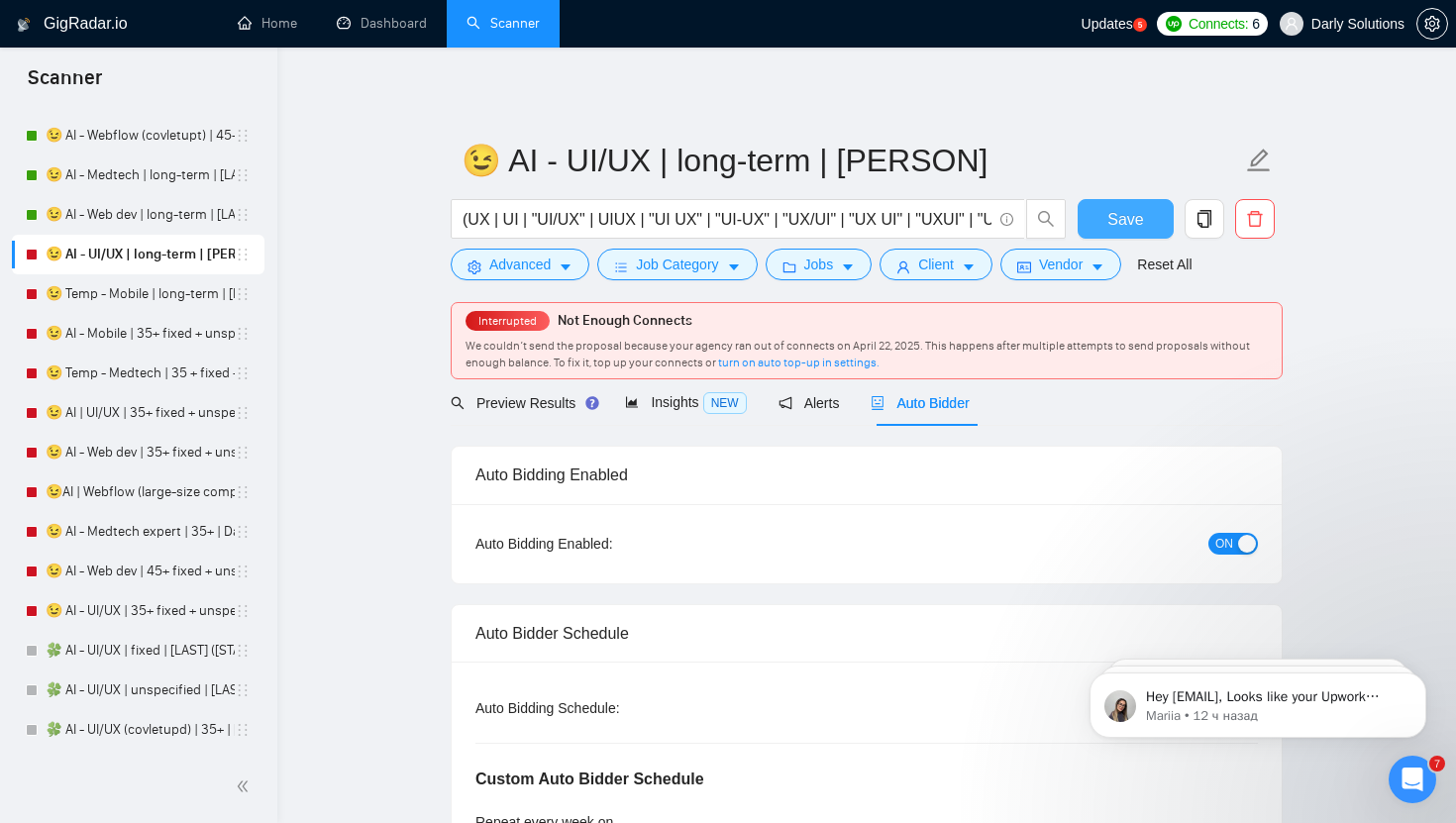 click on "Save" at bounding box center [1125, 219] 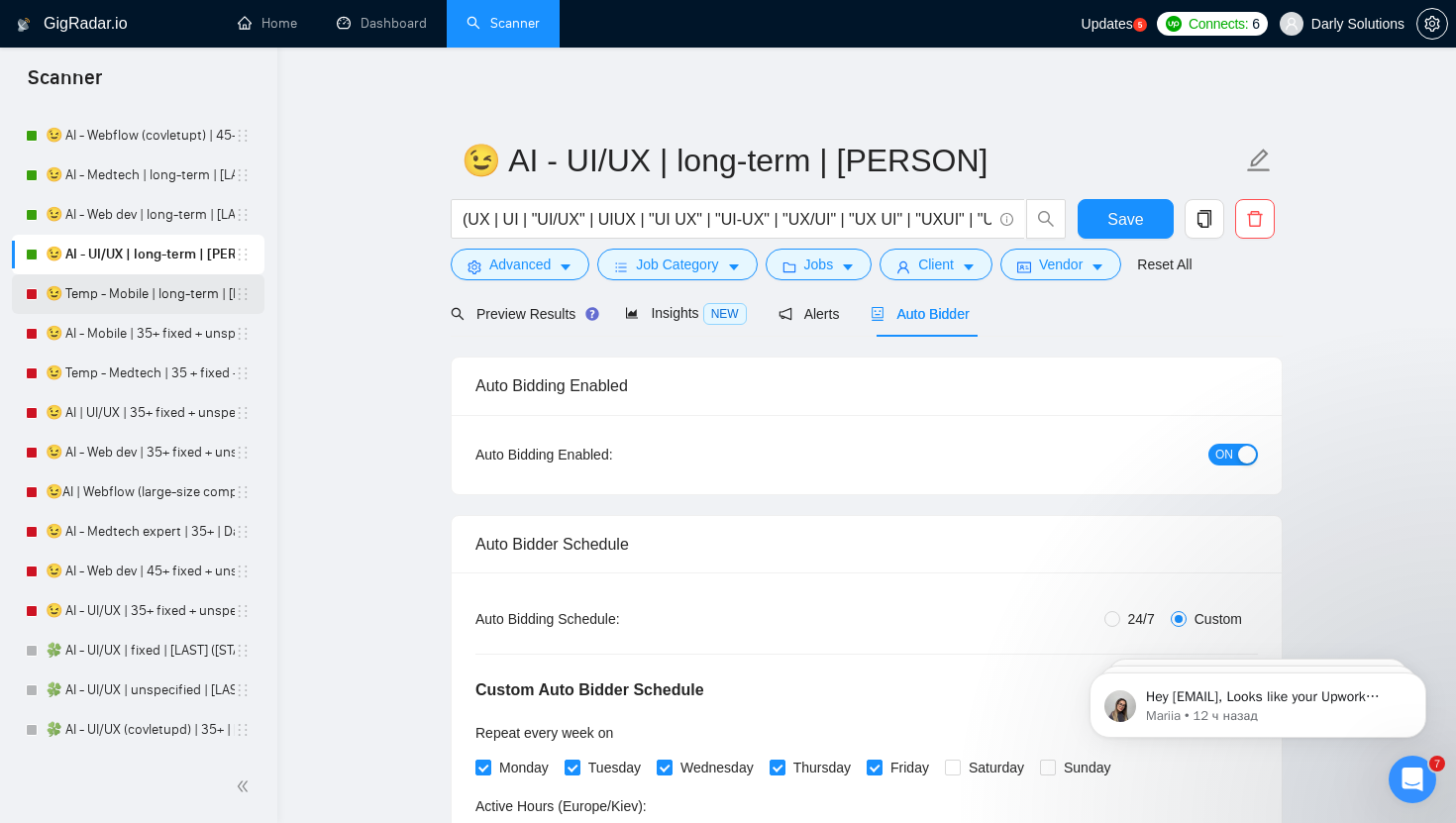 click on "😉 Temp - Mobile | long-term | [FIRST]" at bounding box center [140, 294] 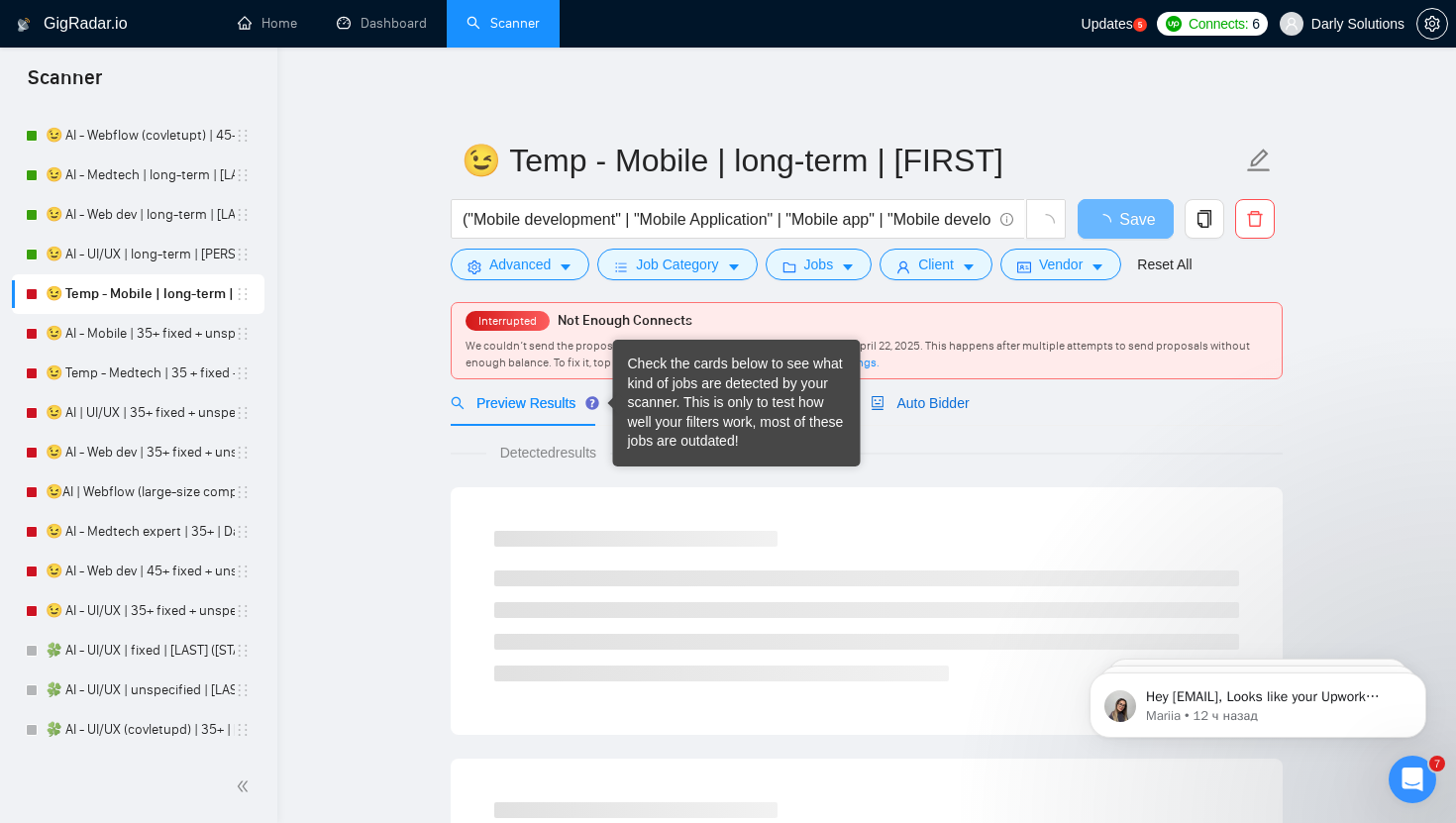 click on "Auto Bidder" at bounding box center [919, 403] 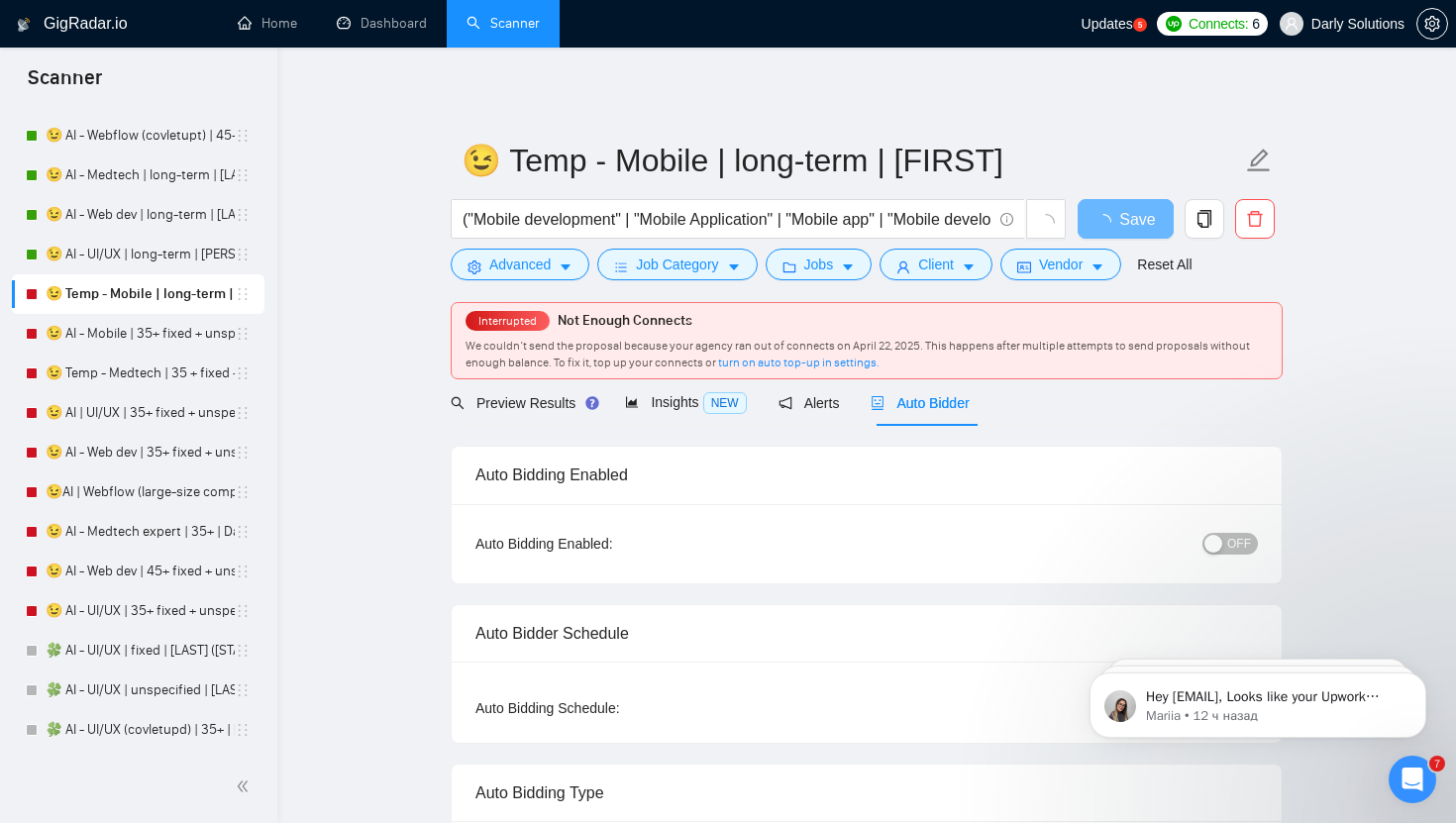 type 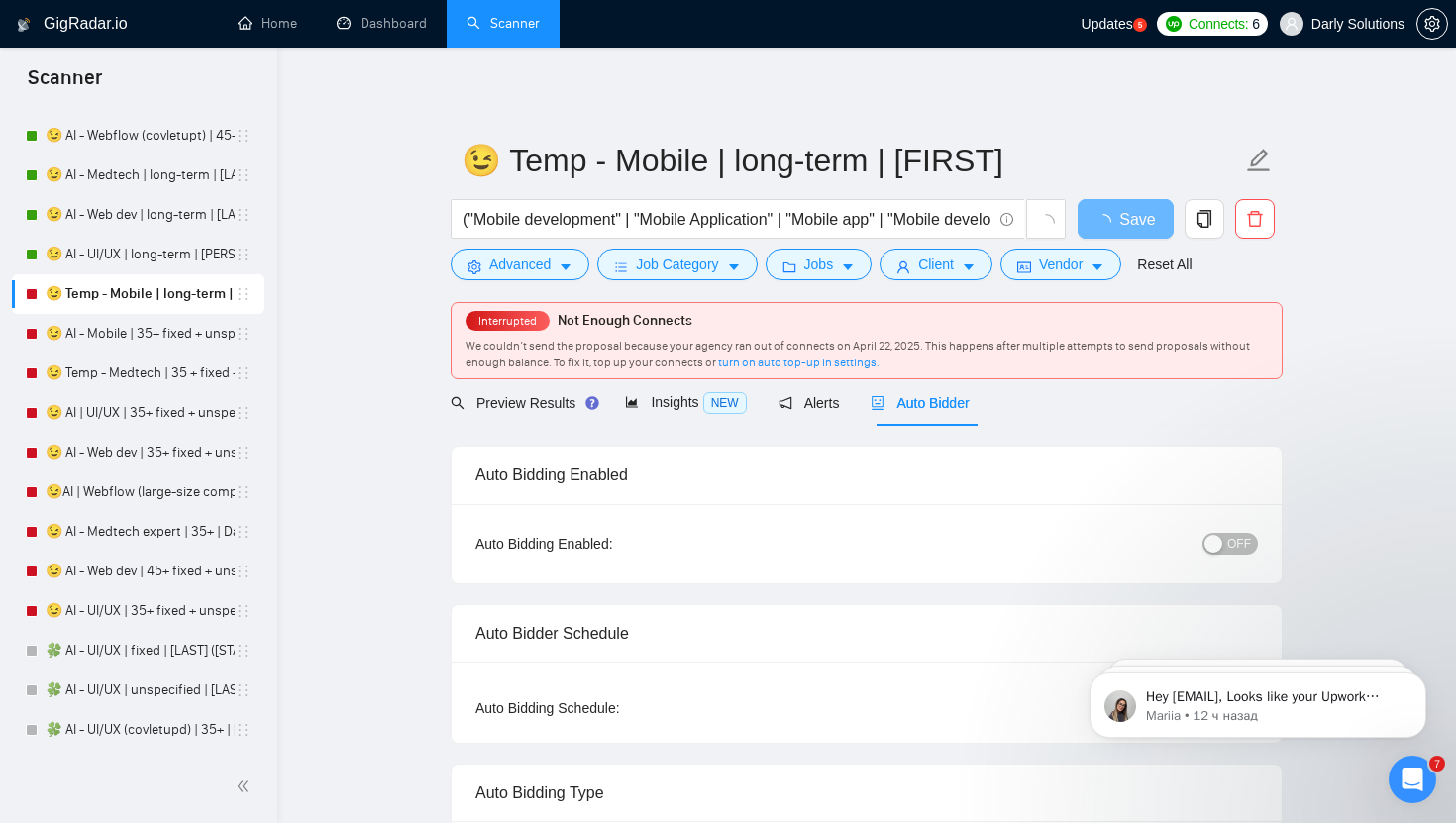 radio on "false" 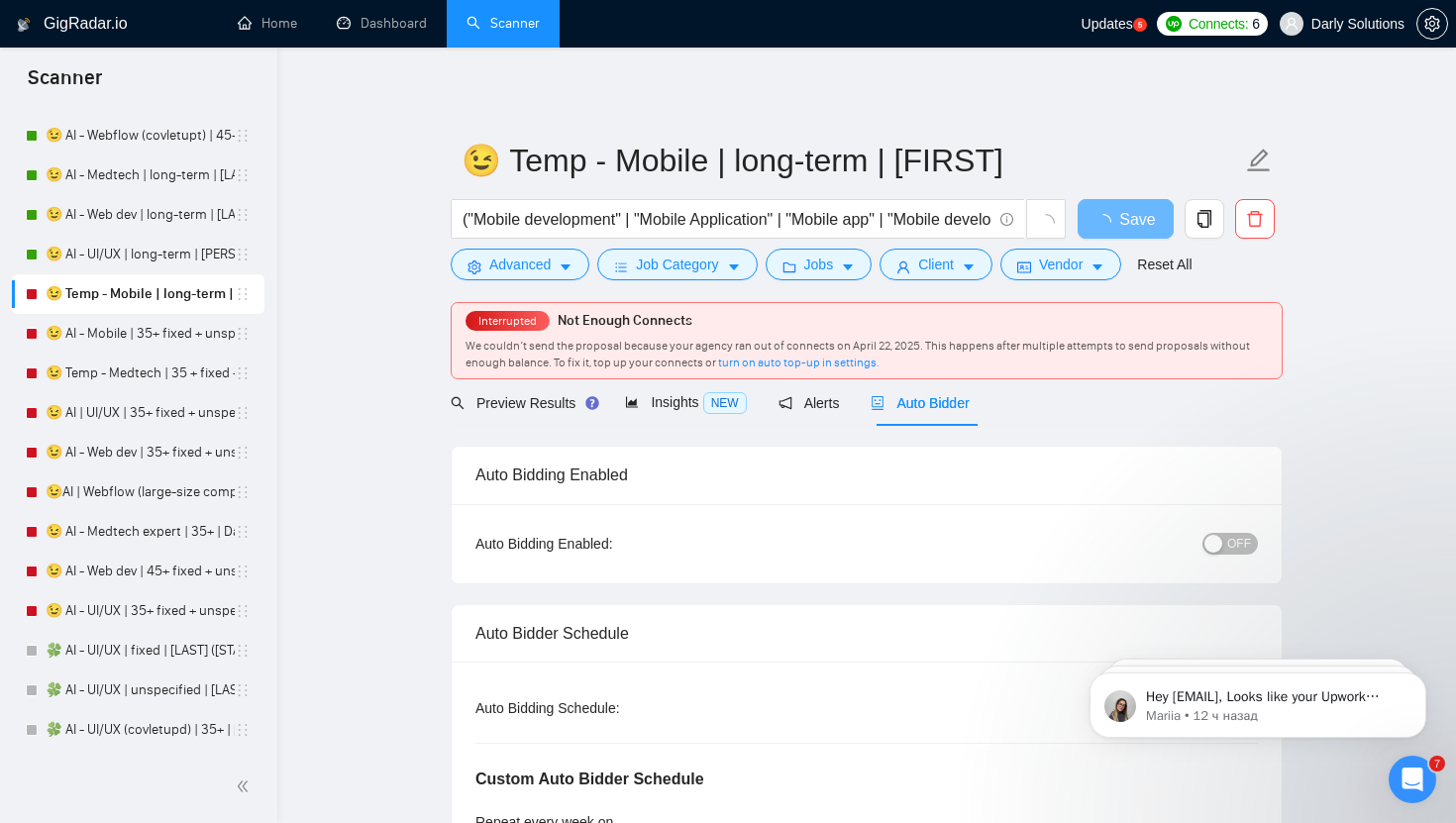 click on "OFF" at bounding box center [1239, 544] 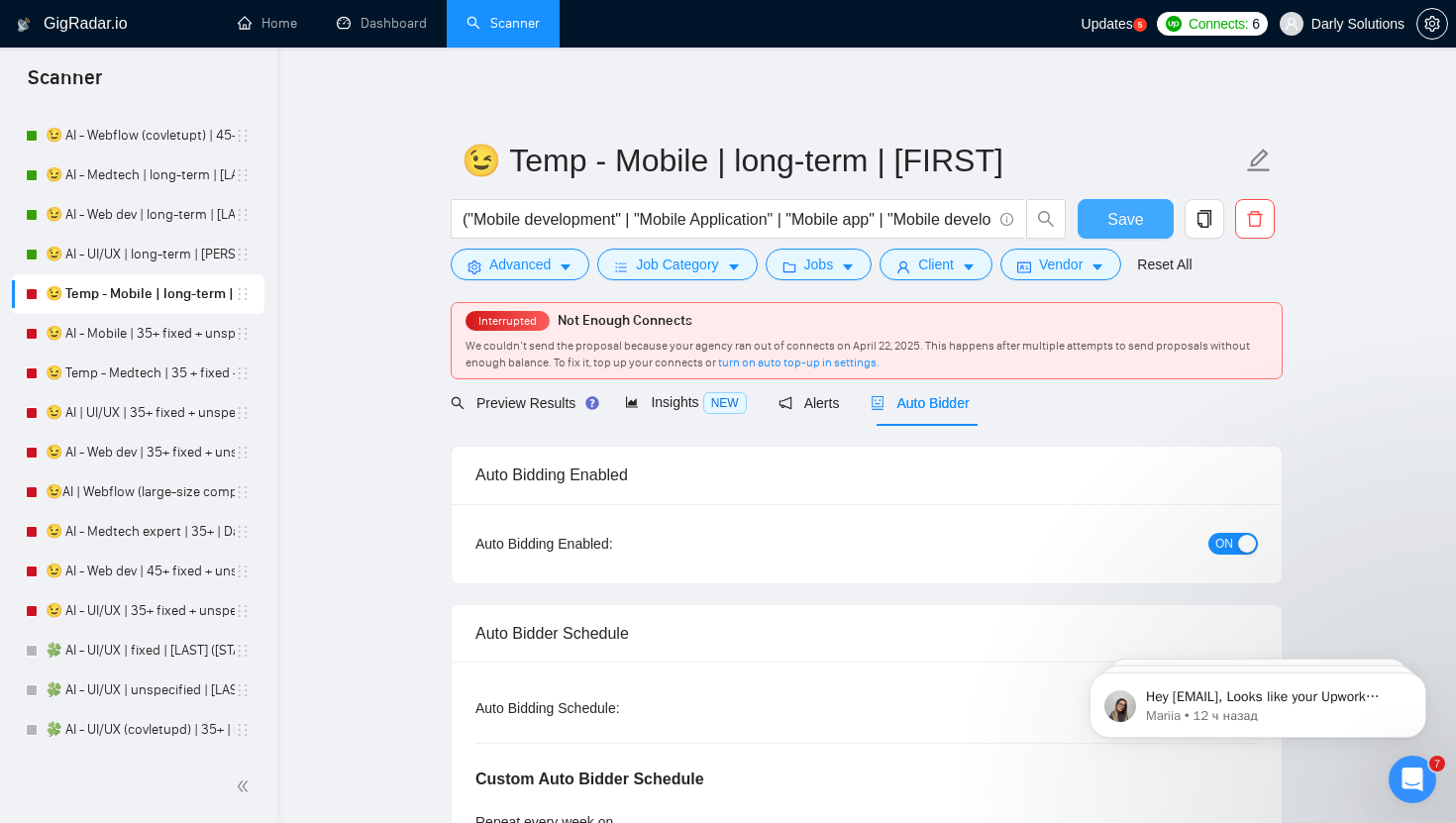 click on "Save" at bounding box center [1125, 219] 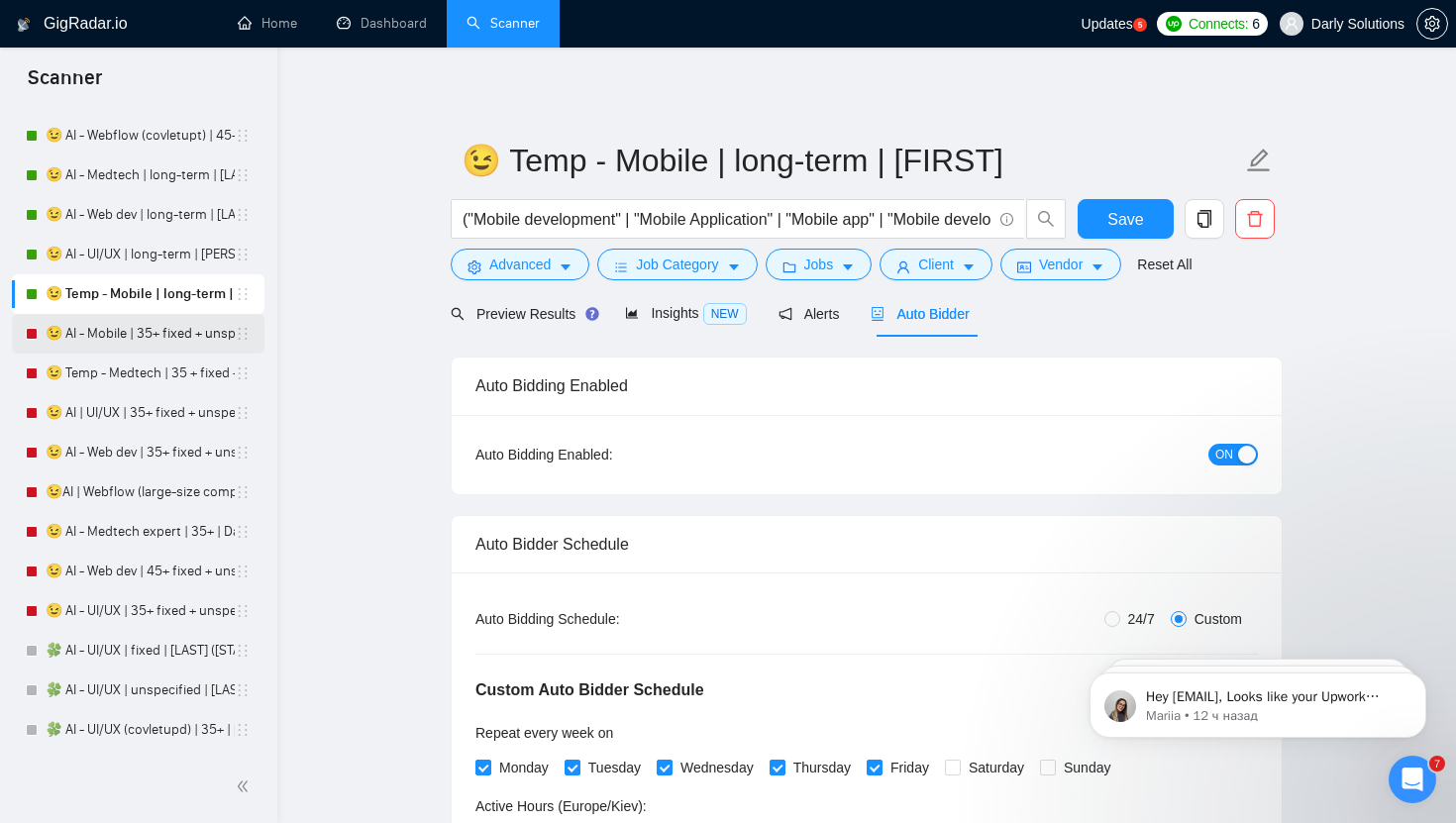 click on "😉 AI - Mobile | 35+ fixed + unspec (large-size comp) | Daria" at bounding box center [140, 334] 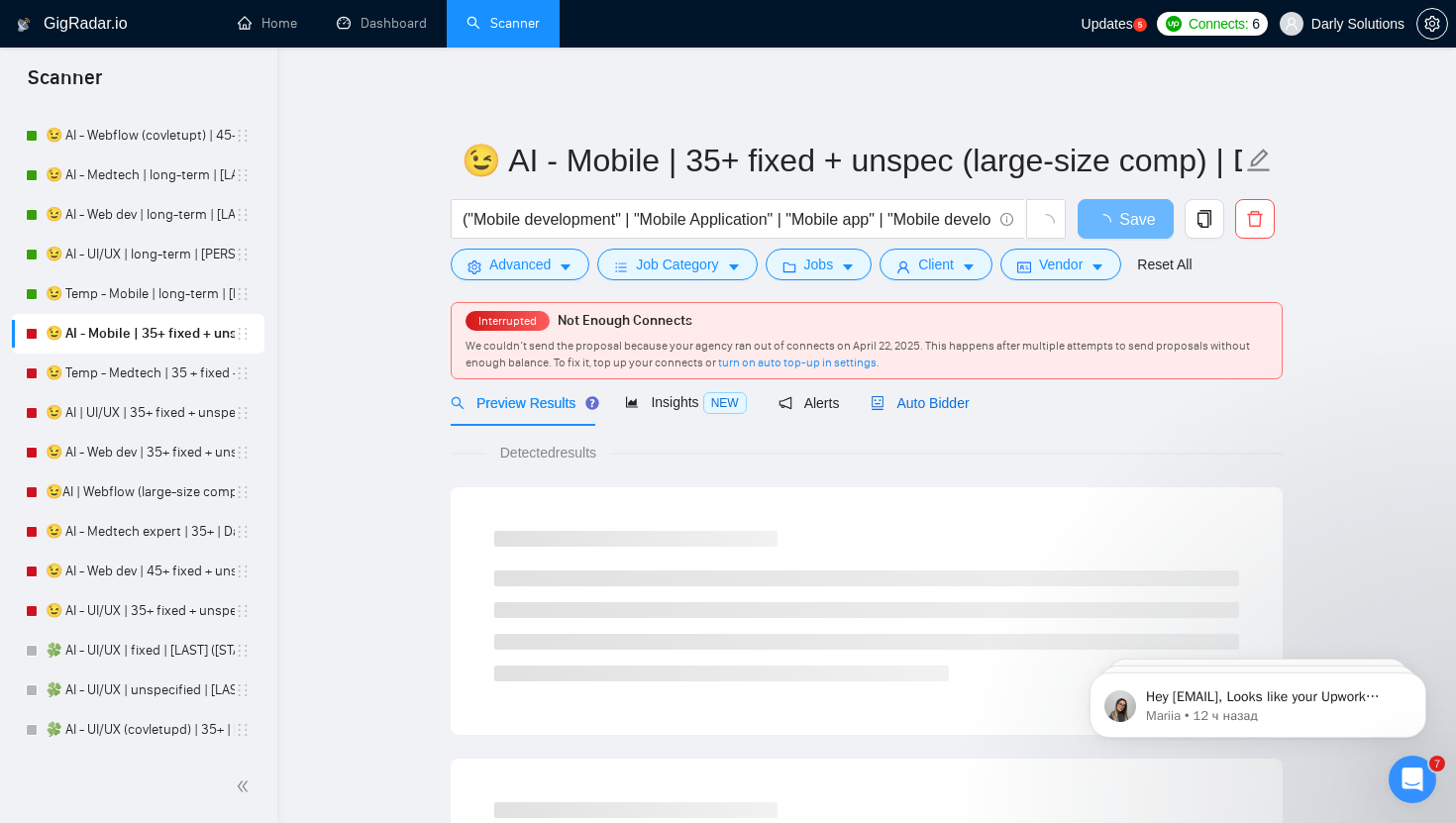 click on "Auto Bidder" at bounding box center (919, 403) 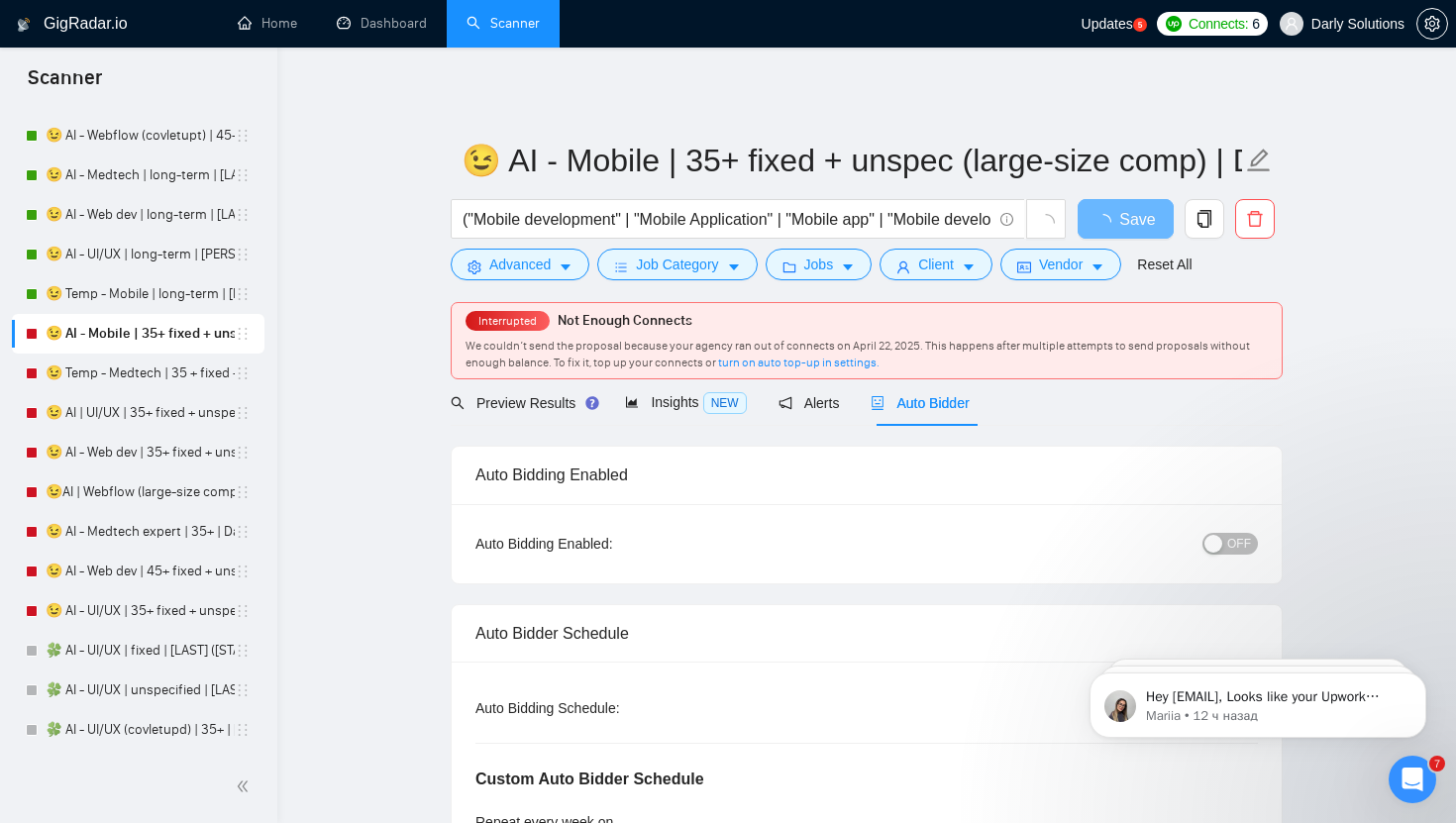 click on "OFF" at bounding box center (1239, 544) 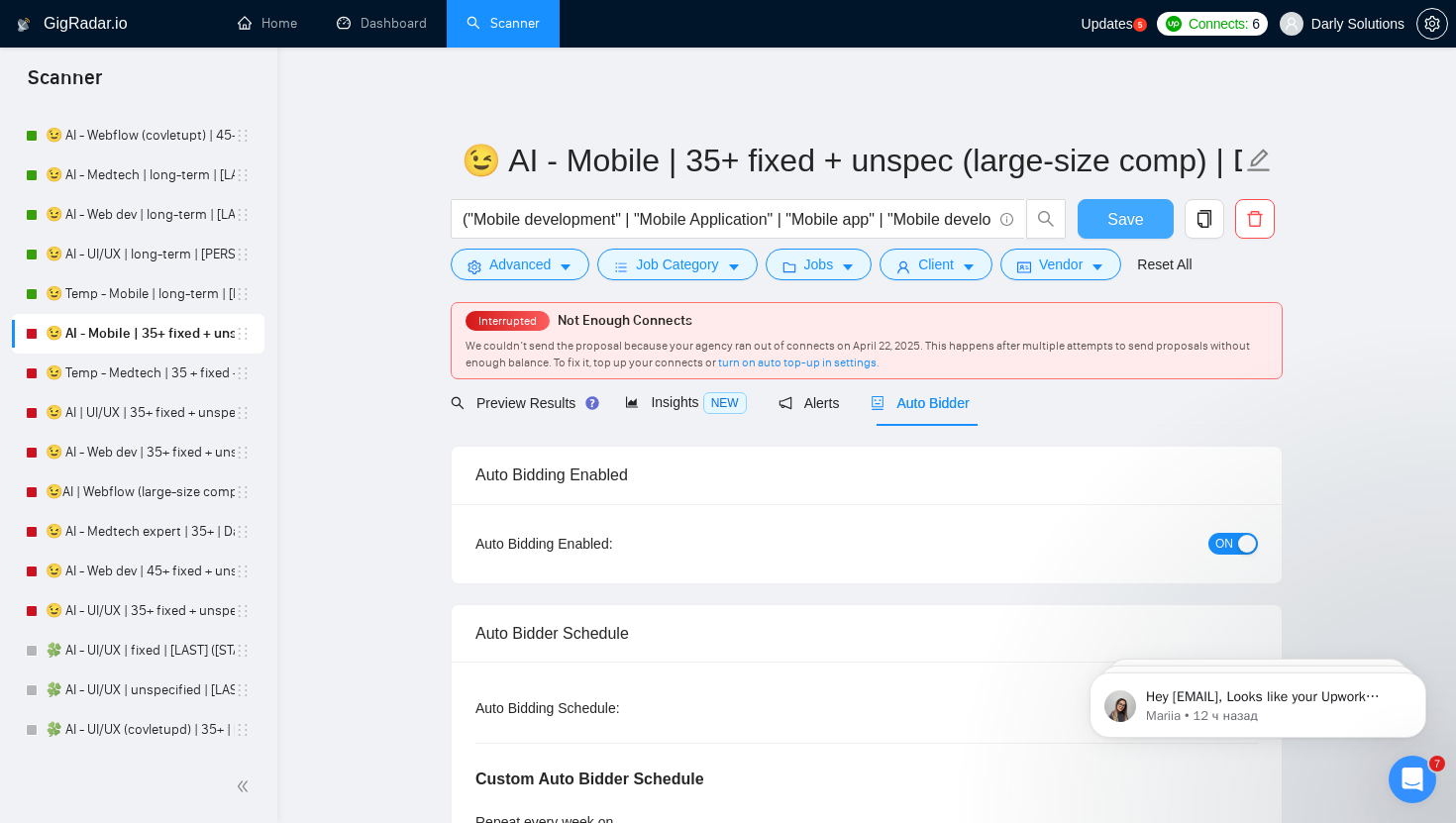 click on "Save" at bounding box center [1125, 219] 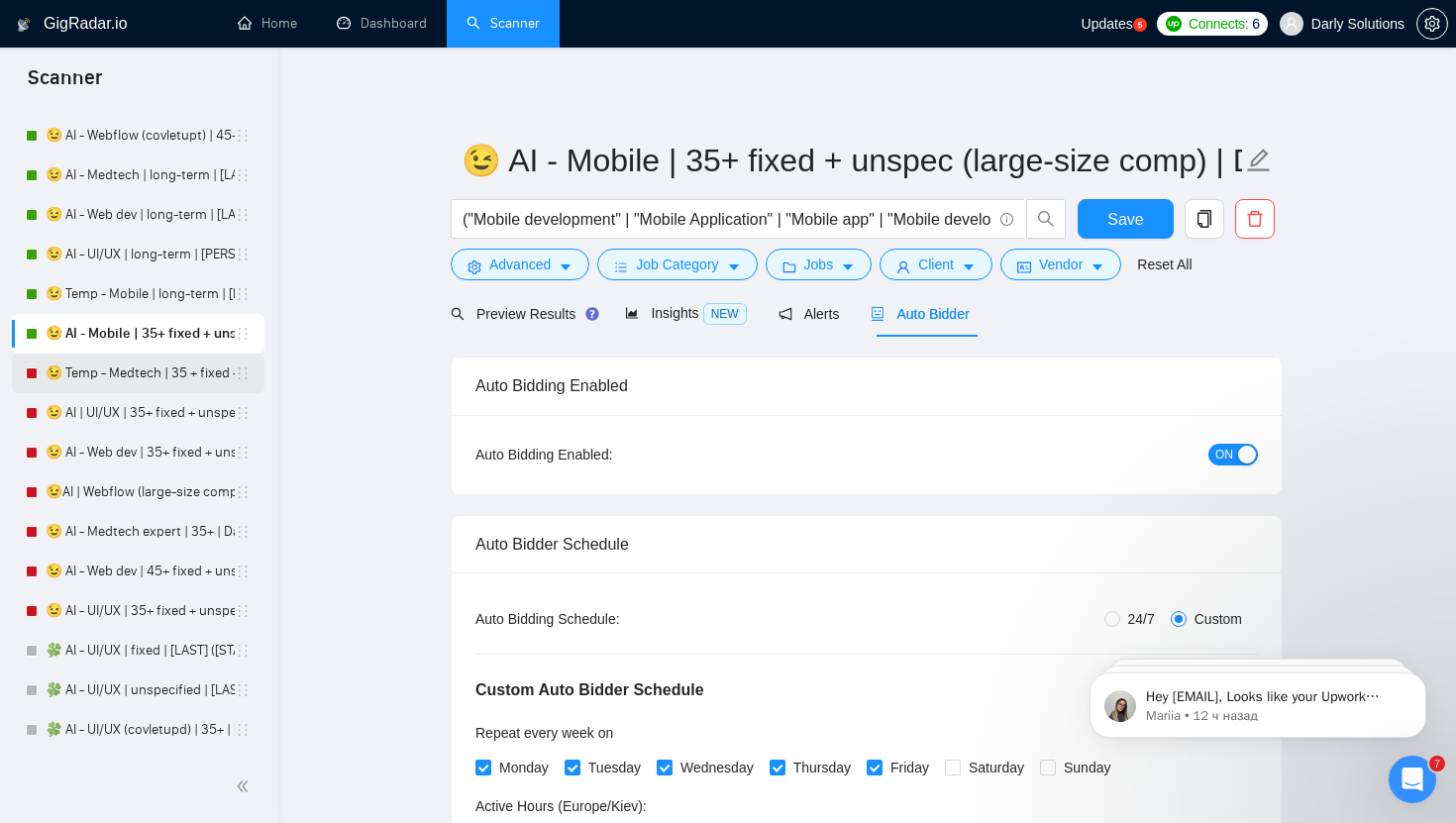 click on "😉 Temp - Medtech | 35 + fixed + unspec (large-size comp) | [FIRST]" at bounding box center [140, 373] 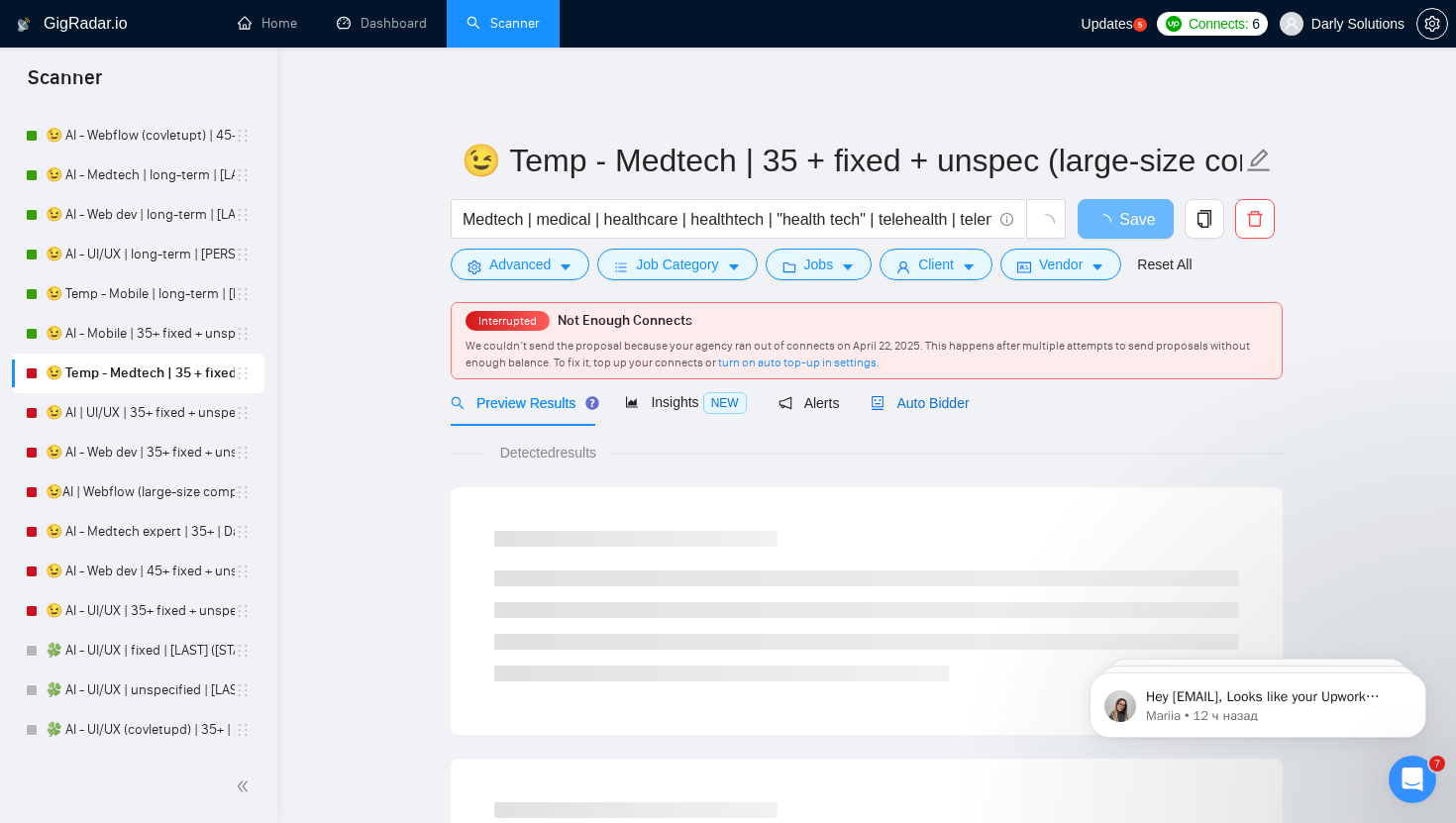 click on "Auto Bidder" at bounding box center (919, 403) 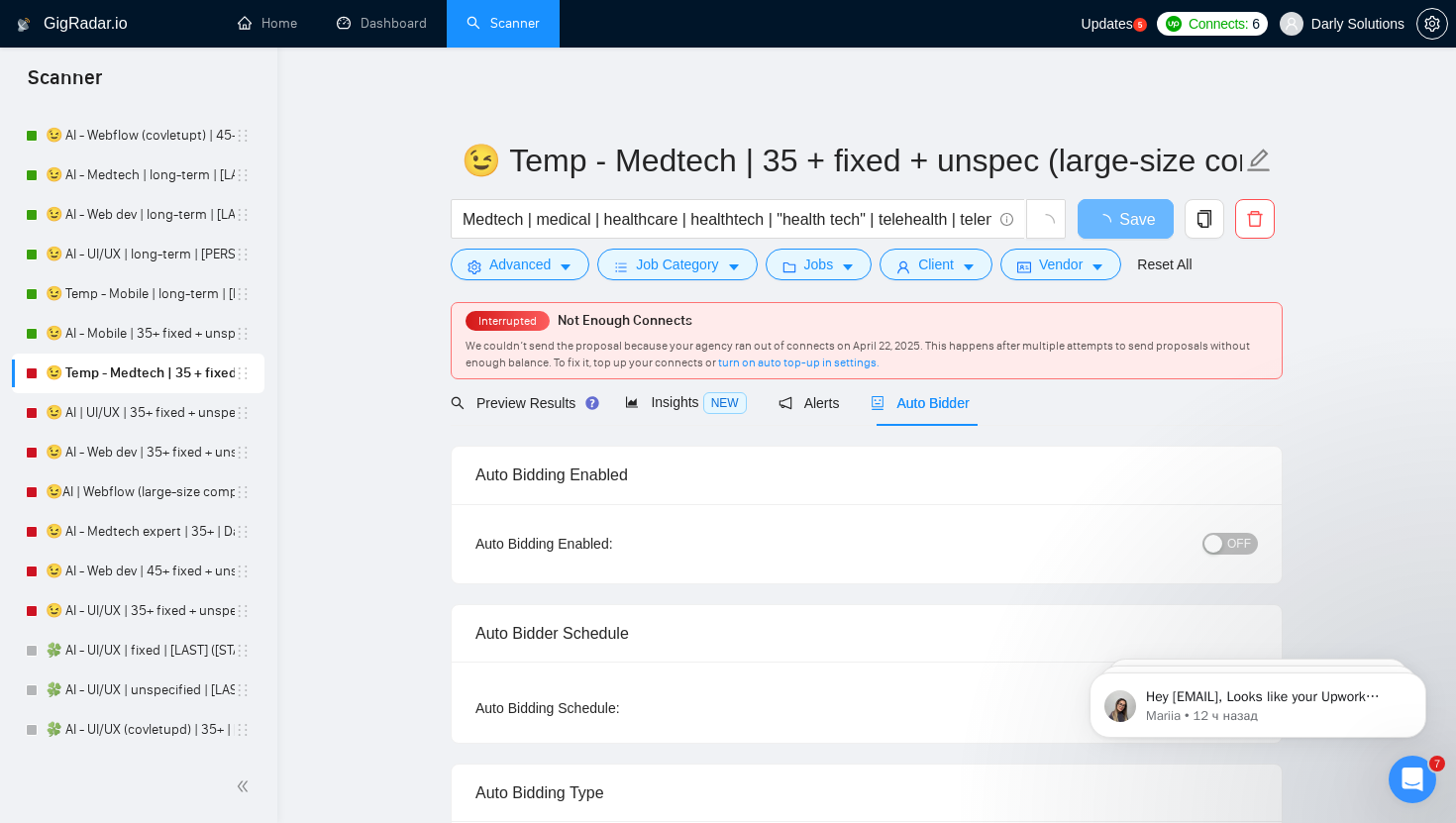 type 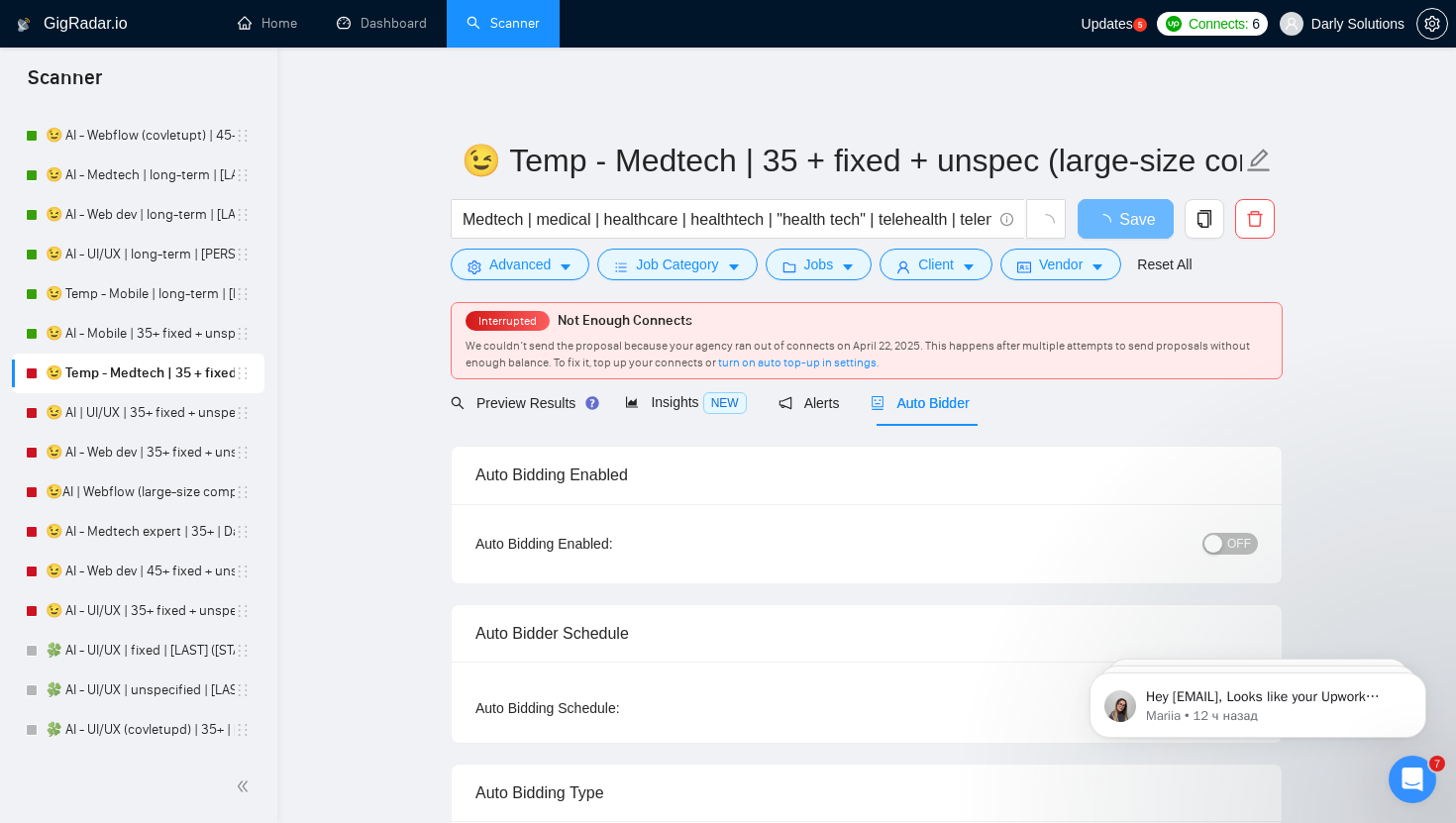 radio on "false" 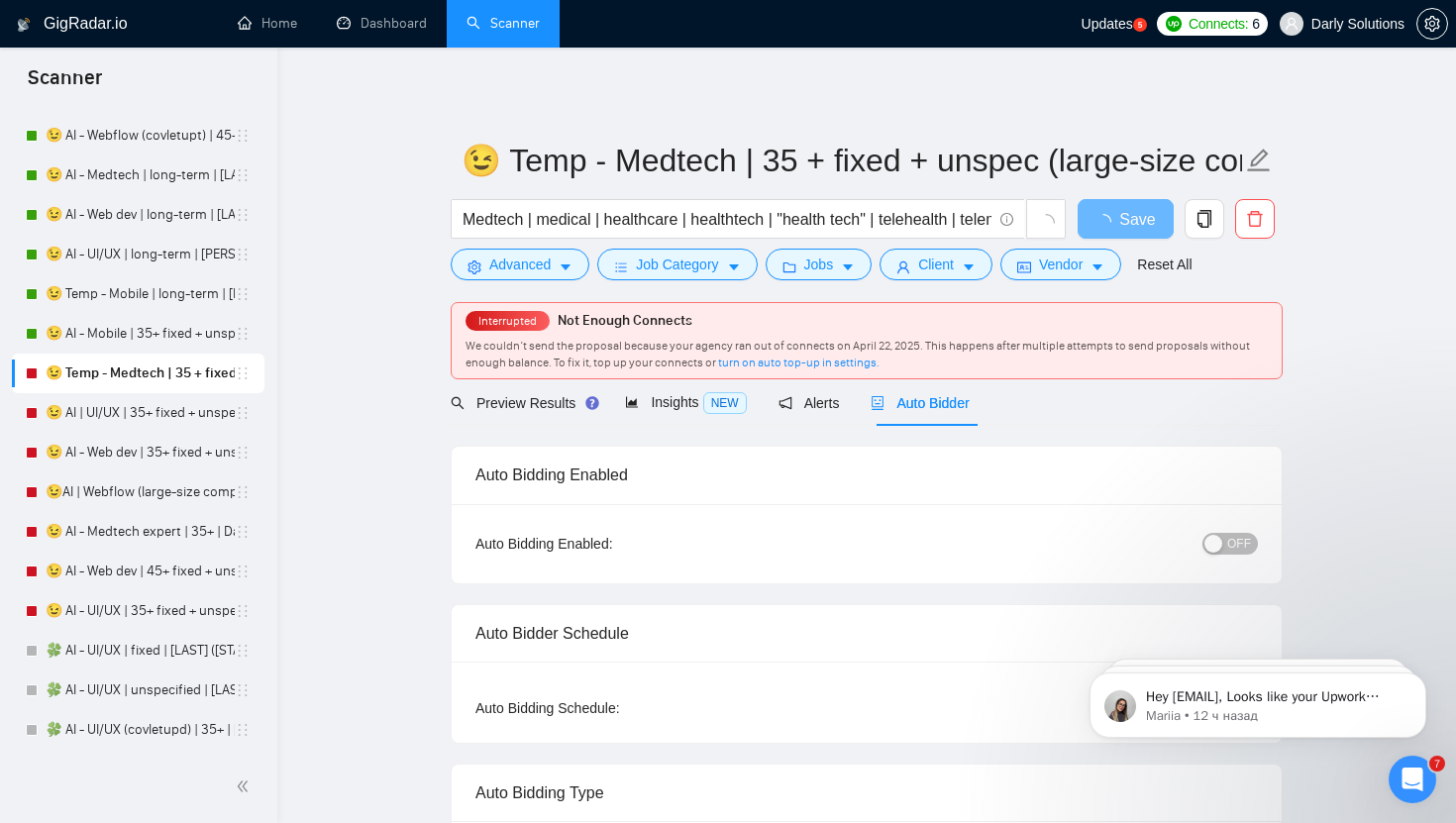 radio on "true" 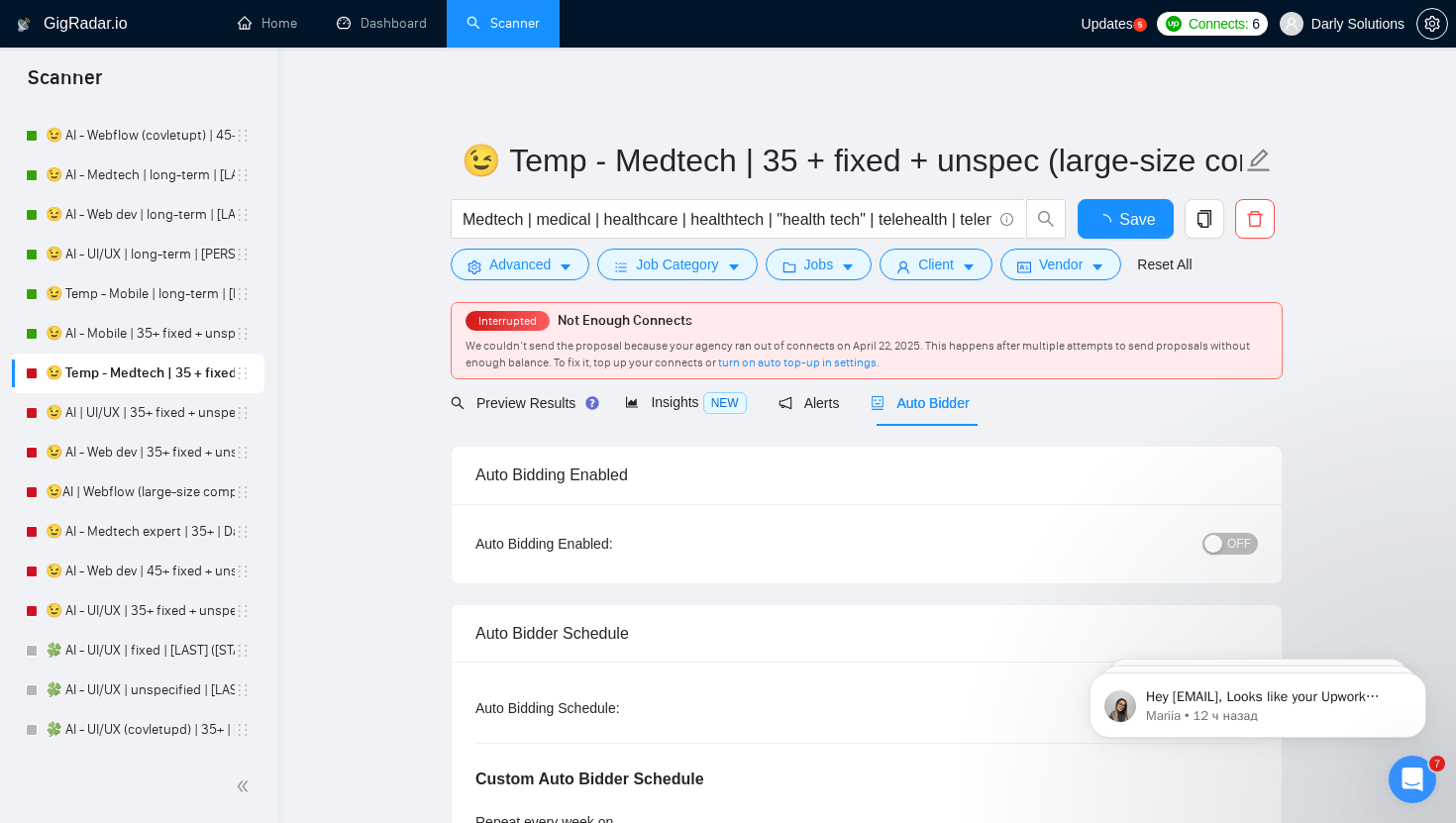 click on "OFF" at bounding box center (1230, 544) 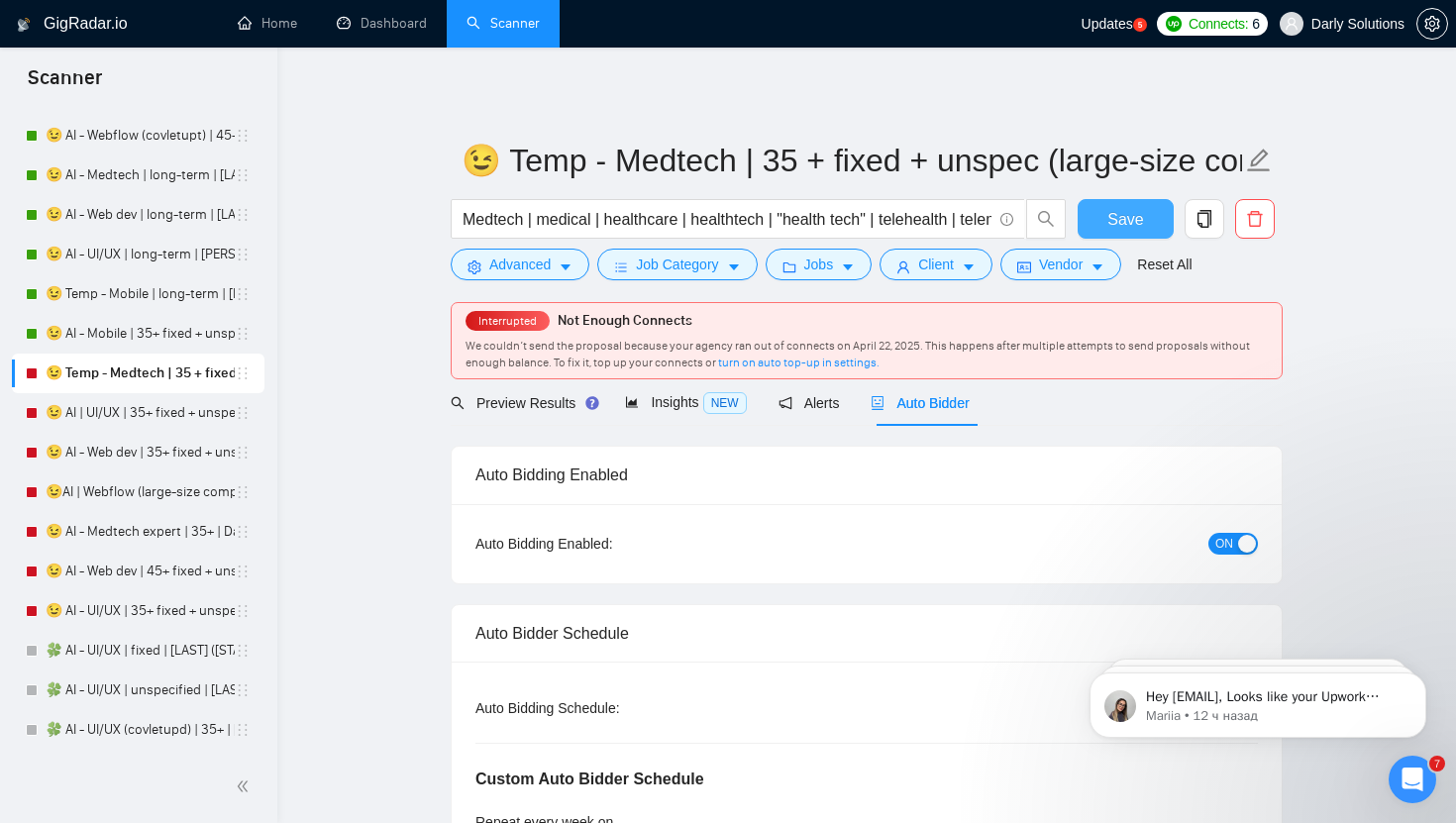 click on "Save" at bounding box center [1125, 219] 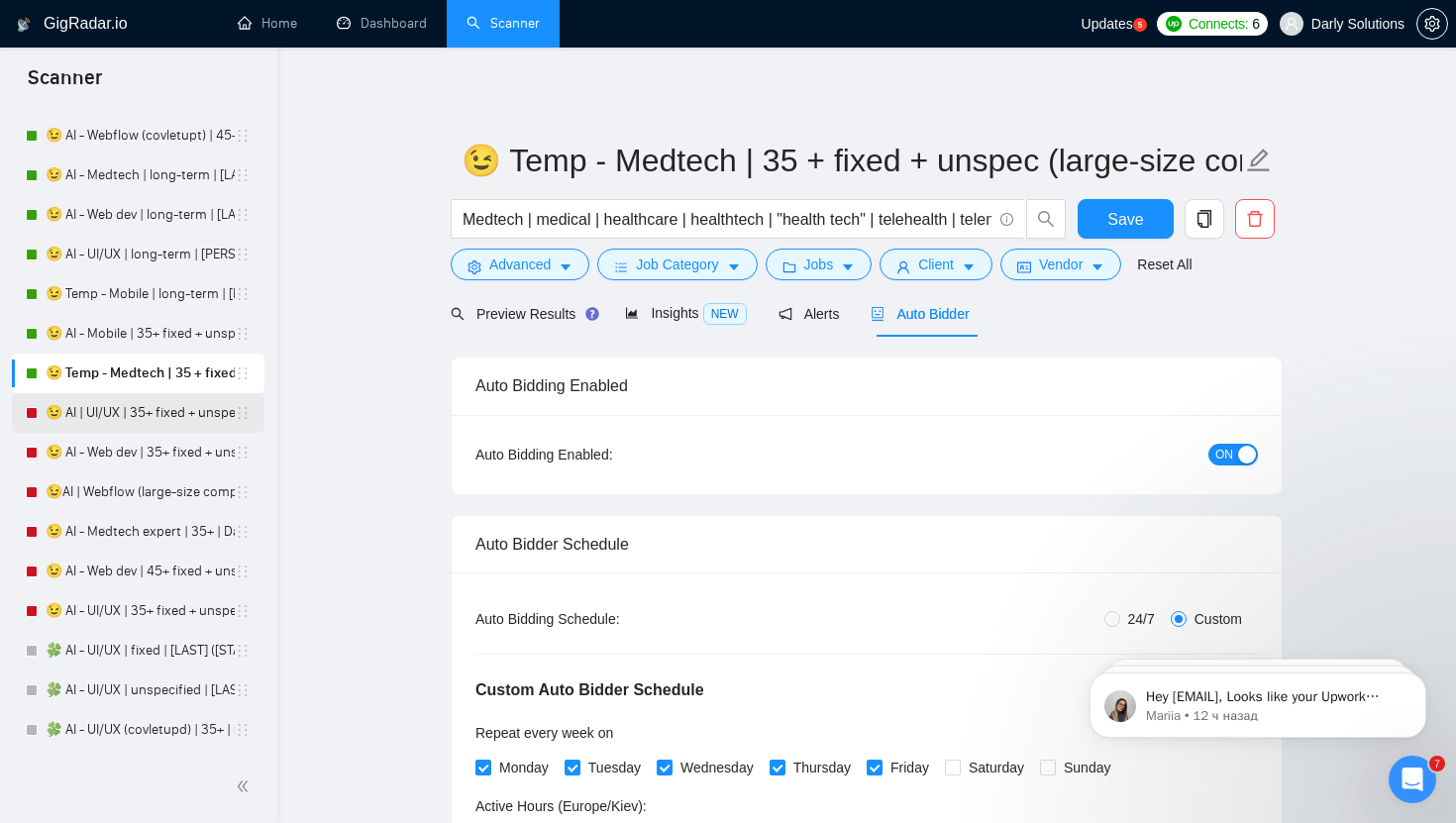 click on "😉 AI | UI/UX | 35+ fixed + unspec (large-size comp) | [FIRST]" at bounding box center (140, 413) 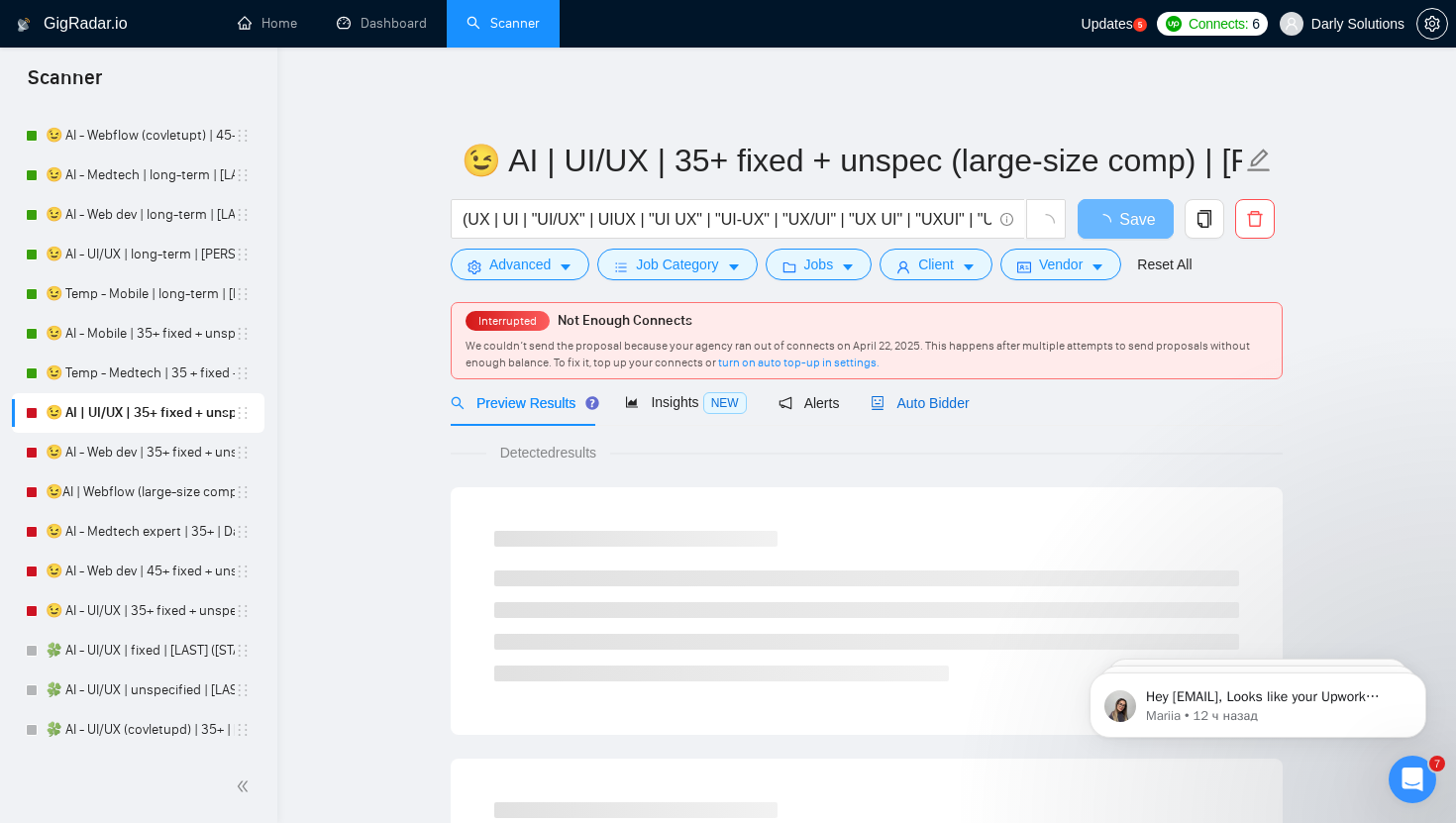 click on "Auto Bidder" at bounding box center [919, 403] 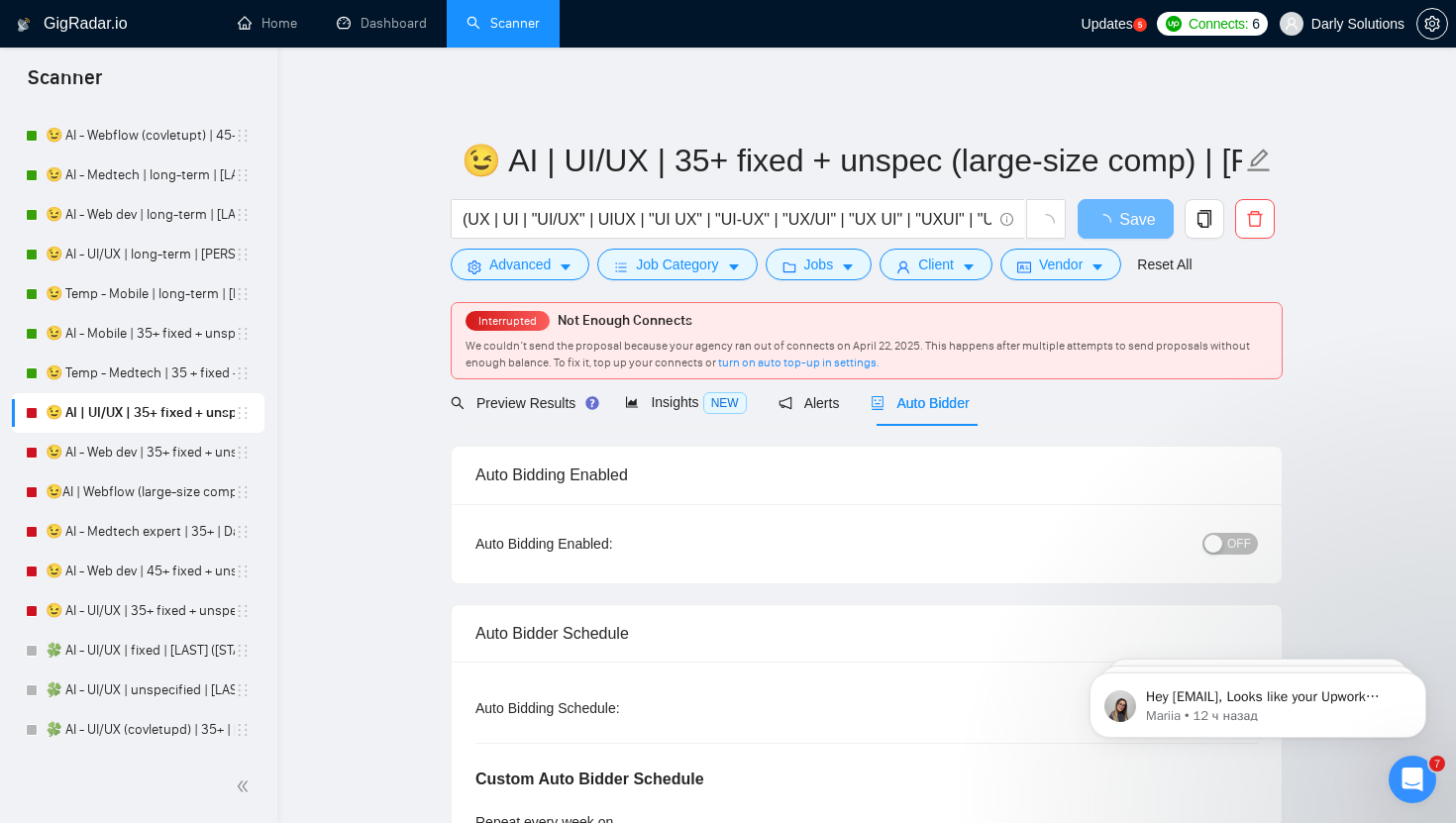click at bounding box center (1213, 544) 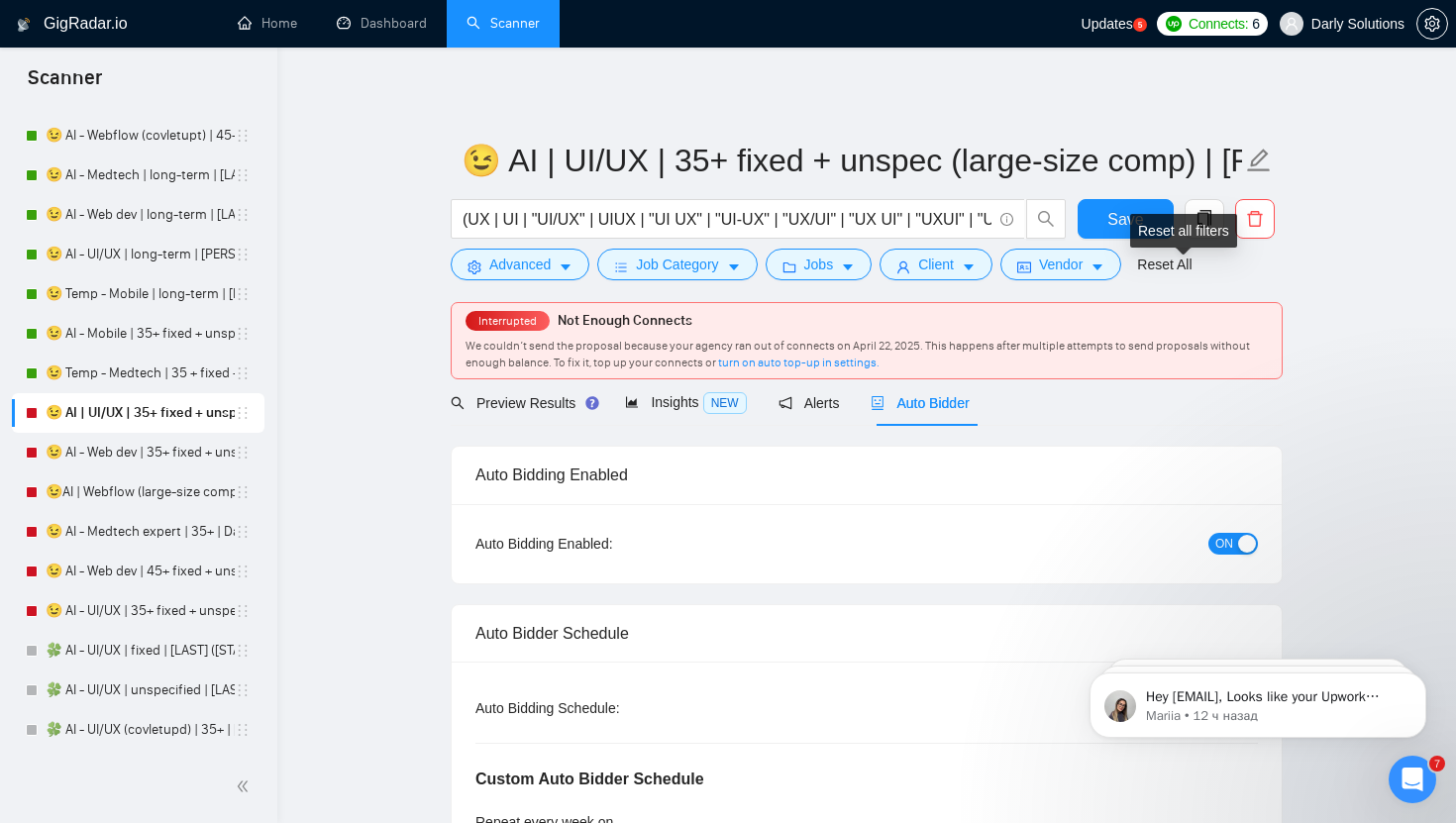 click on "Reset all filters" at bounding box center (1184, 231) 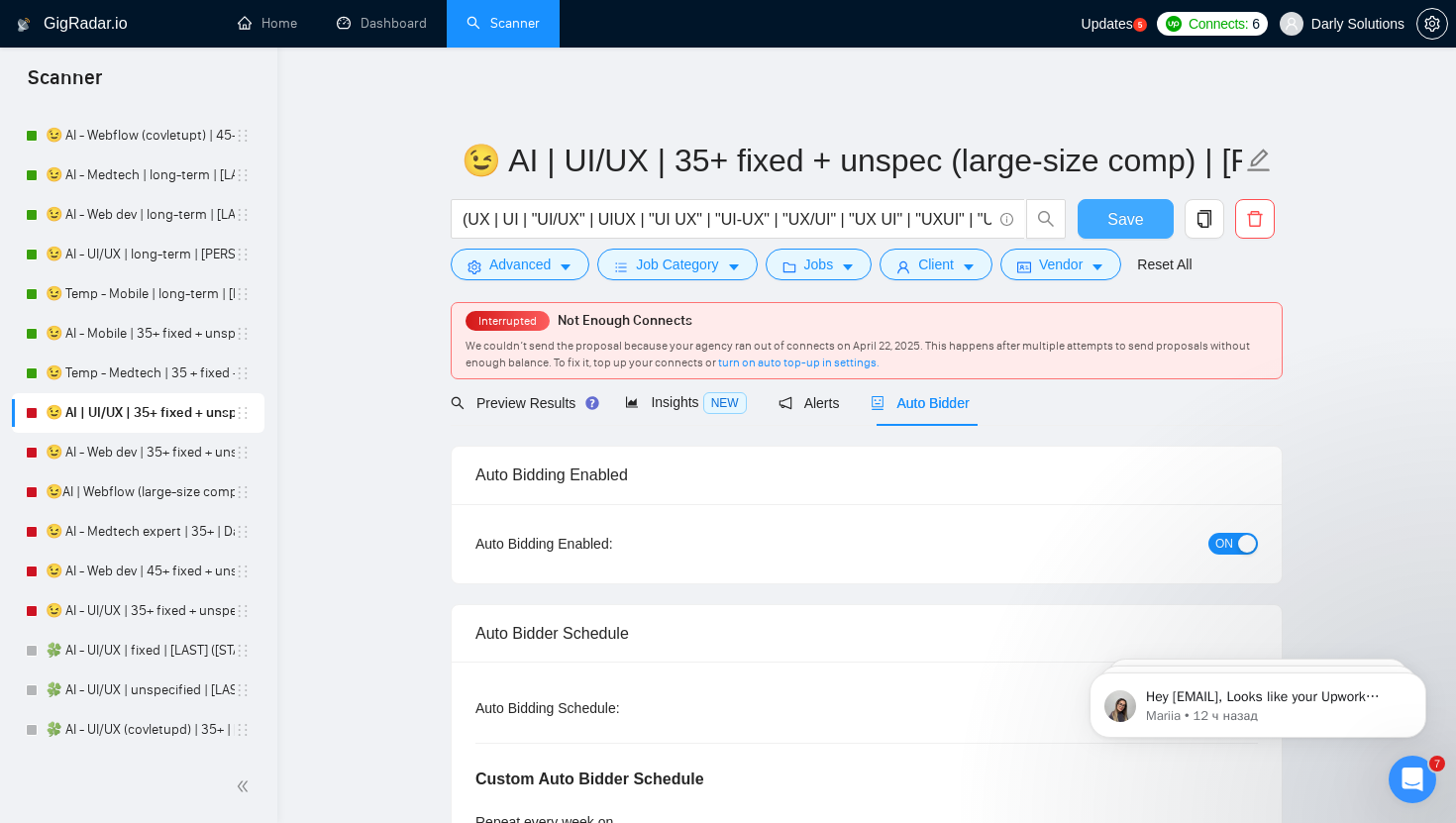 click on "Save" at bounding box center (1125, 219) 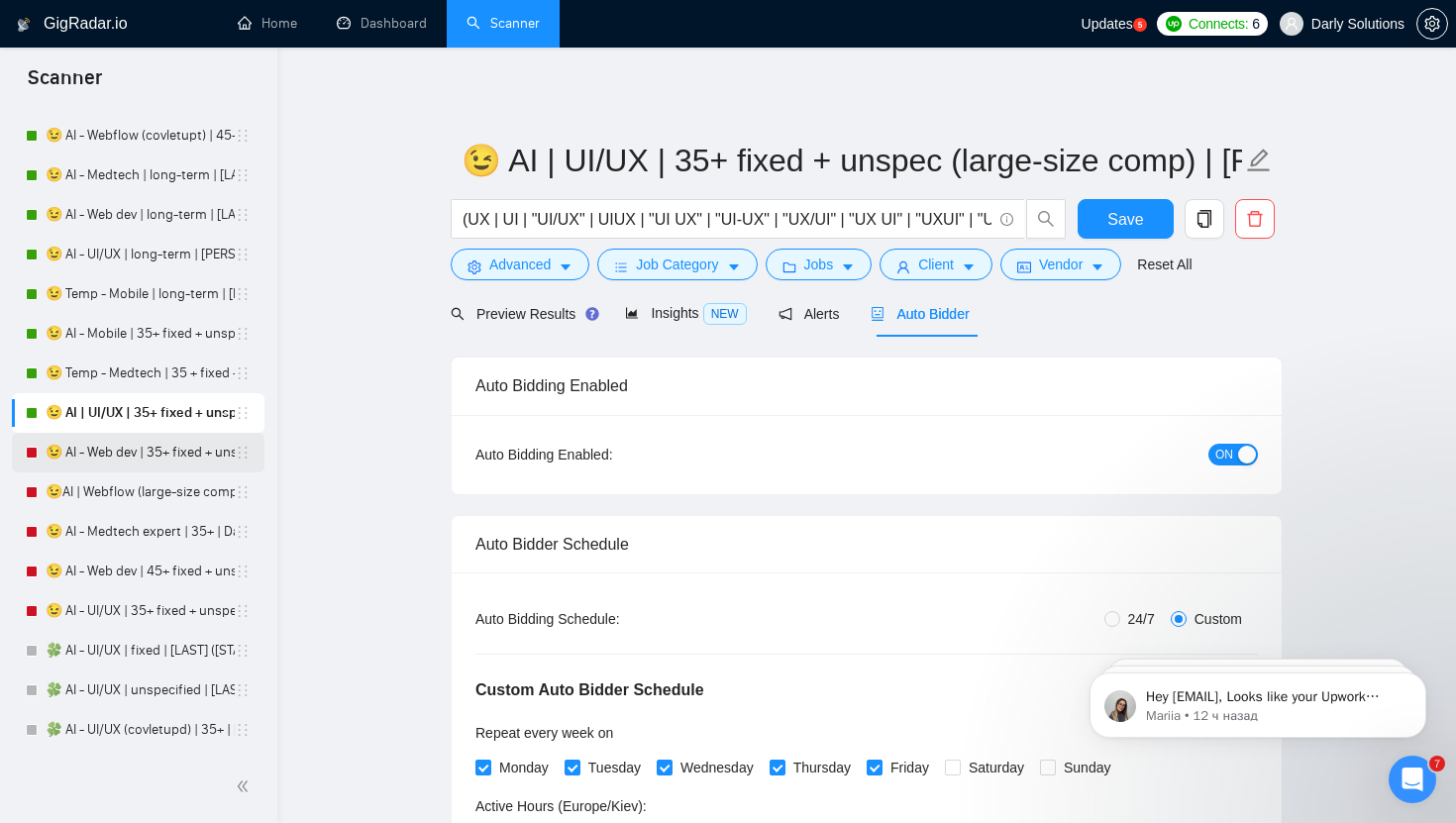 click on "😉 AI - Web dev | 35+ fixed + unspec (large-size comp) | Daria" at bounding box center [140, 453] 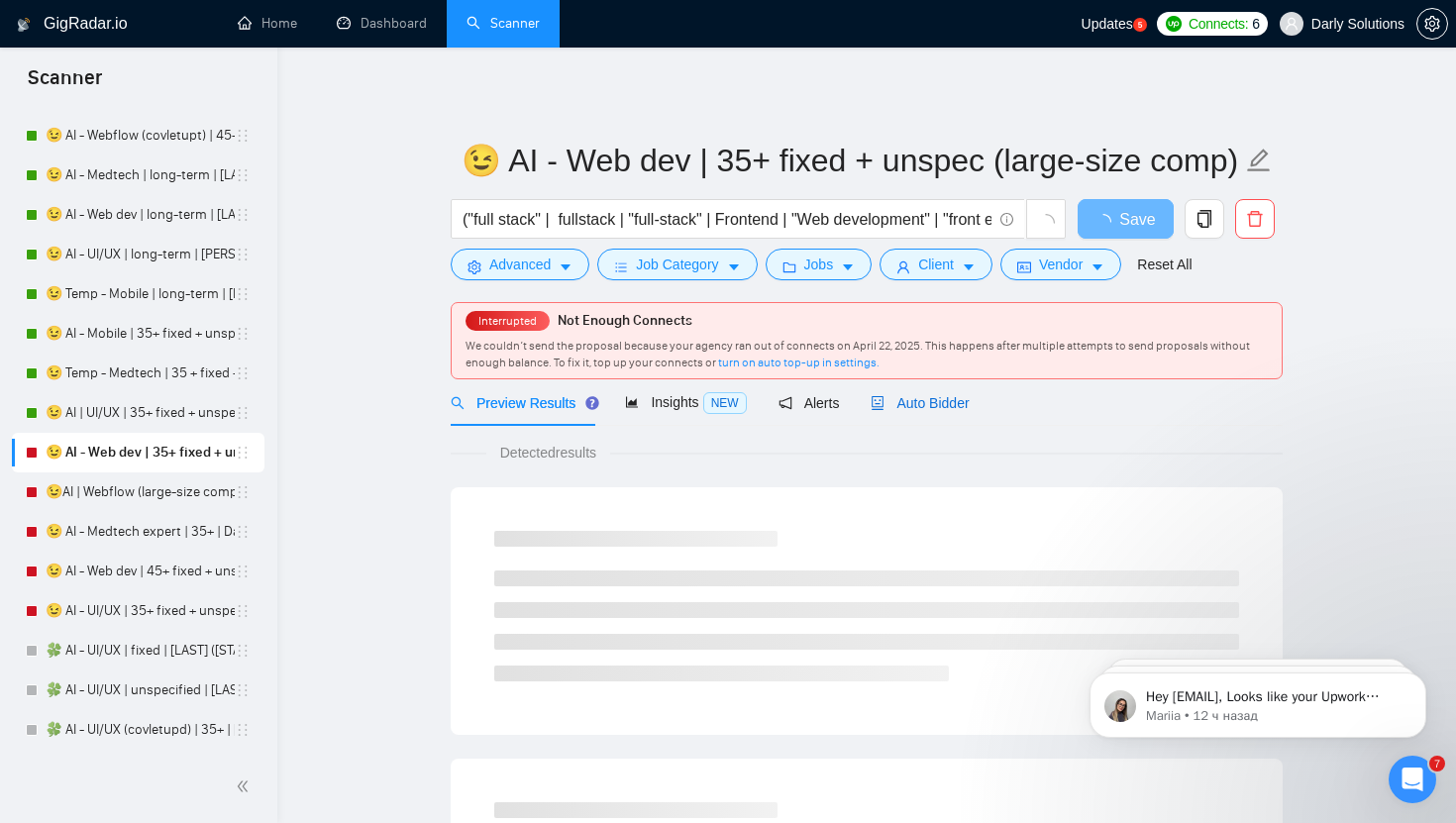 click on "Auto Bidder" at bounding box center [919, 403] 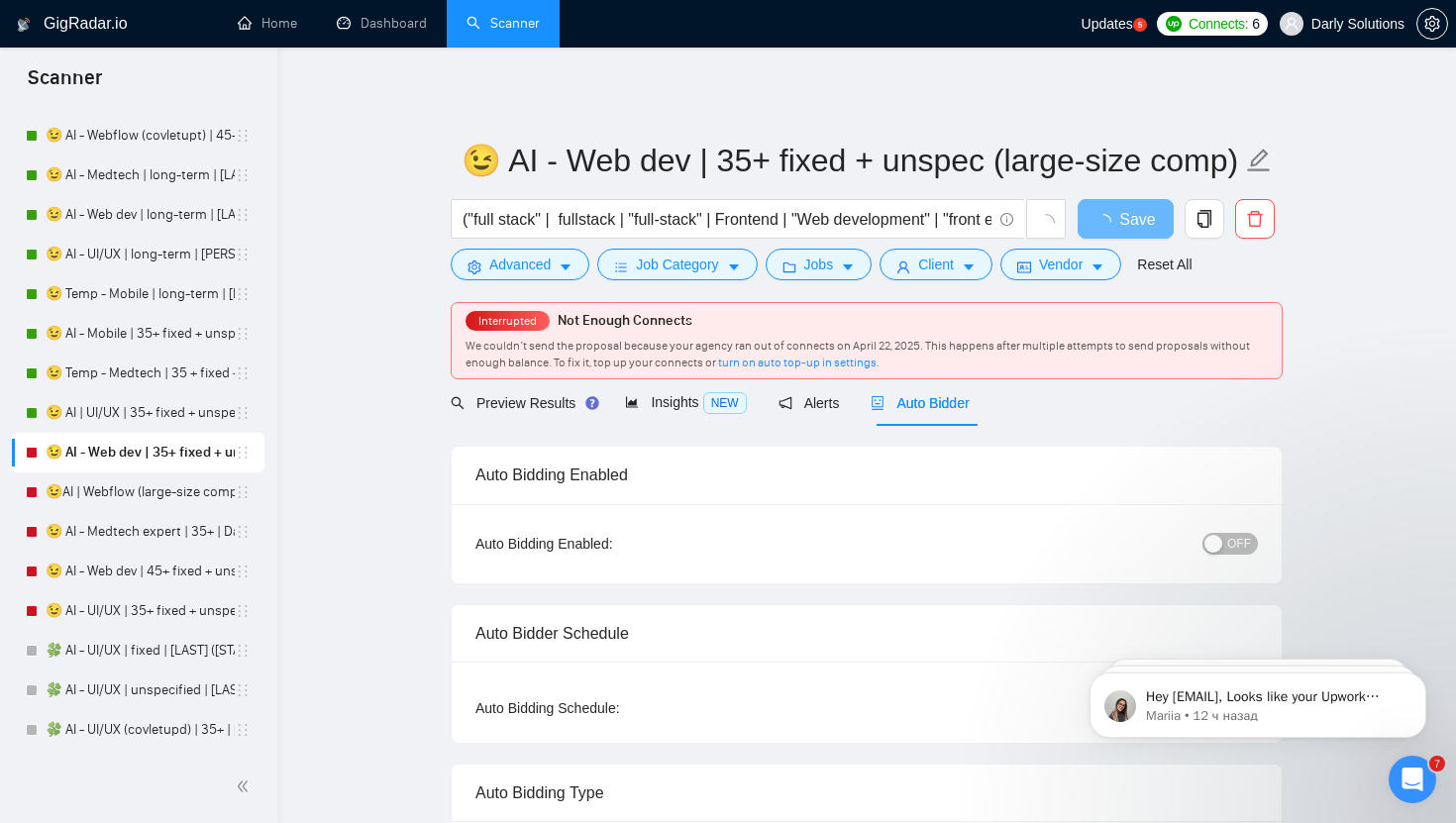 type 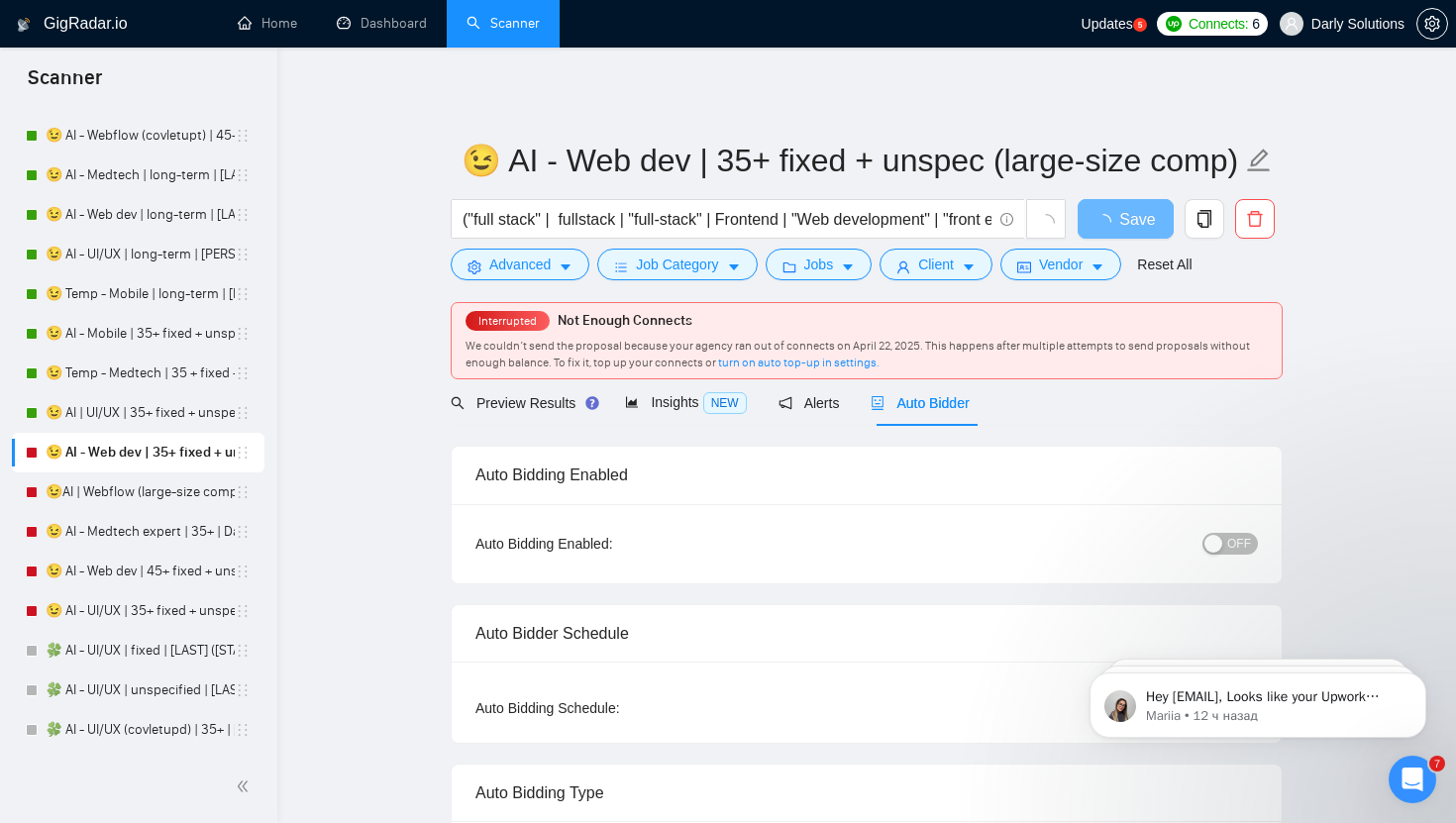 radio on "false" 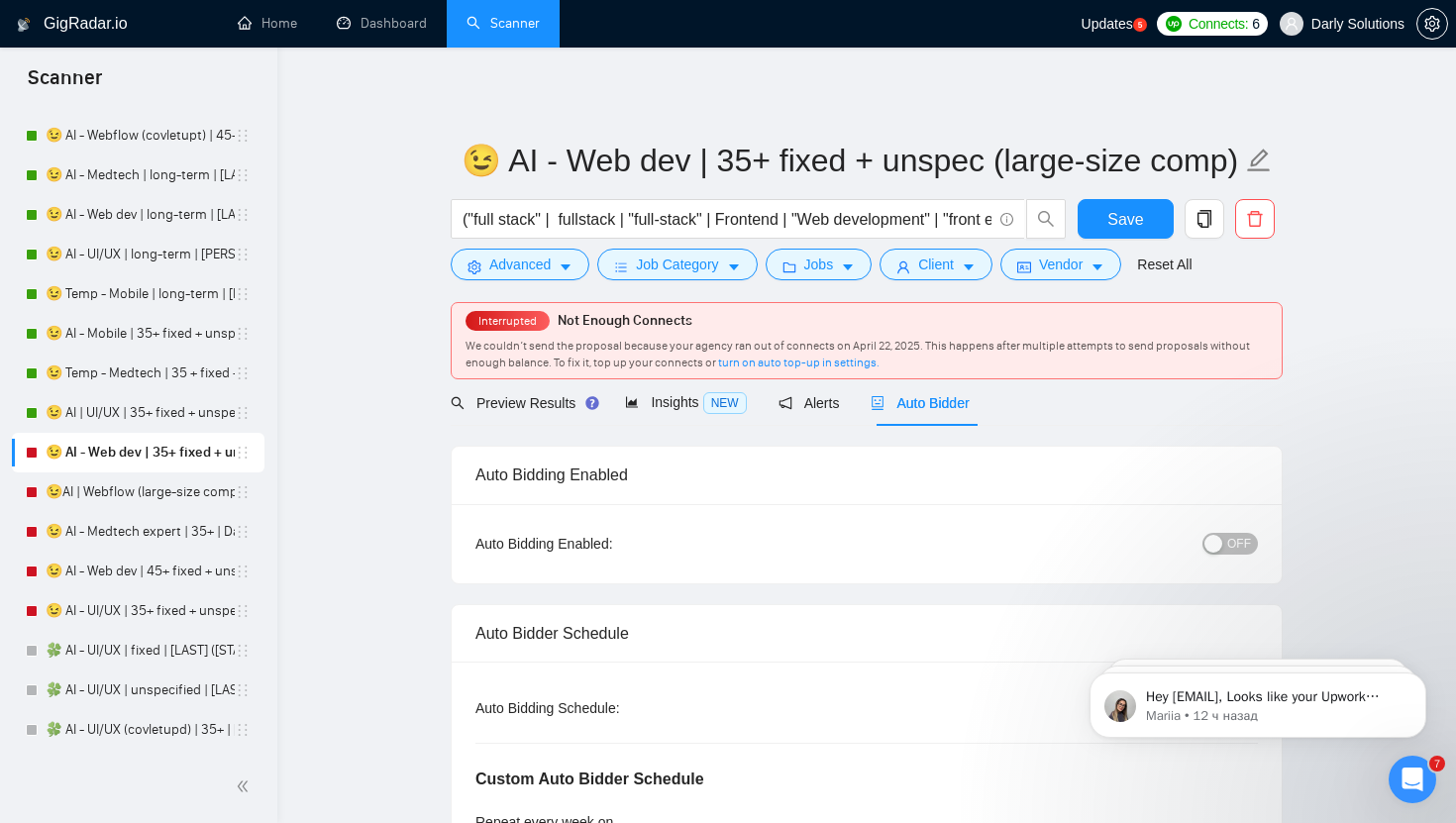 click on "OFF" at bounding box center [1239, 544] 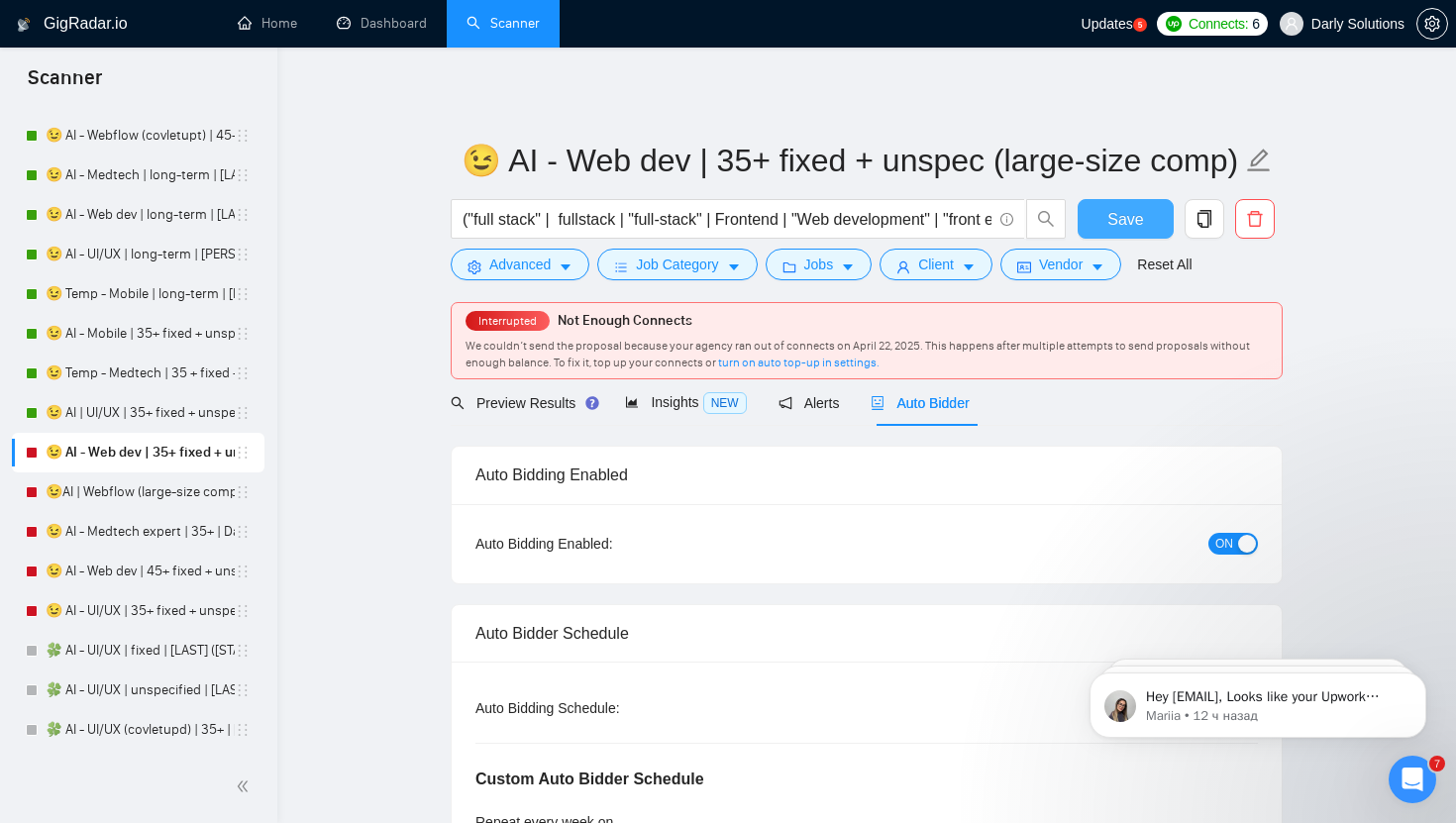 click on "Save" at bounding box center [1125, 219] 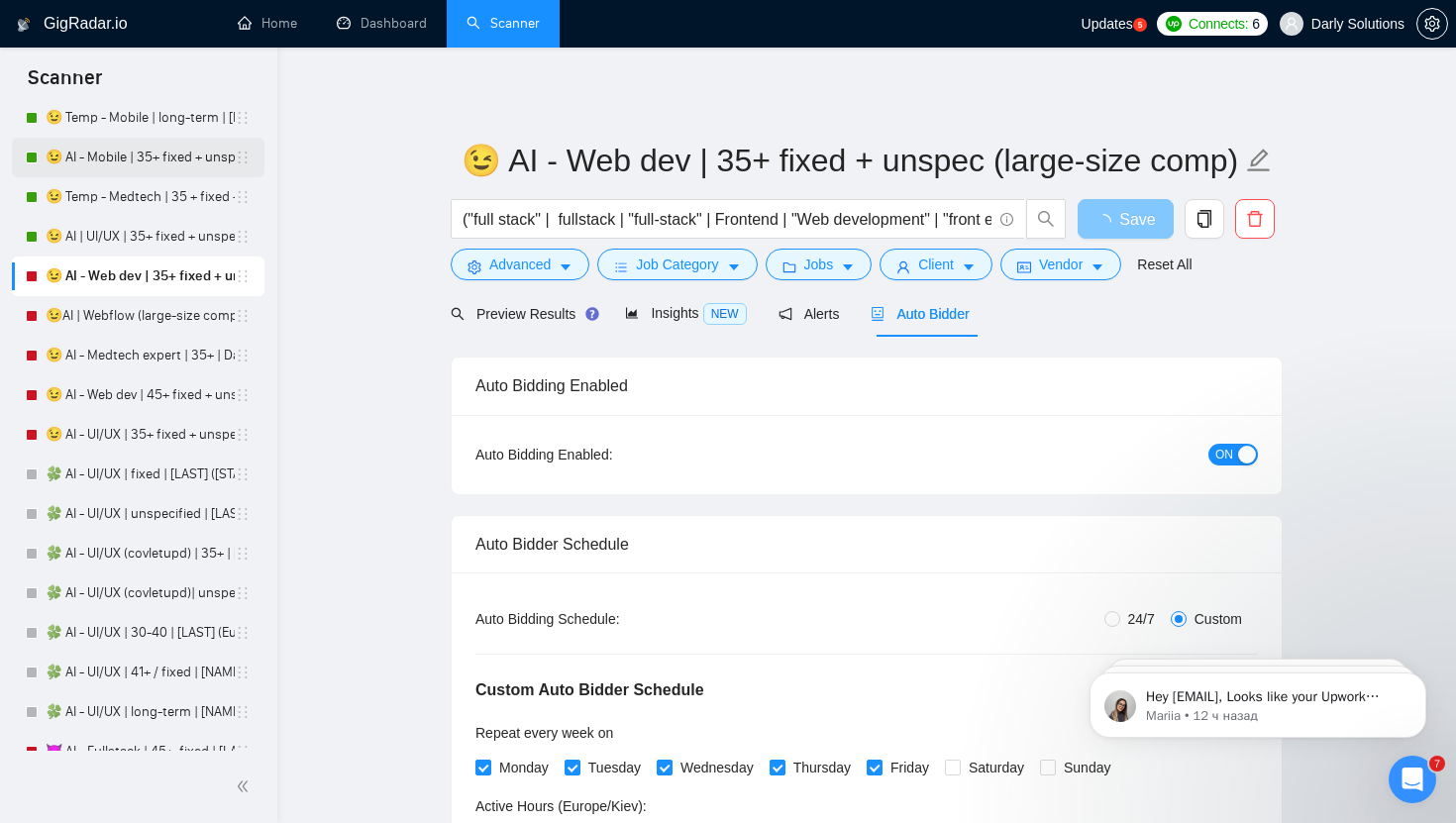 scroll, scrollTop: 3768, scrollLeft: 0, axis: vertical 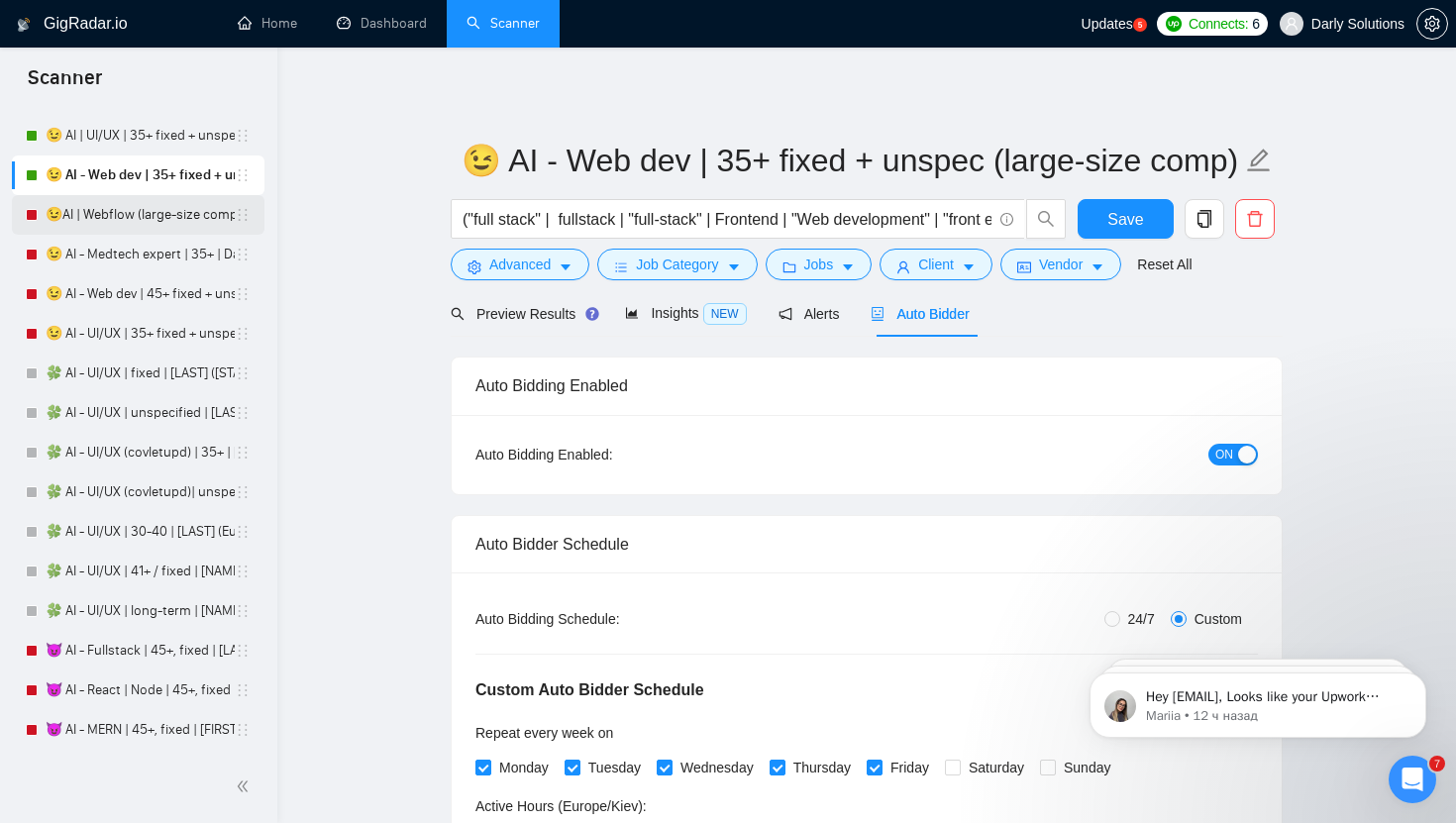 click on "😉AI | Webflow (large-size comp) | Daria" at bounding box center [140, 215] 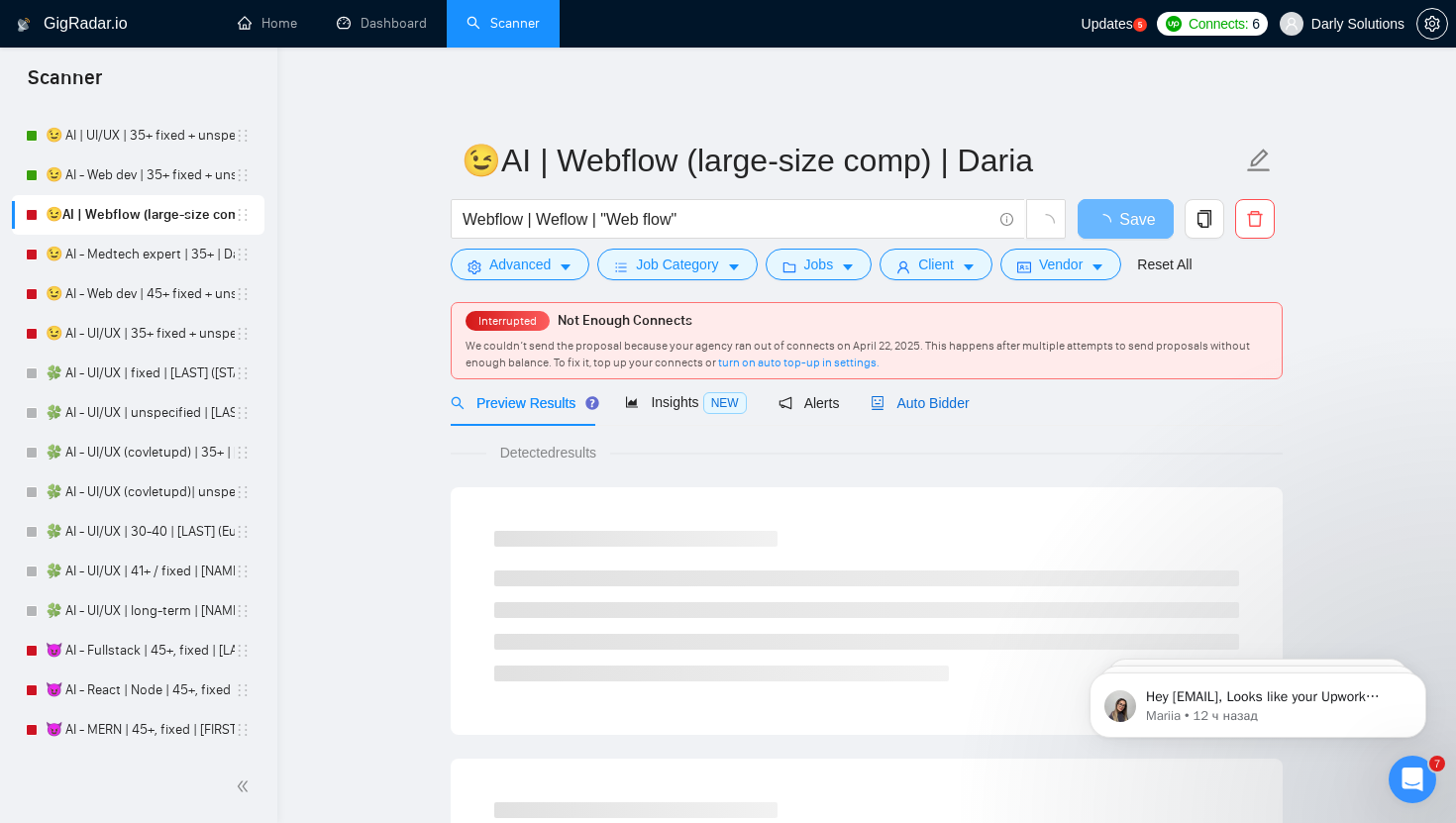click on "Auto Bidder" at bounding box center (919, 403) 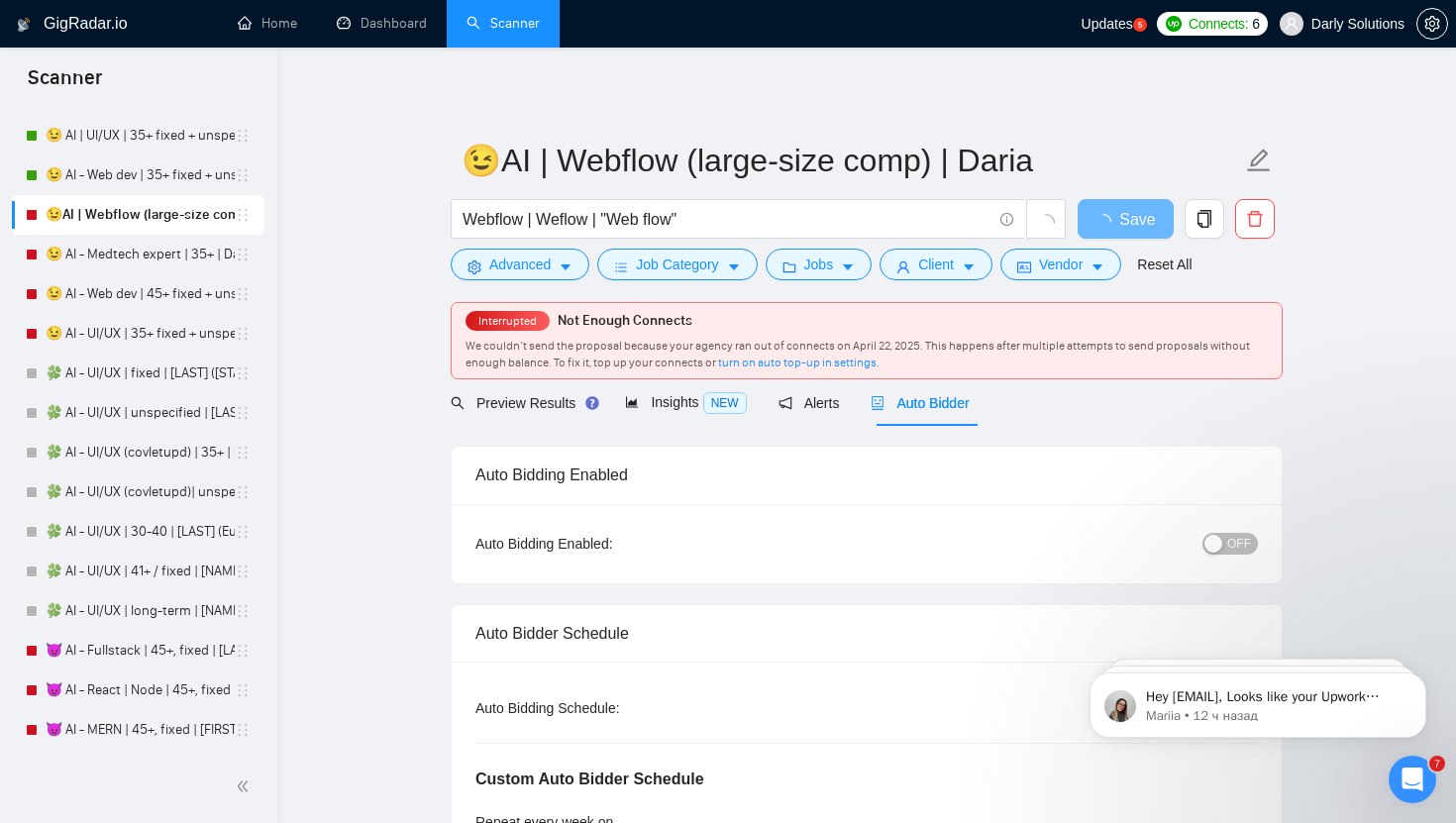 click on "OFF" at bounding box center (1230, 544) 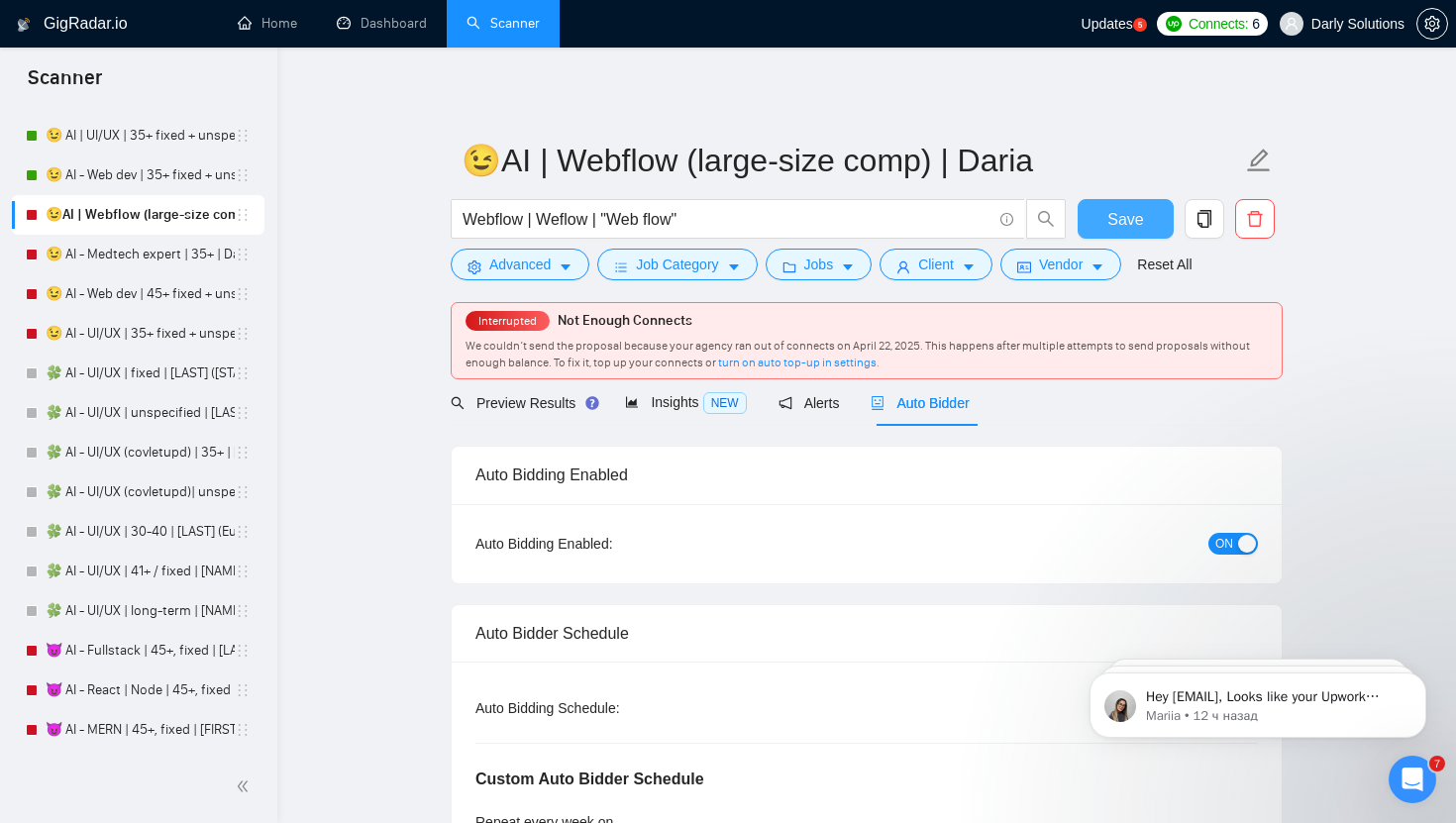 click on "Save" at bounding box center (1125, 219) 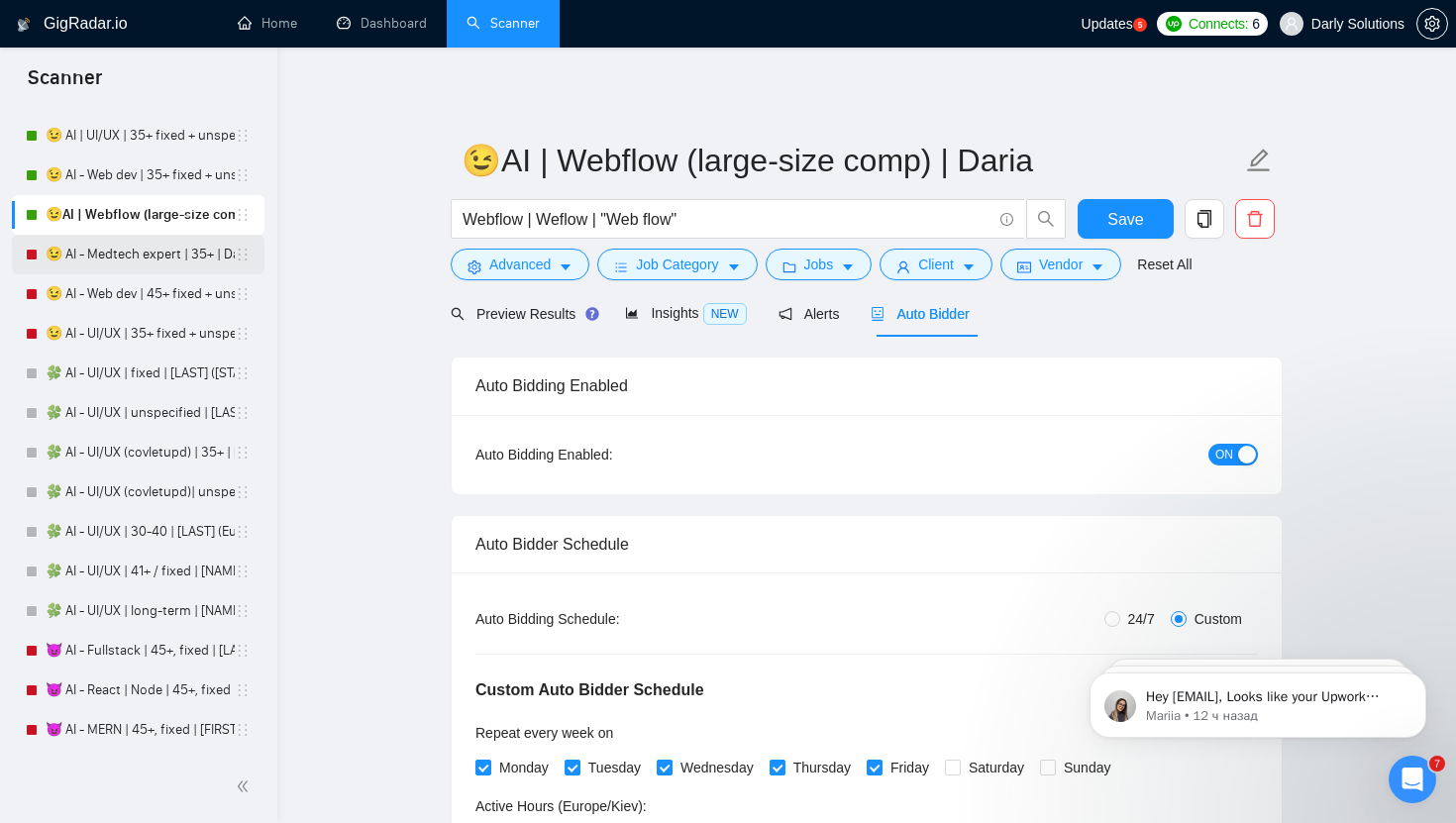 click on "😉 AI - Medtech expert | 35+ | Daria" at bounding box center (140, 255) 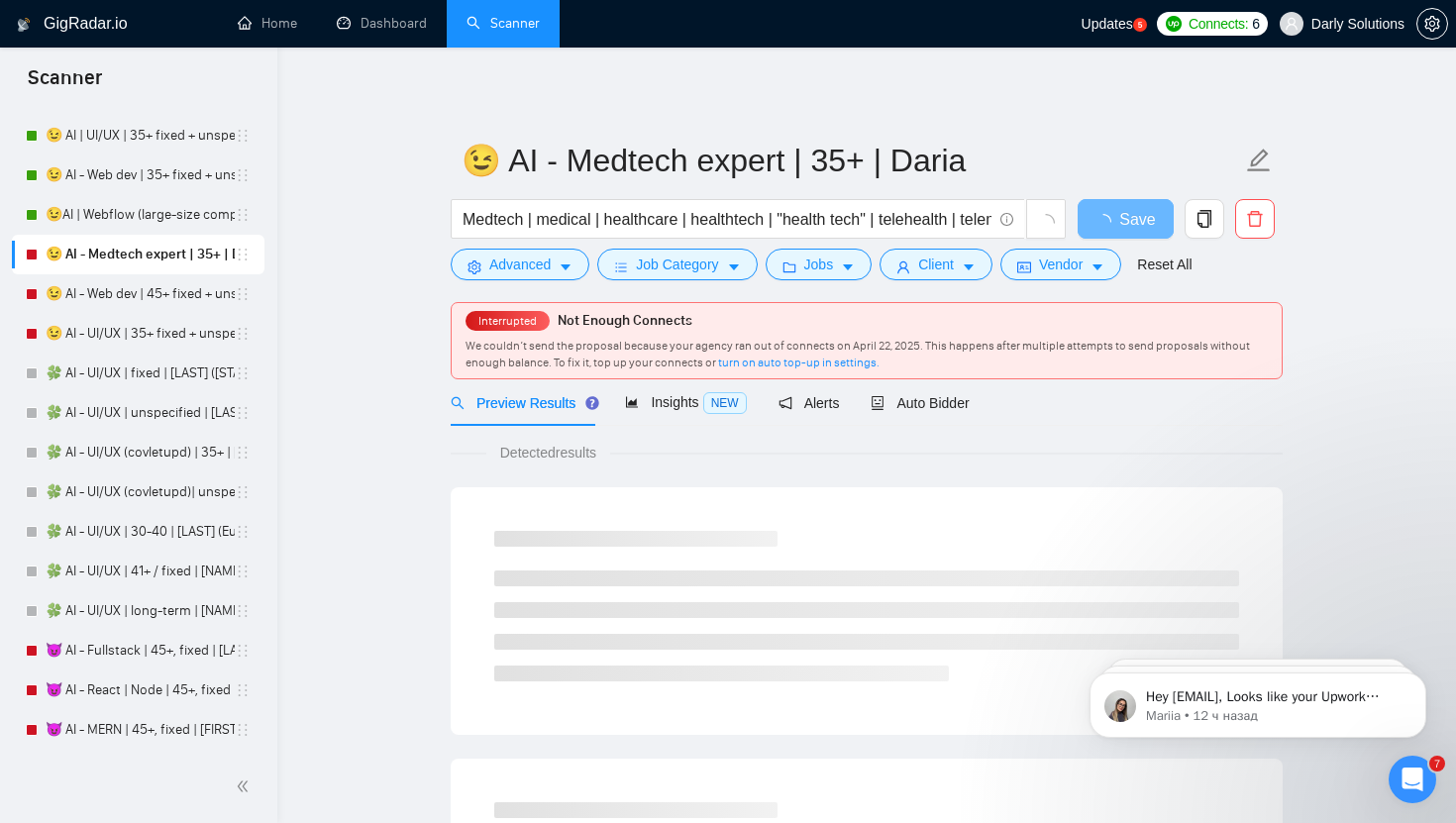 click on "Auto Bidder" at bounding box center (919, 402) 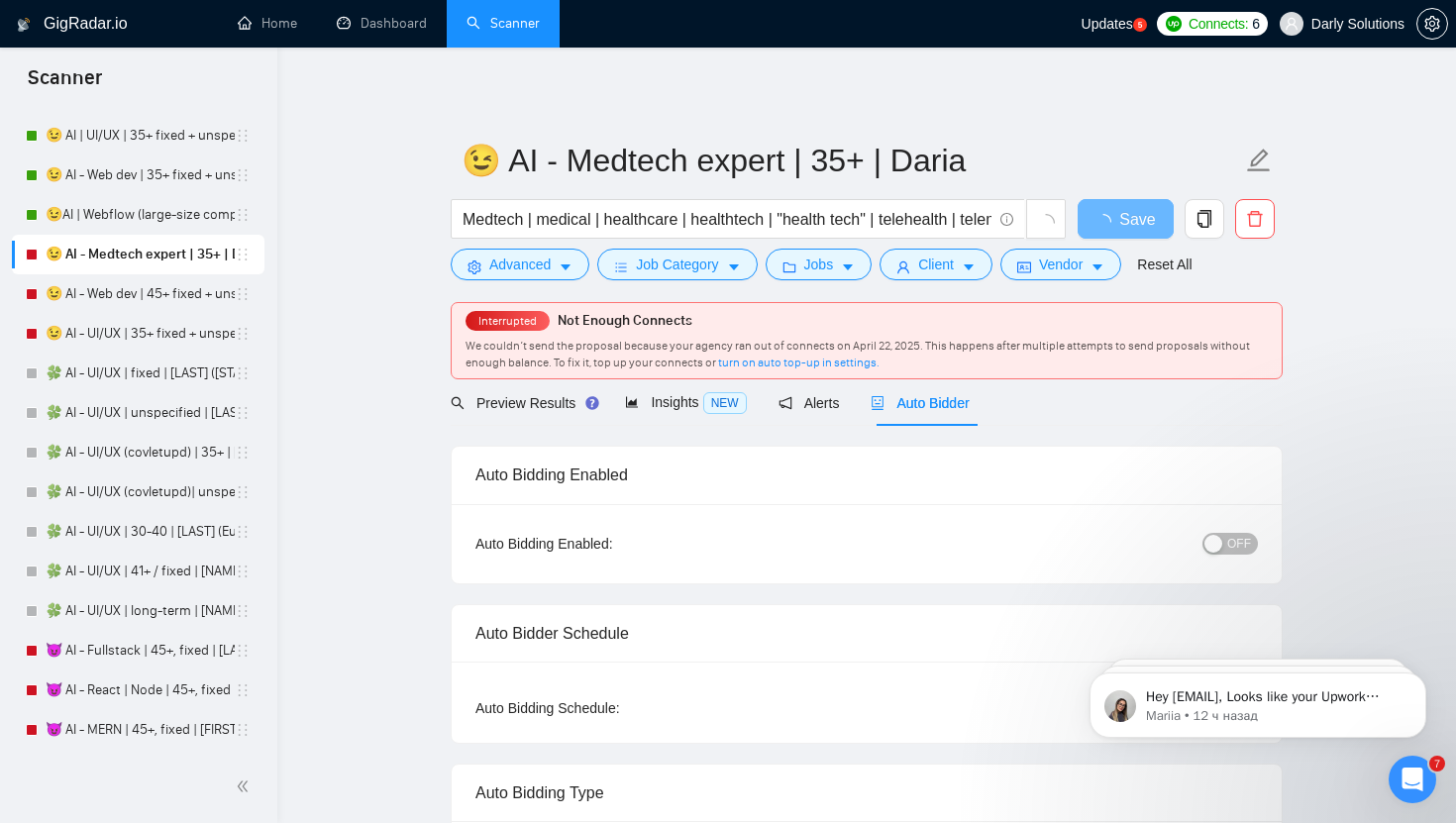 type 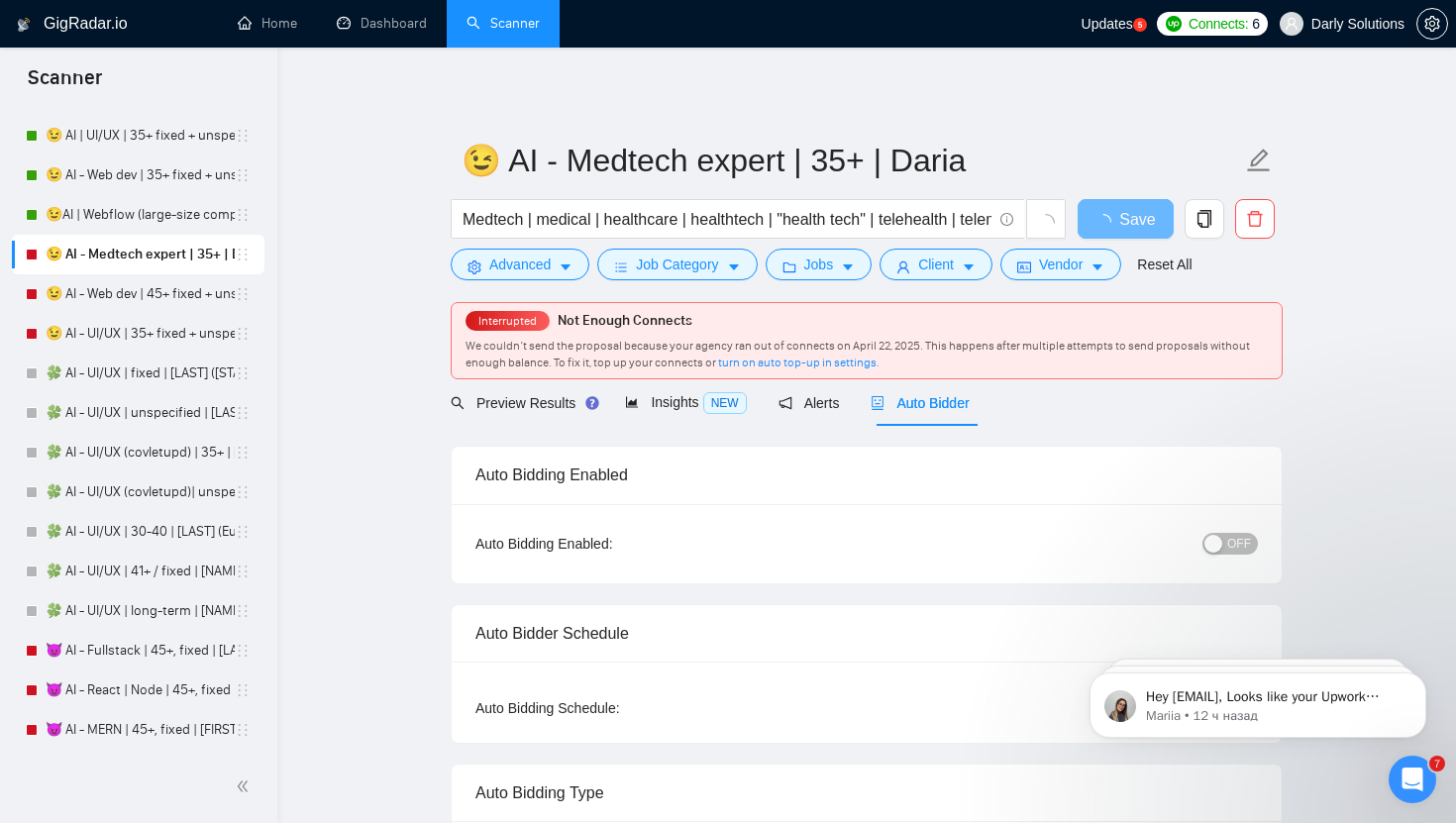 radio on "false" 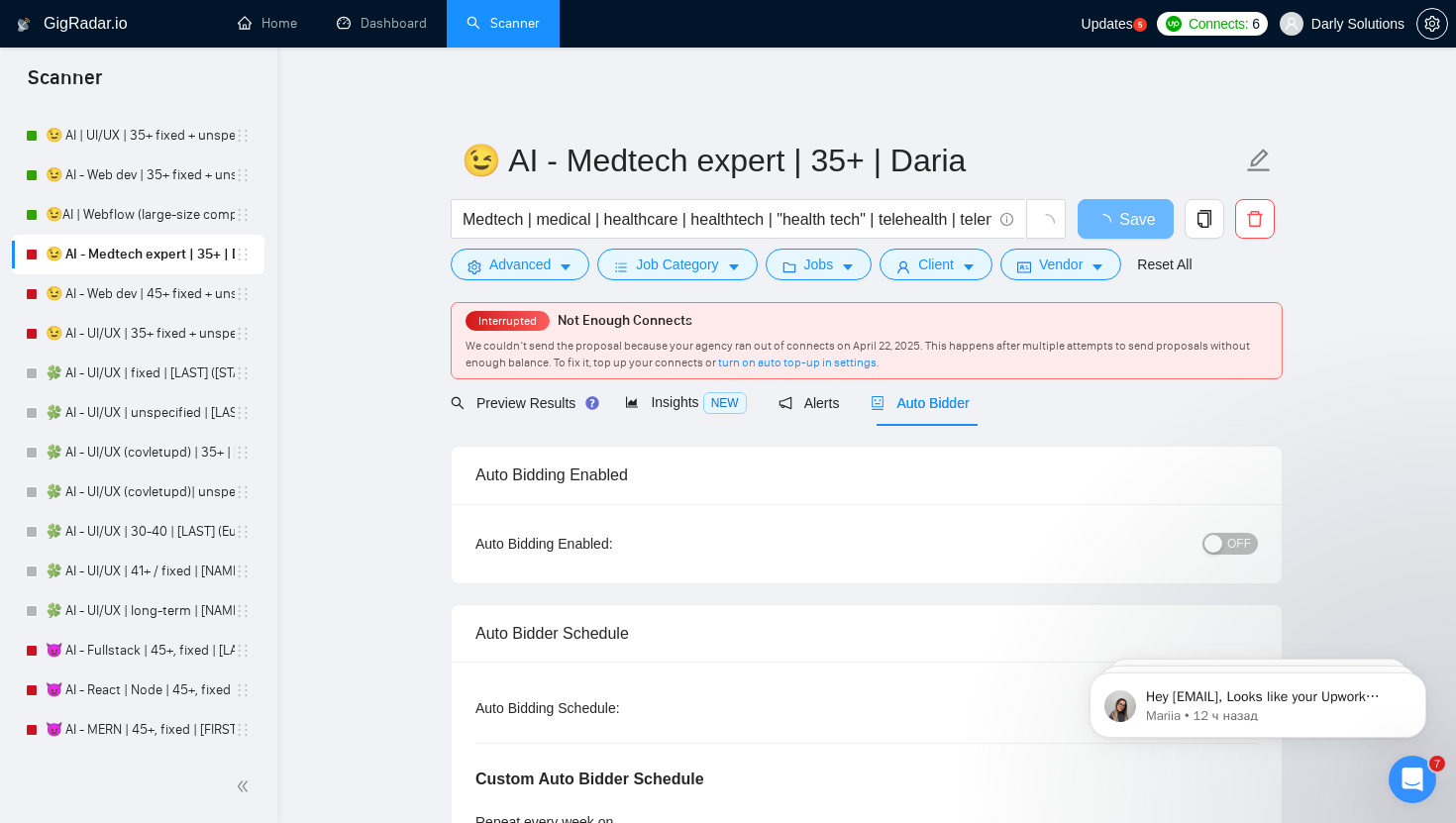 click on "OFF" at bounding box center [1239, 544] 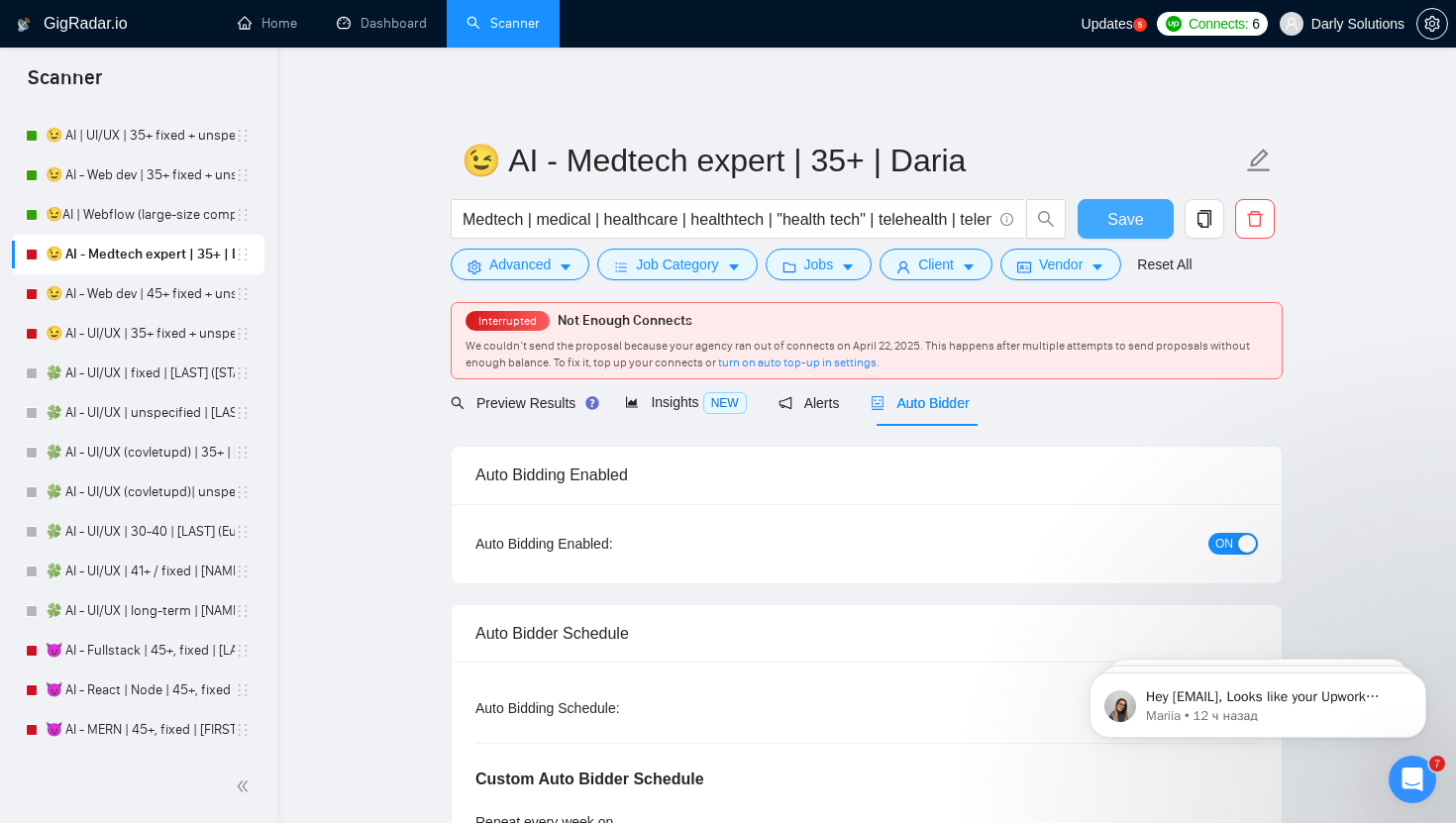 click on "Save" at bounding box center [1125, 219] 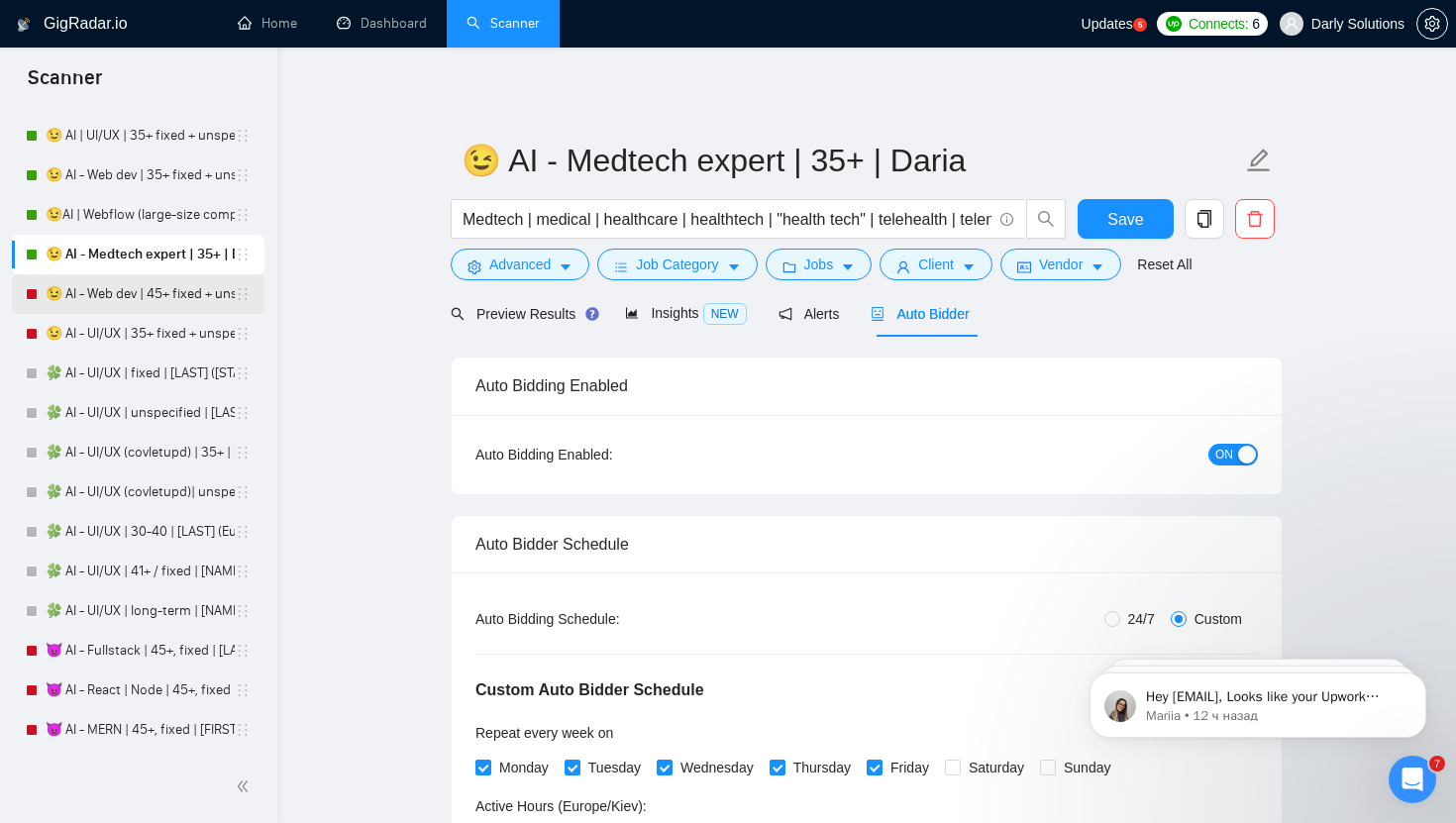 click on "😉 AI - Web dev | 45+ fixed + unspec expert | Daria" at bounding box center (140, 294) 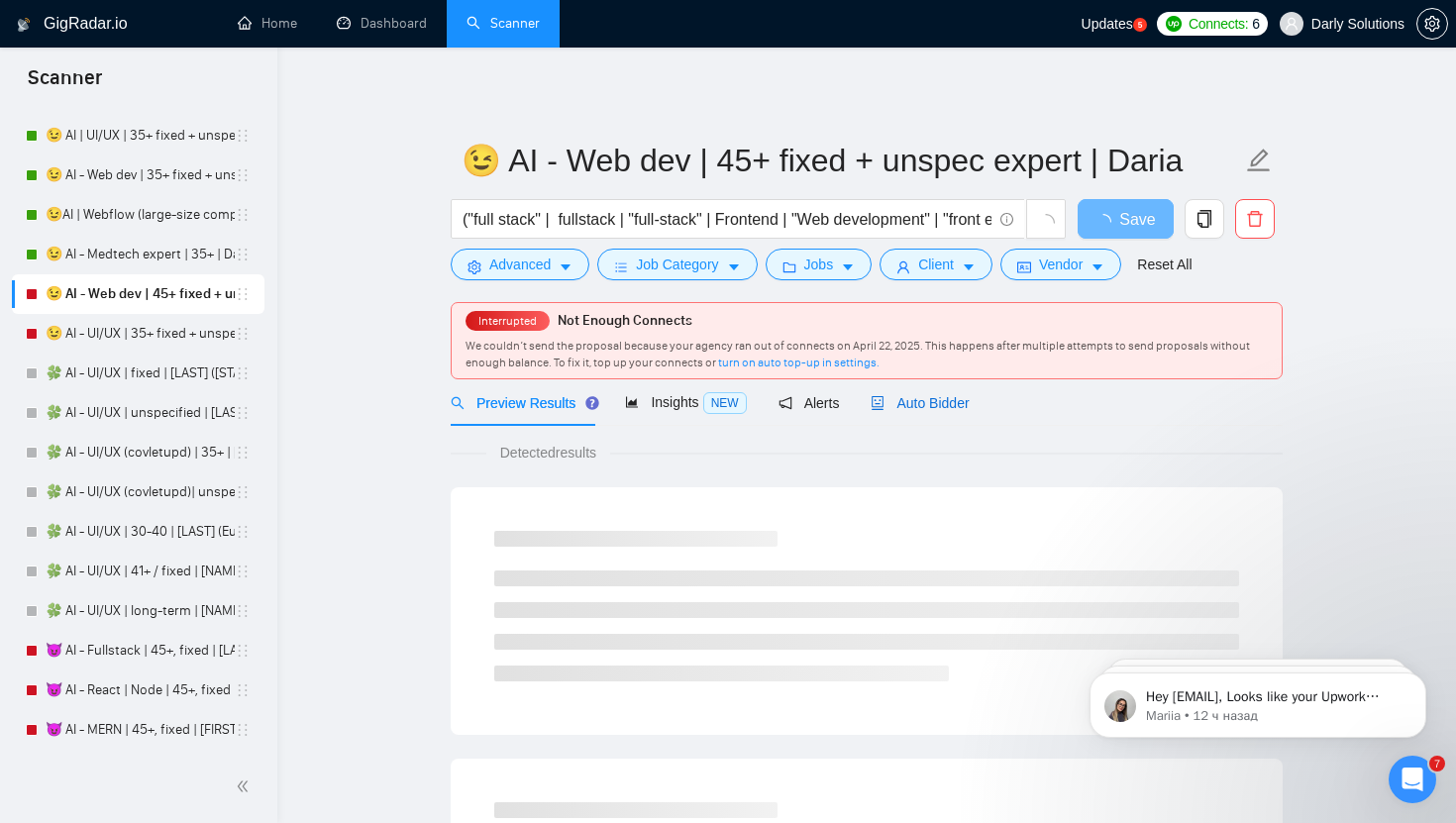 click on "Auto Bidder" at bounding box center (919, 403) 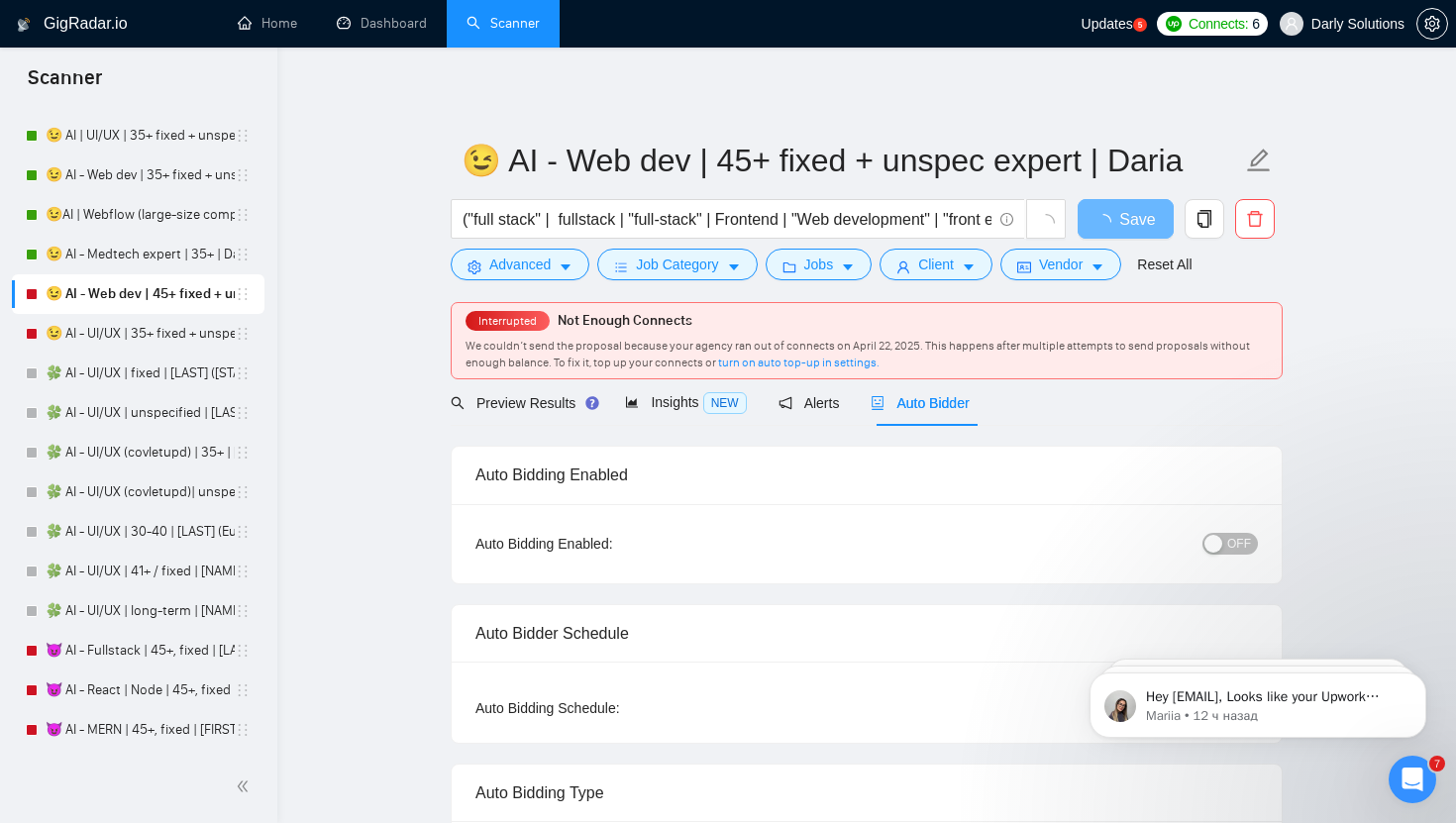 type 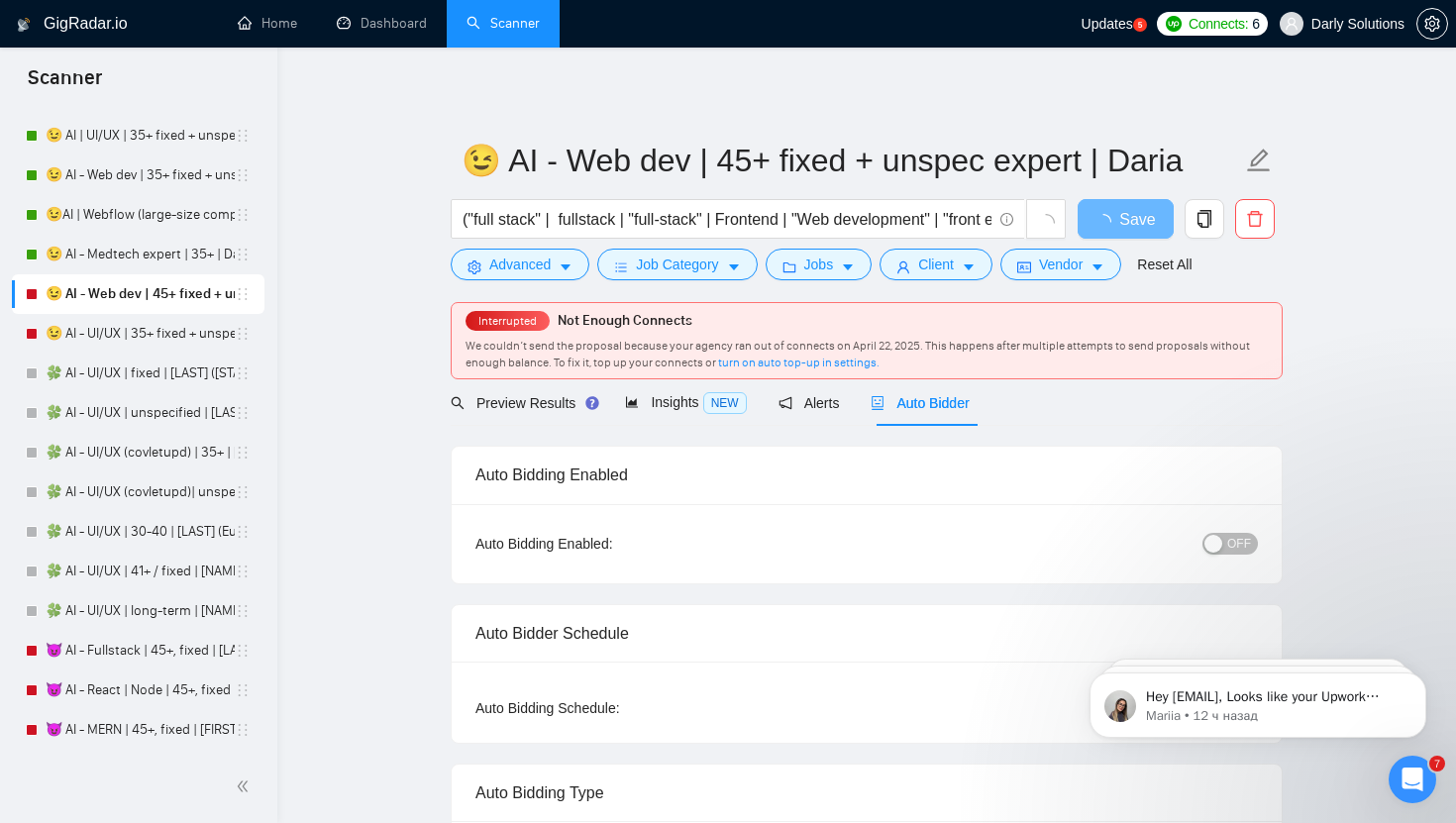 radio on "false" 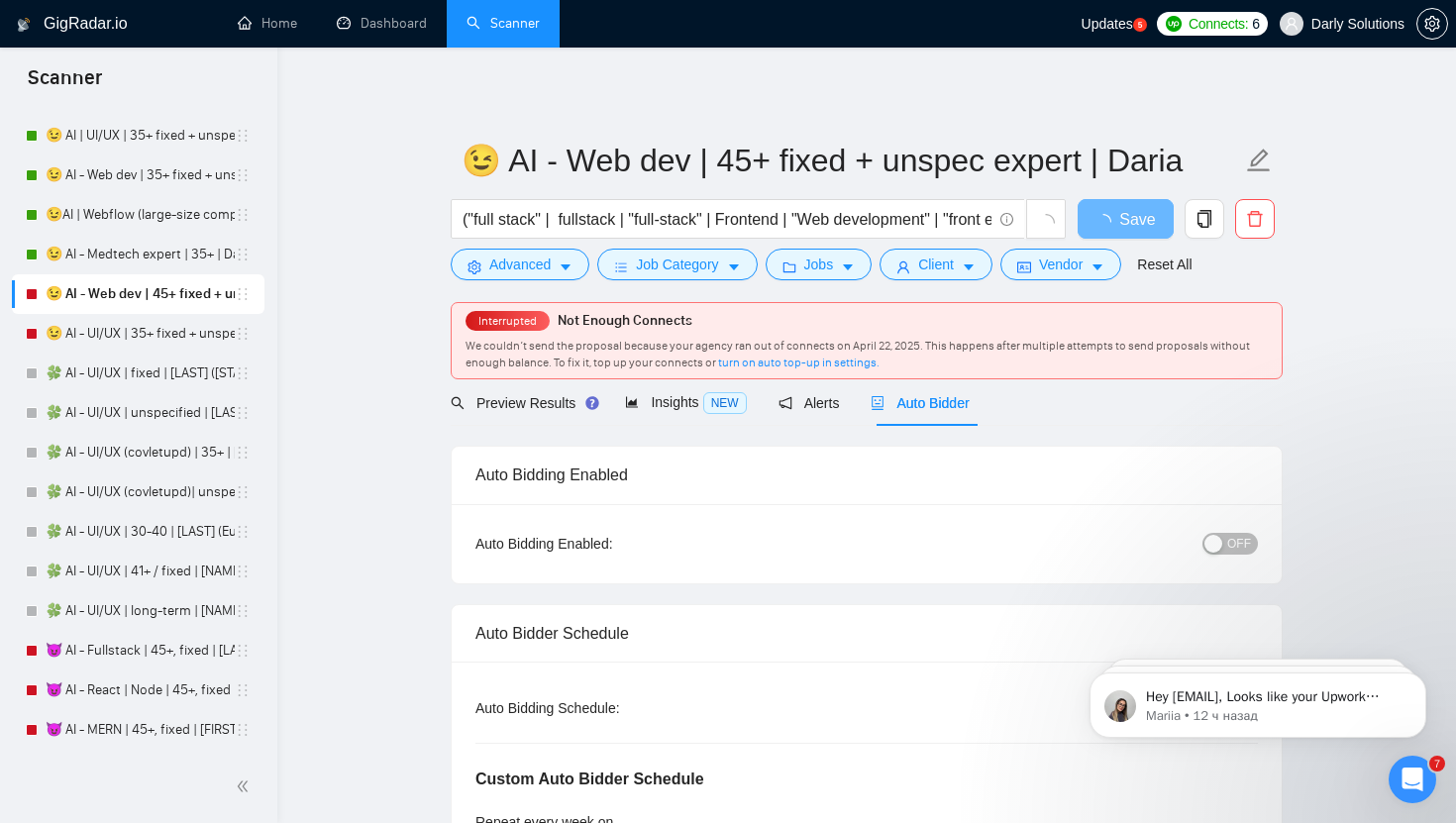 click on "OFF" at bounding box center (1239, 544) 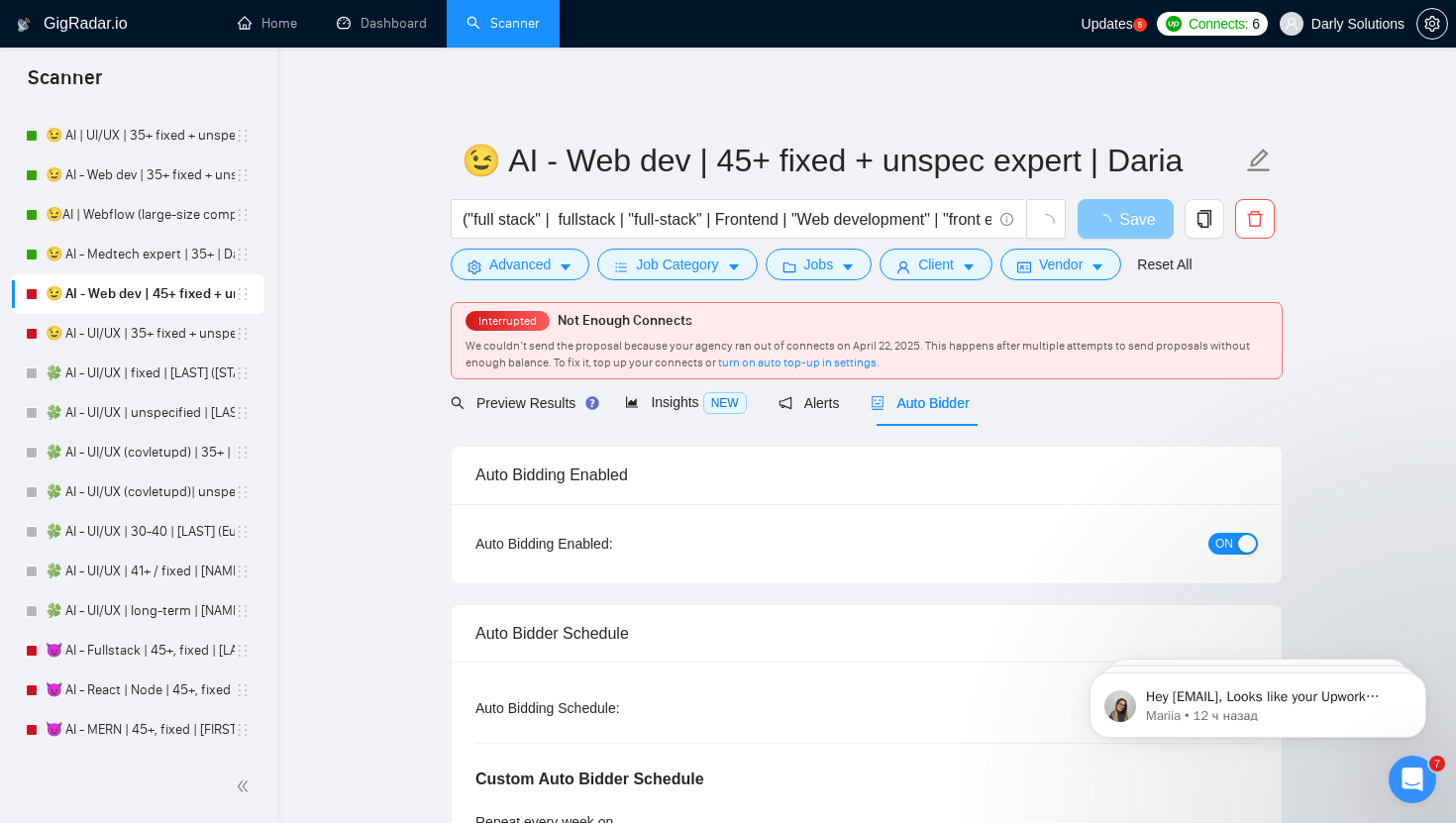 click on "Save" at bounding box center [1137, 219] 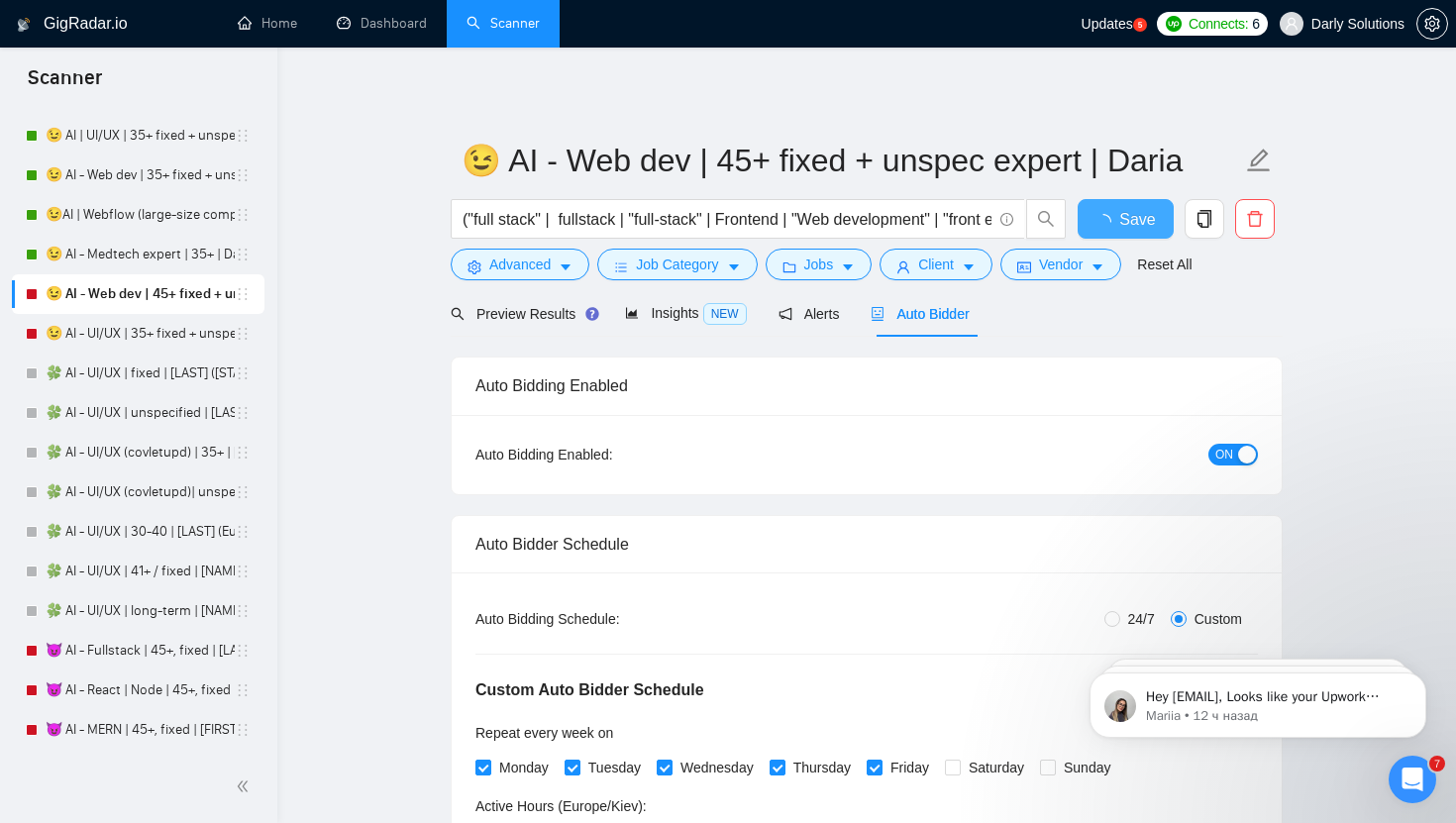 click on "Save" at bounding box center (1137, 219) 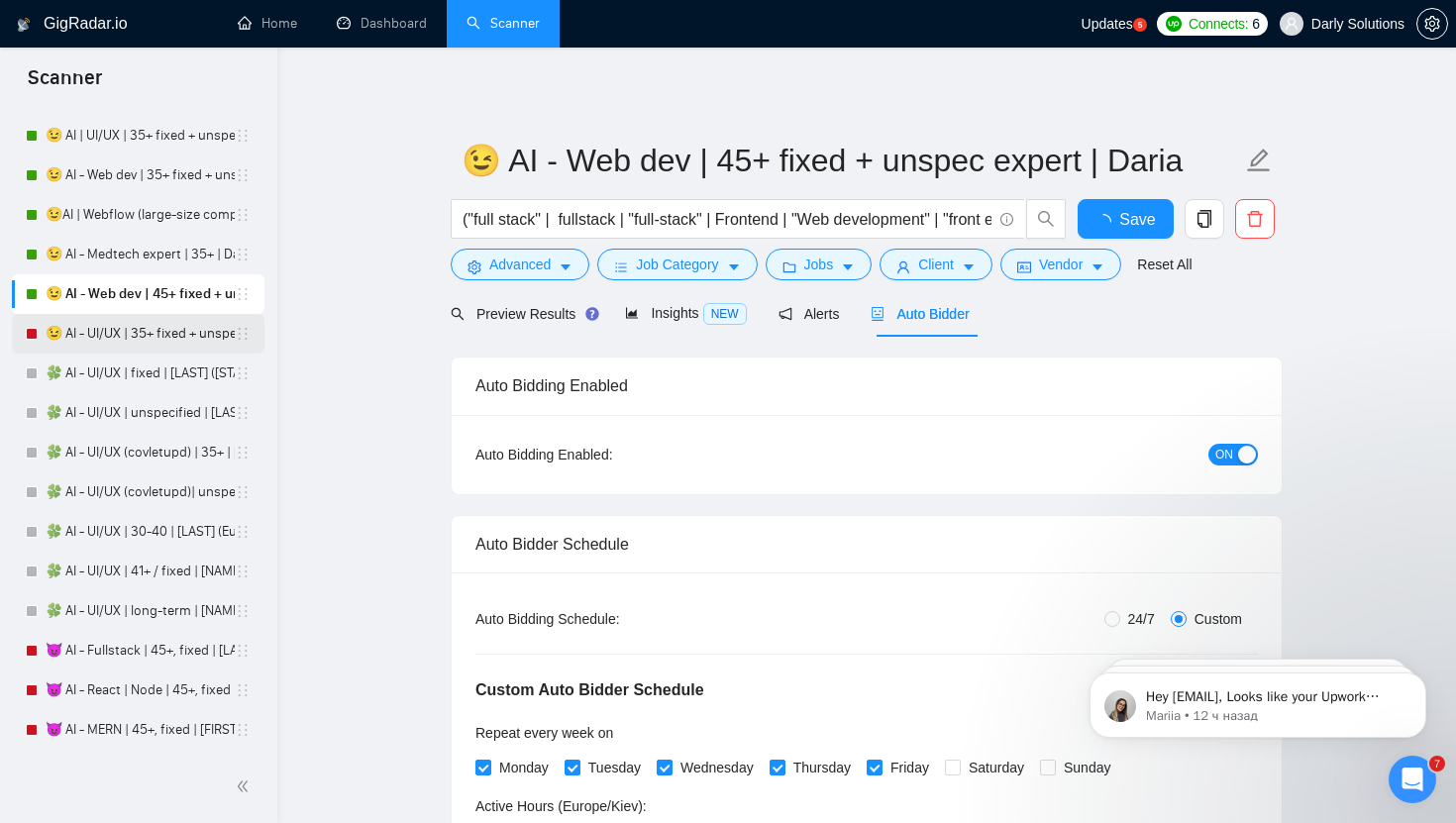 click on "😉 AI - UI/UX | 35+  fixed + unspec expert  | [FIRST]" at bounding box center (140, 334) 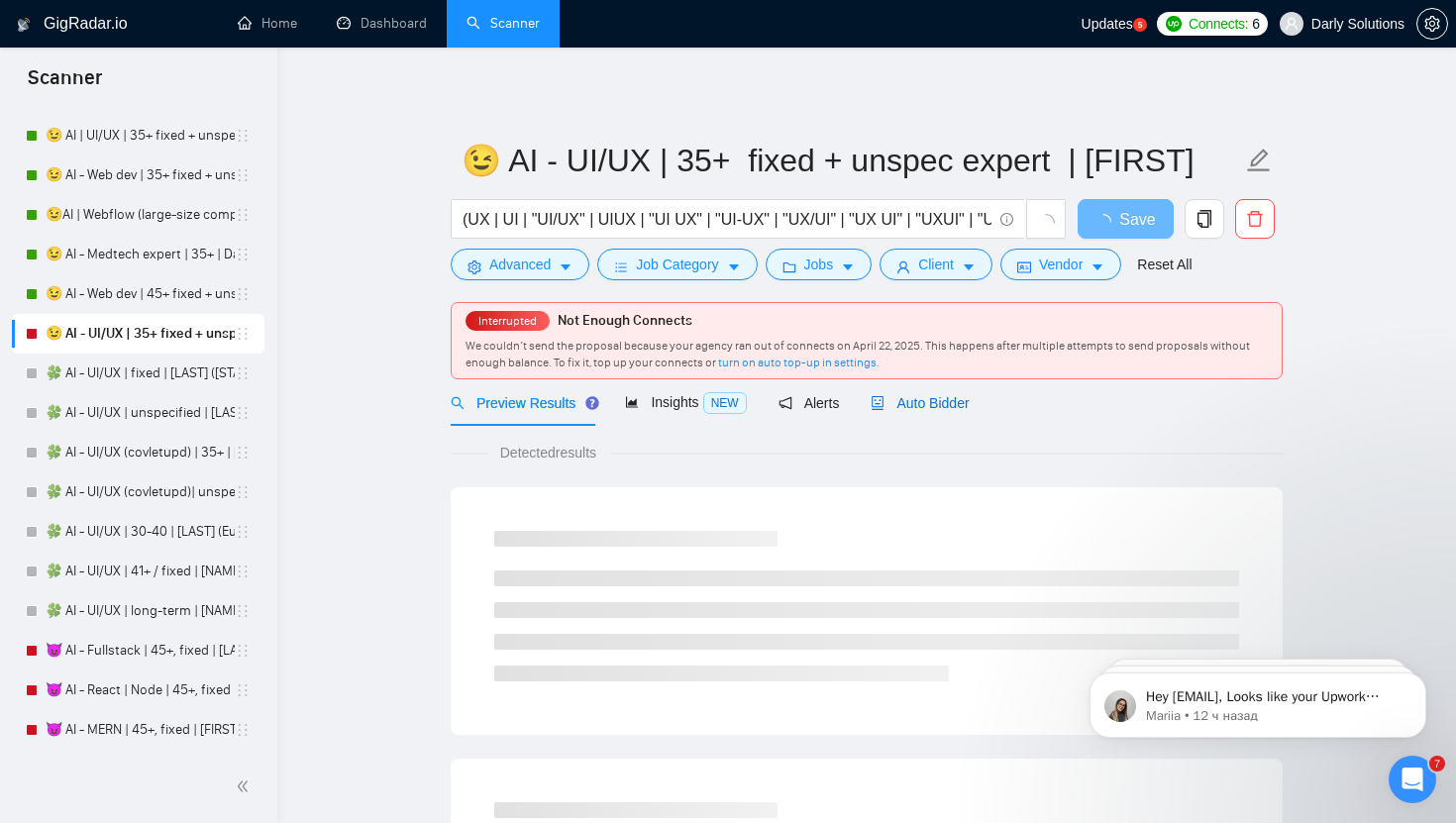 click on "Auto Bidder" at bounding box center [919, 403] 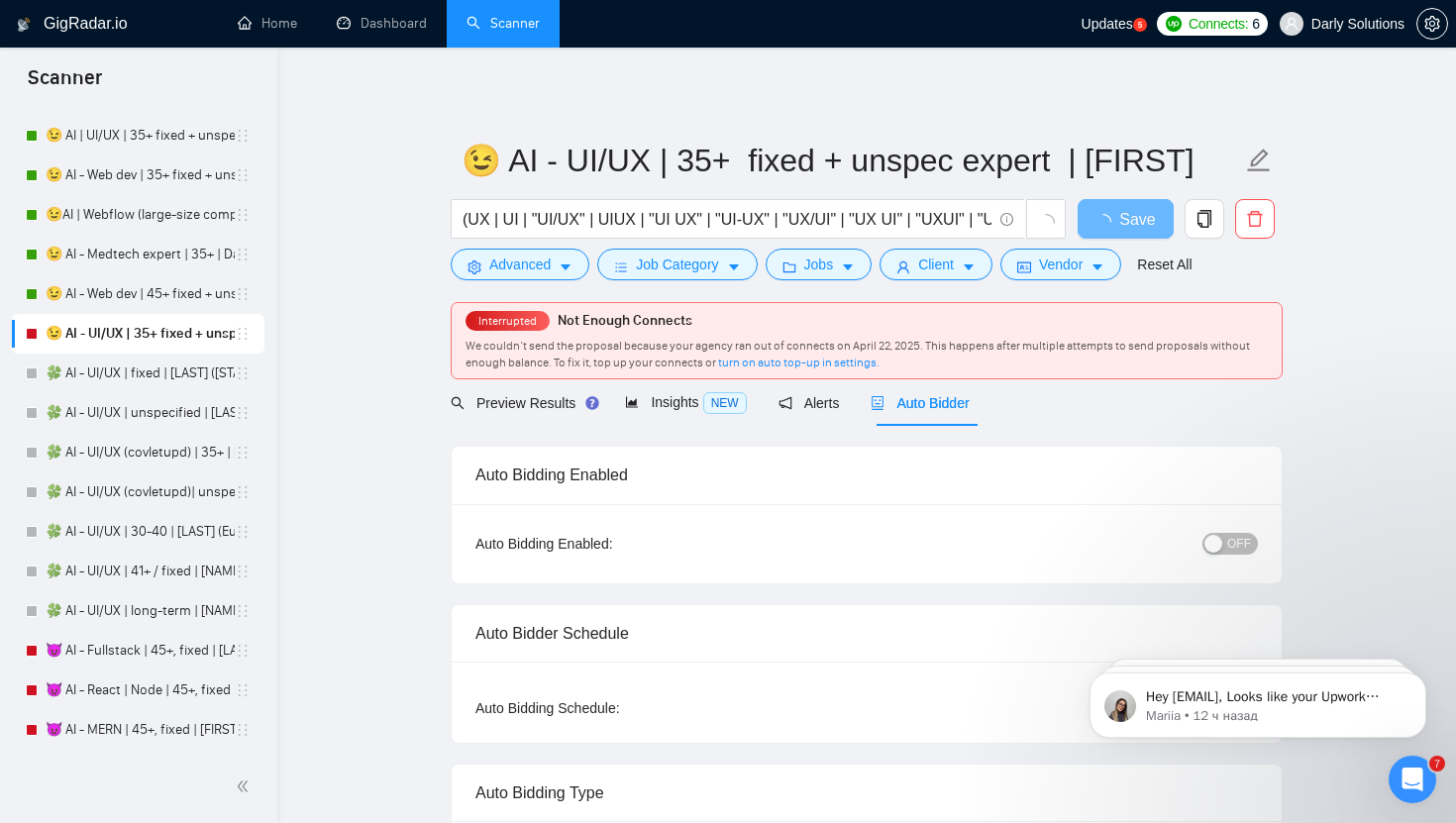 type 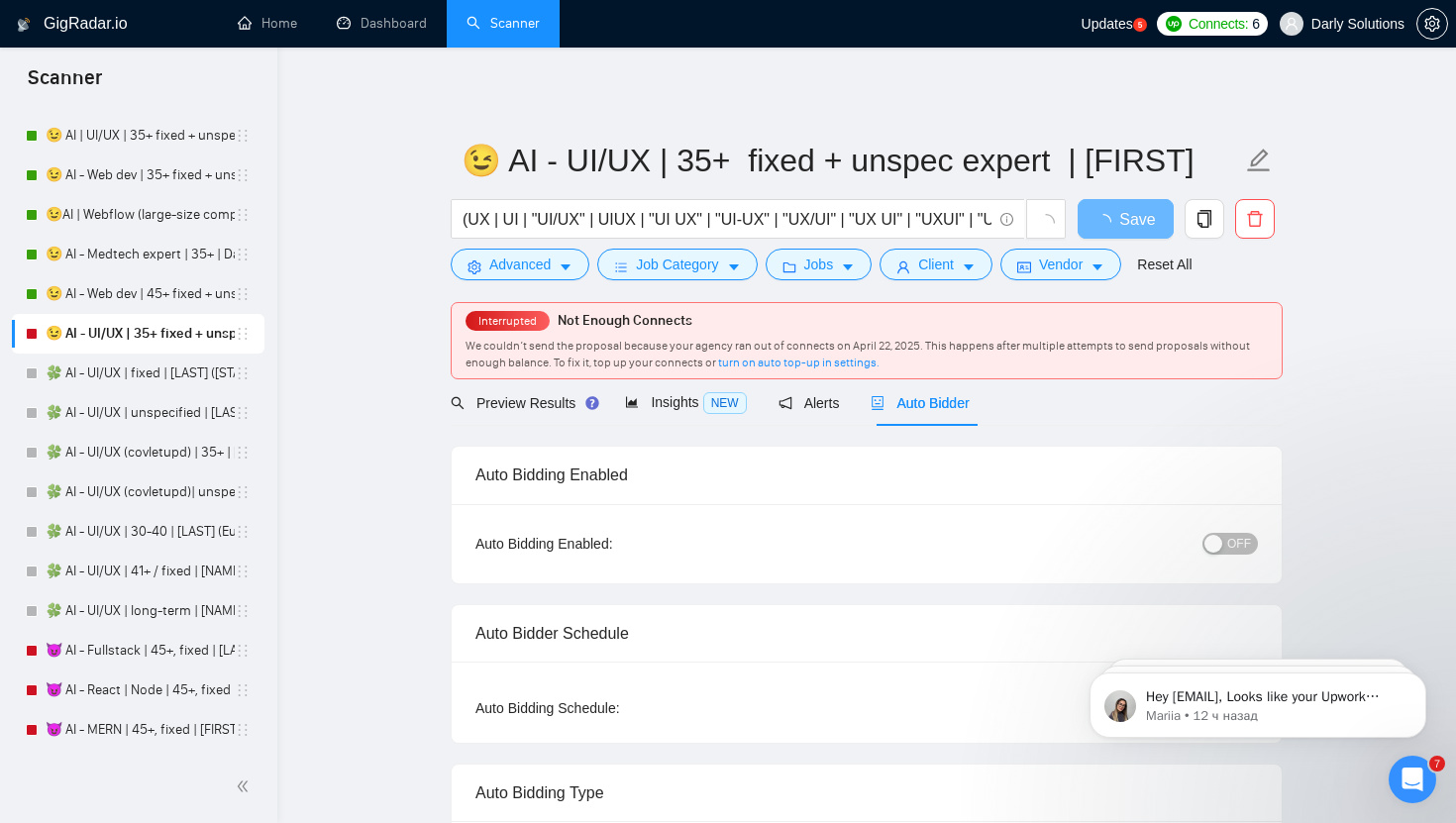 radio on "false" 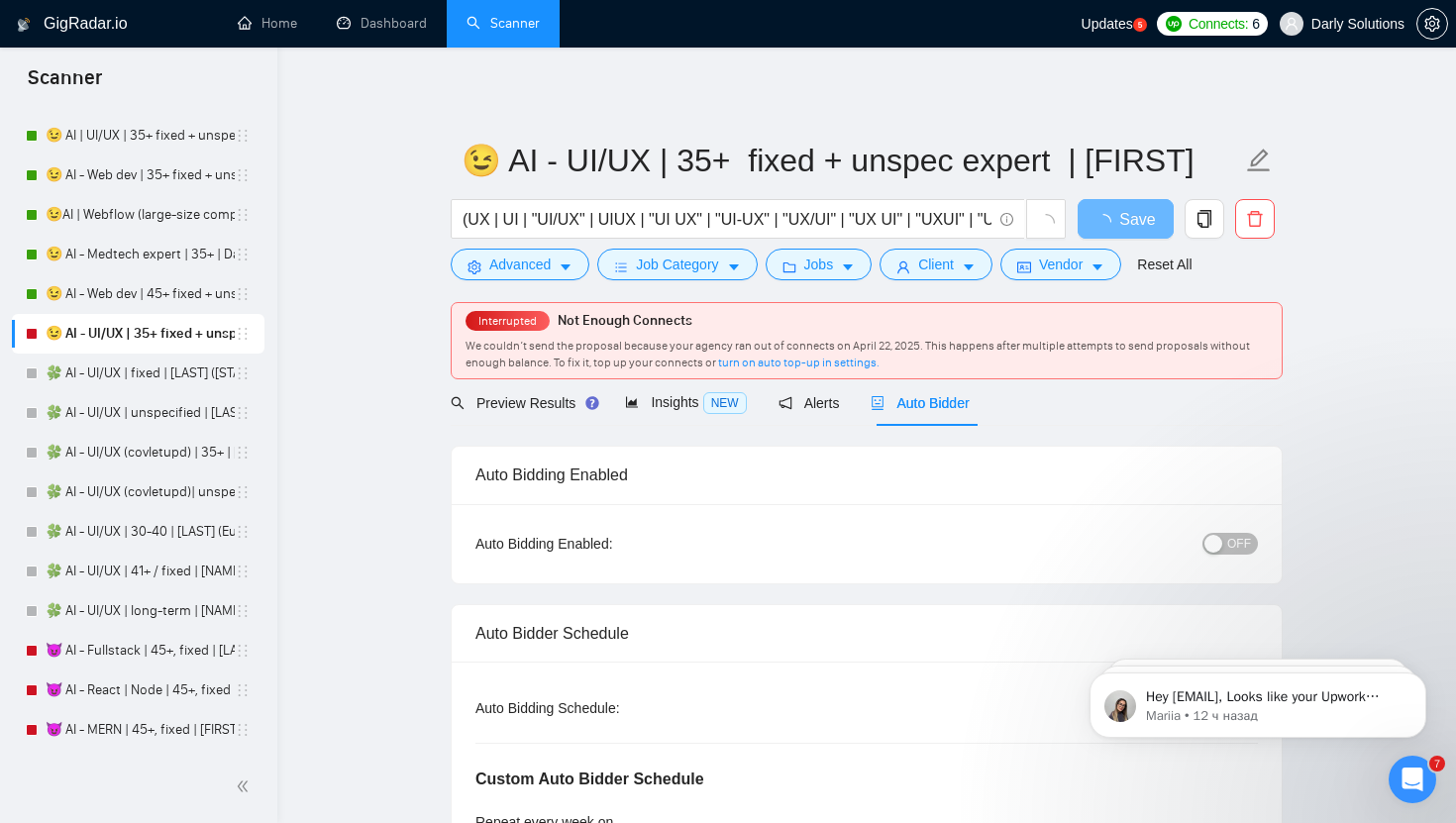 click at bounding box center (1213, 544) 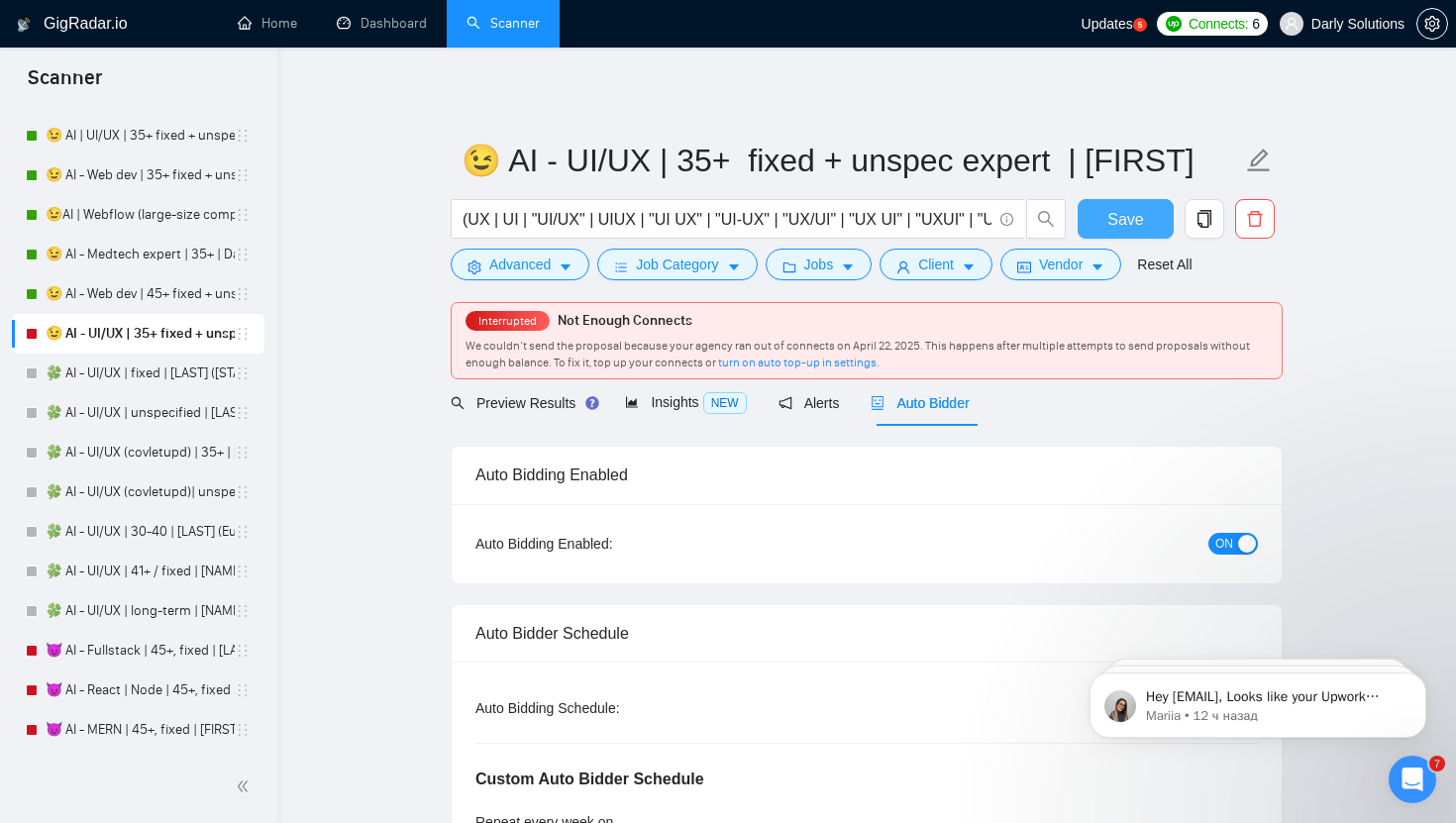 click on "Save" at bounding box center (1125, 219) 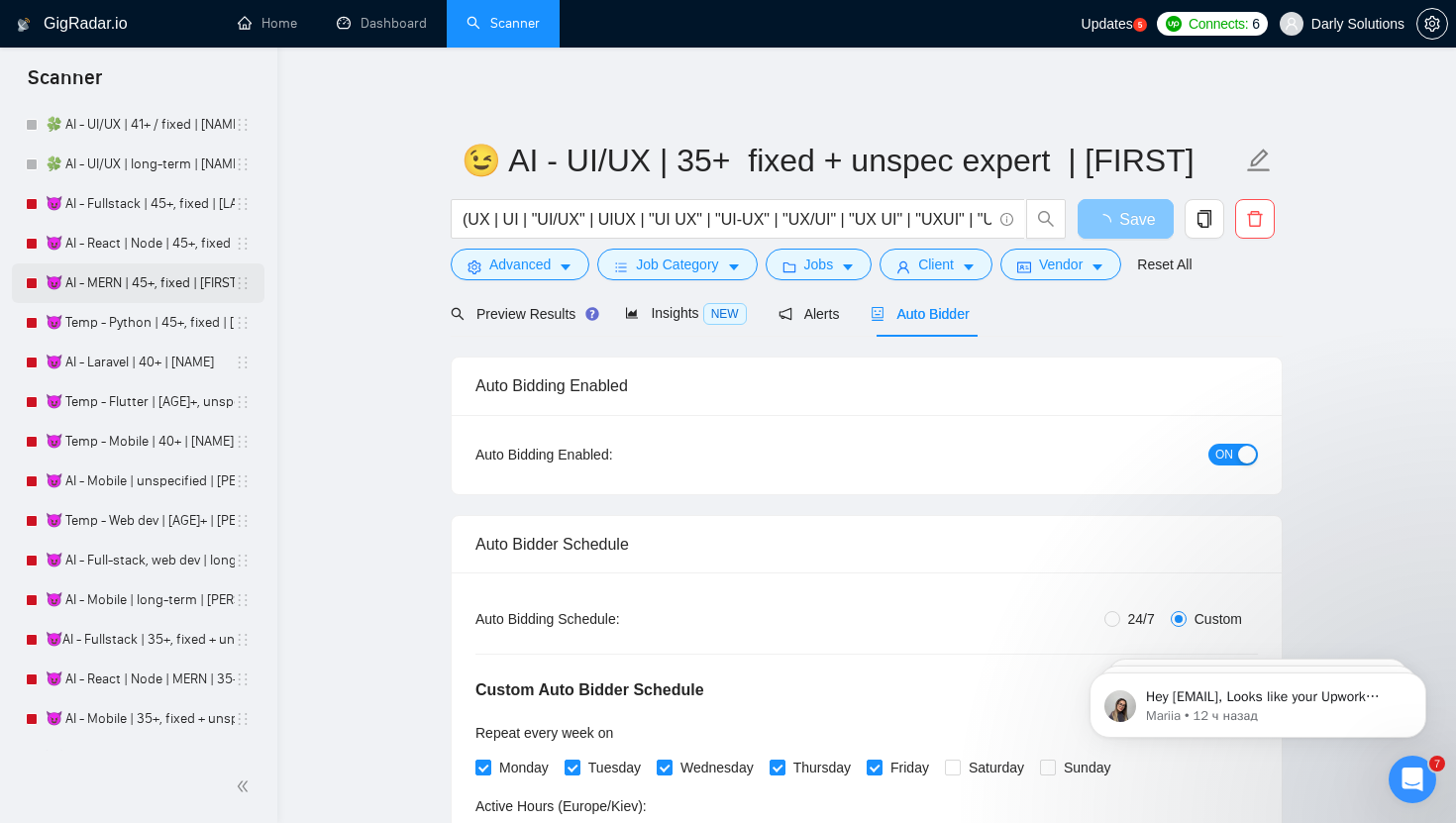 scroll, scrollTop: 4236, scrollLeft: 0, axis: vertical 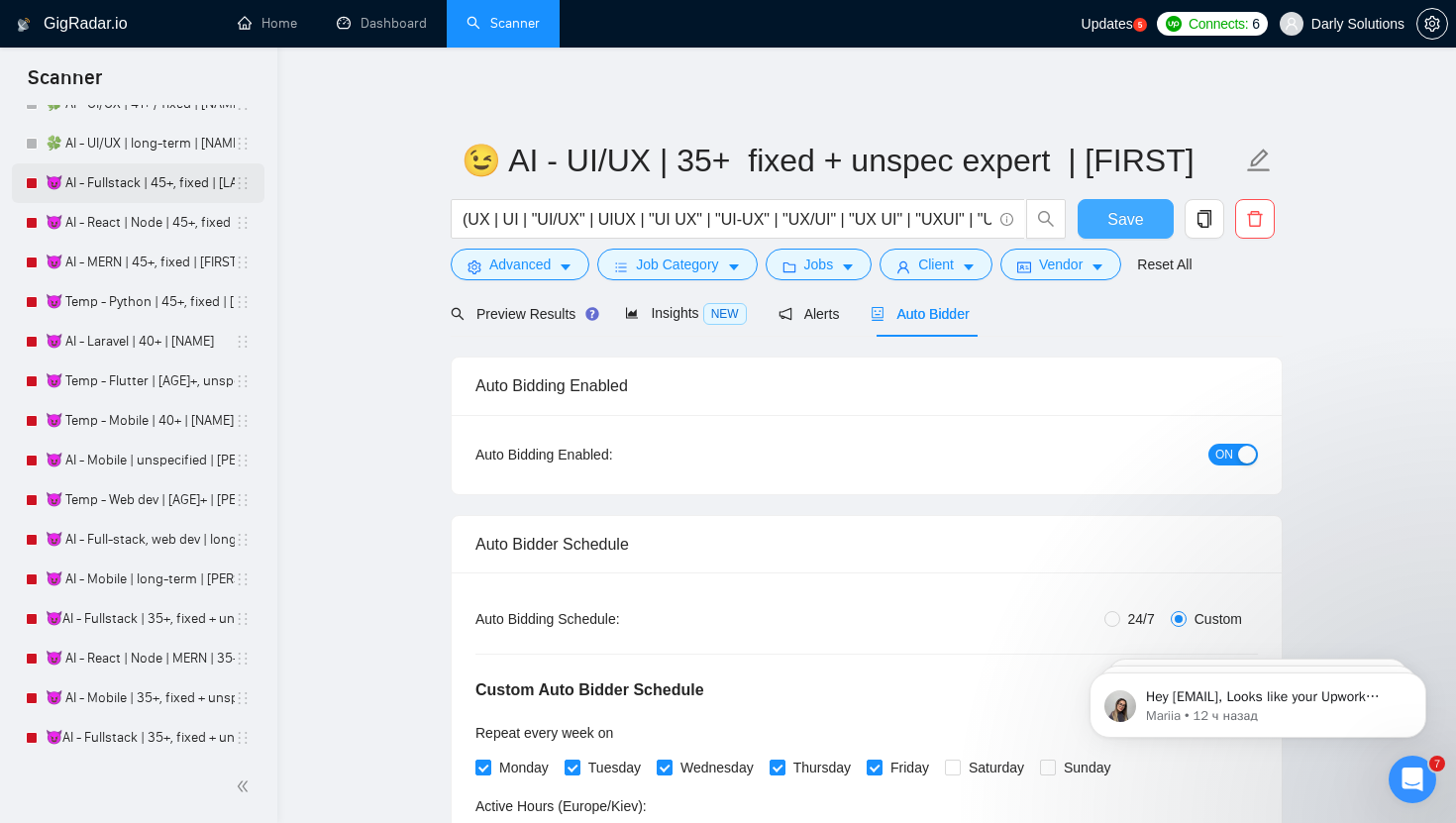 click on "😈 AI - Fullstack | 45+, fixed | [LAST]" at bounding box center [140, 183] 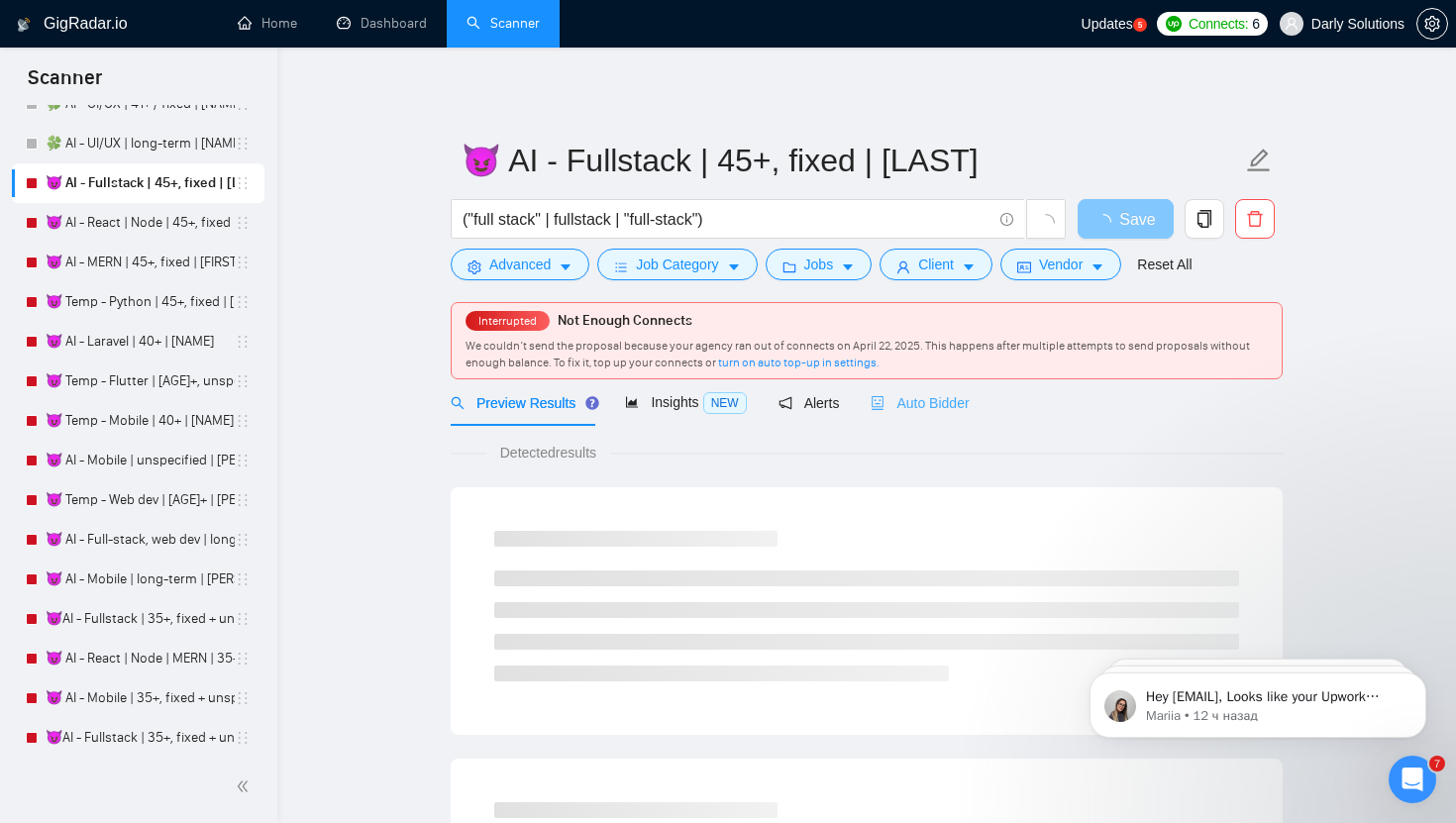 click on "Auto Bidder" at bounding box center [919, 402] 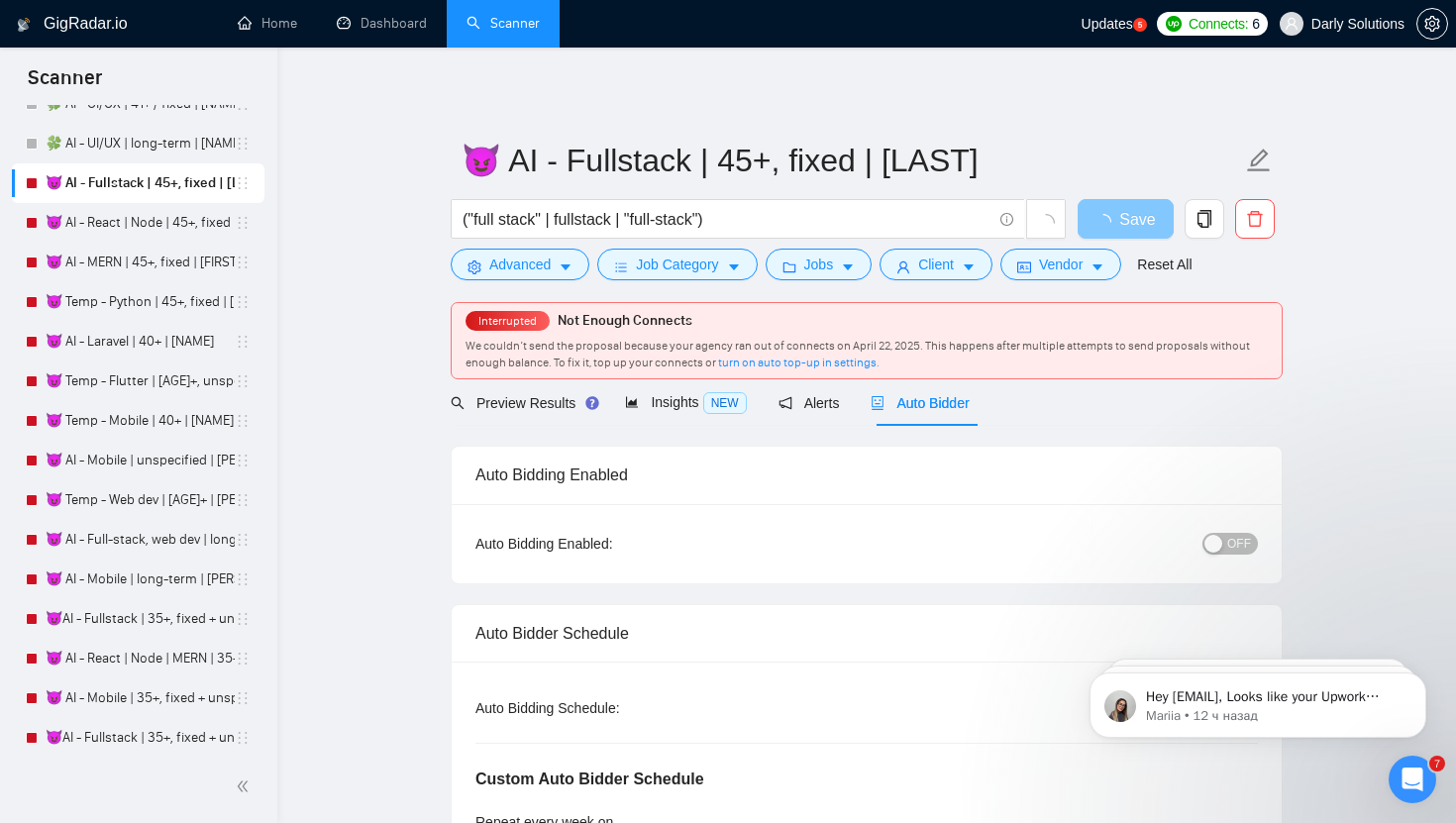 click on "OFF" at bounding box center [1239, 544] 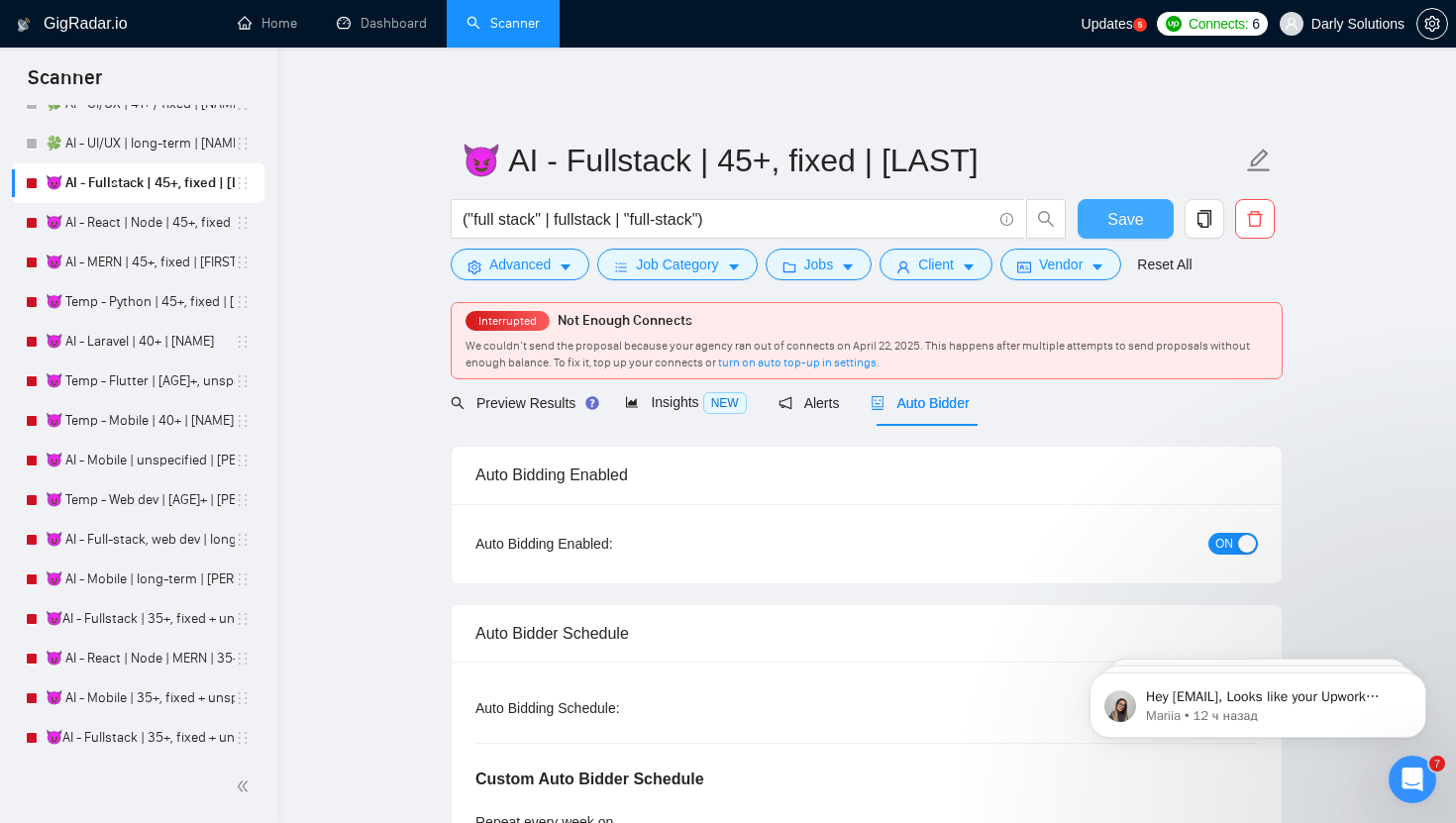 click on "Save" at bounding box center [1125, 219] 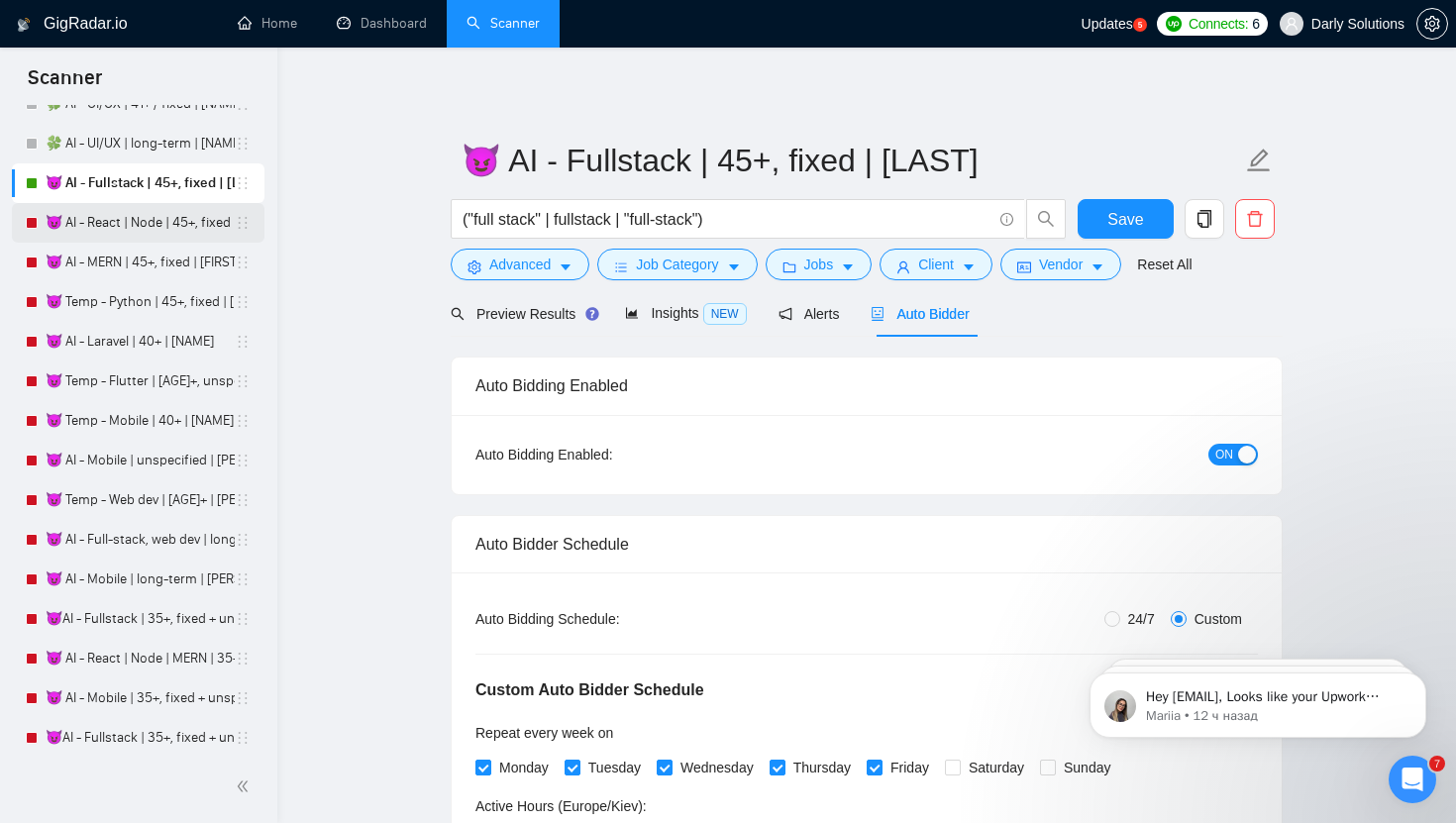 click on "😈 AI - React | Node | 45+, fixed | [LAST]" at bounding box center (140, 223) 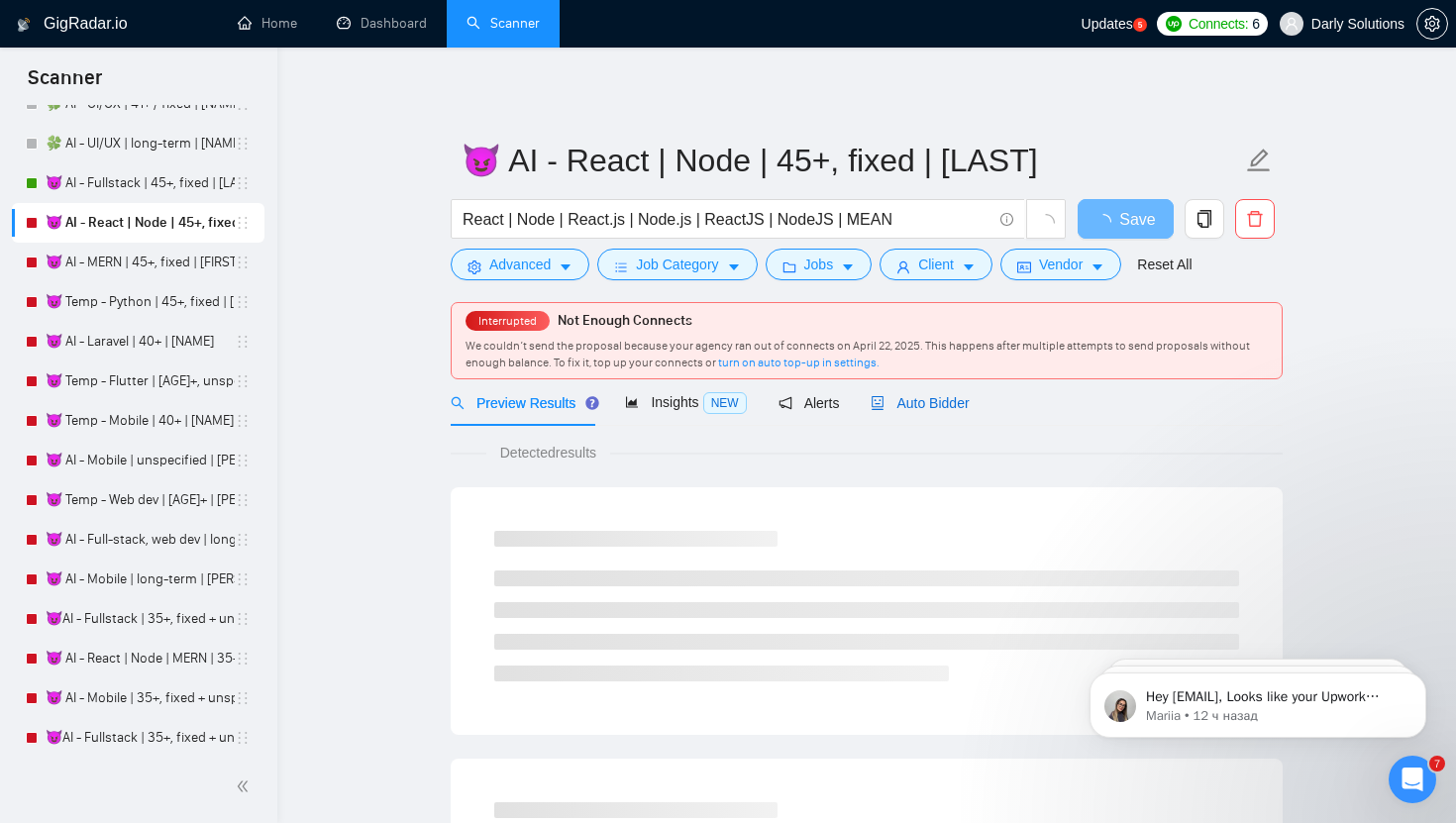 click on "Auto Bidder" at bounding box center (919, 403) 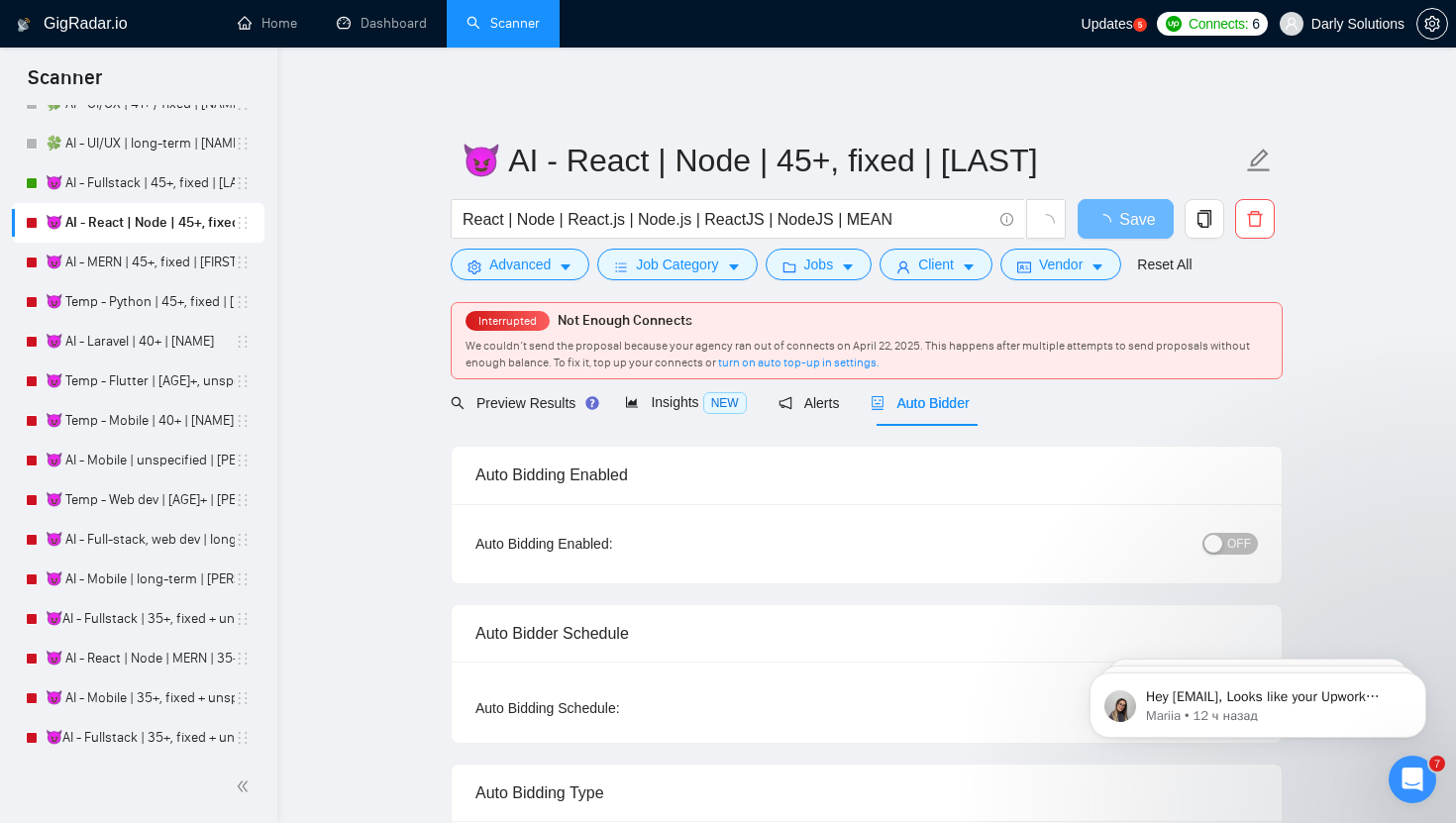type 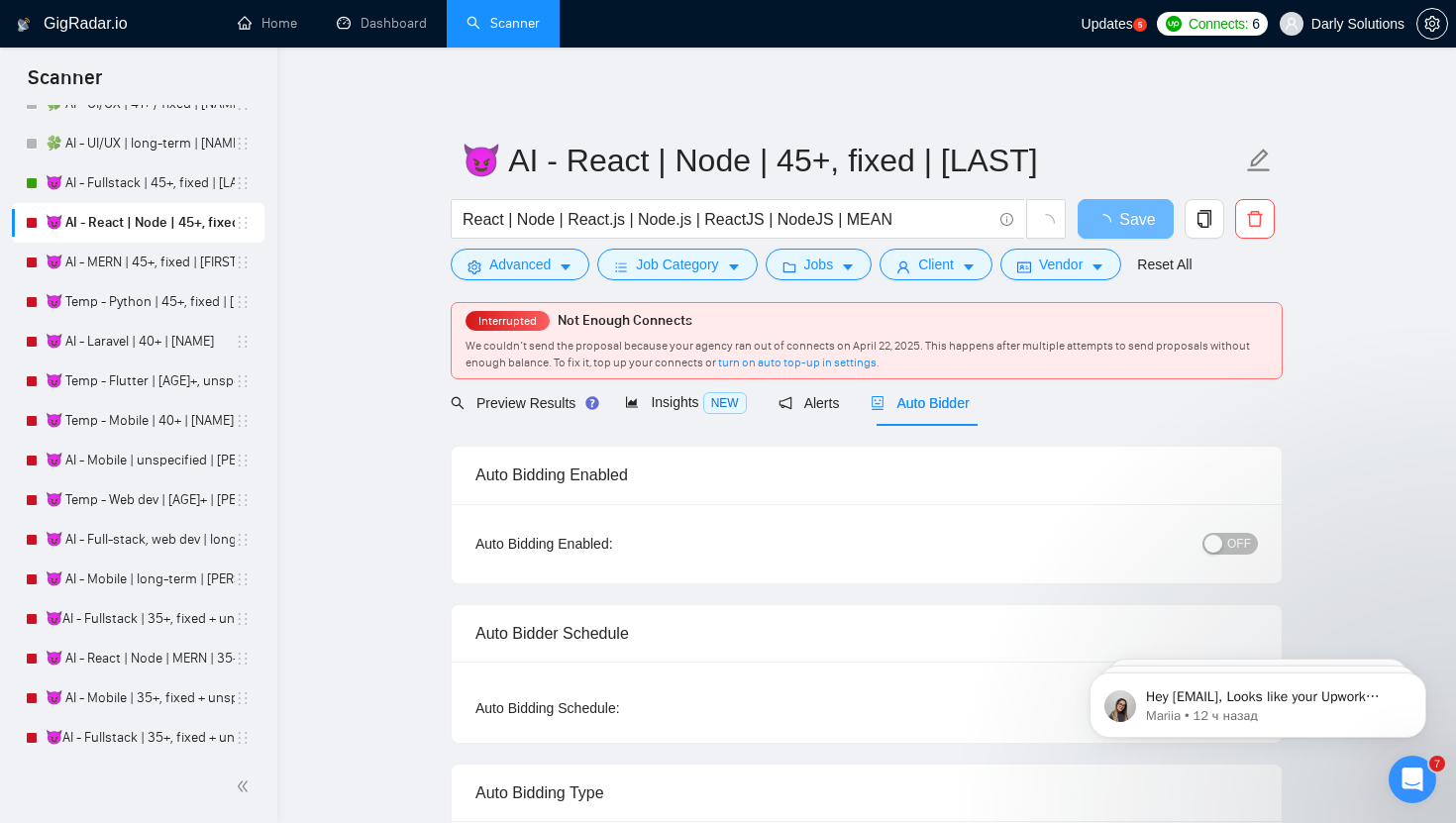 radio on "false" 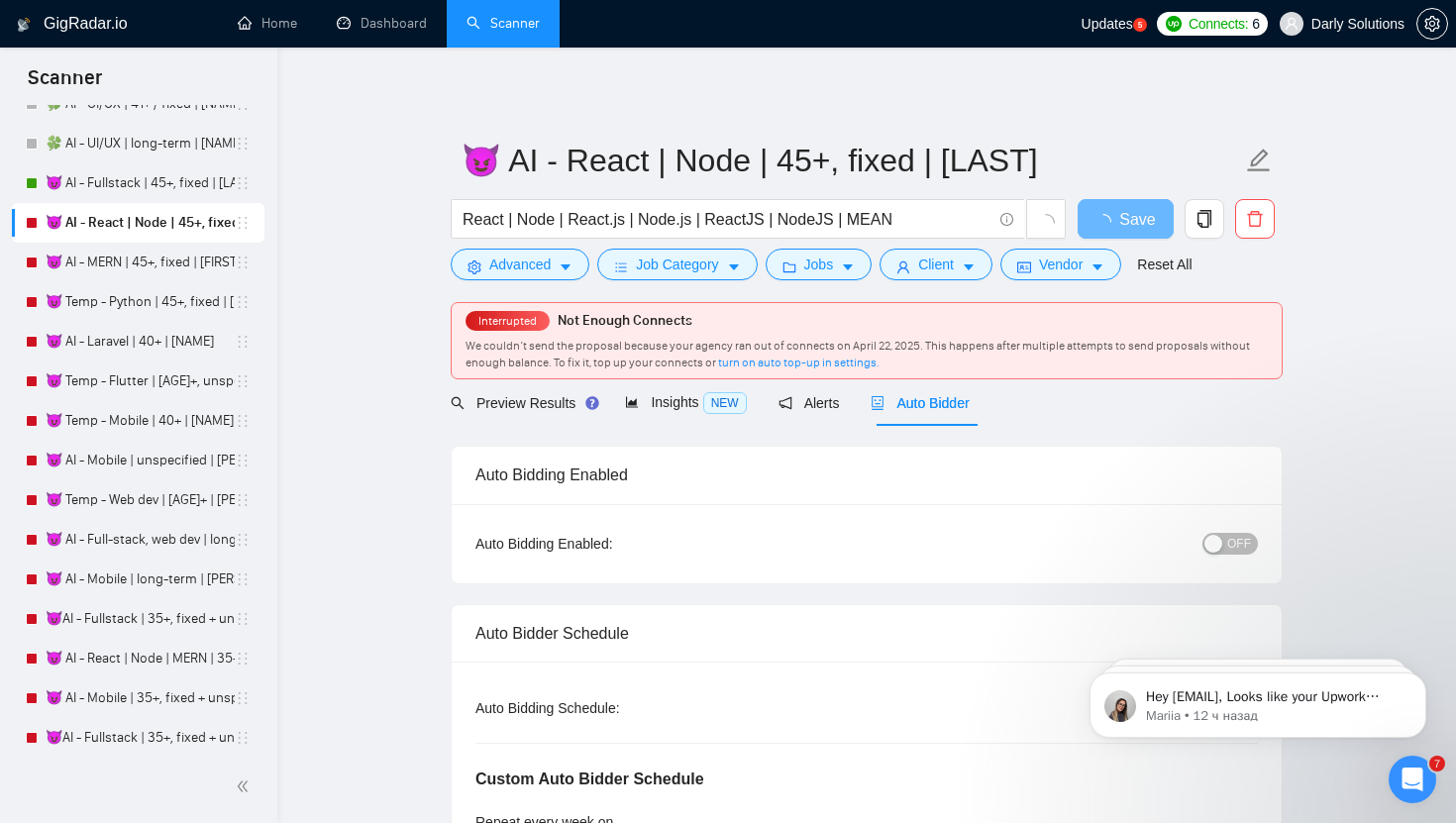 click at bounding box center (1213, 544) 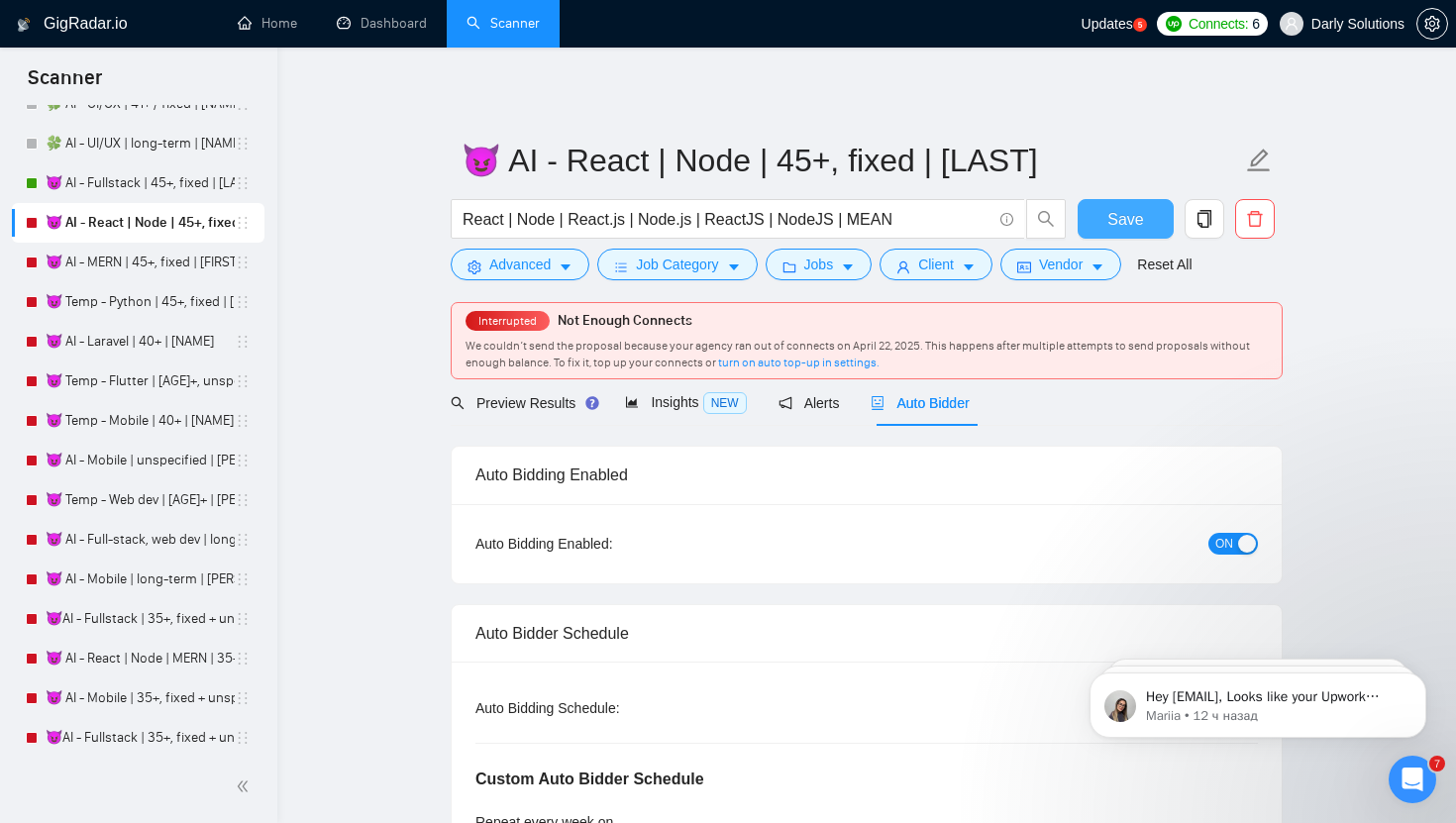 click on "Save" at bounding box center (1125, 219) 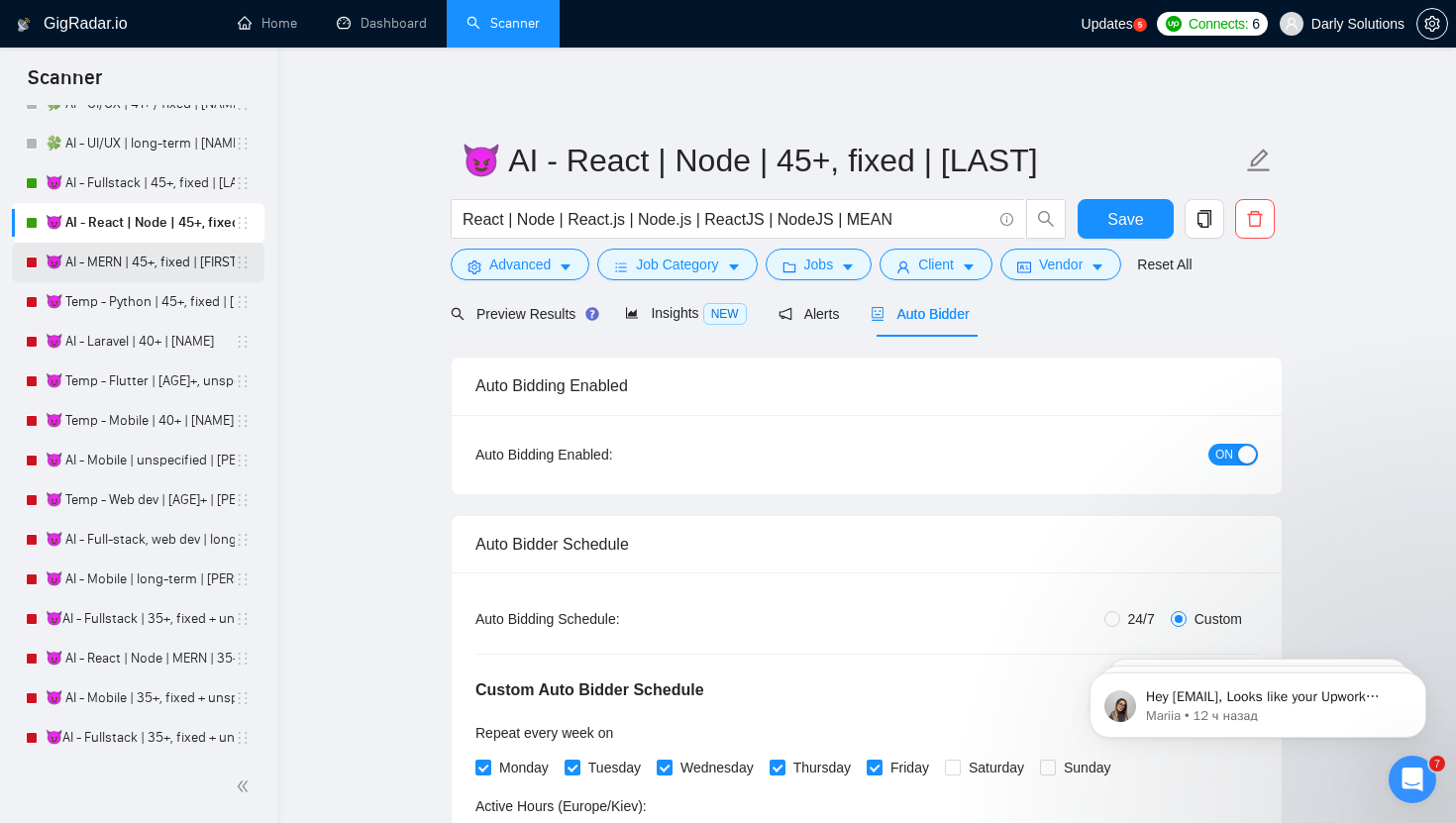 click on "😈 AI - MERN | 45+, fixed | [FIRST]" at bounding box center [140, 262] 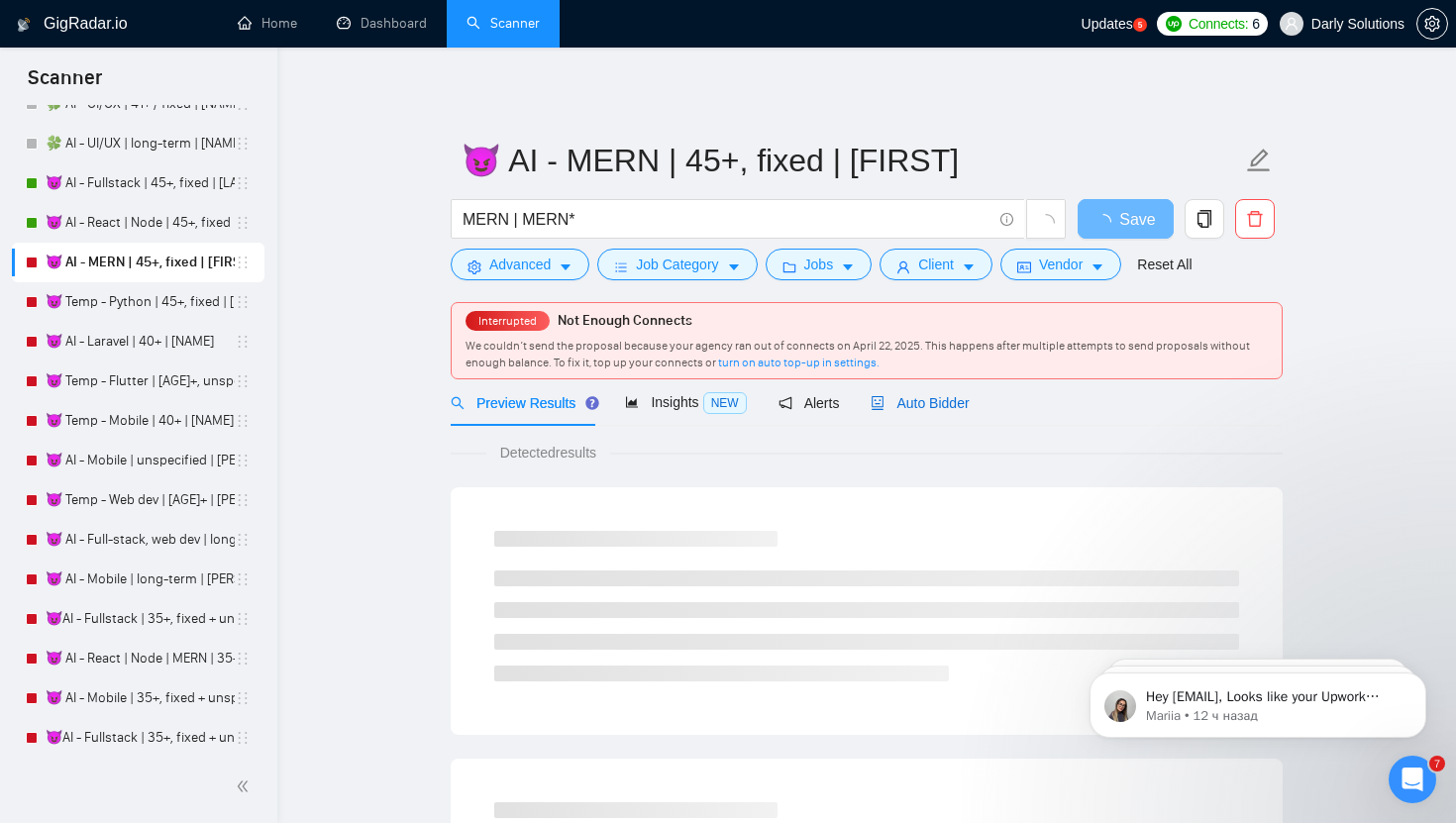 click on "Auto Bidder" at bounding box center [919, 403] 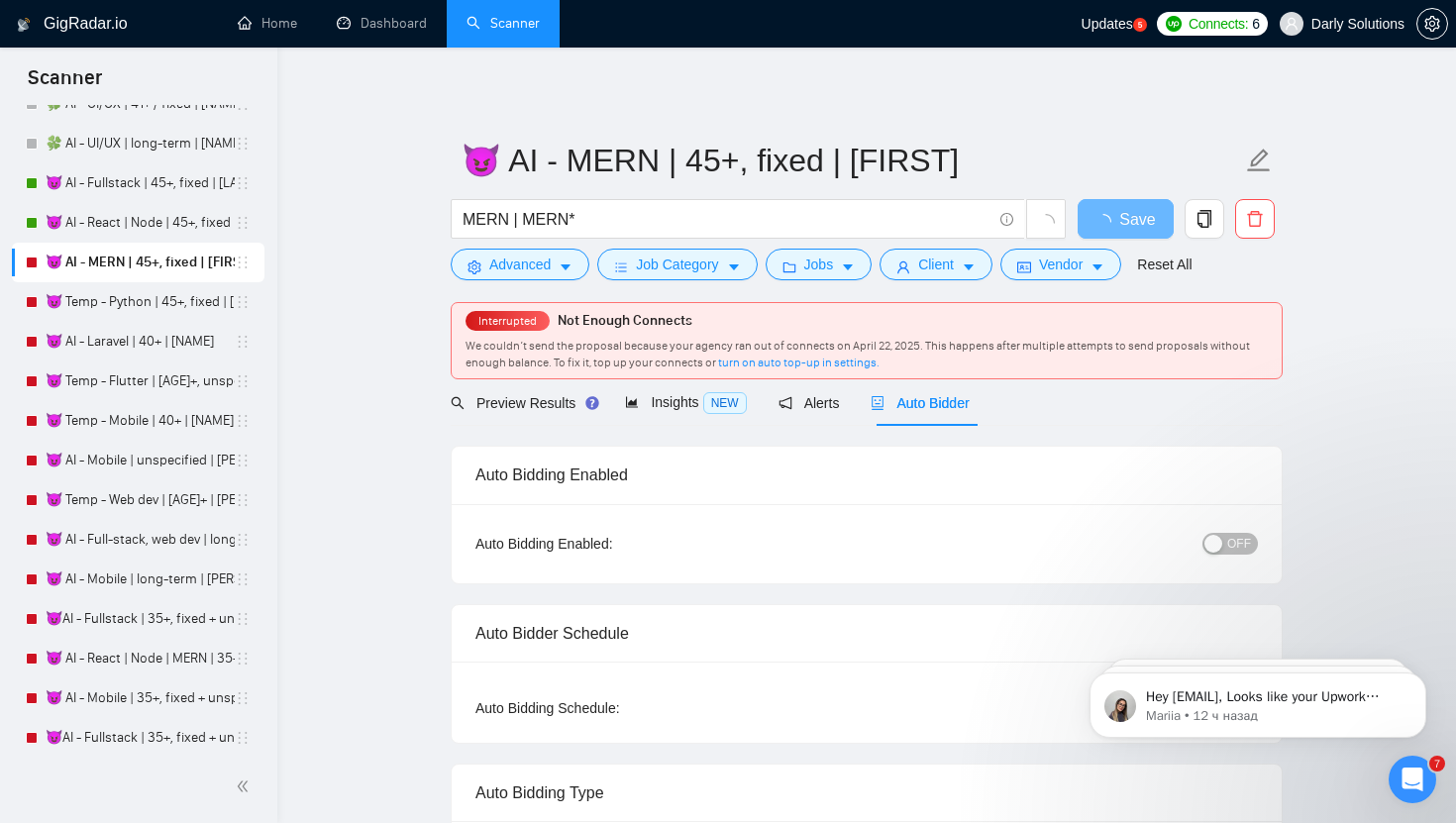 type 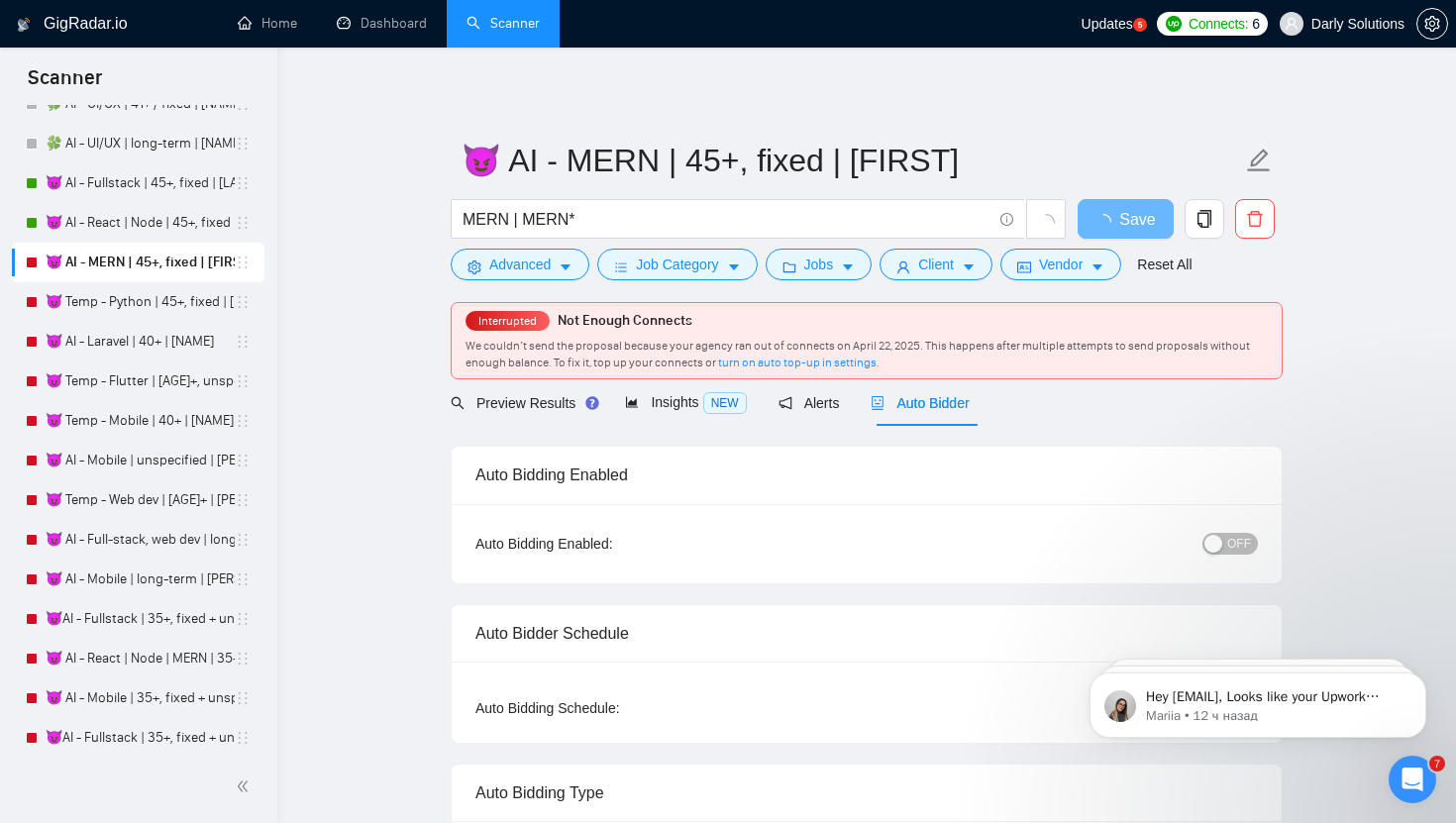 radio on "false" 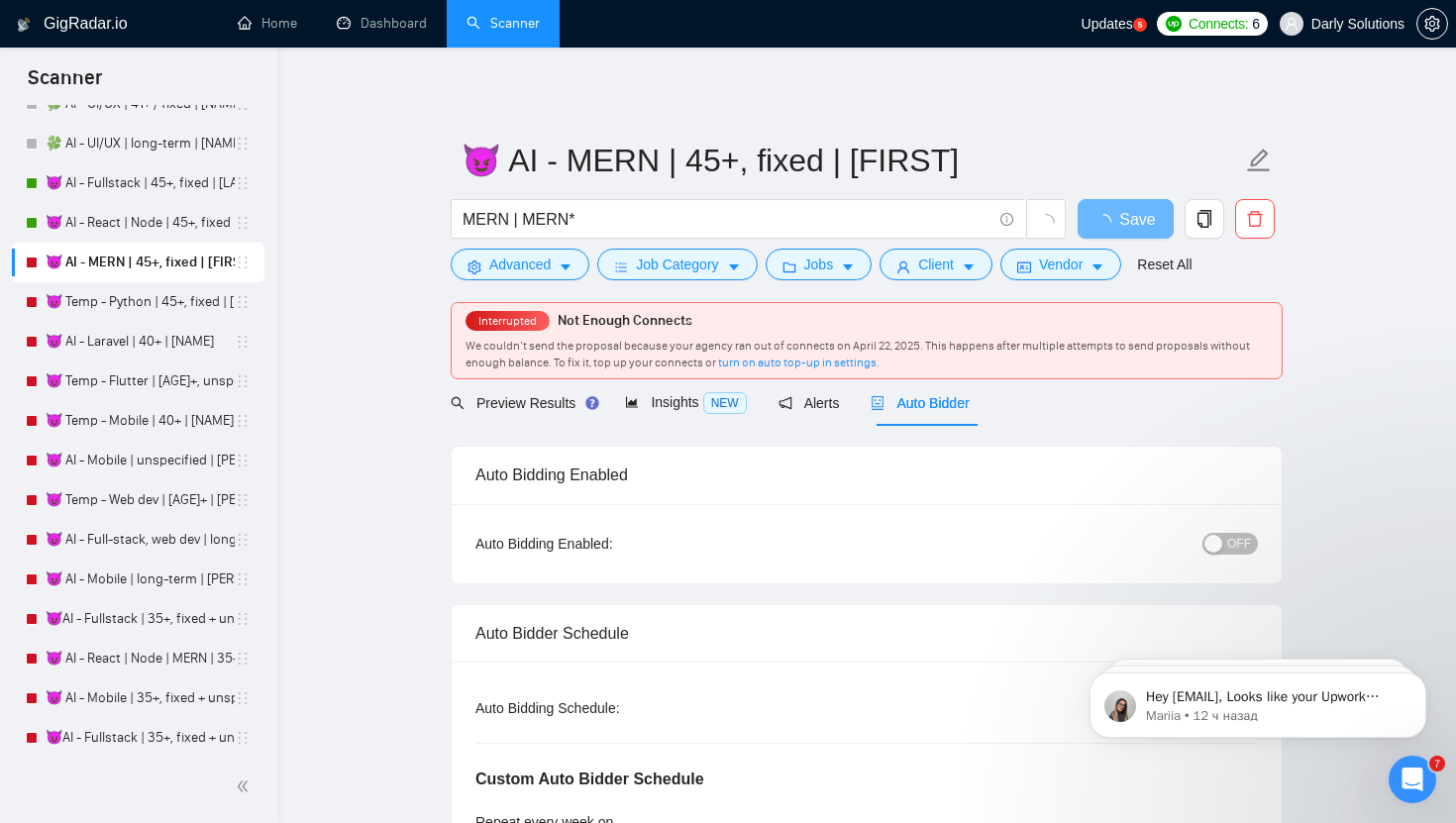 click on "OFF" at bounding box center [1230, 544] 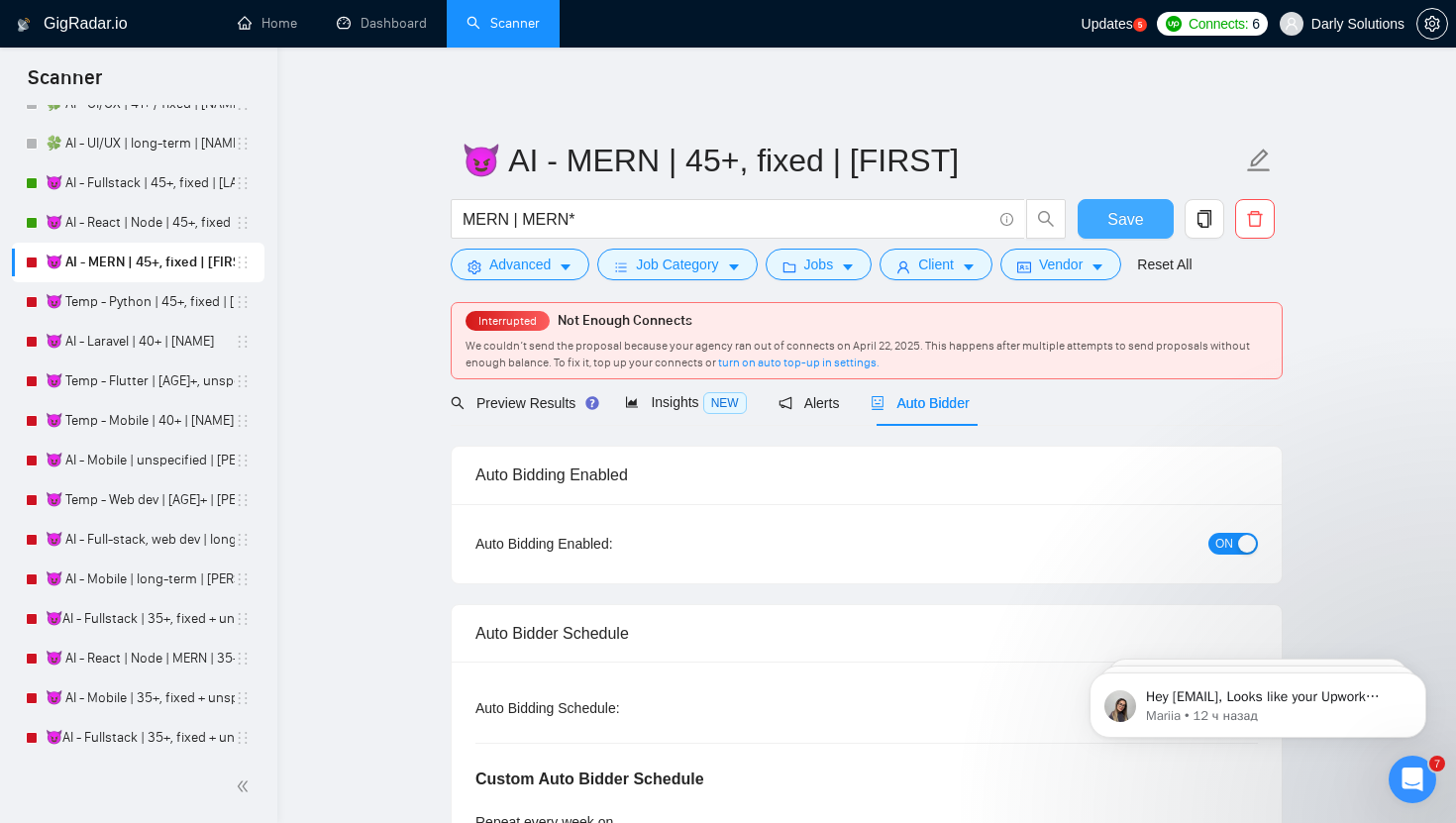 click on "Save" at bounding box center [1125, 219] 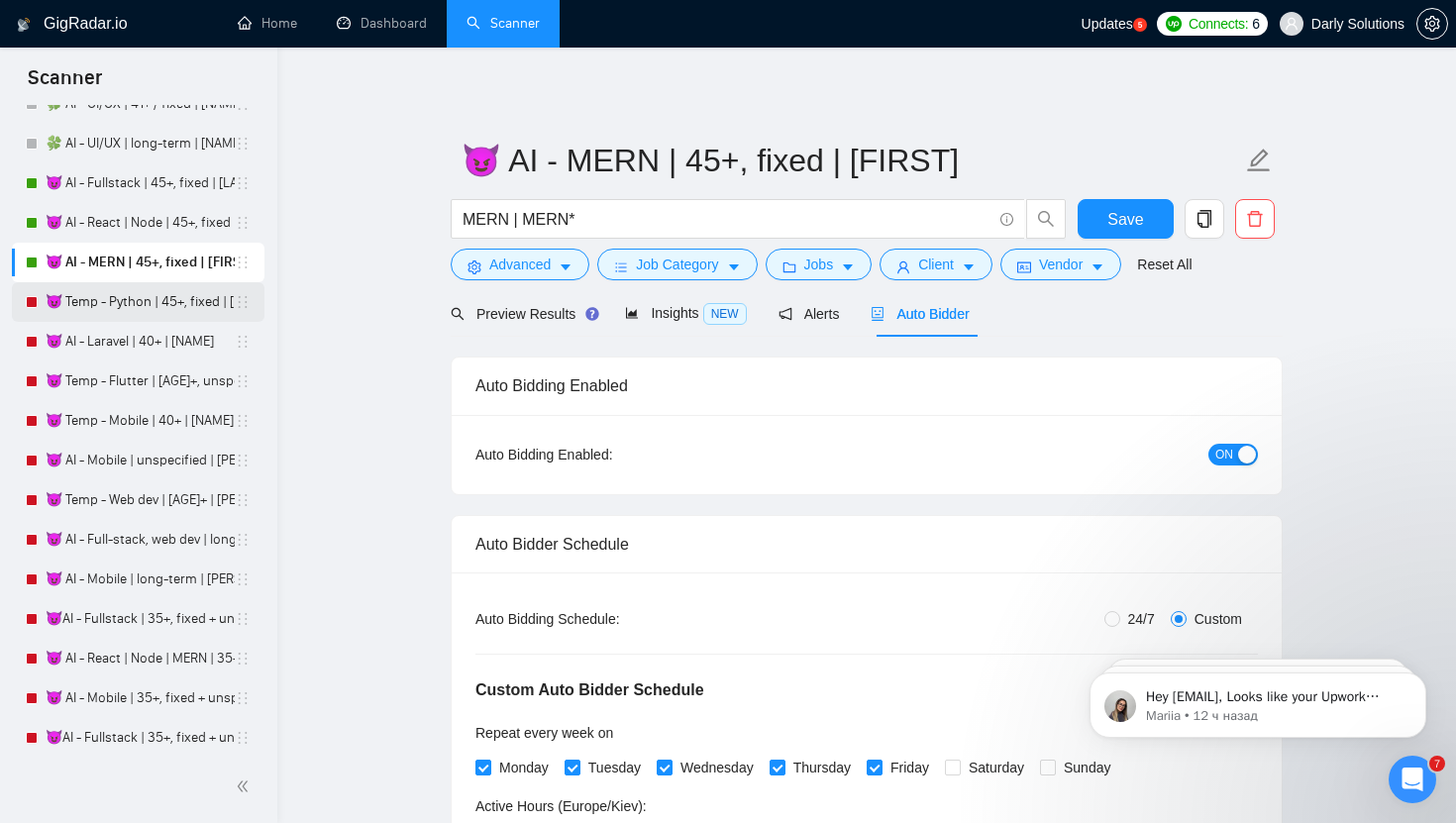 click on "😈 Temp - Python | 45+, fixed | [FIRST]" at bounding box center (140, 302) 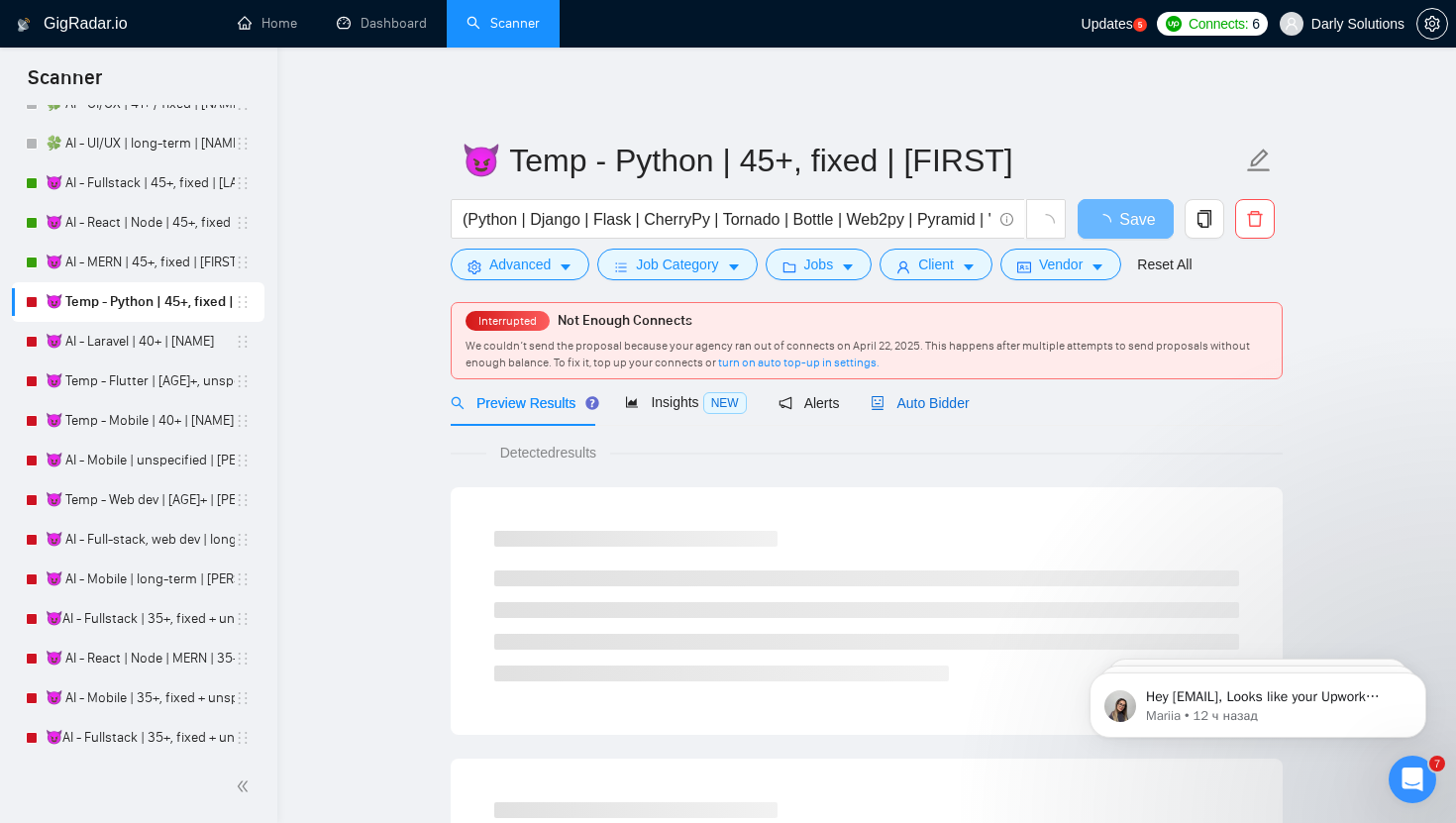 click on "Auto Bidder" at bounding box center [919, 403] 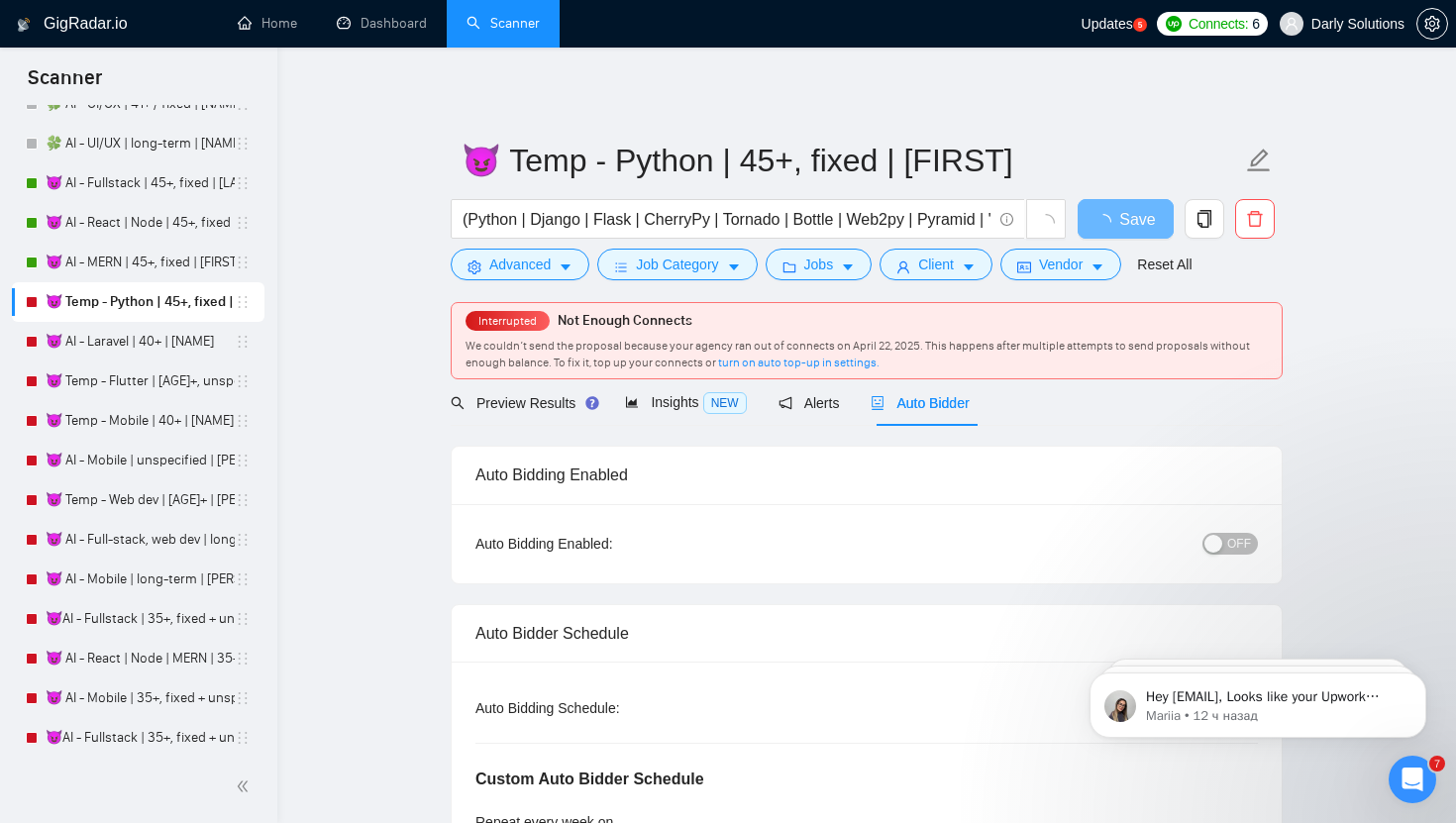 click on "OFF" at bounding box center [1239, 544] 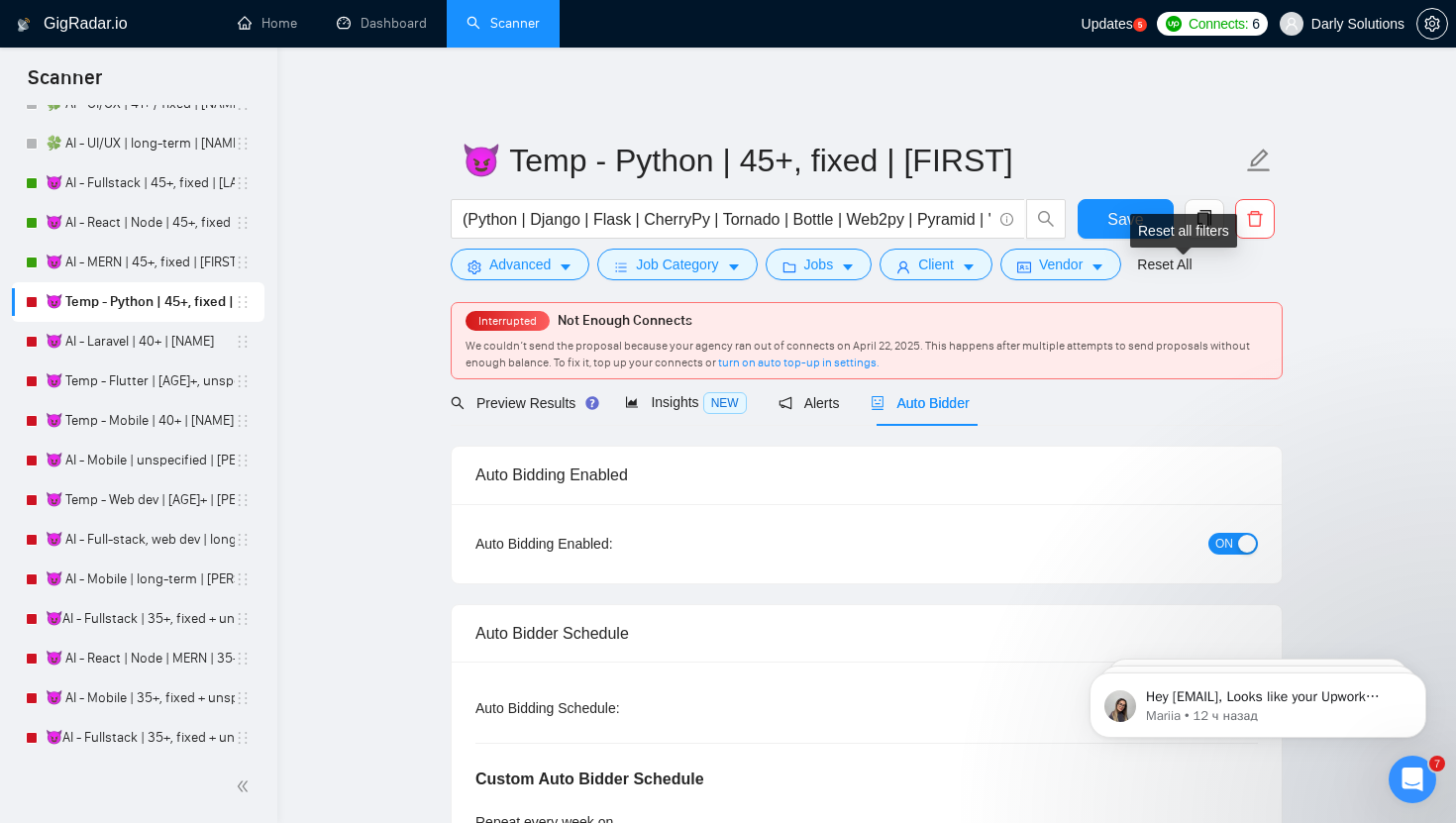 click on "Reset all filters" at bounding box center (1184, 231) 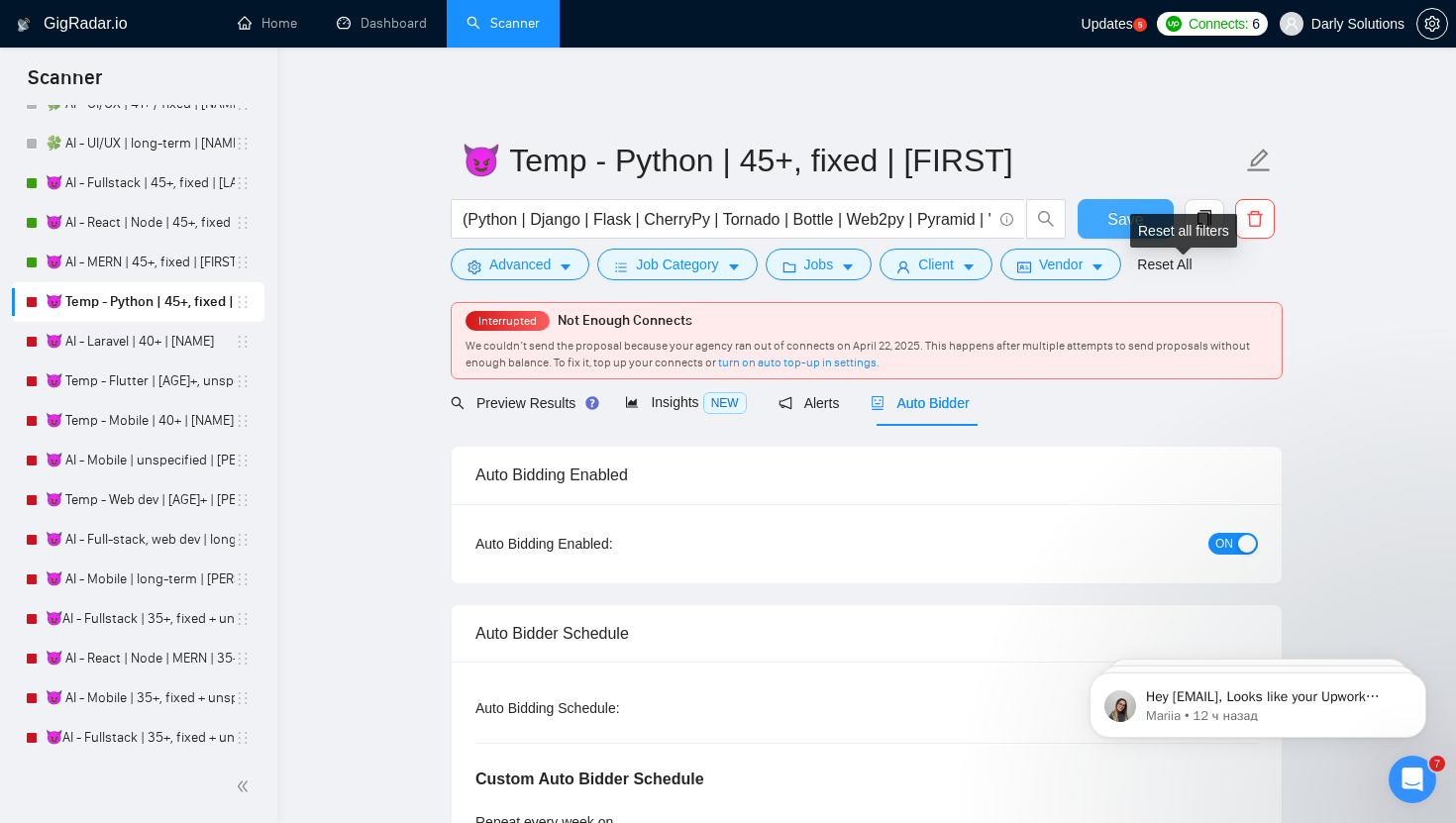click on "Save" at bounding box center [1125, 219] 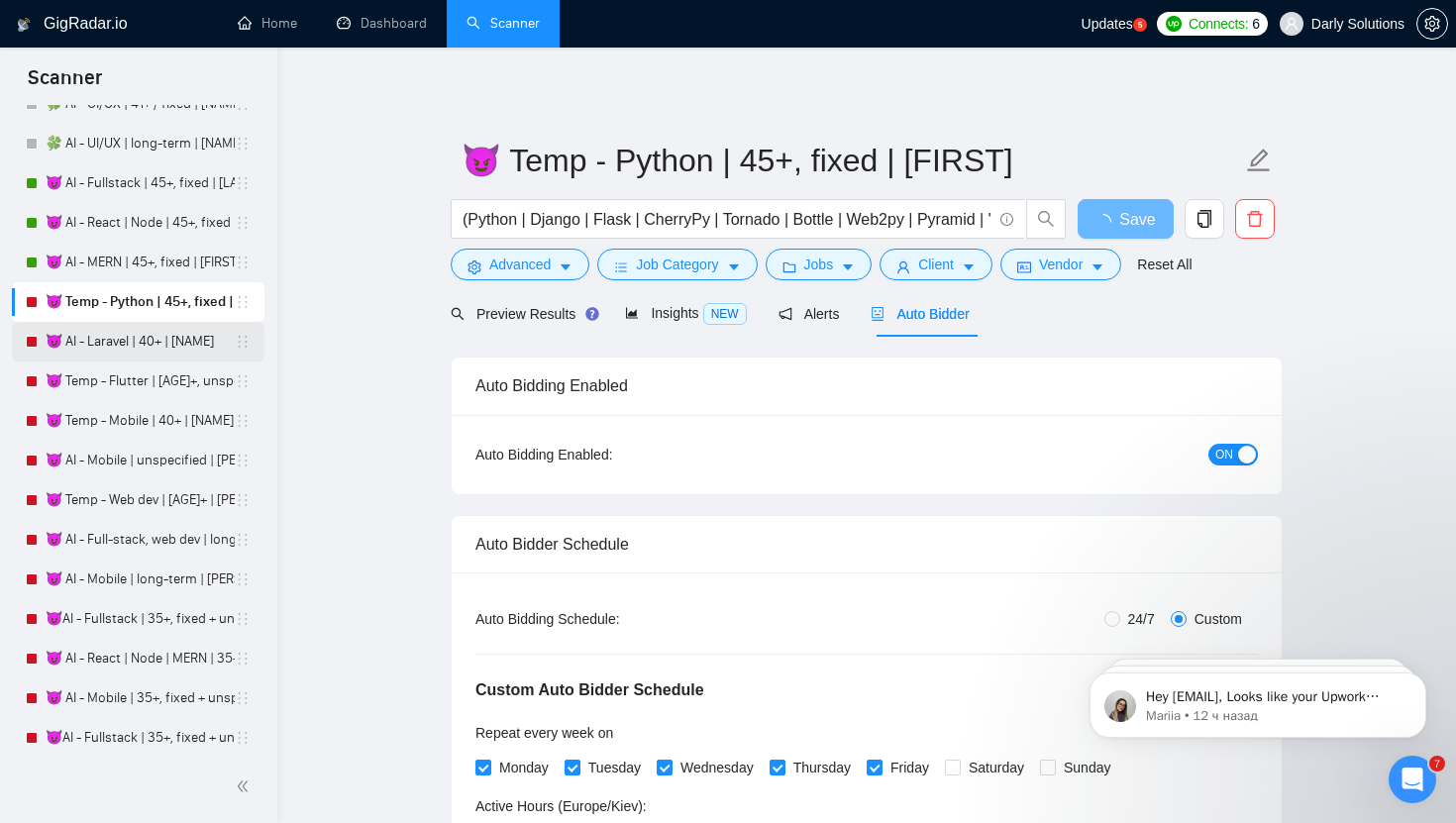 click on "😈 AI - Laravel | 40+ | [NAME]" at bounding box center [140, 342] 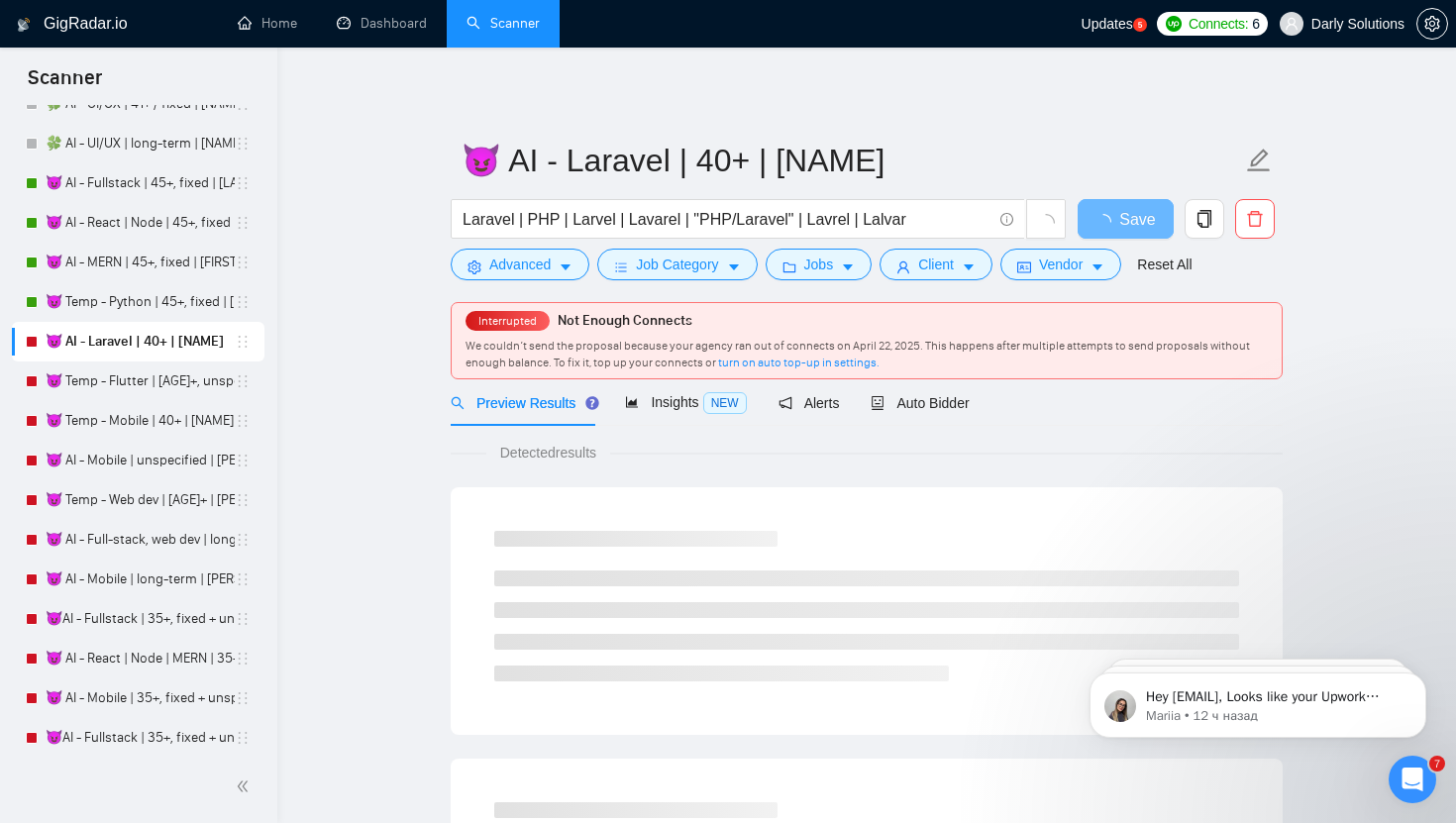 click on "Preview Results Insights NEW Alerts Auto Bidder" at bounding box center (710, 402) 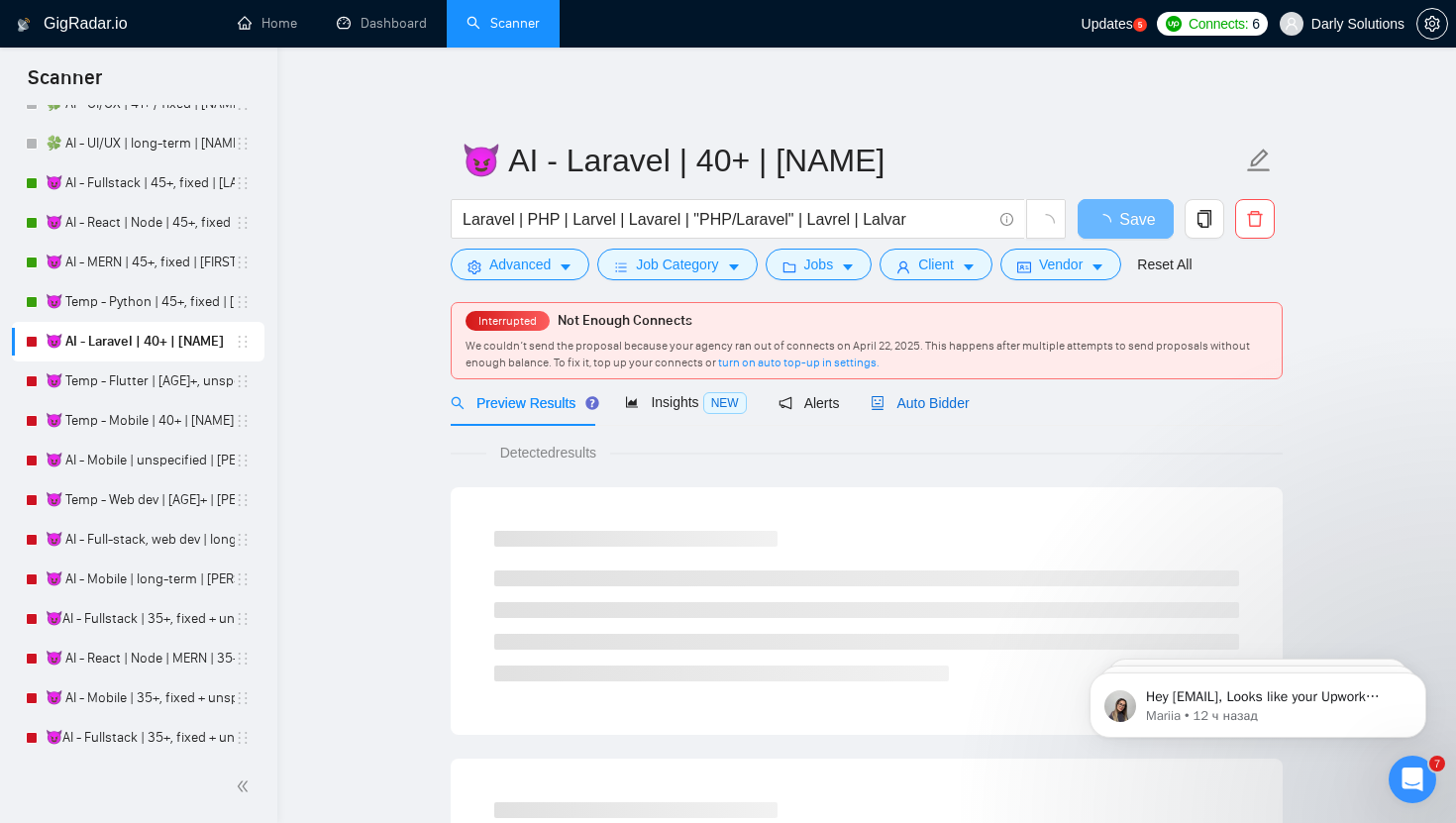 click on "Auto Bidder" at bounding box center [919, 403] 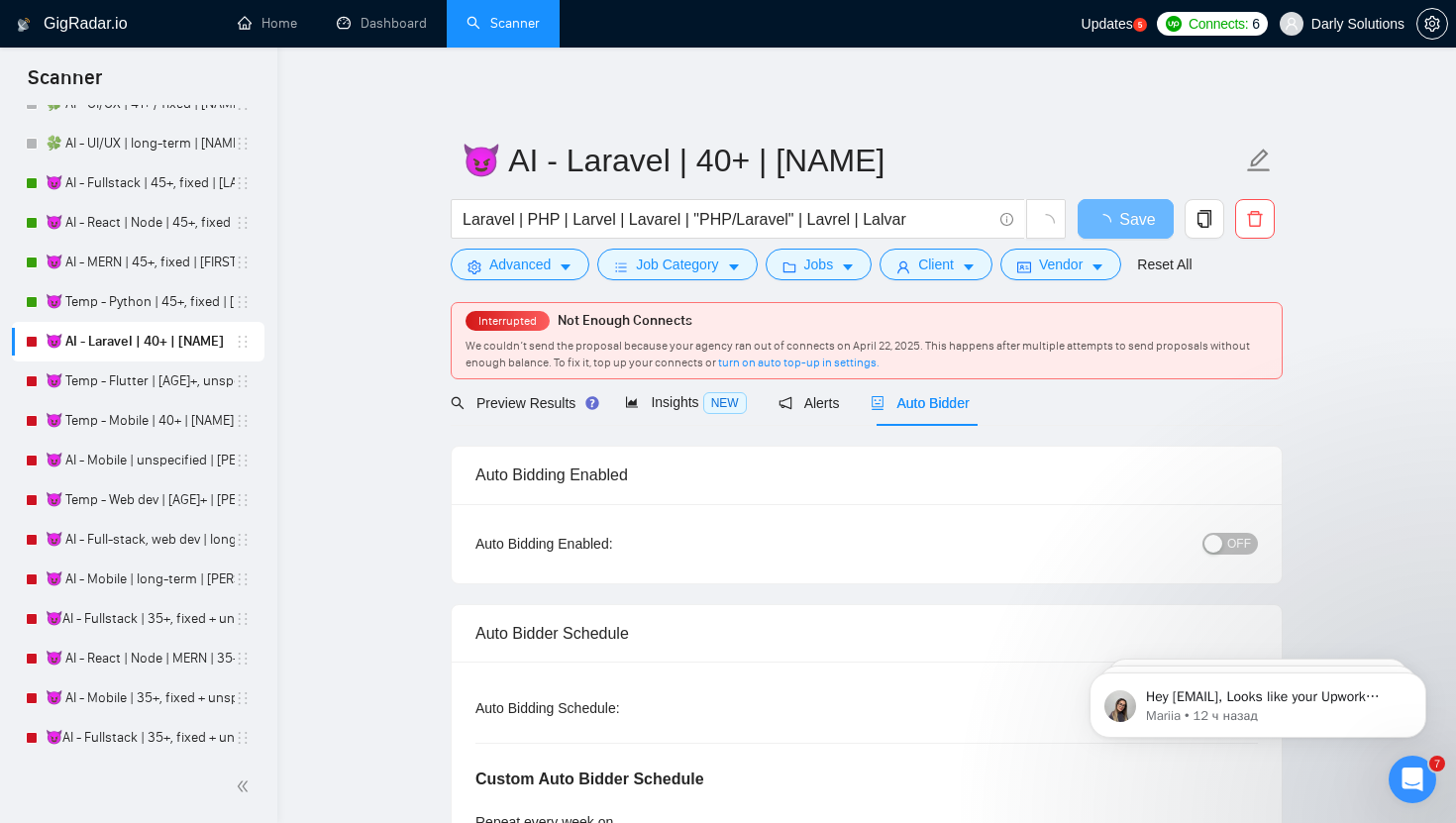 click on "OFF" at bounding box center (1239, 544) 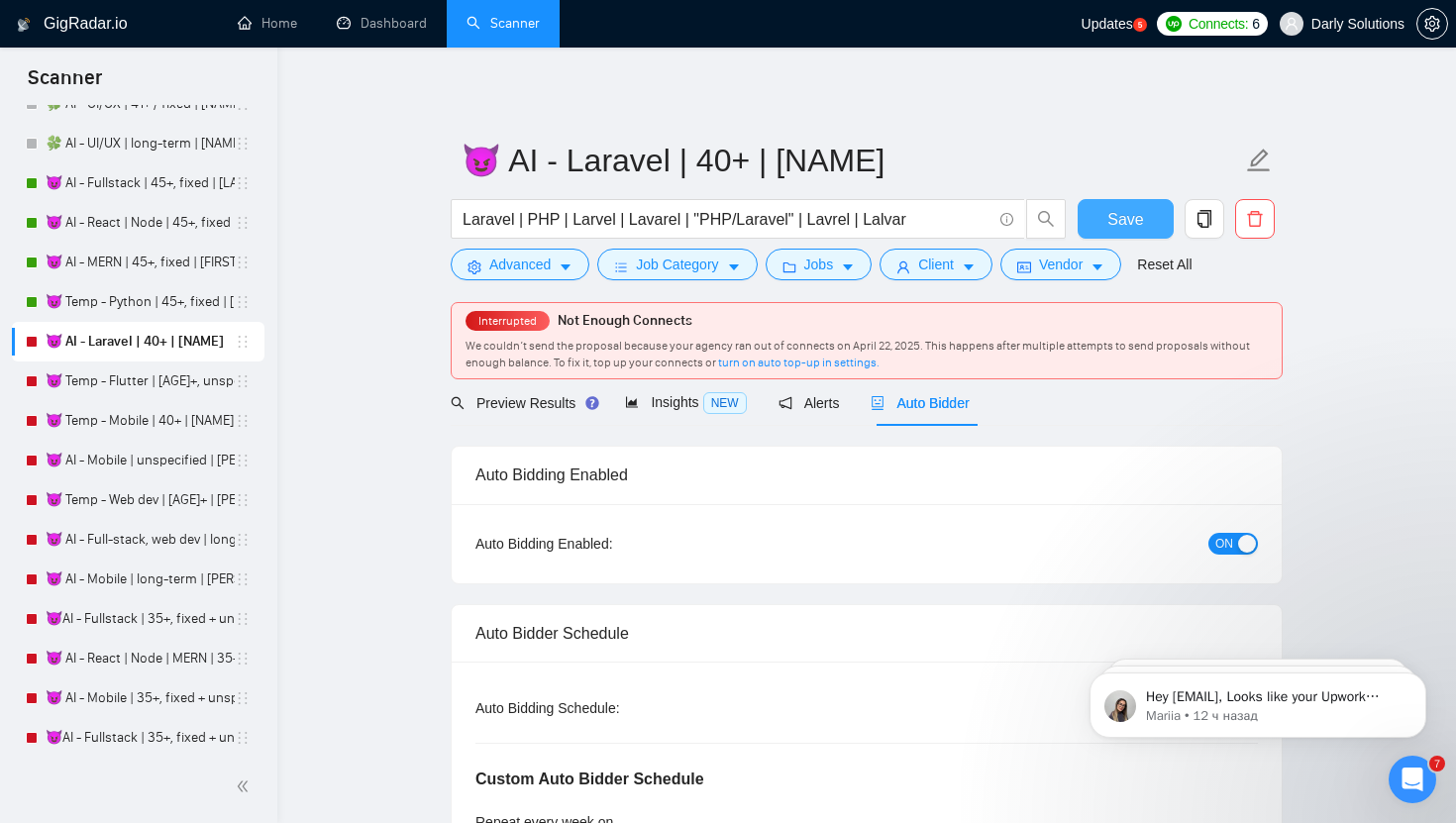 click on "Save" at bounding box center (1125, 219) 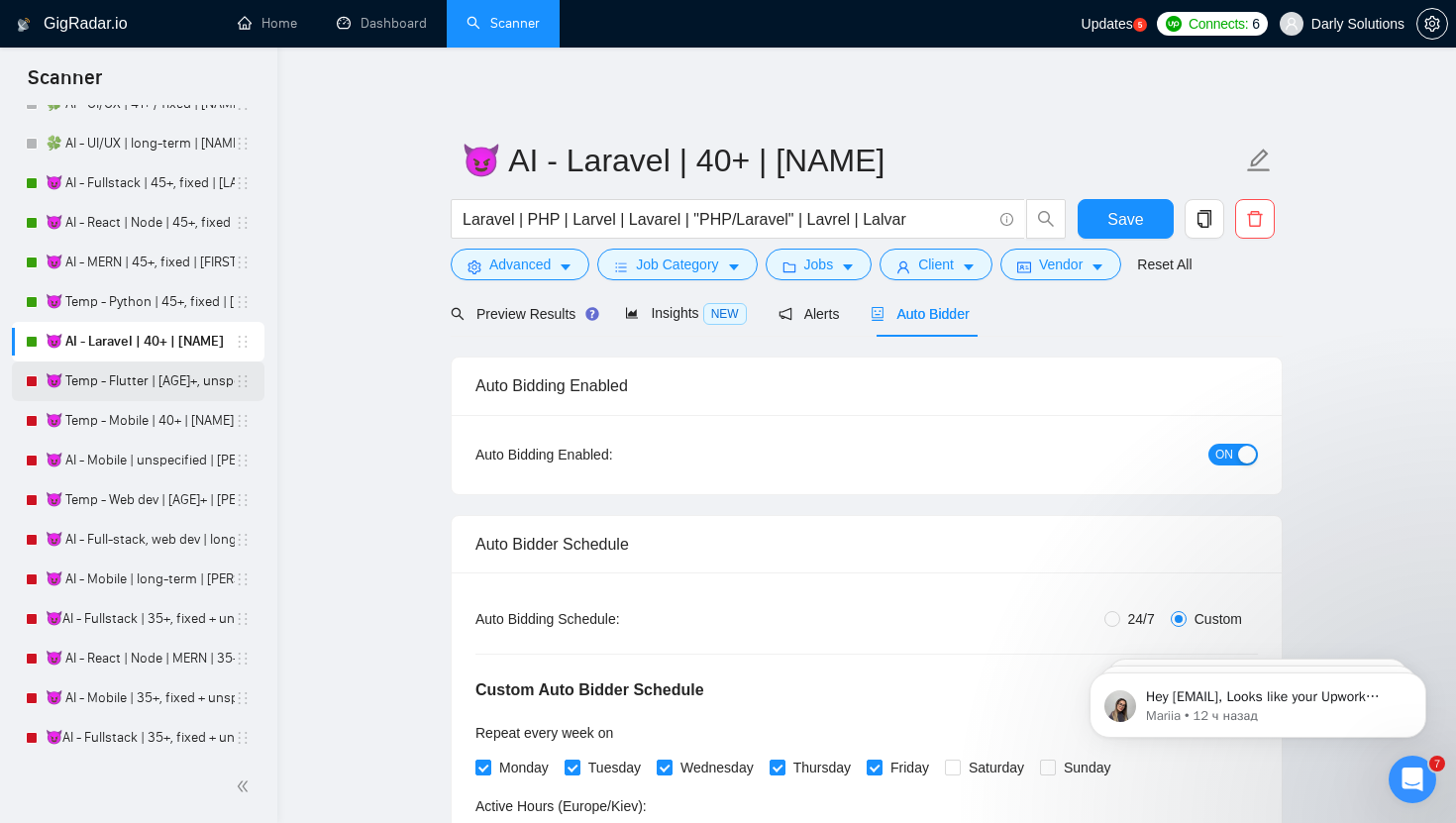 click on "😈 Temp - Flutter | [AGE]+, unspecified | [PERSON]" at bounding box center [140, 381] 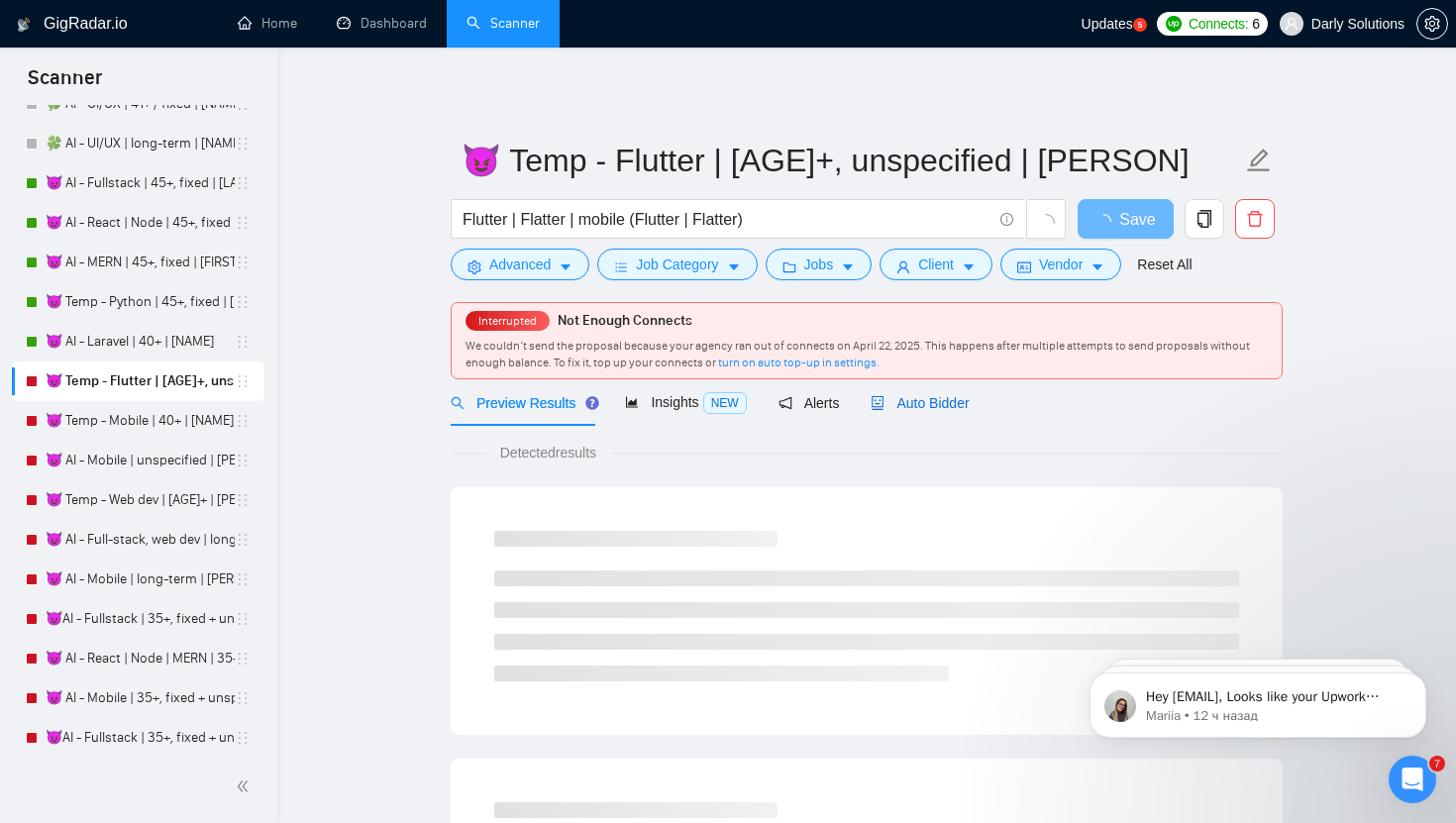 click on "Auto Bidder" at bounding box center [919, 403] 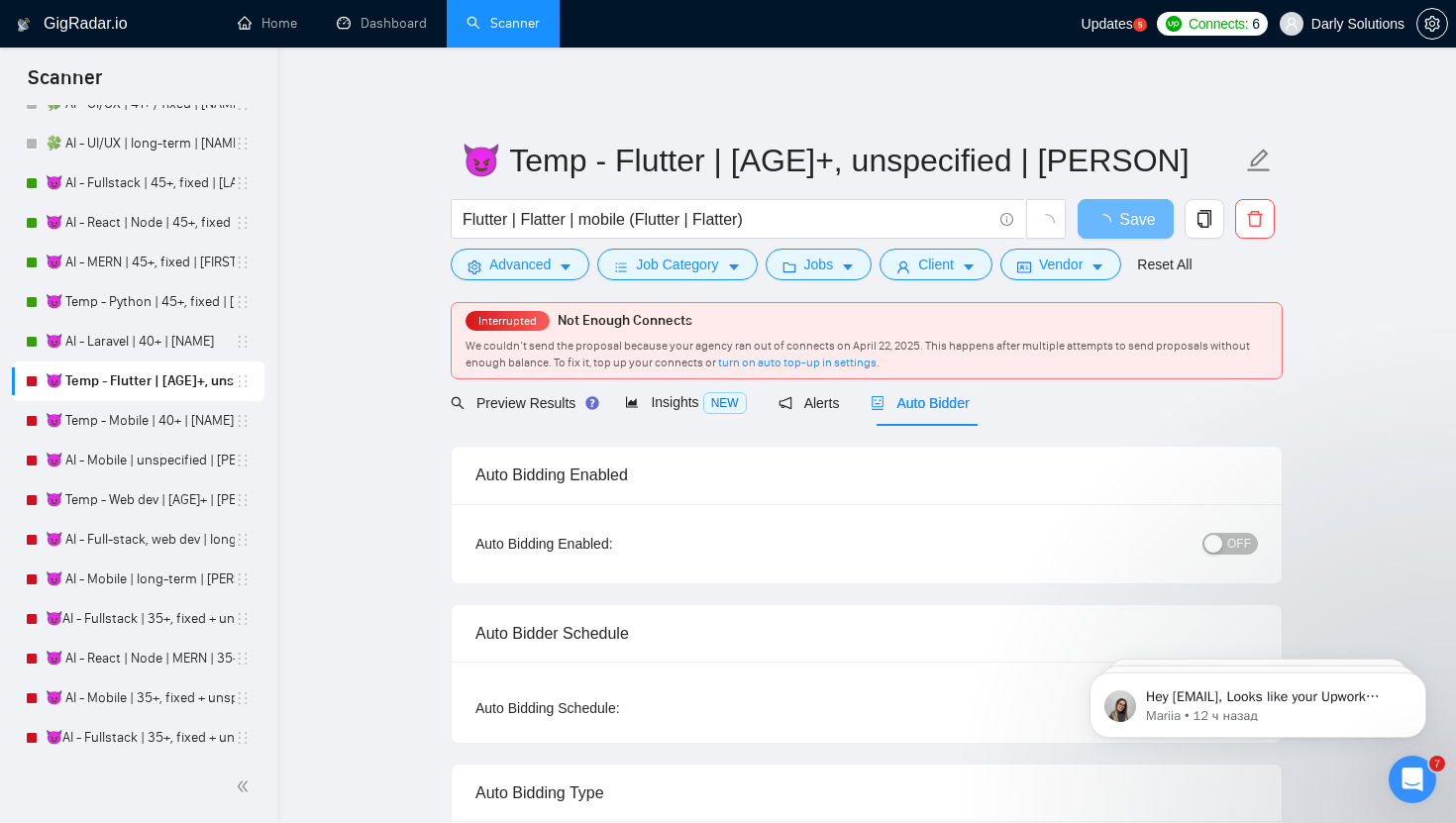 type 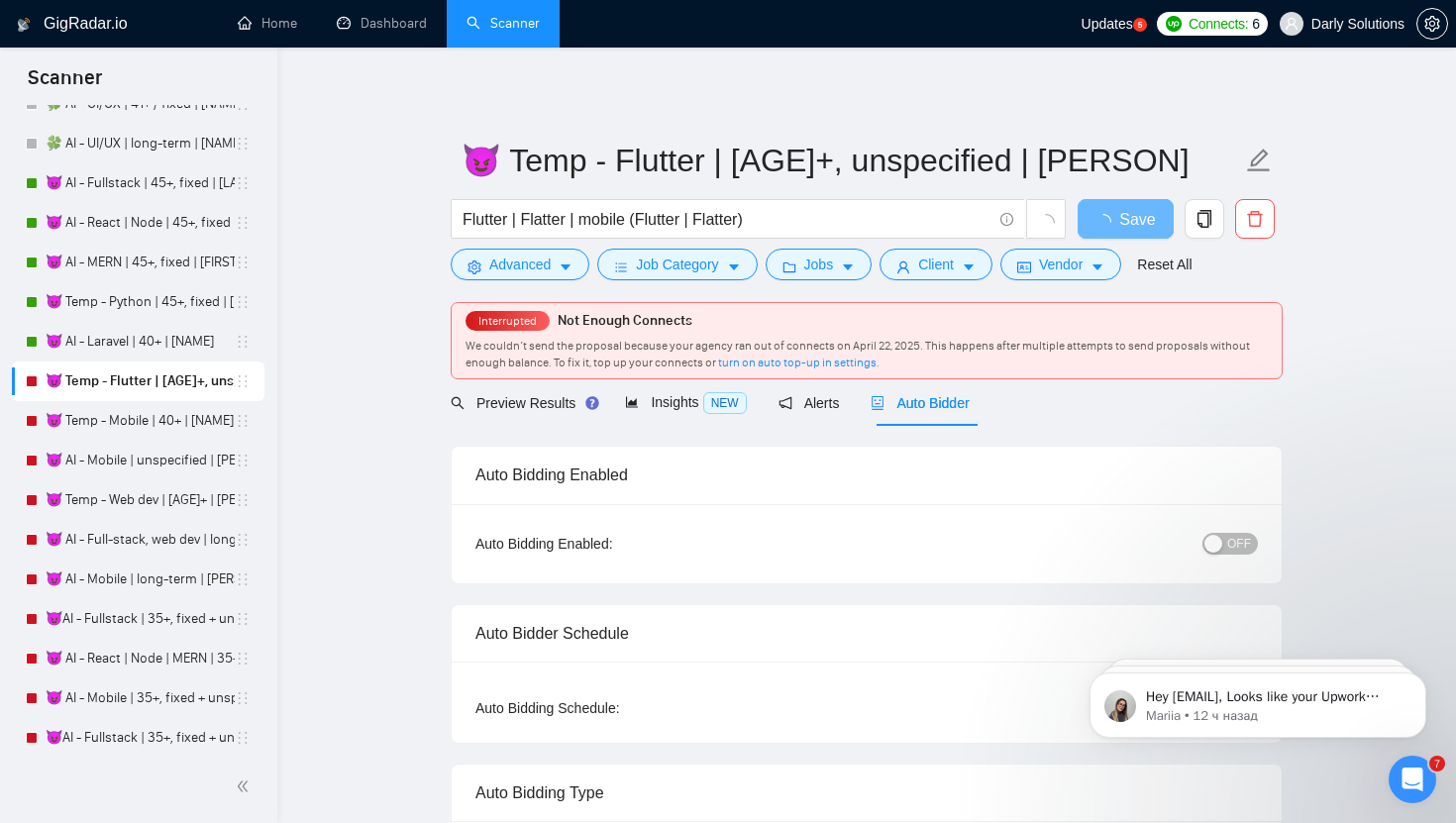 radio on "false" 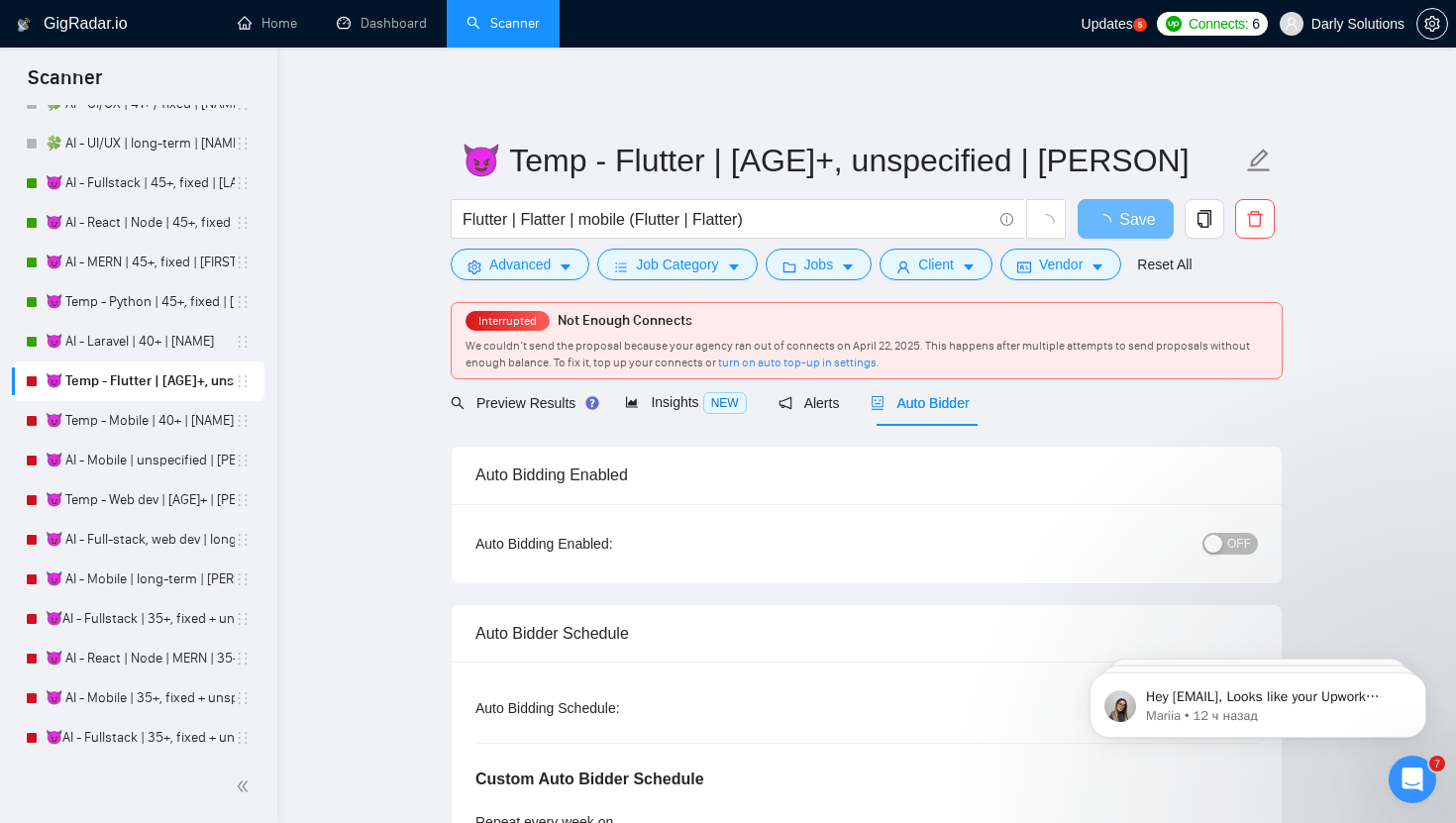 click at bounding box center [1213, 544] 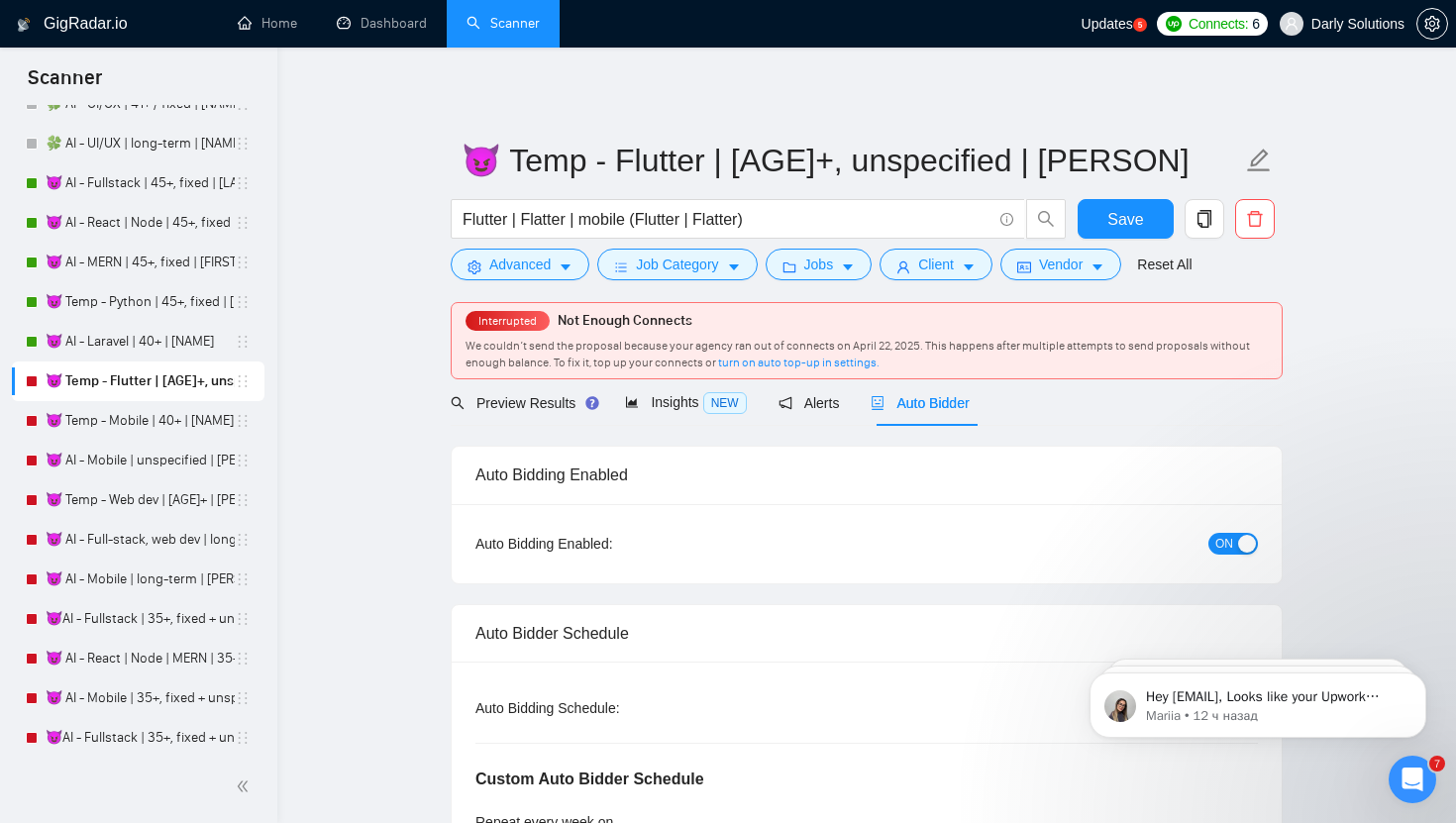 click on "😈 Temp - Flutter | 35+, unspecified | [LAST] Flutter | Flatter | mobile (Flutter | Flatter) Save Advanced   Job Category   Jobs   Client   Vendor   Reset All" at bounding box center [867, 209] 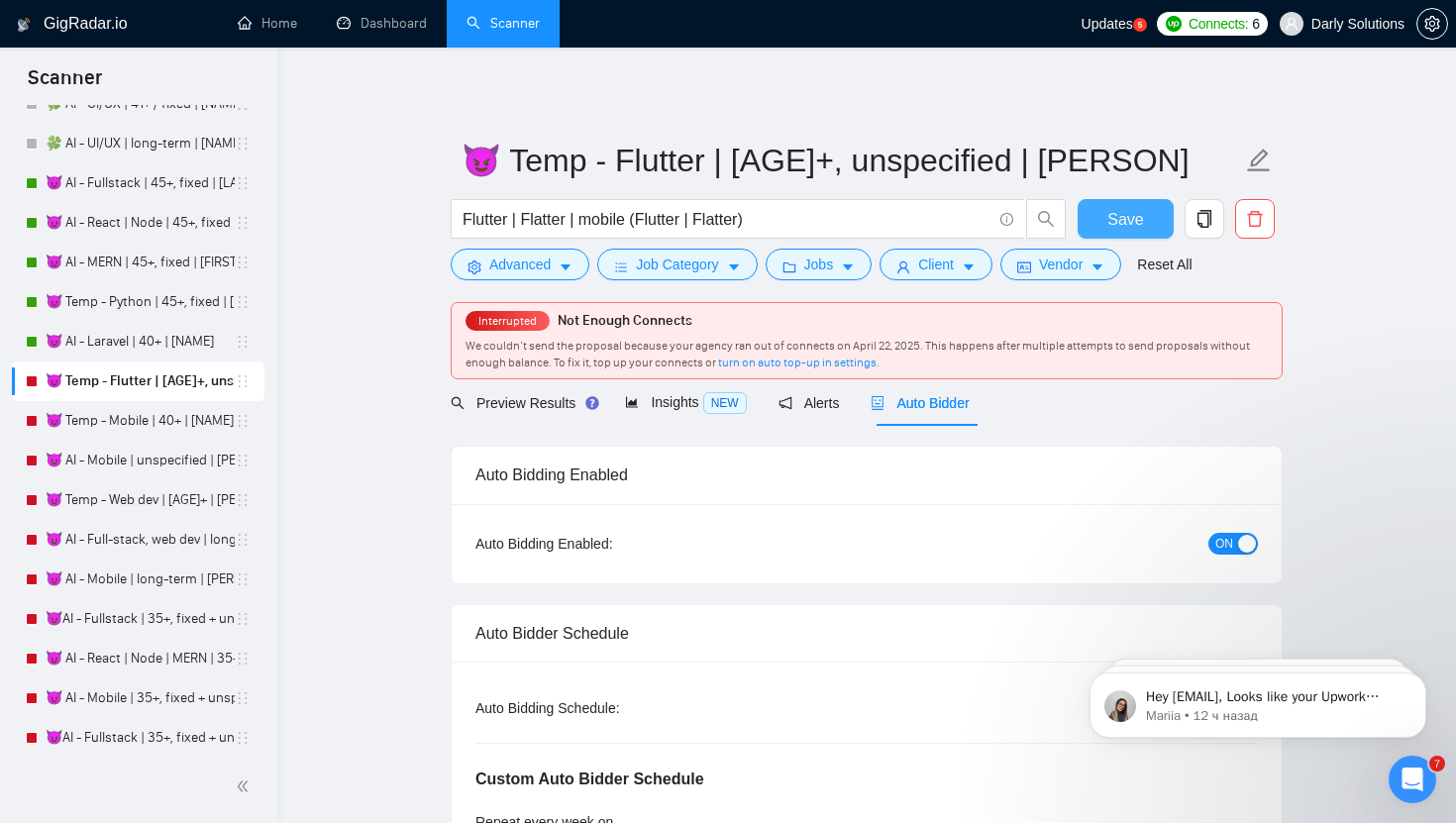 click on "Save" at bounding box center [1125, 219] 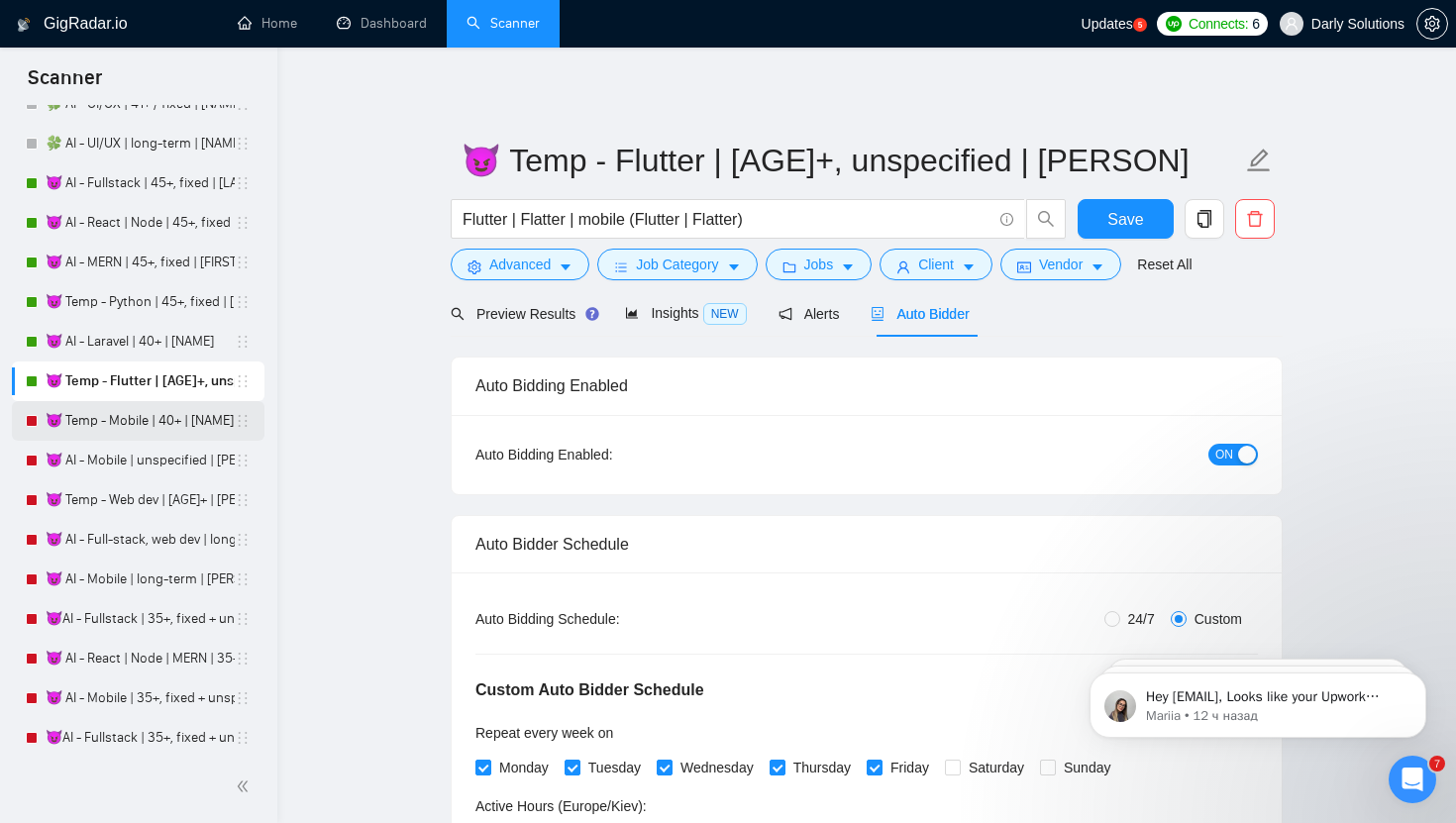 click on "😈 Temp - Mobile | 40+ | [NAME]" at bounding box center [140, 421] 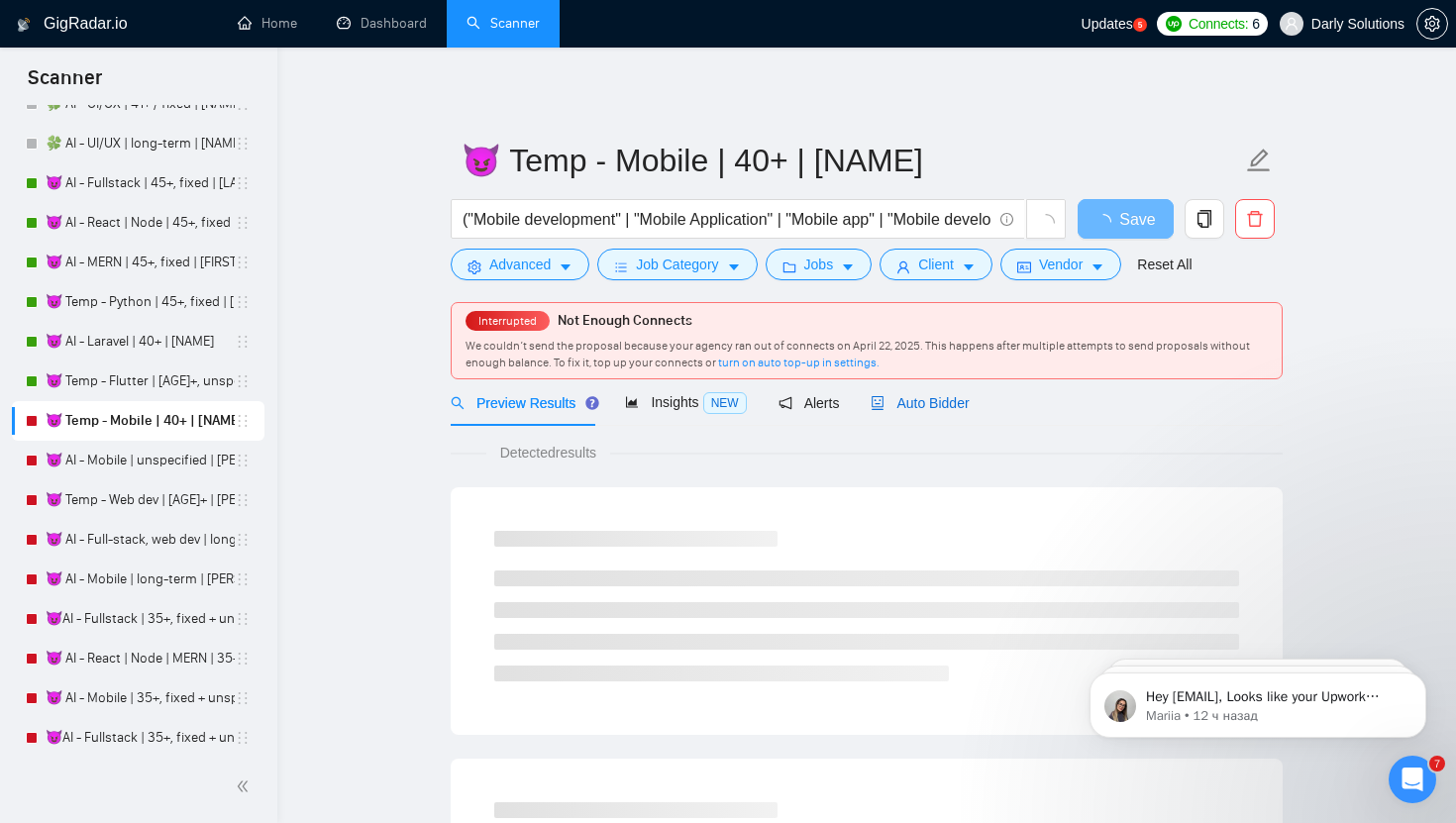 click on "Auto Bidder" at bounding box center (919, 403) 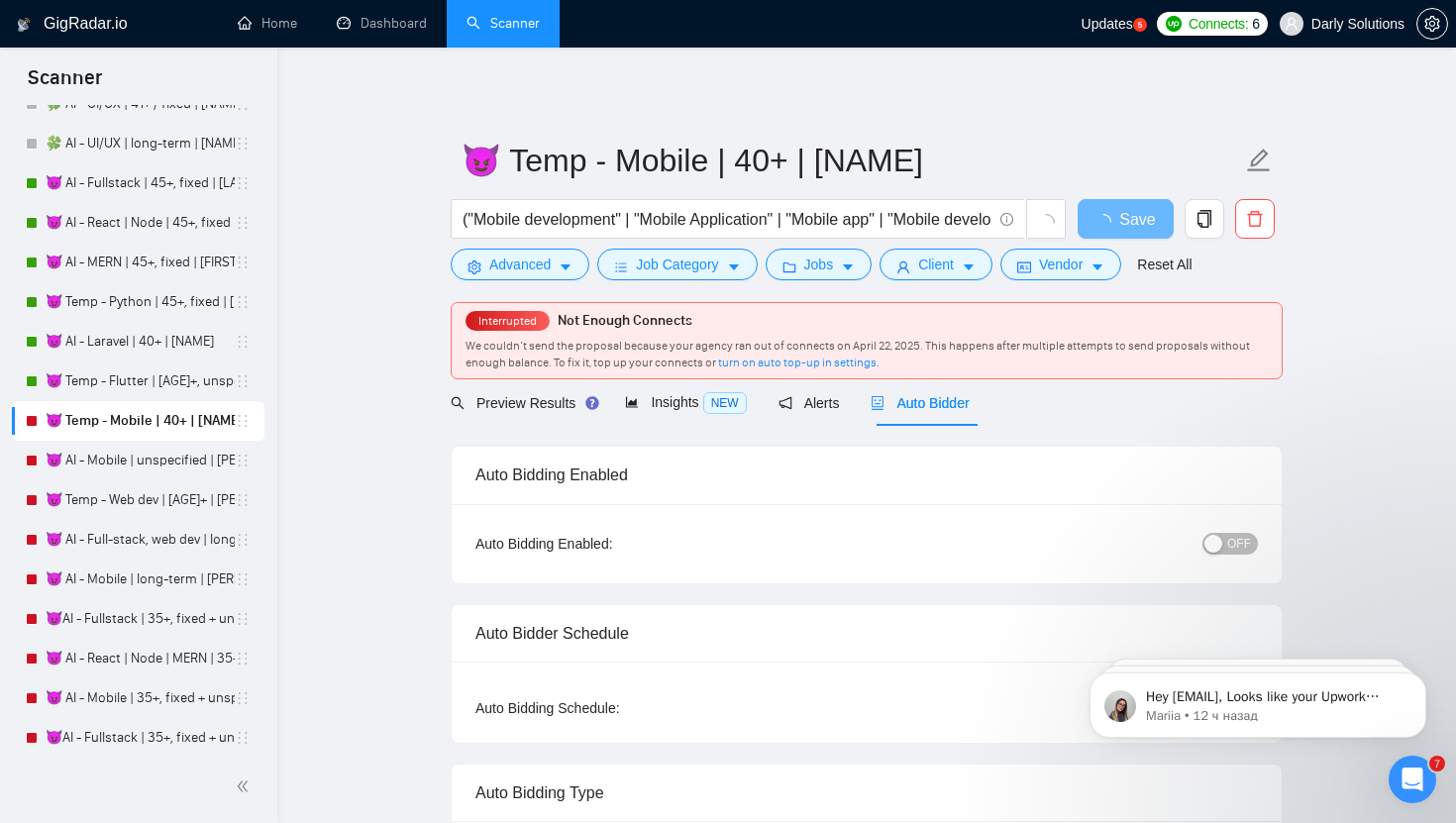 type 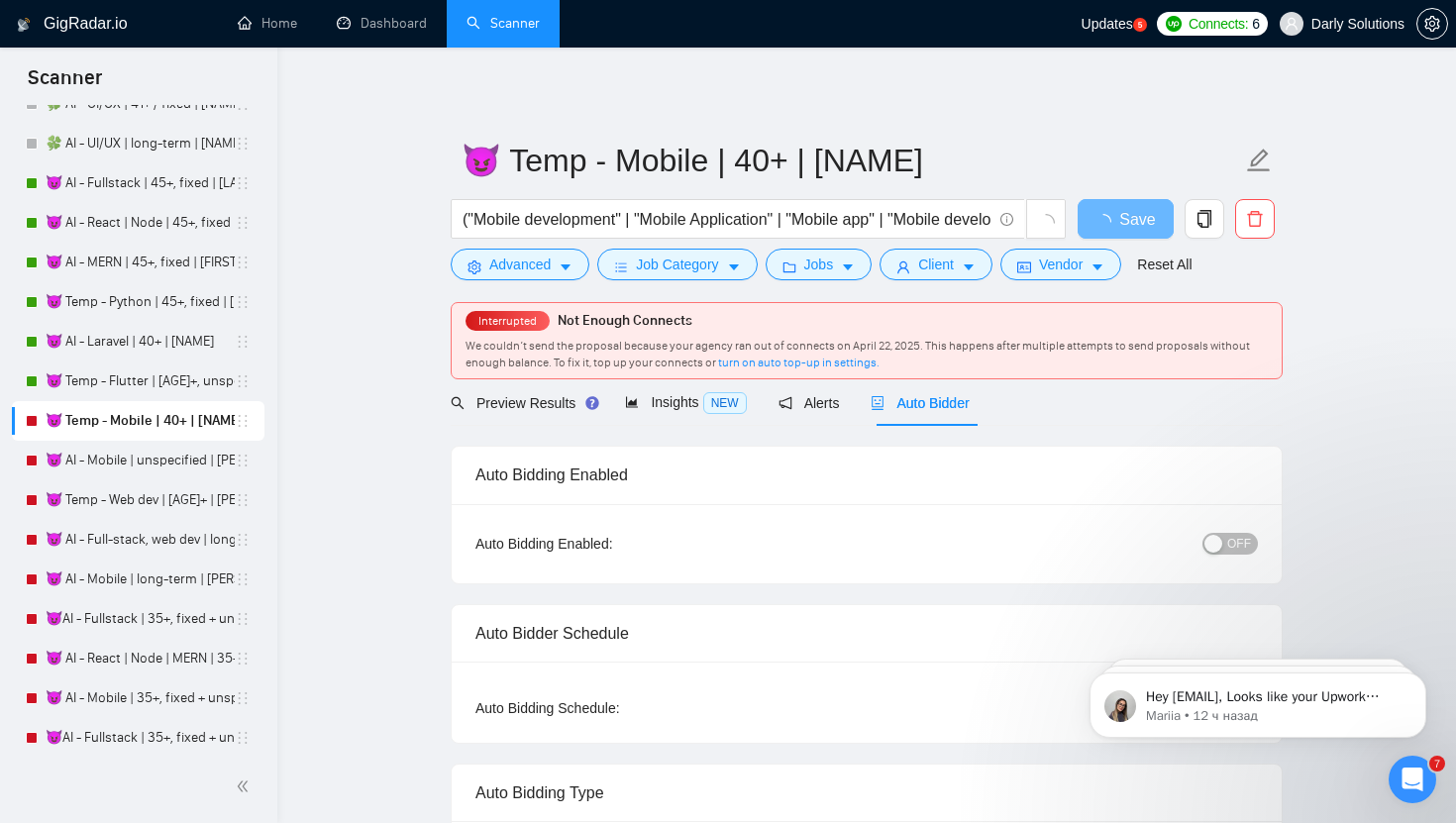radio on "true" 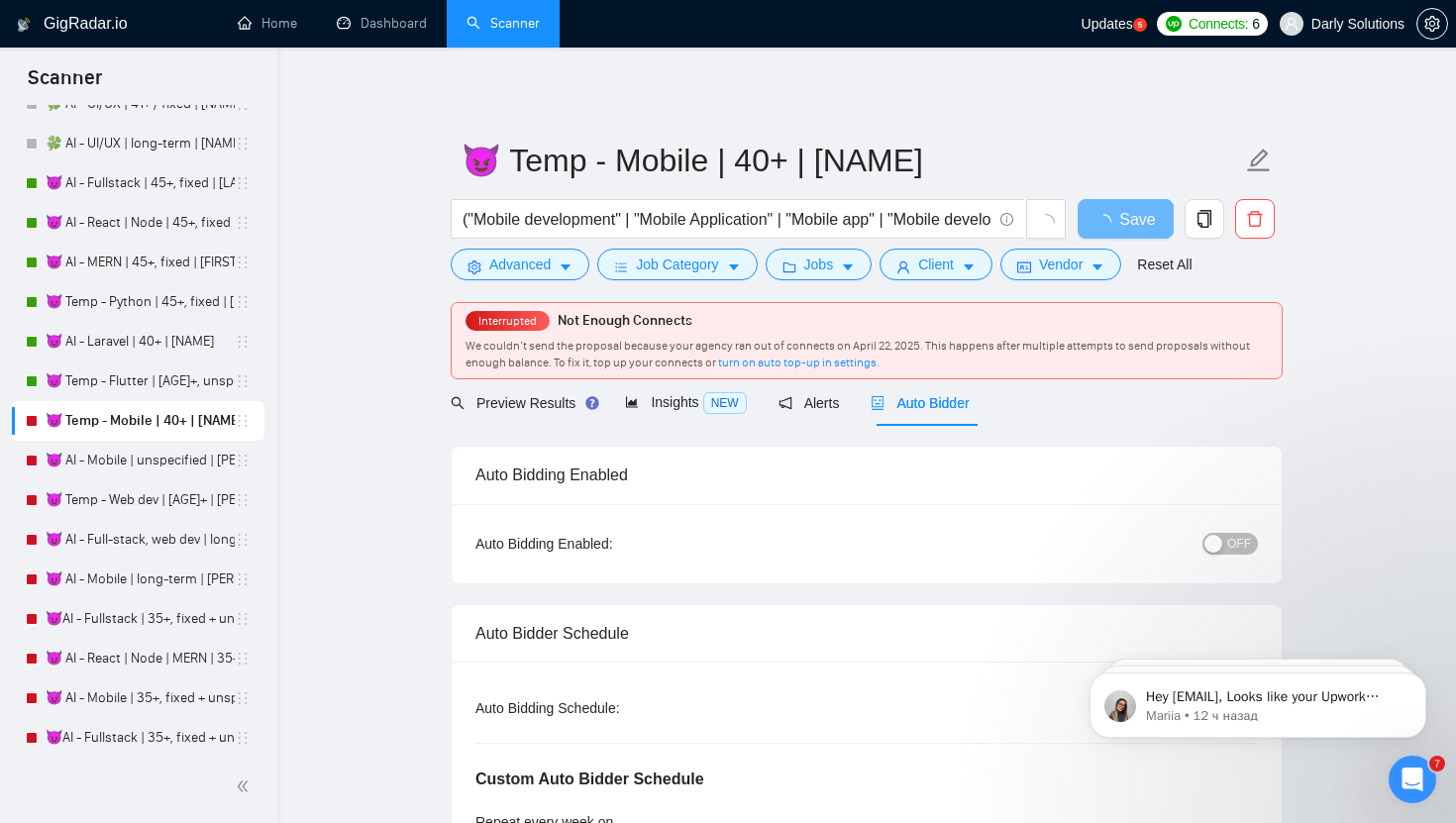 click at bounding box center [1213, 544] 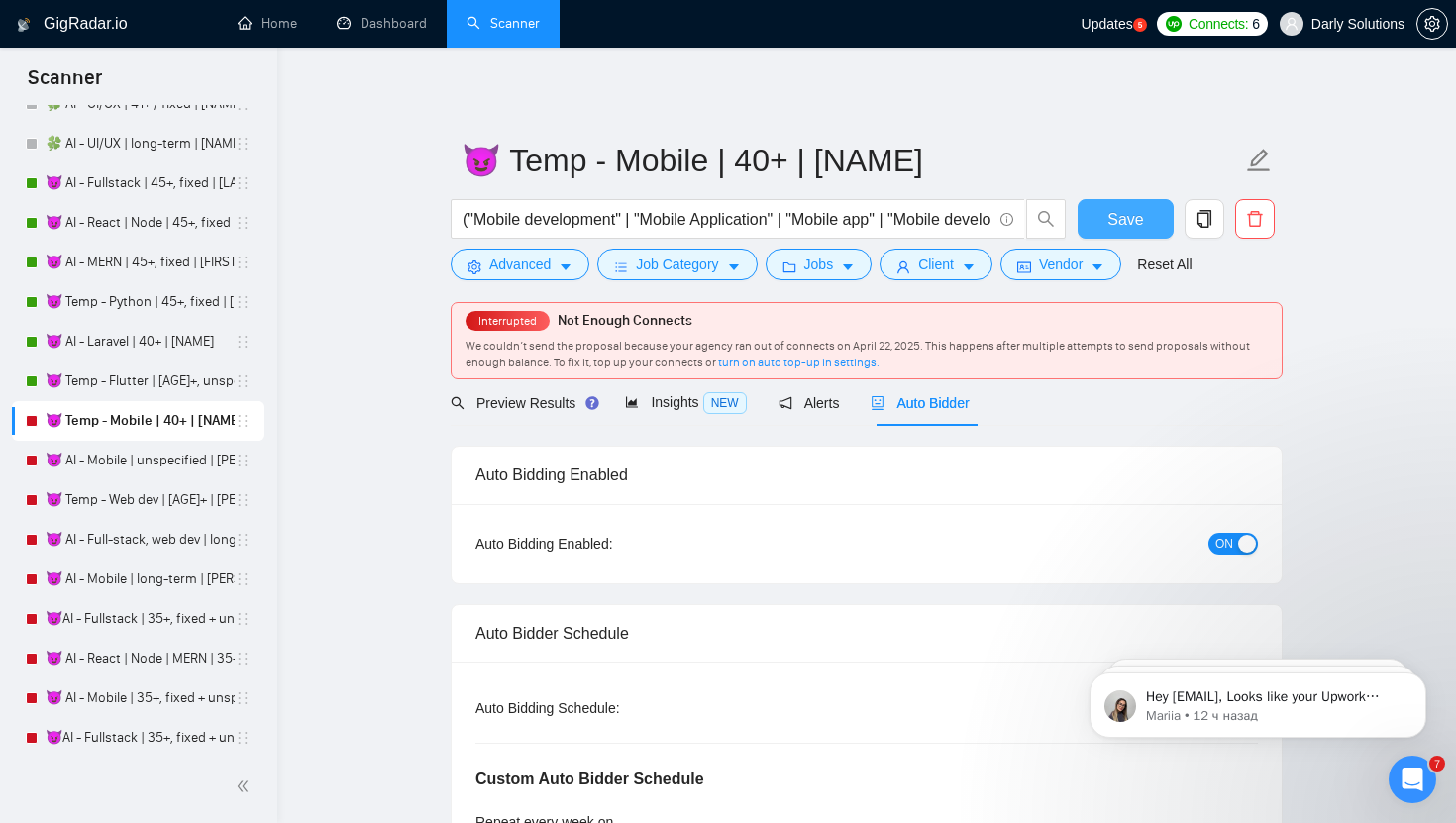 click on "Save" at bounding box center [1125, 219] 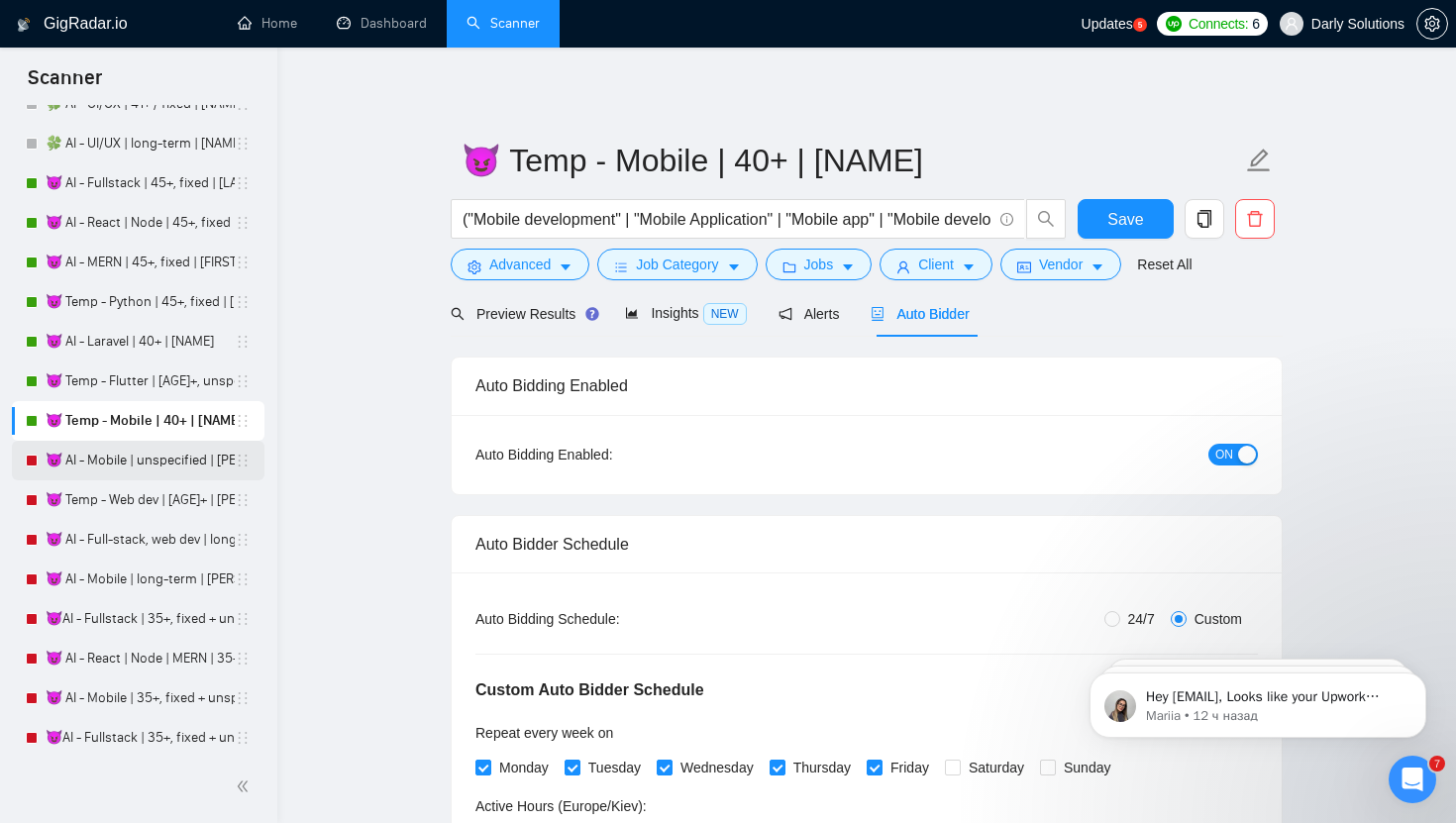 click on "😈 AI - Mobile | unspecified | [PERSON]" at bounding box center (140, 461) 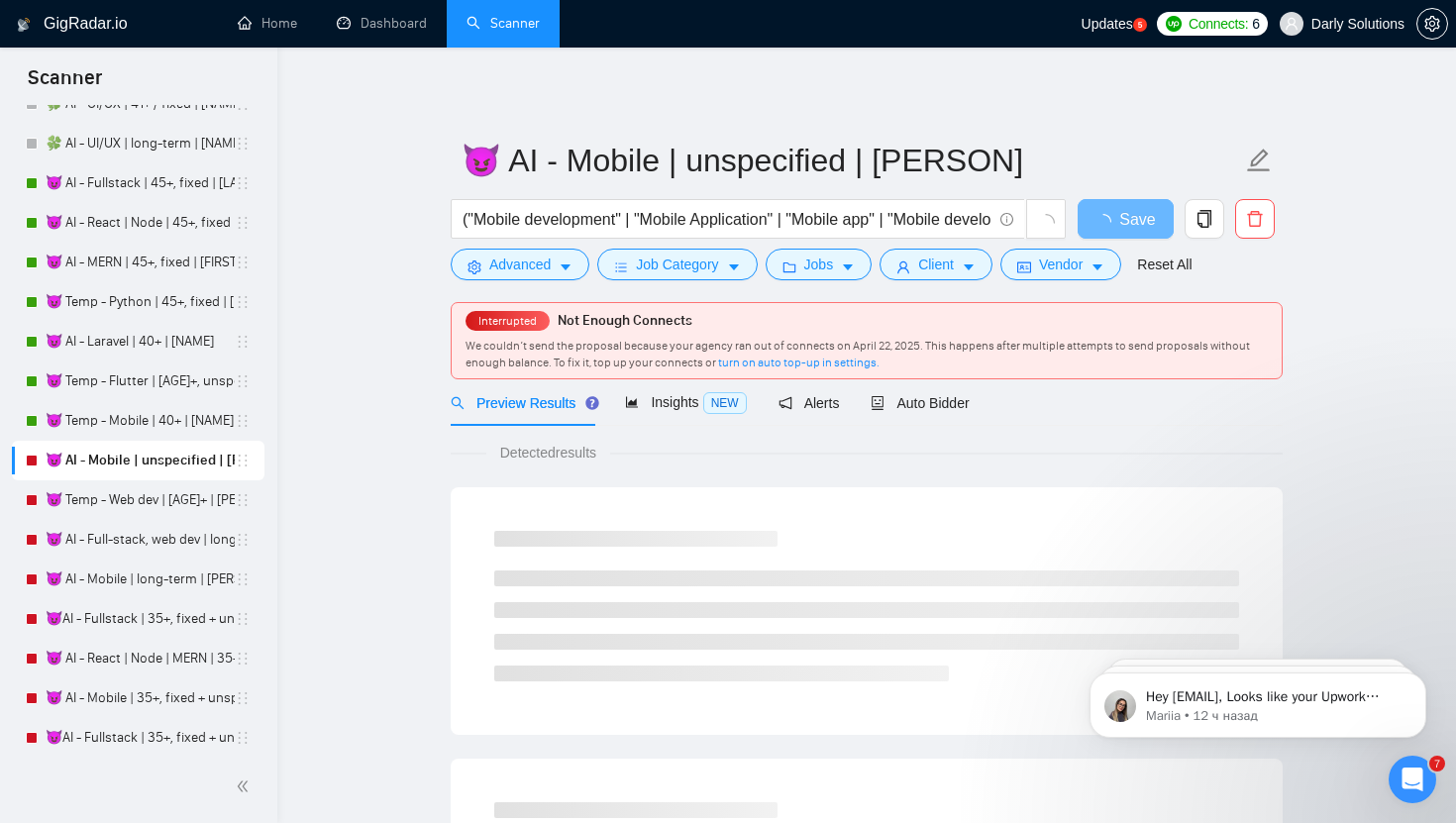 click on "Preview Results Insights NEW Alerts Auto Bidder" at bounding box center (867, 402) 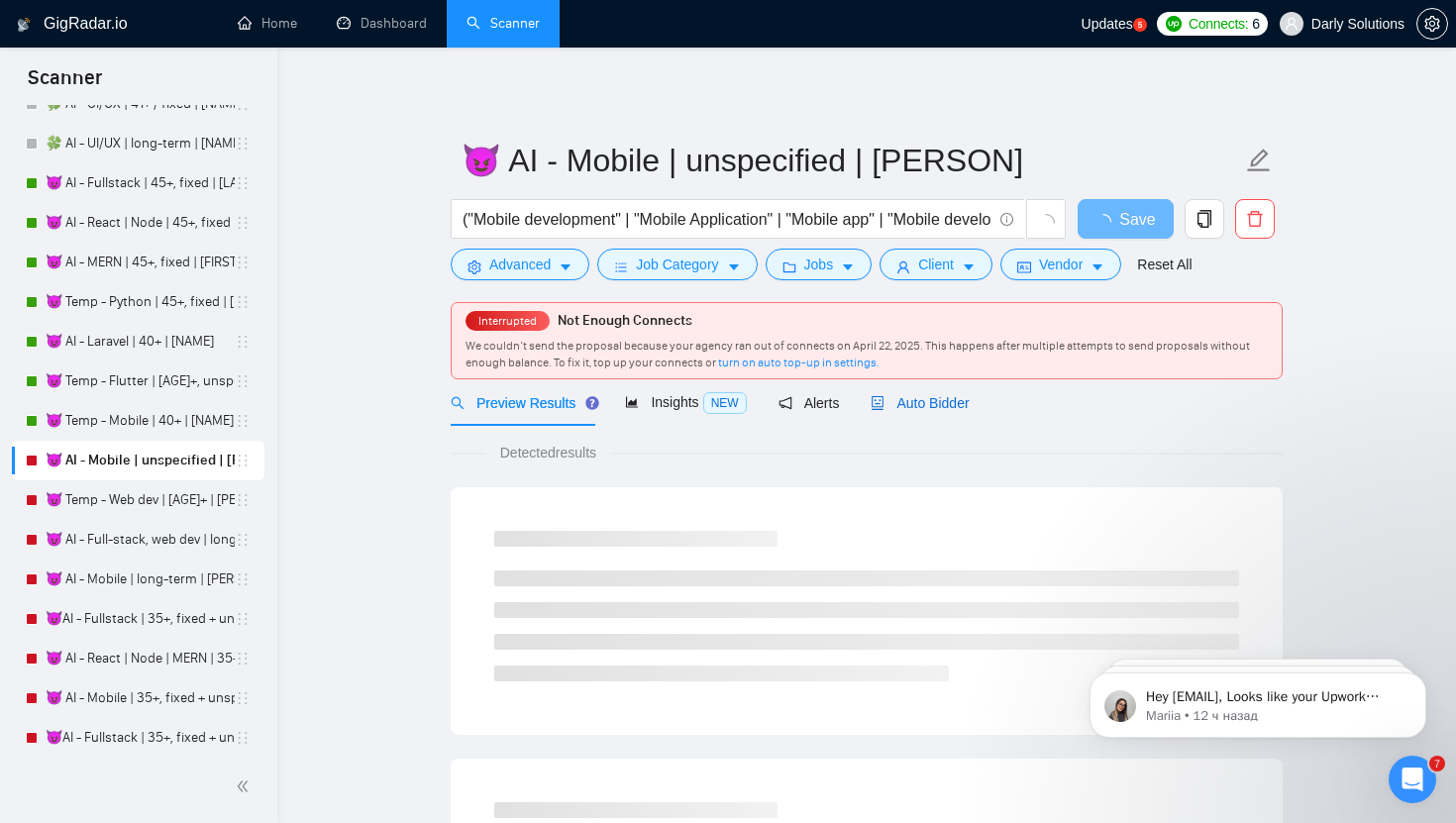 click on "Auto Bidder" at bounding box center (919, 403) 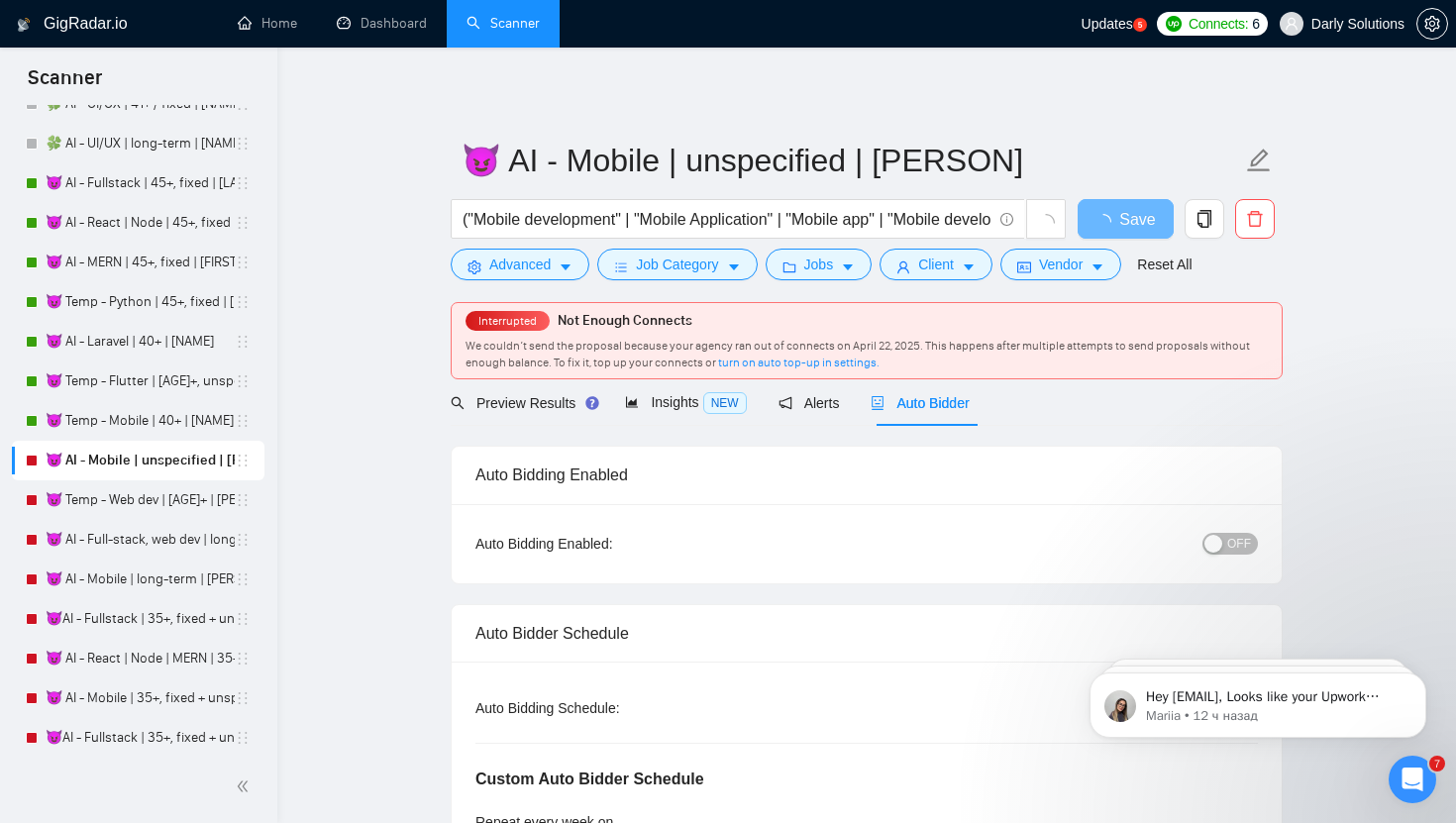 click at bounding box center (1213, 544) 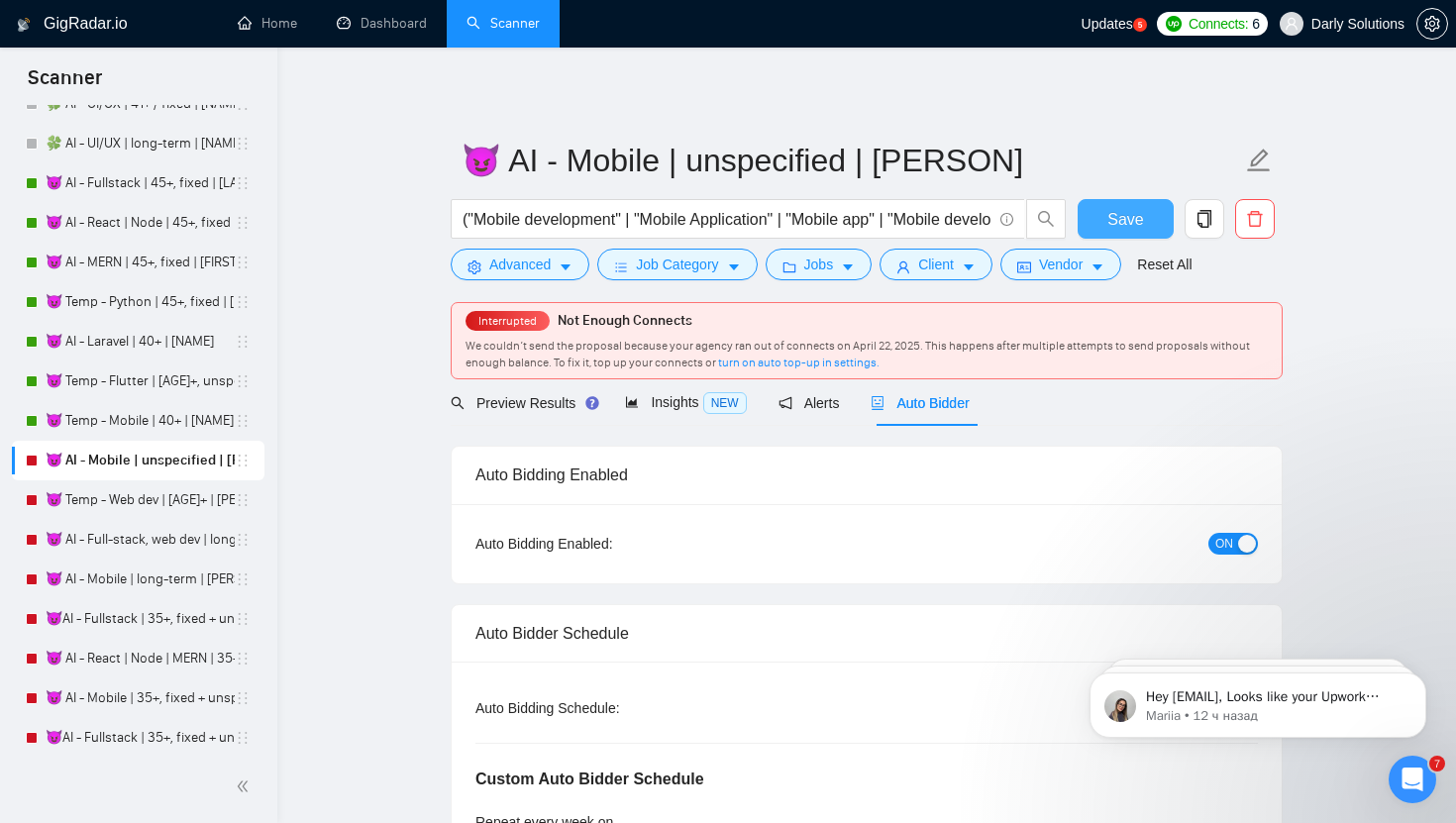click on "Save" at bounding box center (1125, 219) 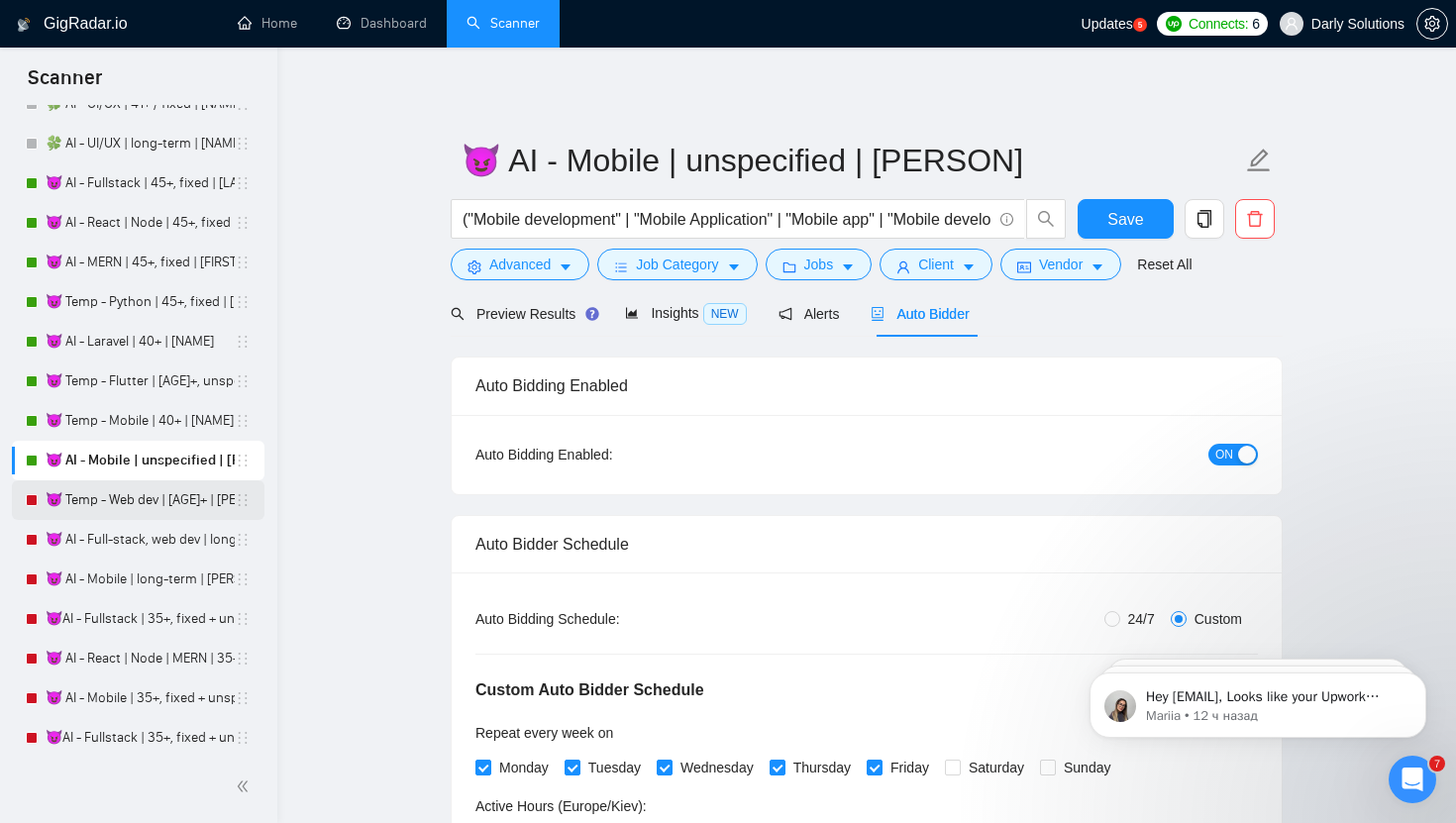 click on "😈 Temp - Web dev | [AGE]+ | [PERSON]" at bounding box center [140, 500] 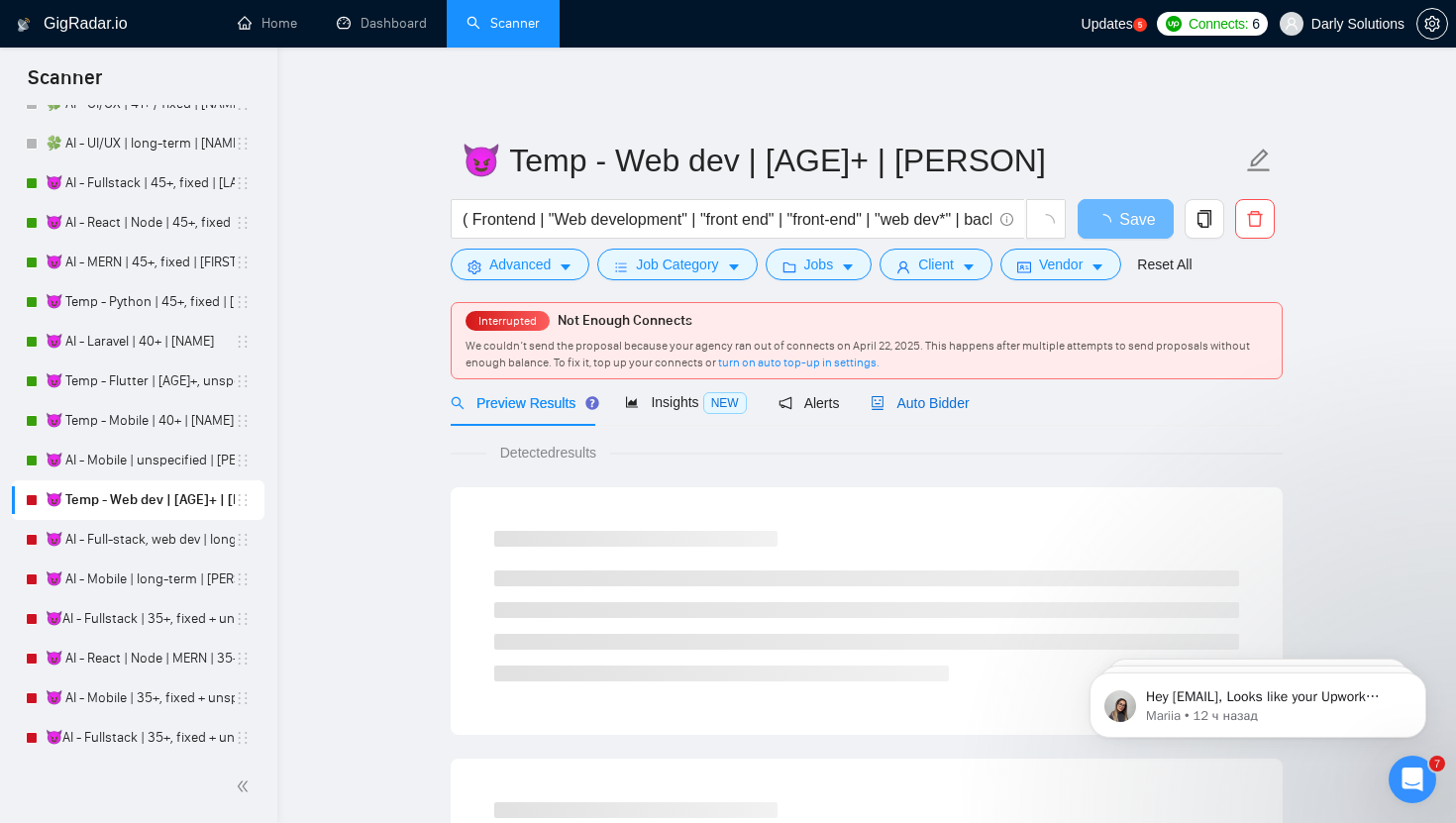 click on "Auto Bidder" at bounding box center (919, 403) 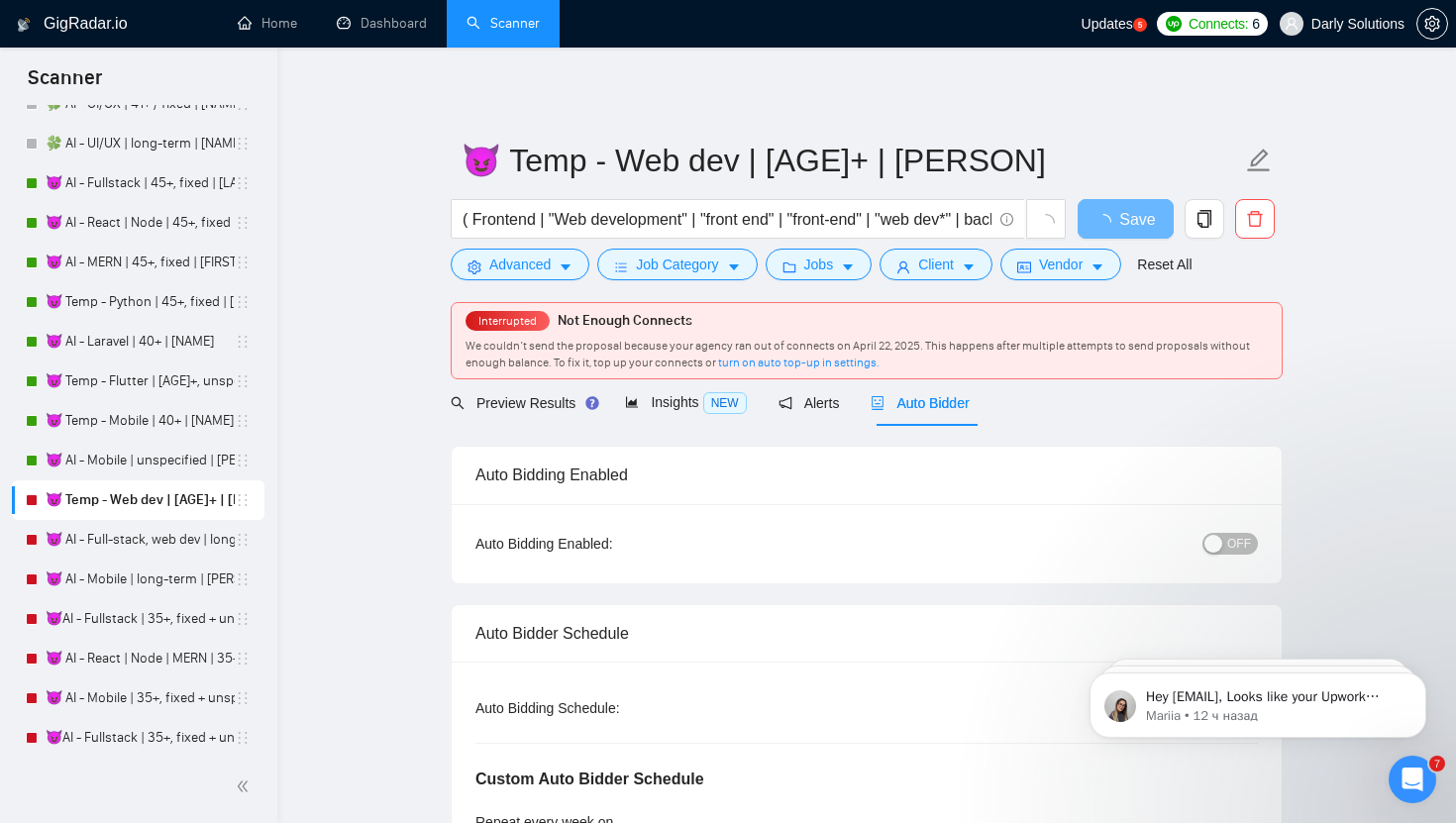 click on "OFF" at bounding box center (1239, 544) 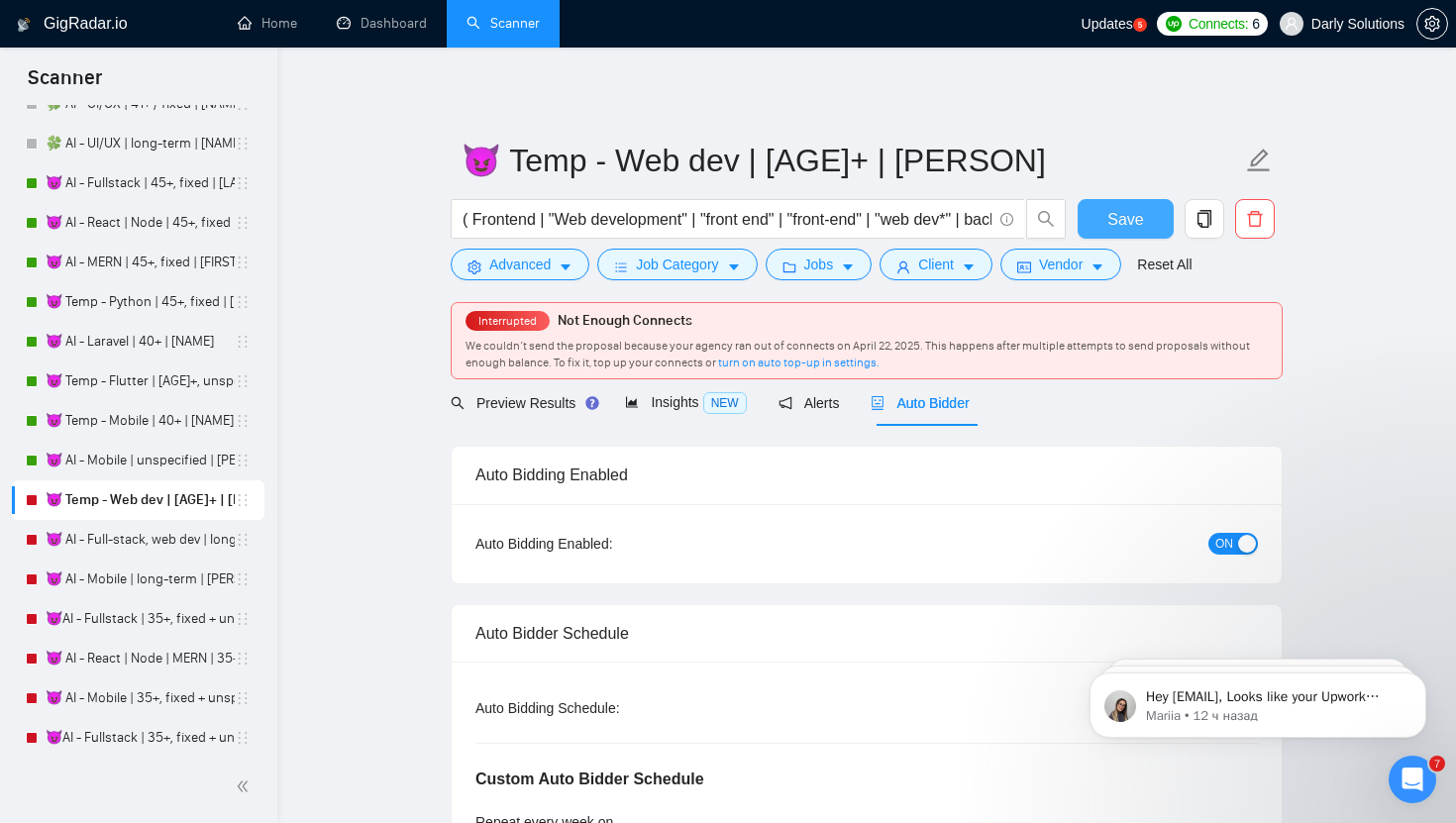 click on "Save" at bounding box center [1125, 219] 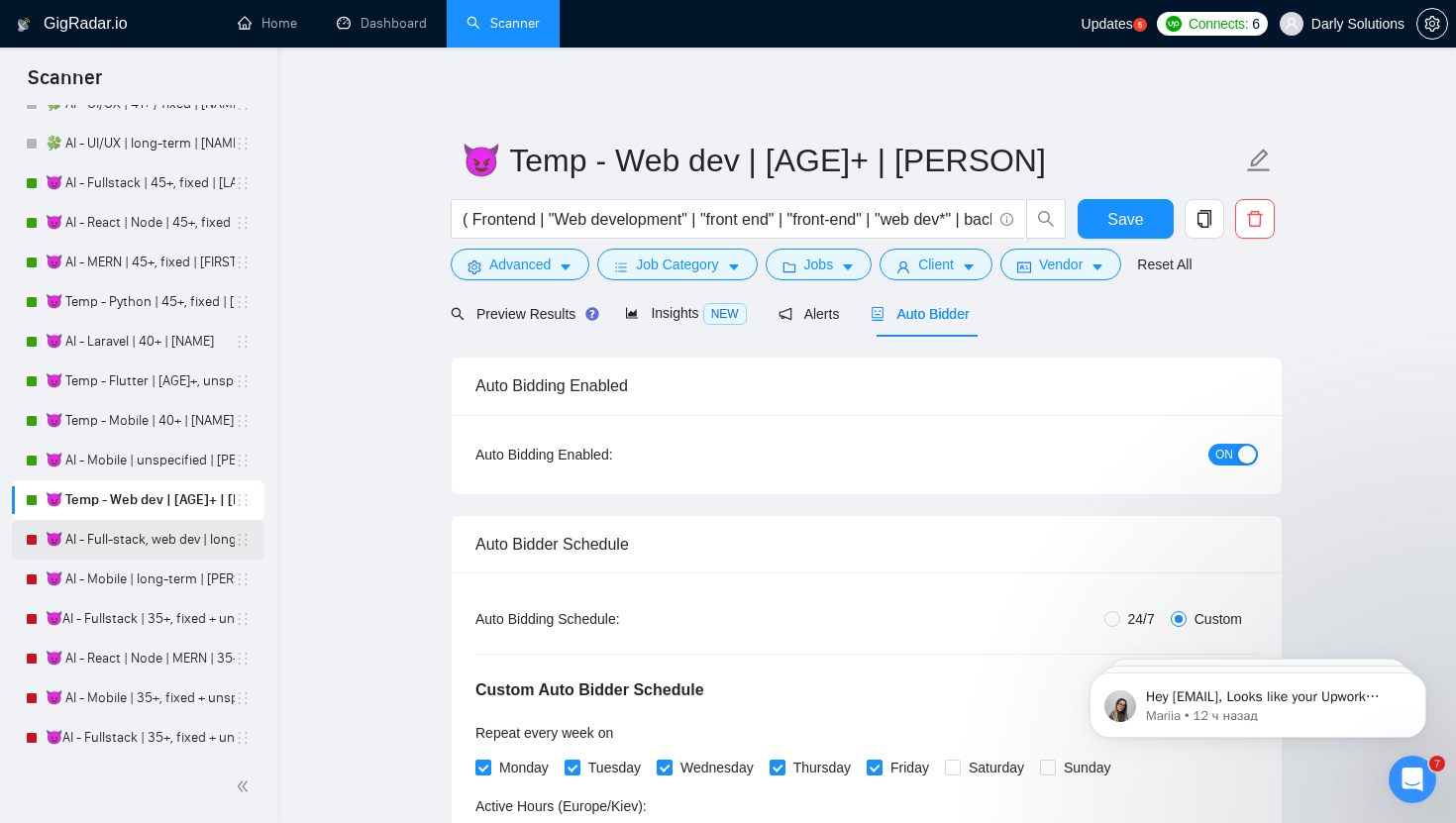 click on "😈  AI - Full-stack, web dev | long-term | [LAST]" at bounding box center [140, 540] 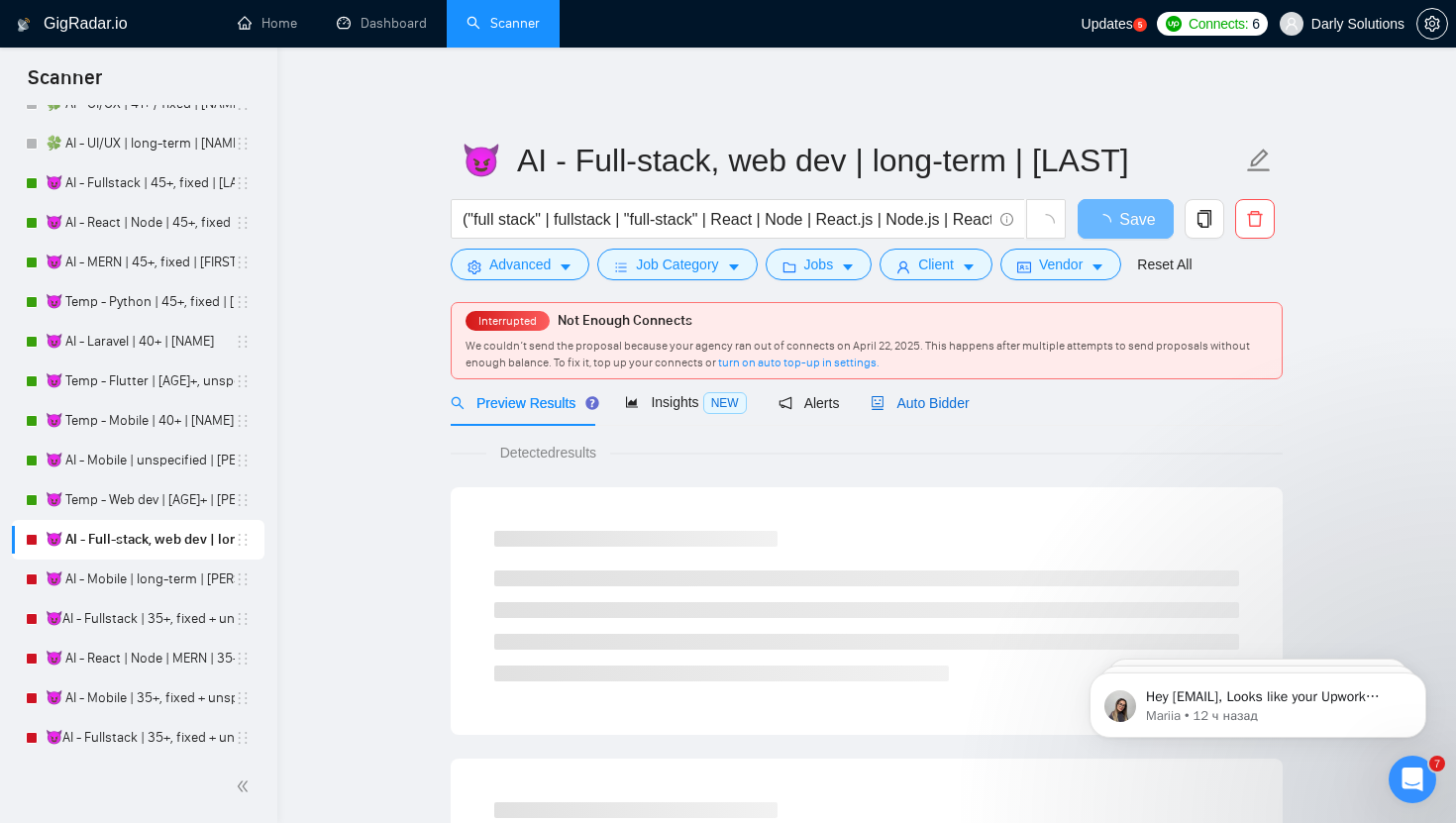 click on "Auto Bidder" at bounding box center (919, 403) 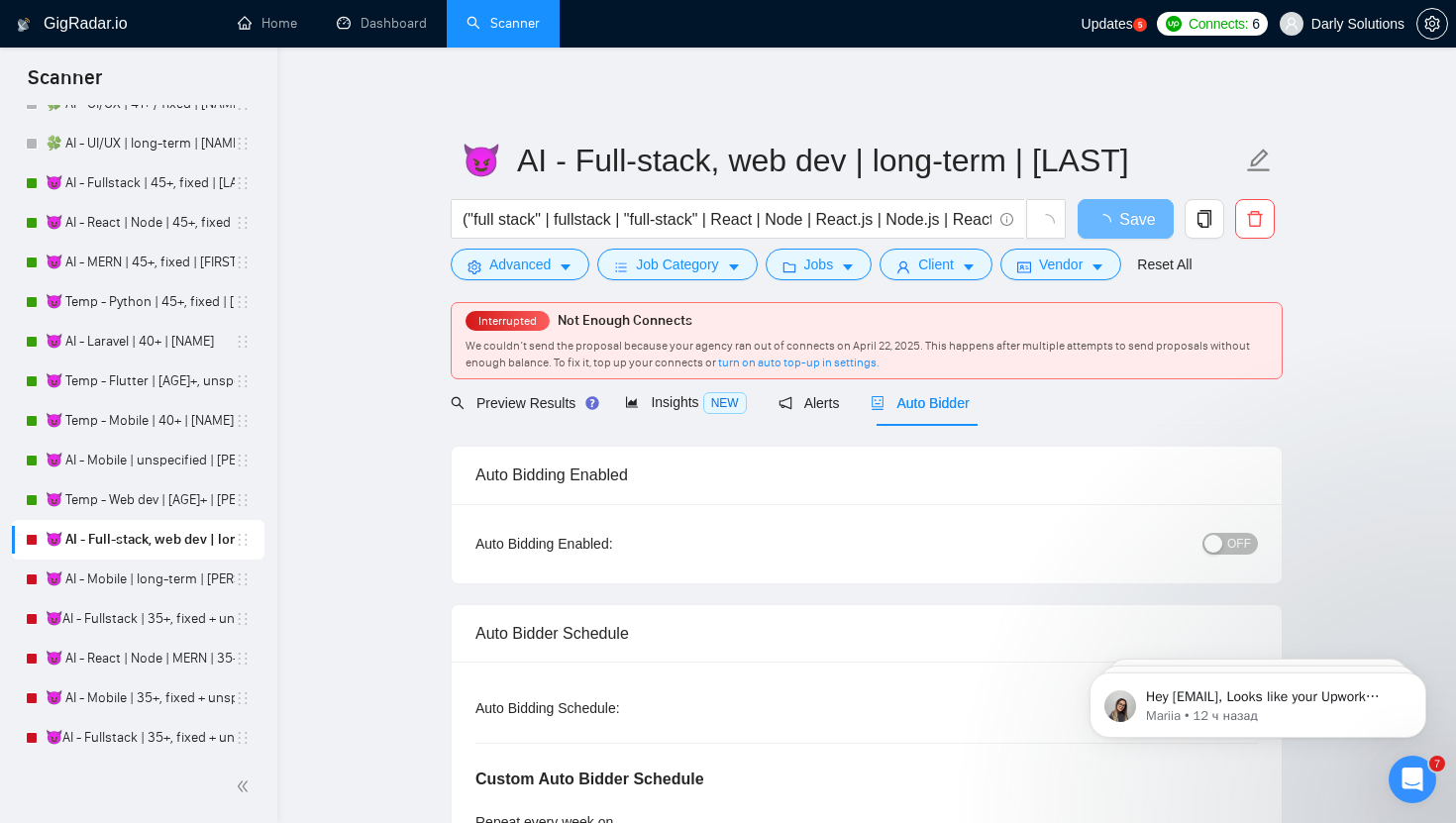 click on "OFF" at bounding box center [1127, 544] 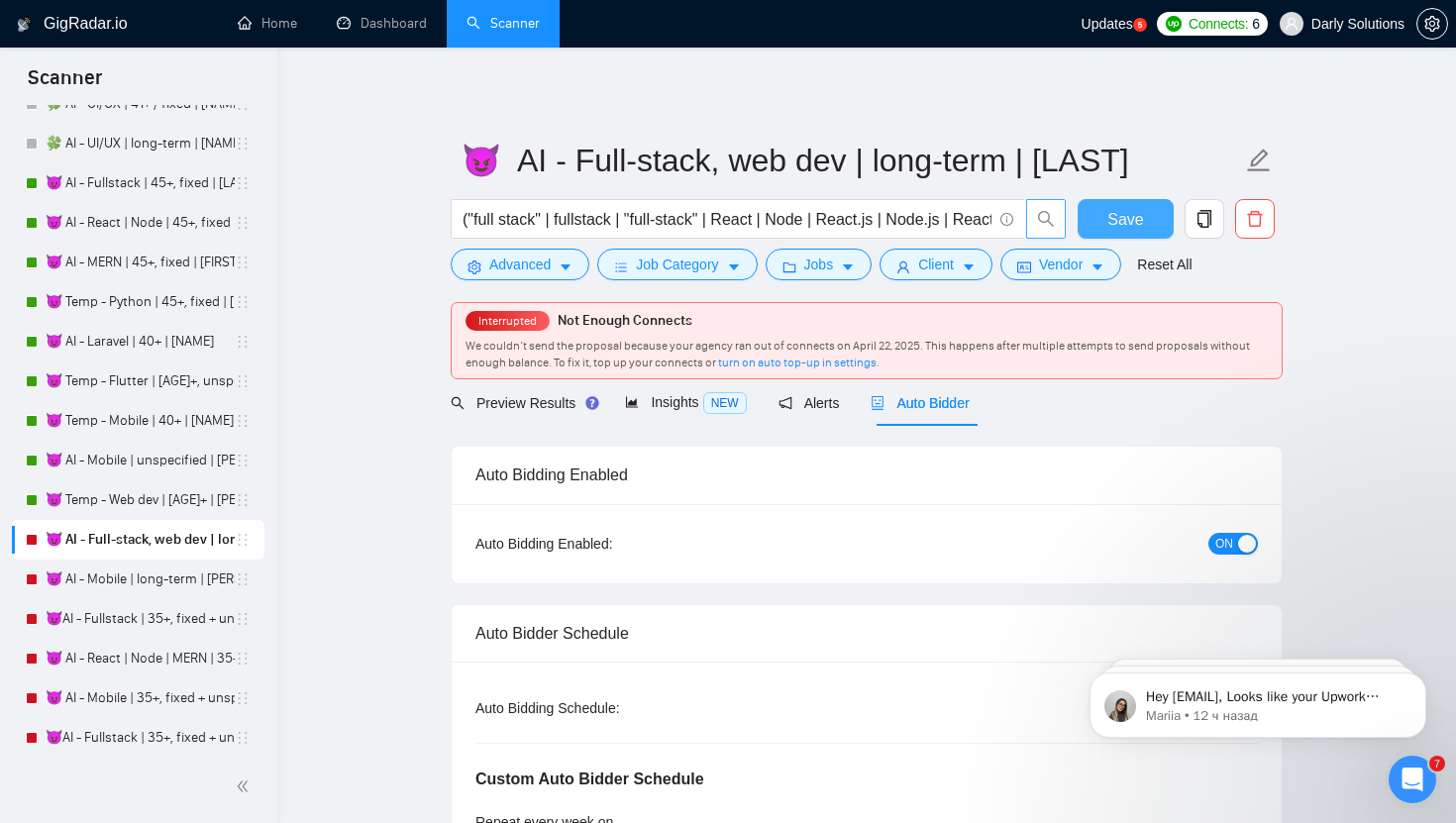 click on "Save" at bounding box center [1125, 219] 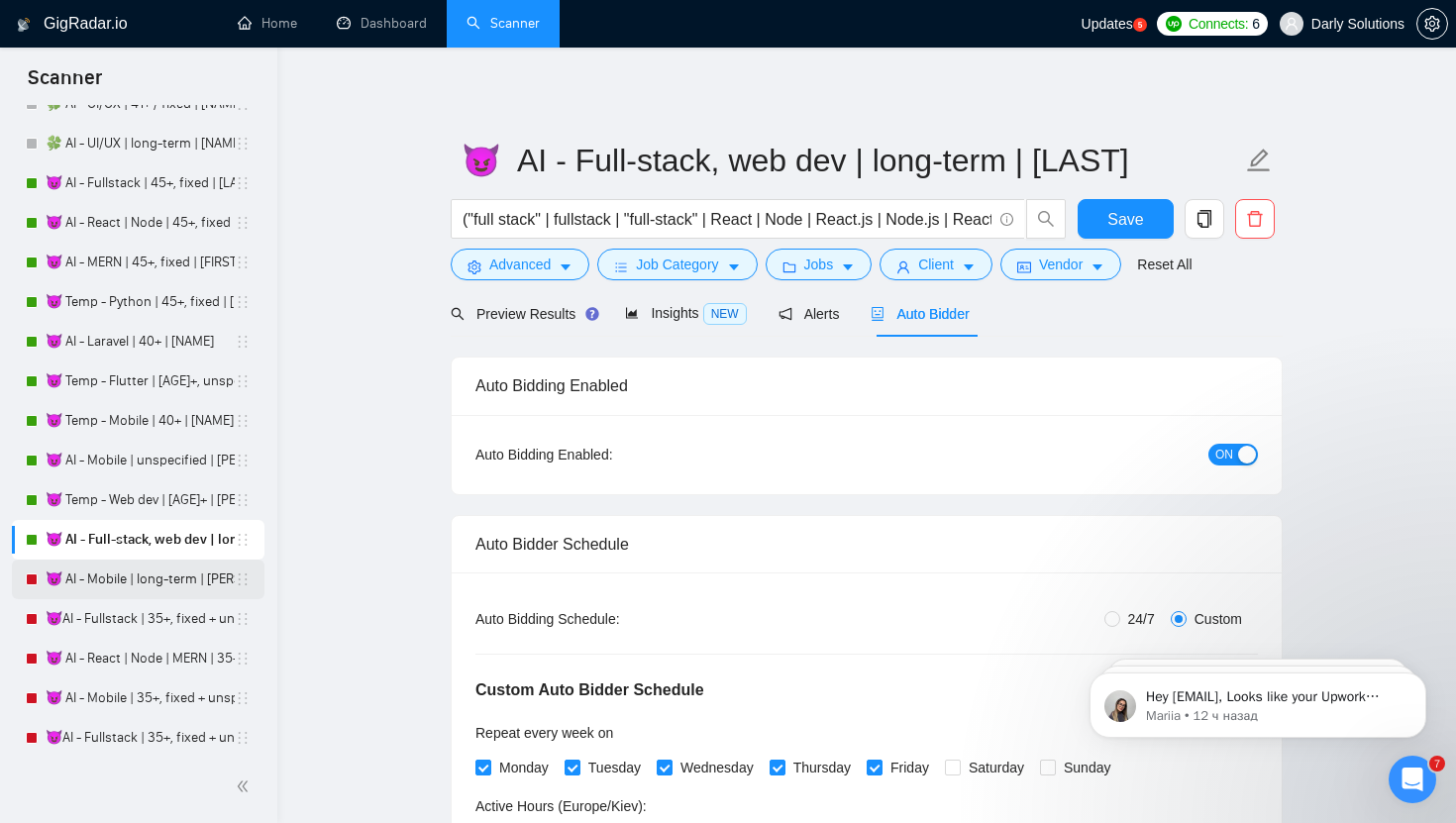 click on "😈 AI - Mobile | long-term | [PERSON]" at bounding box center (140, 579) 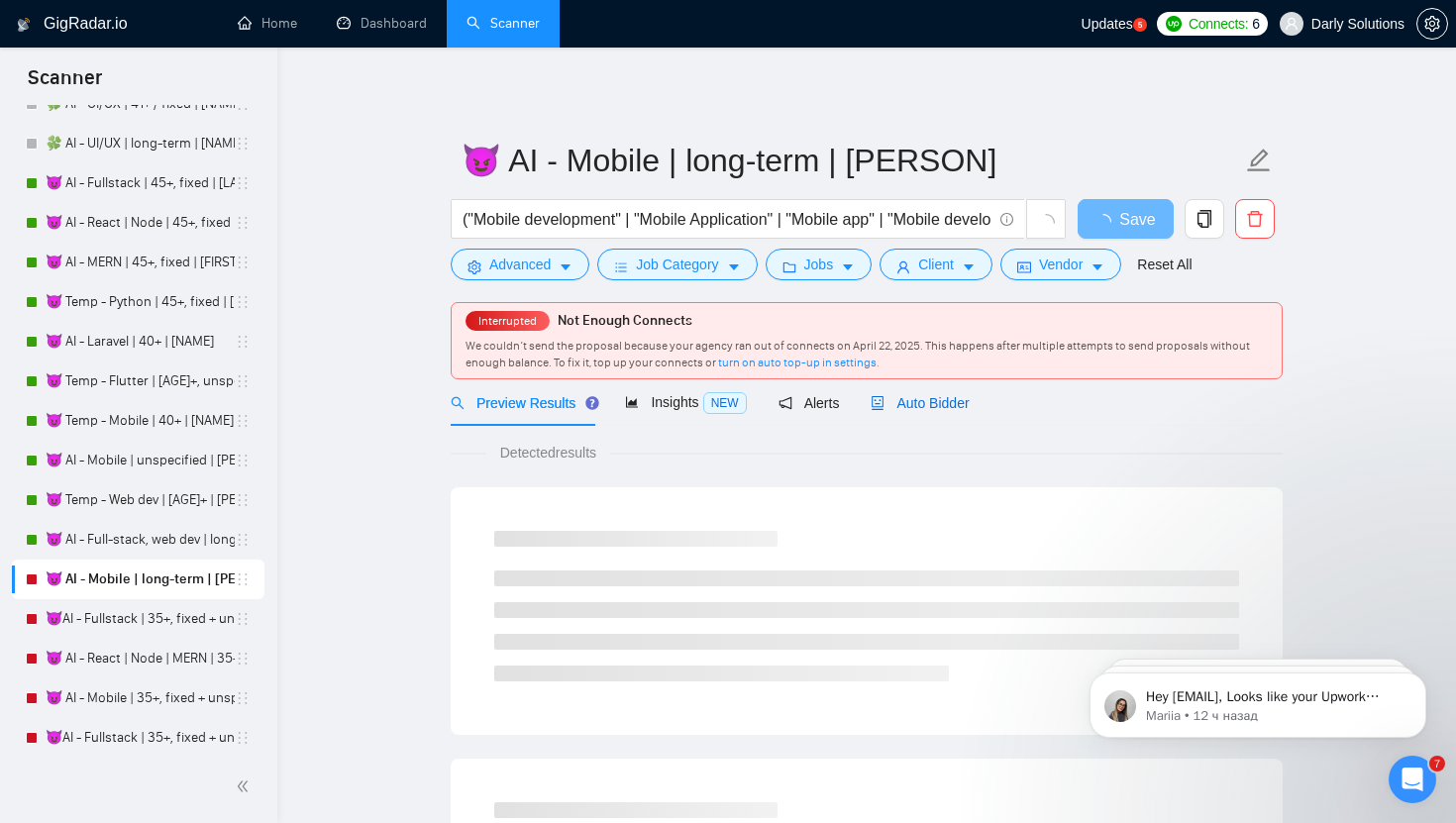 click on "Auto Bidder" at bounding box center [919, 403] 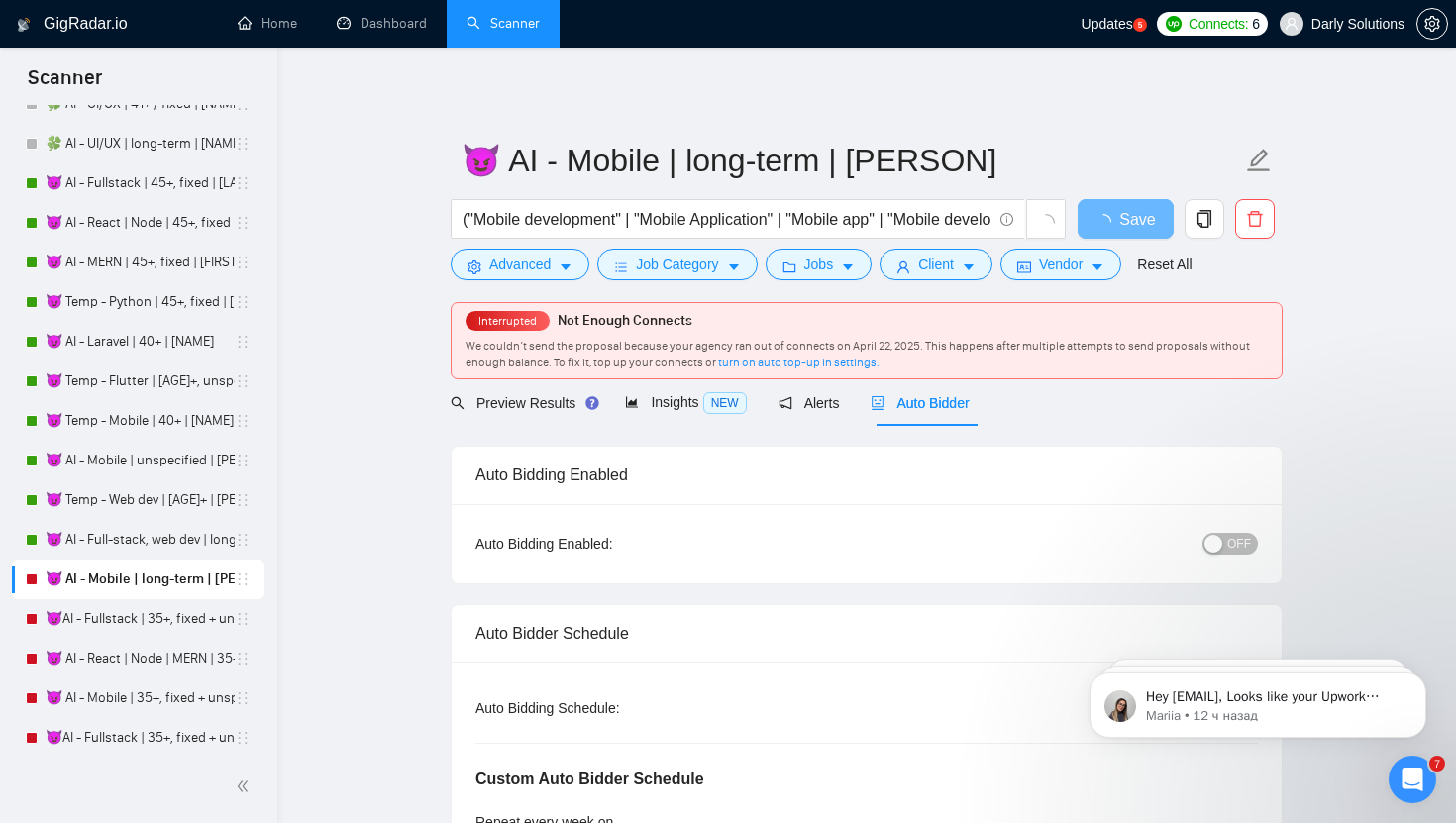 click on "OFF" at bounding box center (1230, 544) 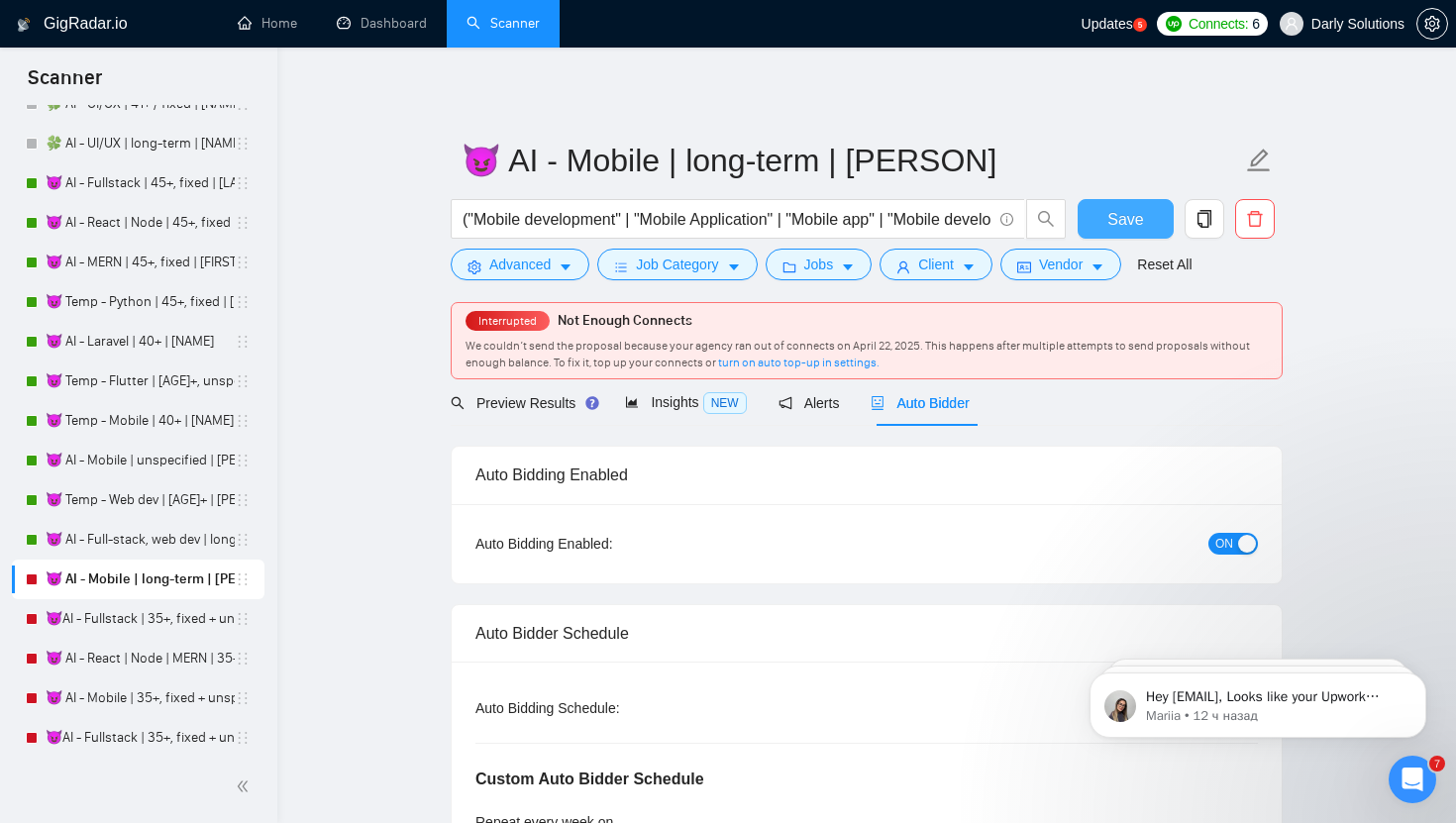 click on "Save" at bounding box center [1125, 219] 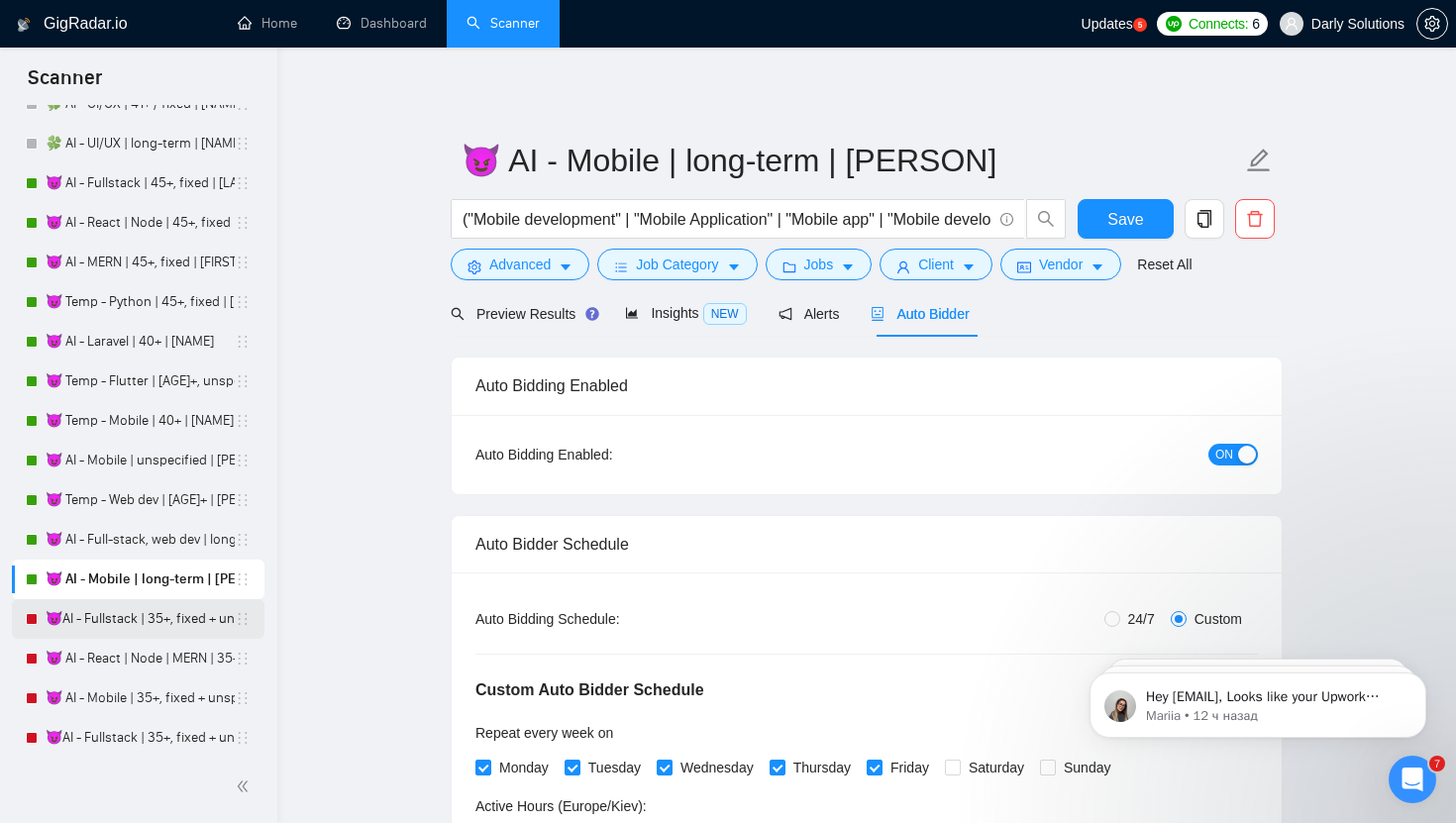 click on "😈AI - Fullstack | 35+, fixed + unsp (large-size comp)| Artem" at bounding box center (140, 619) 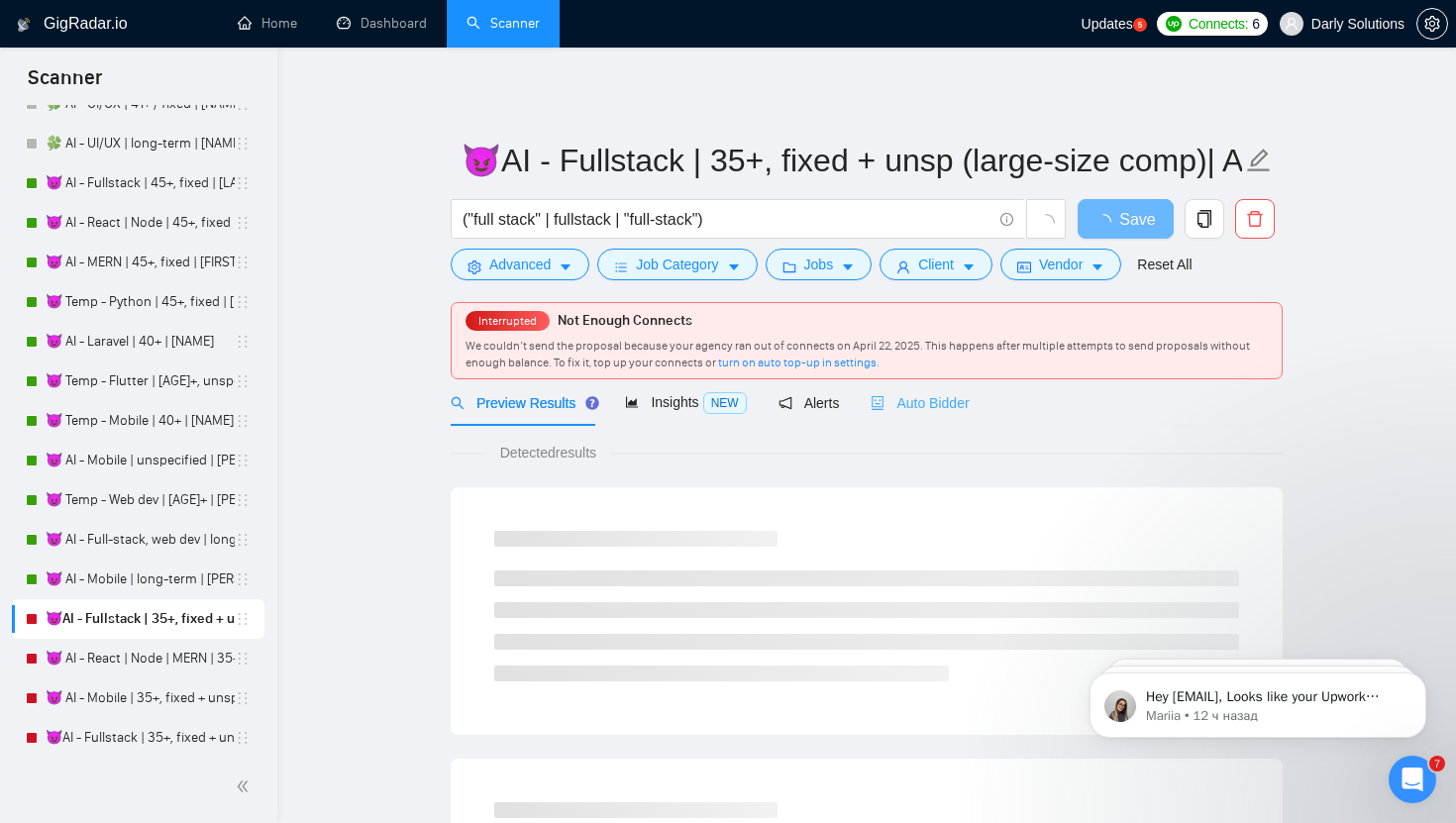 click on "Auto Bidder" at bounding box center (919, 402) 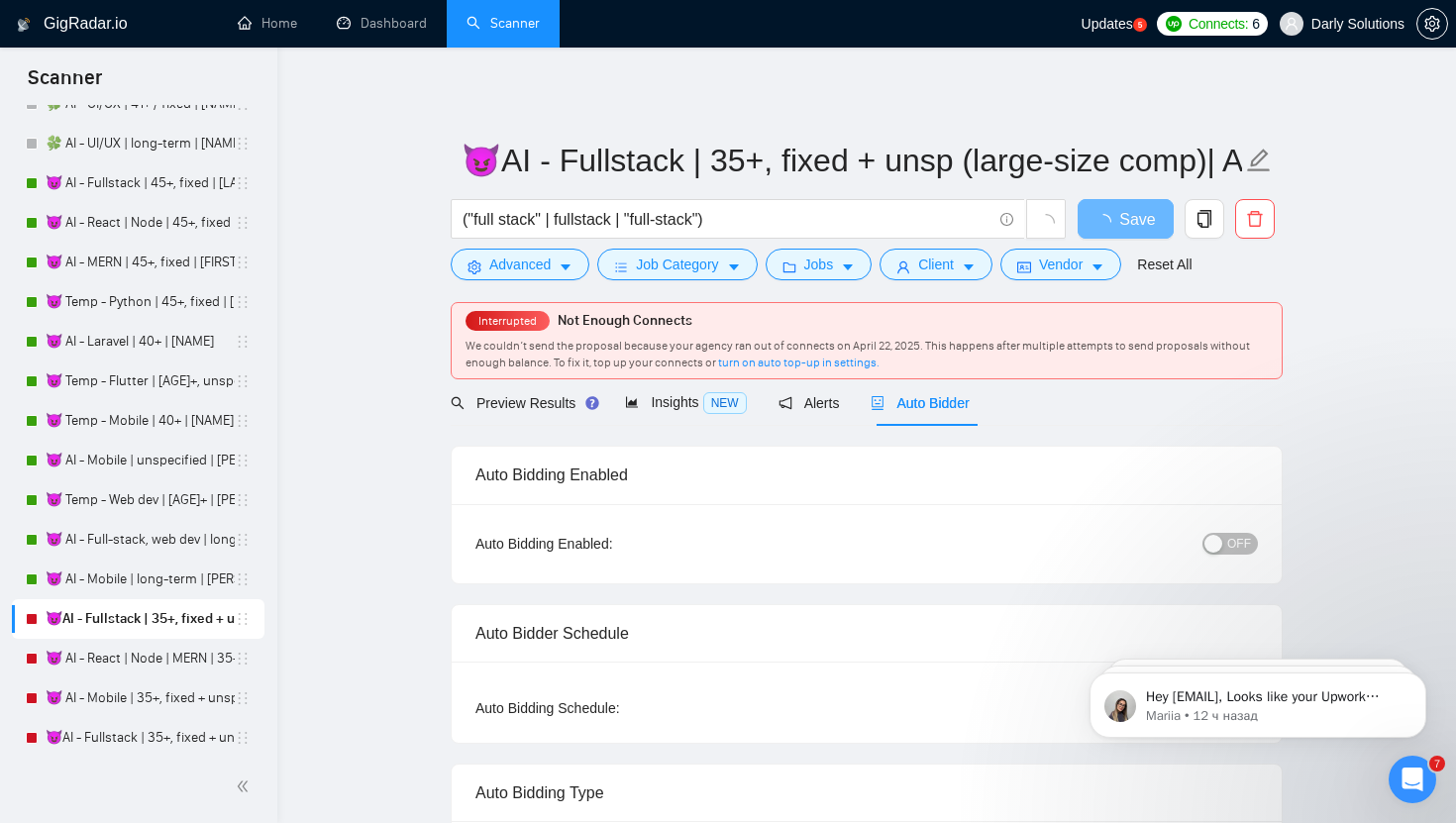 type 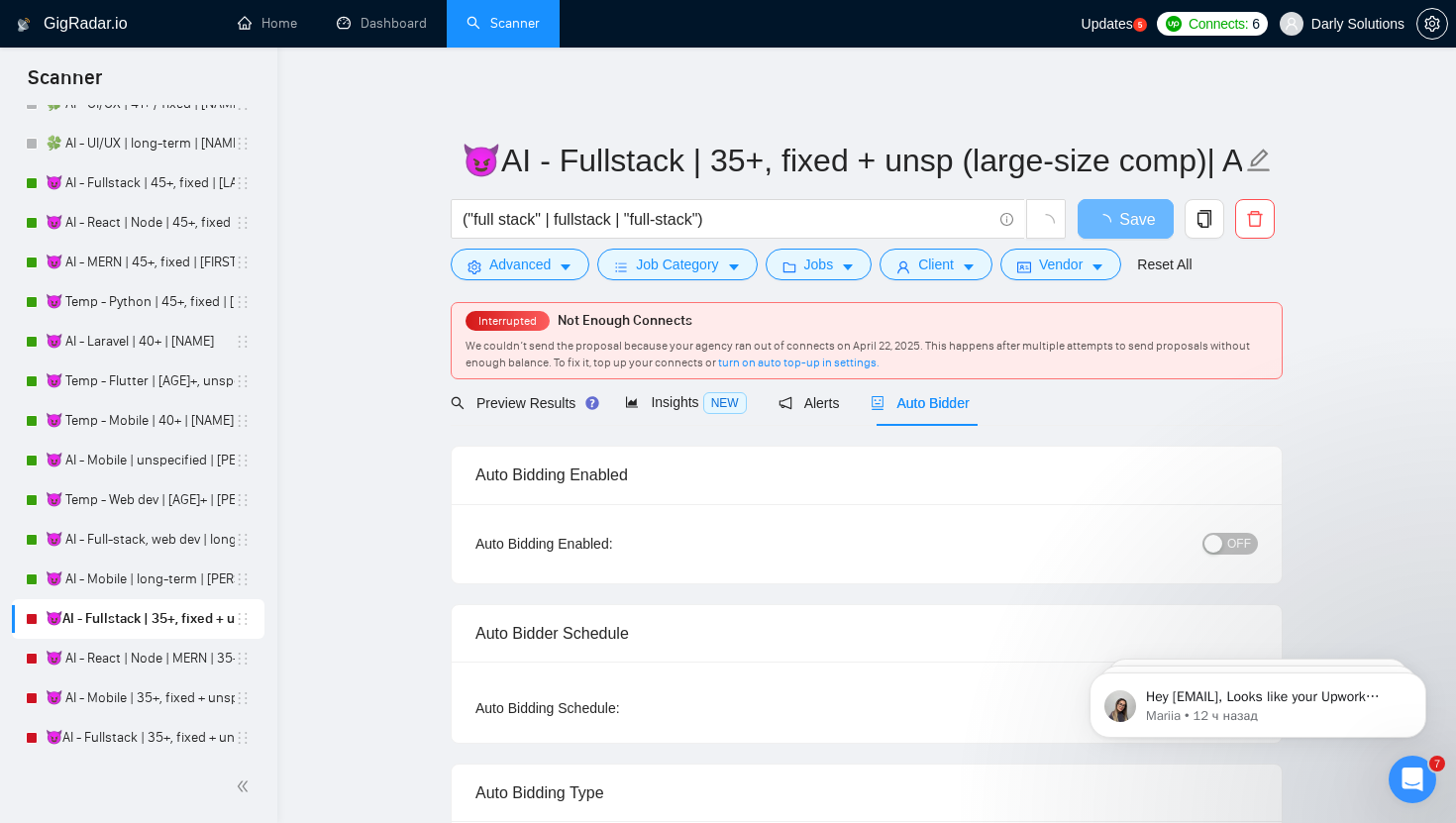 radio on "false" 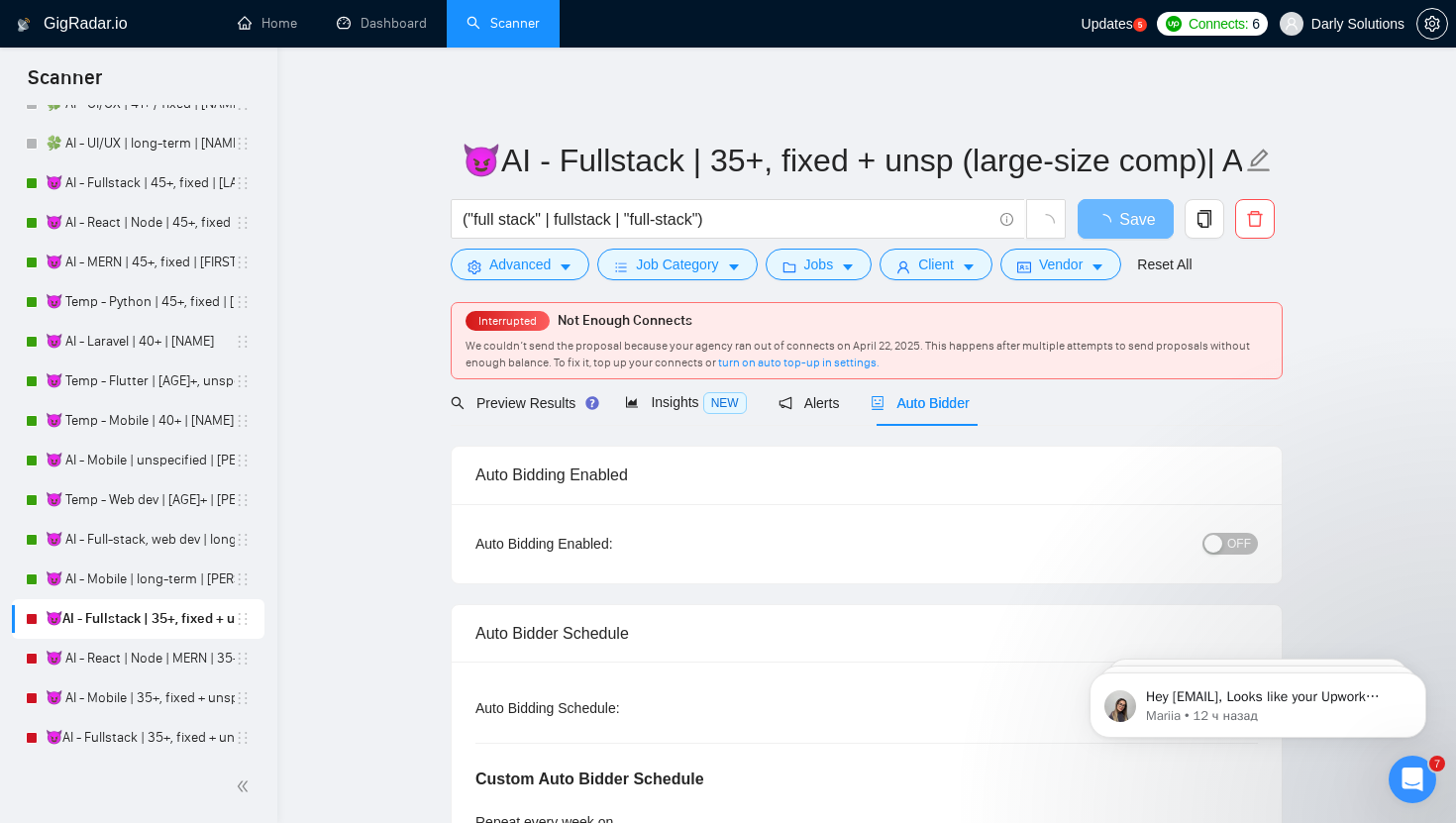 click on "OFF" at bounding box center (1239, 544) 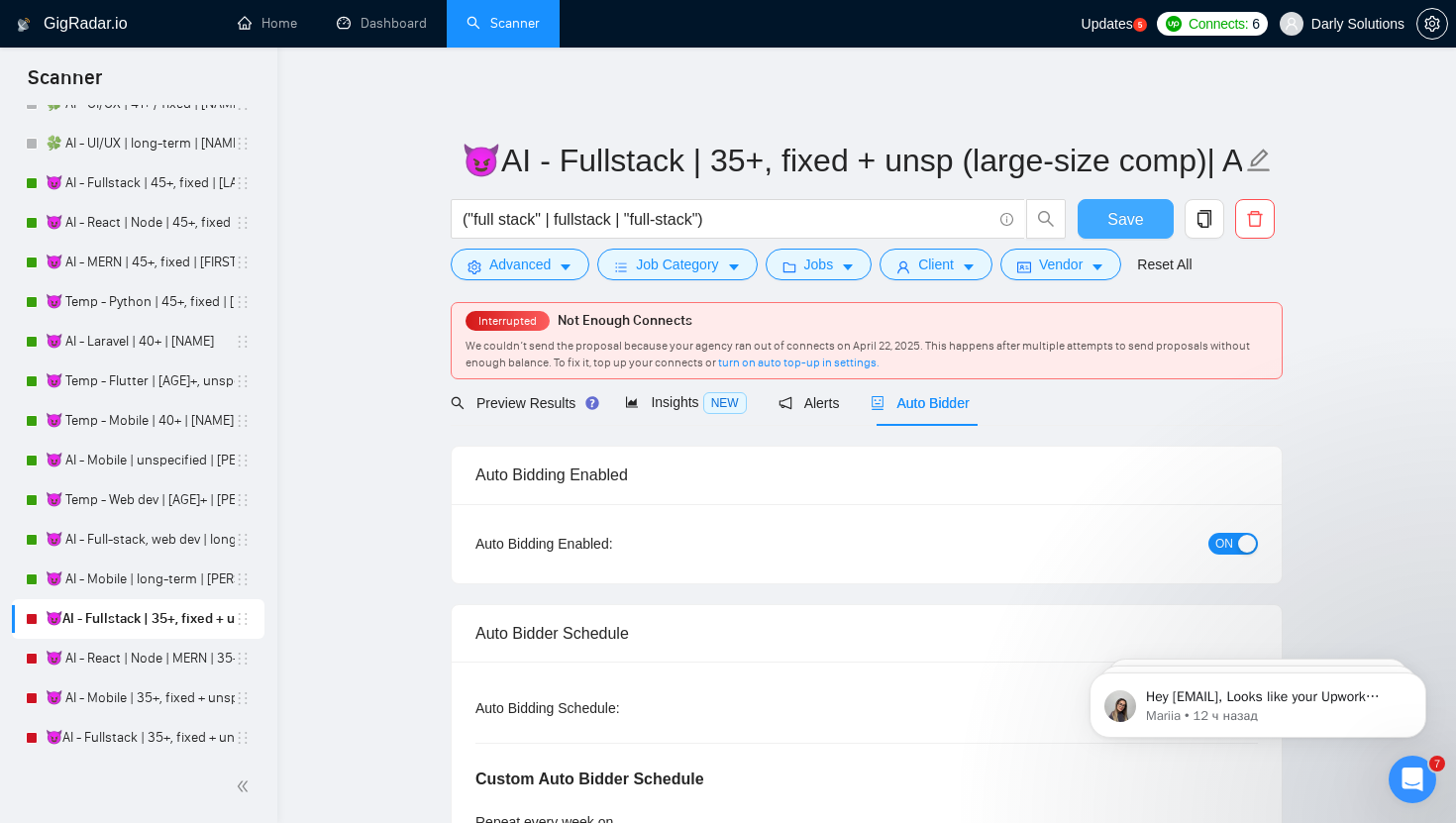 click on "Save" at bounding box center (1125, 219) 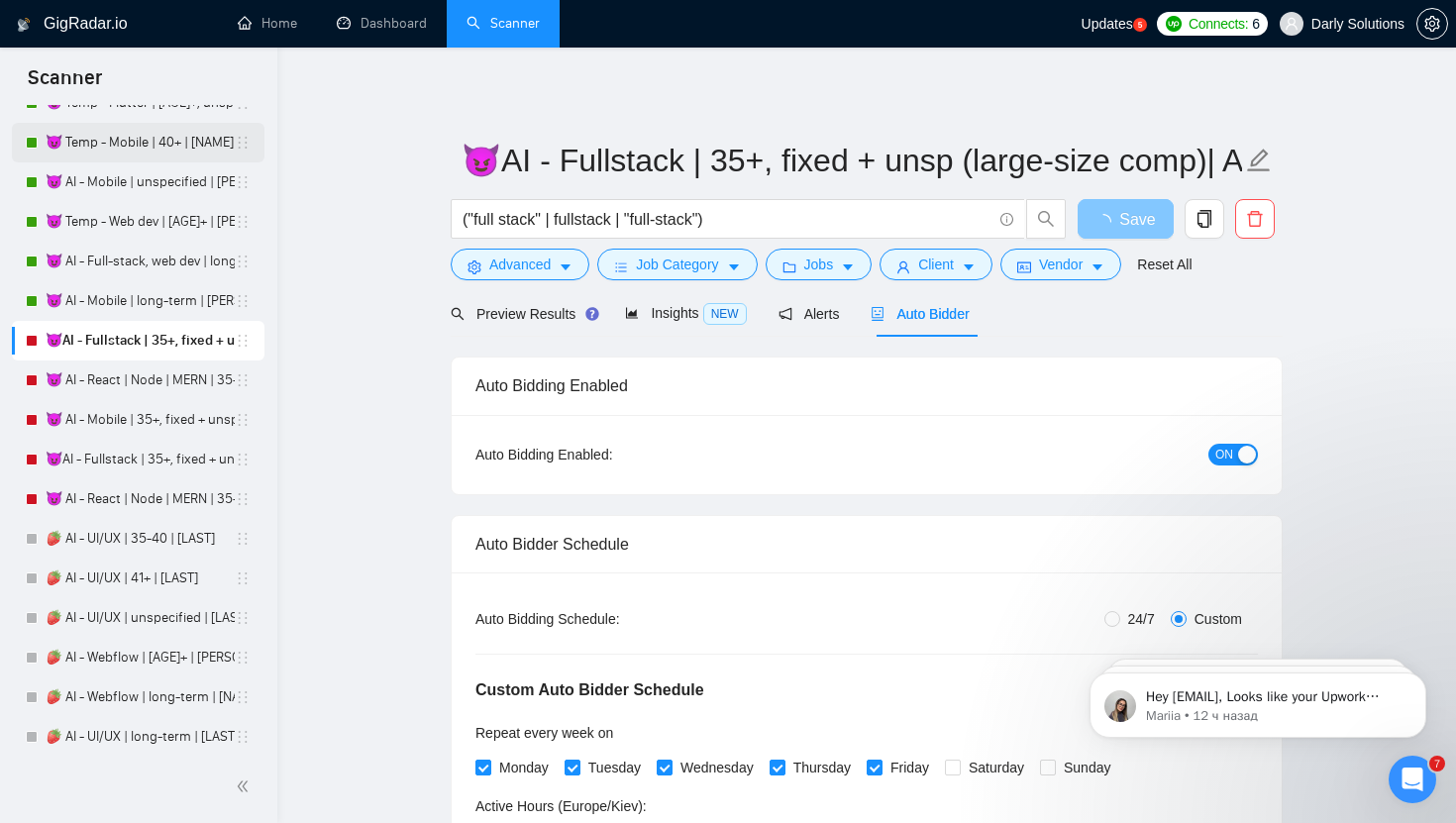 scroll, scrollTop: 4526, scrollLeft: 0, axis: vertical 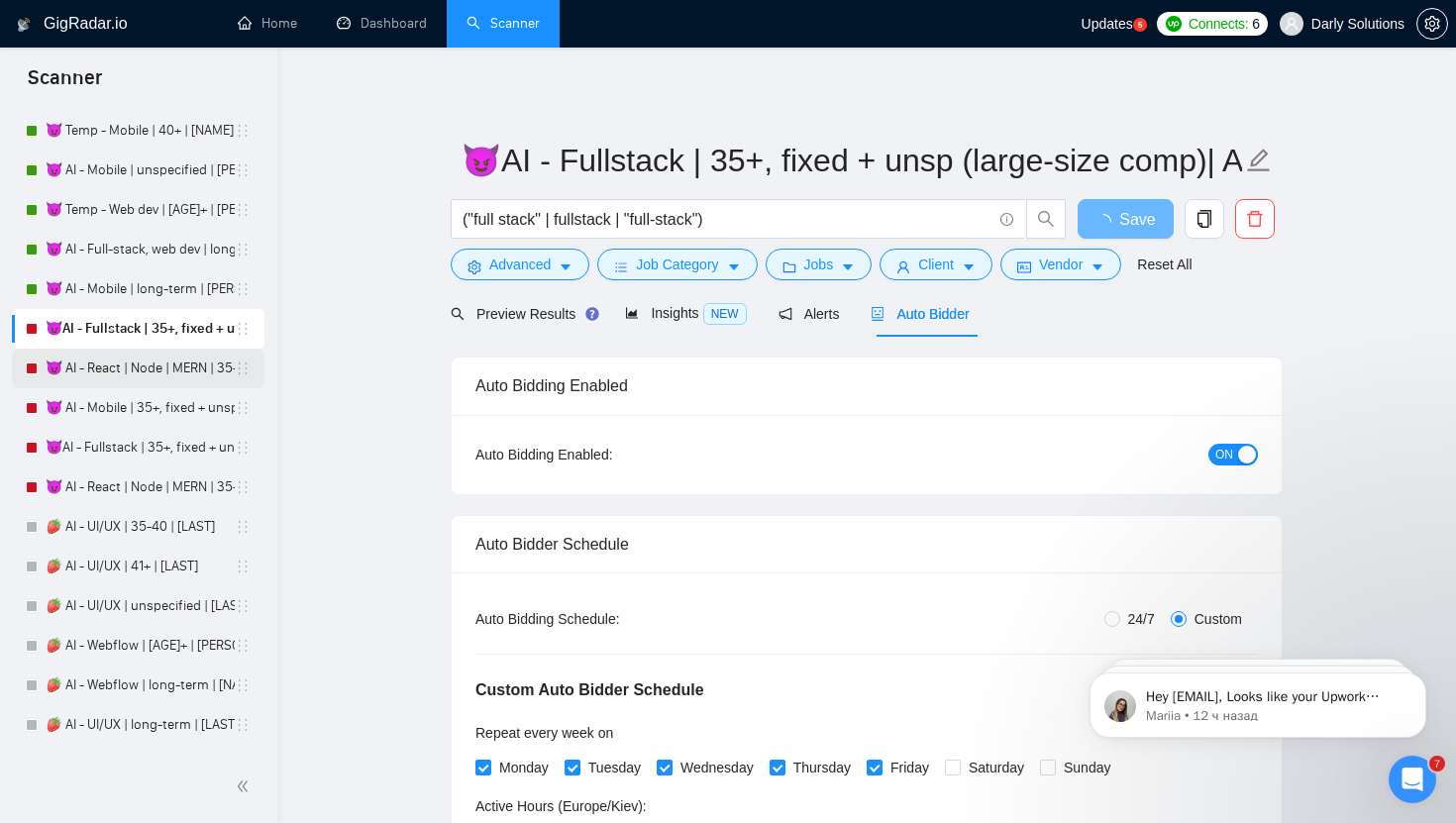 click on "😈 AI - React | Node | MERN | 35+, fixed + unspec (large-size comp) | Artem" at bounding box center [140, 368] 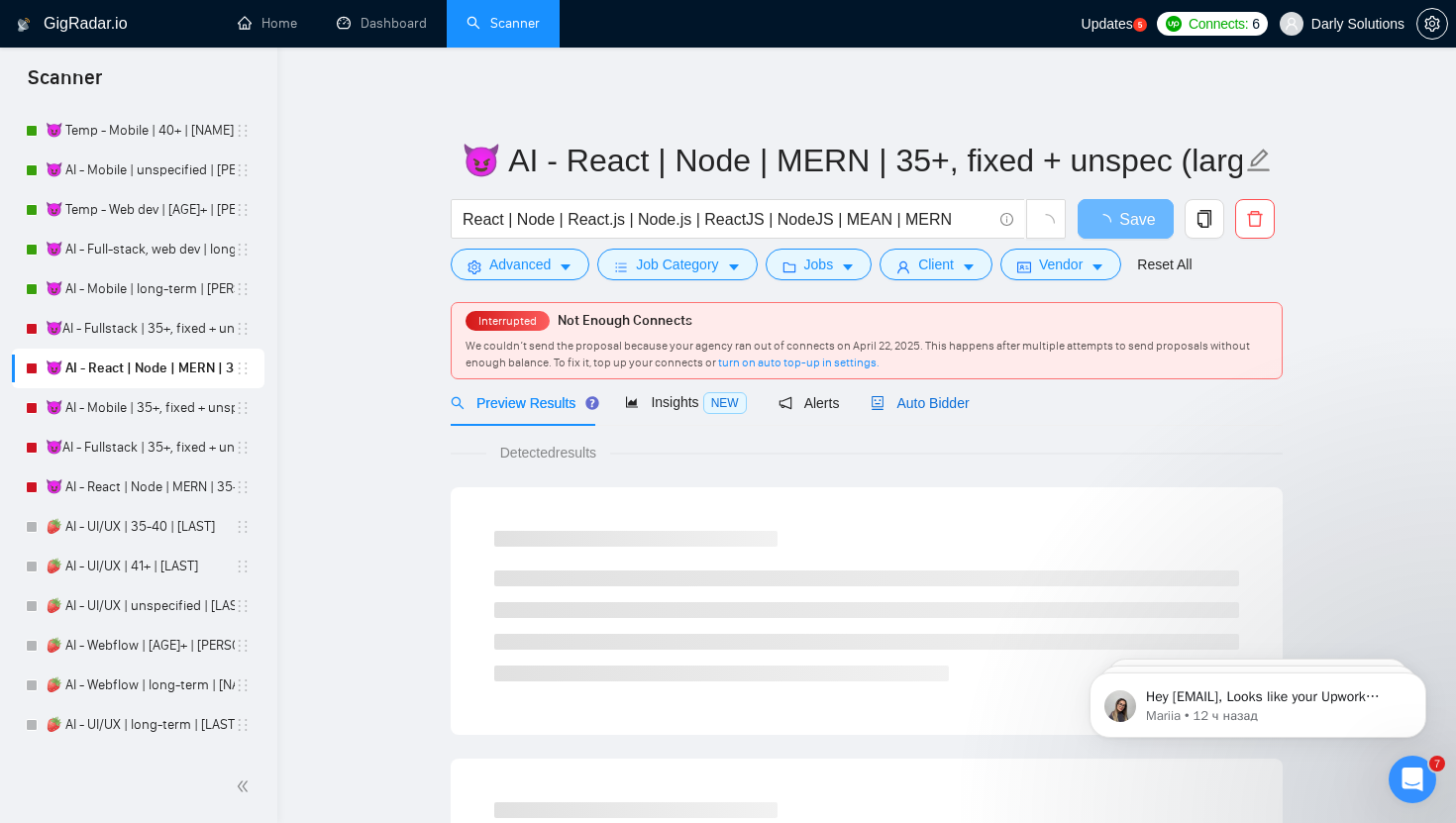 click on "Auto Bidder" at bounding box center [919, 403] 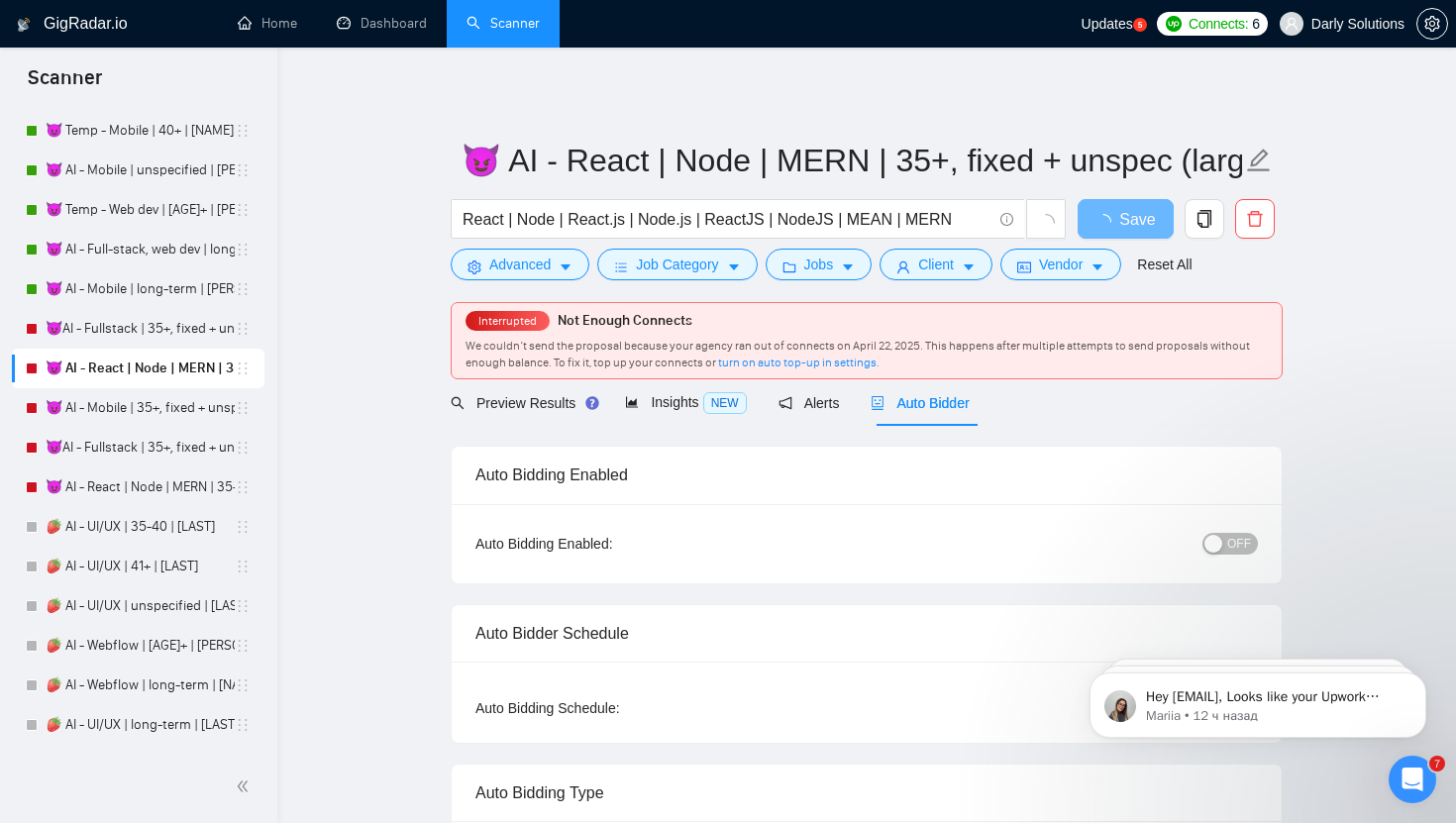 type 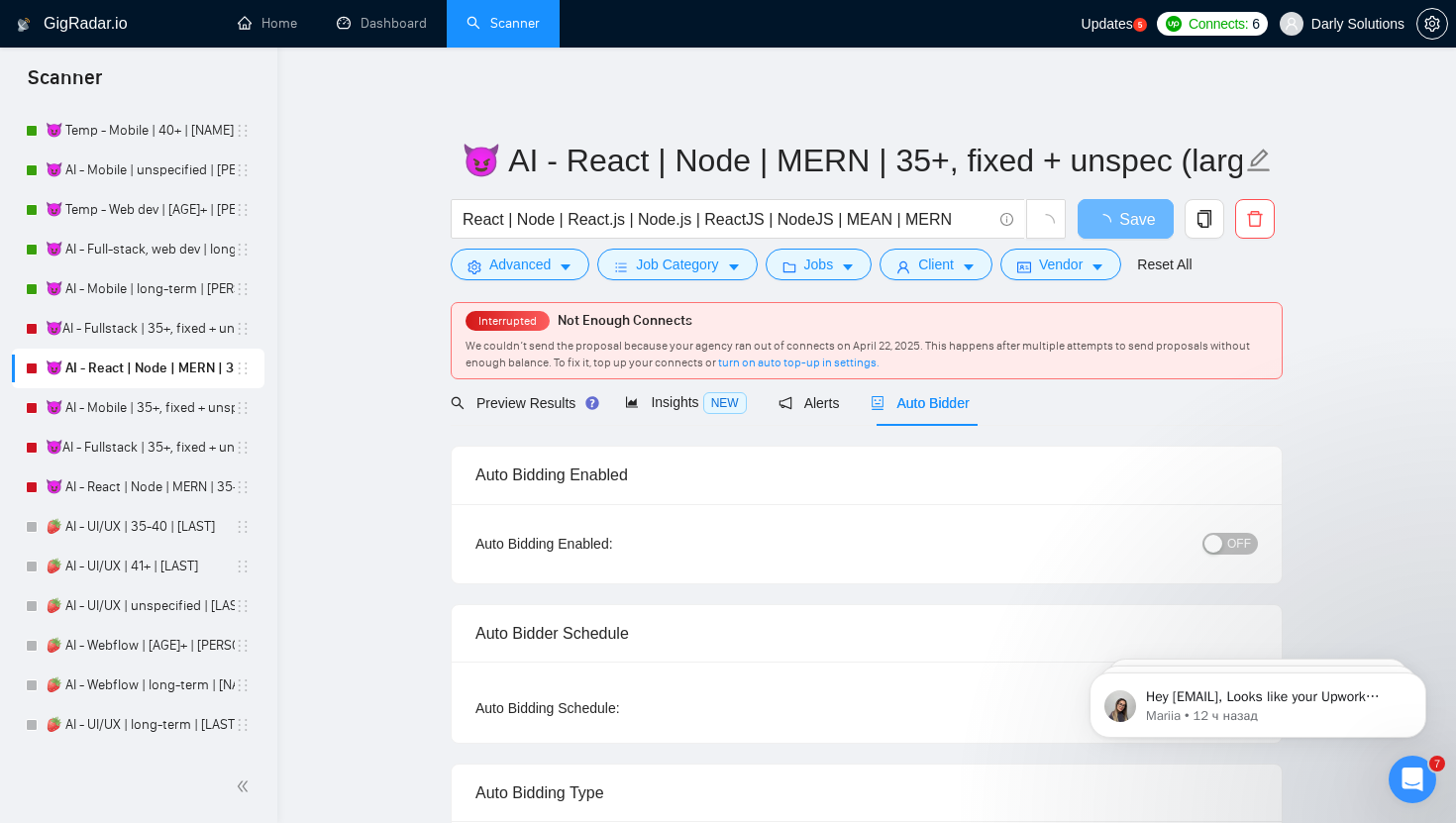 radio on "false" 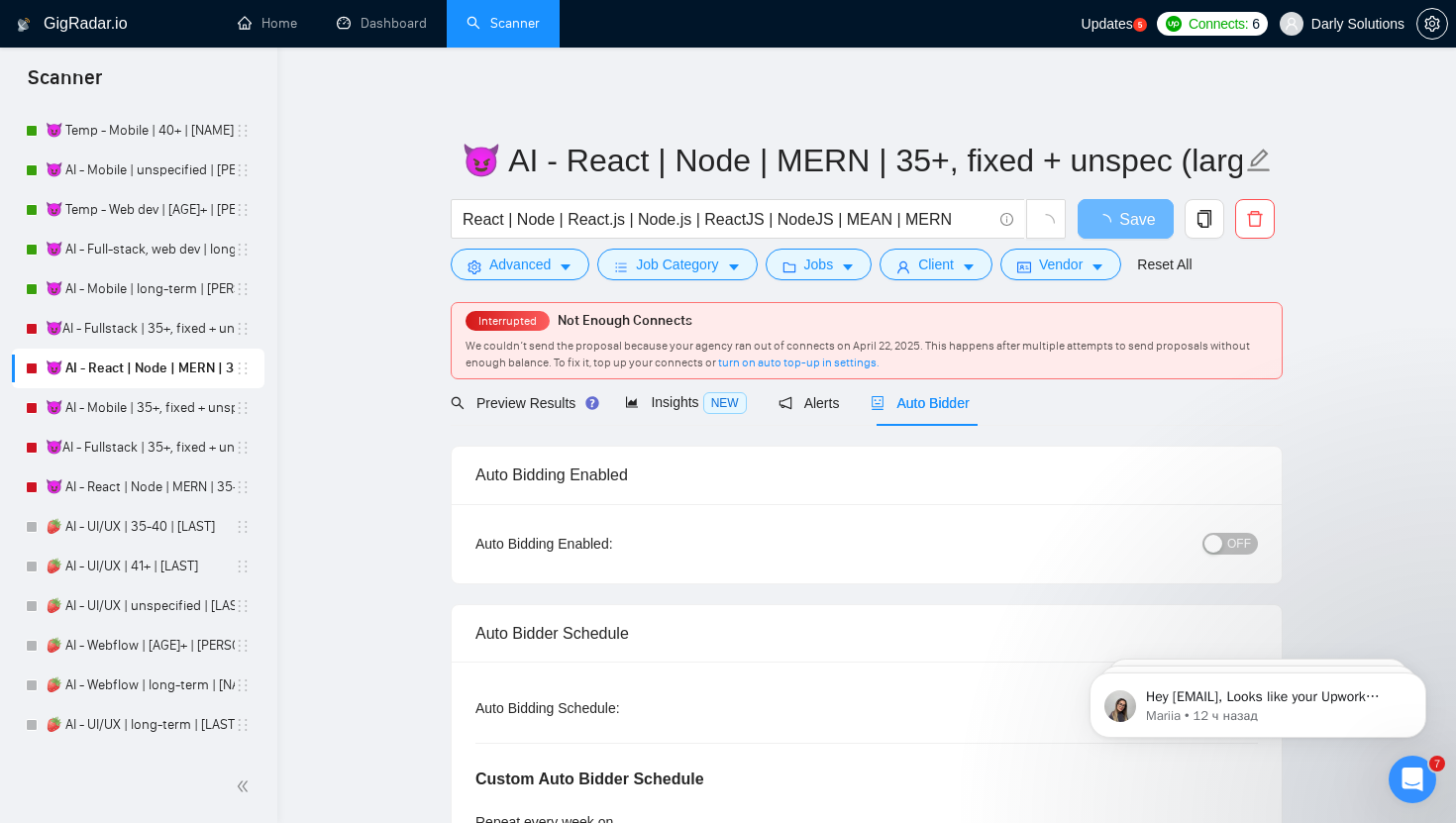 click on "OFF" at bounding box center (1230, 544) 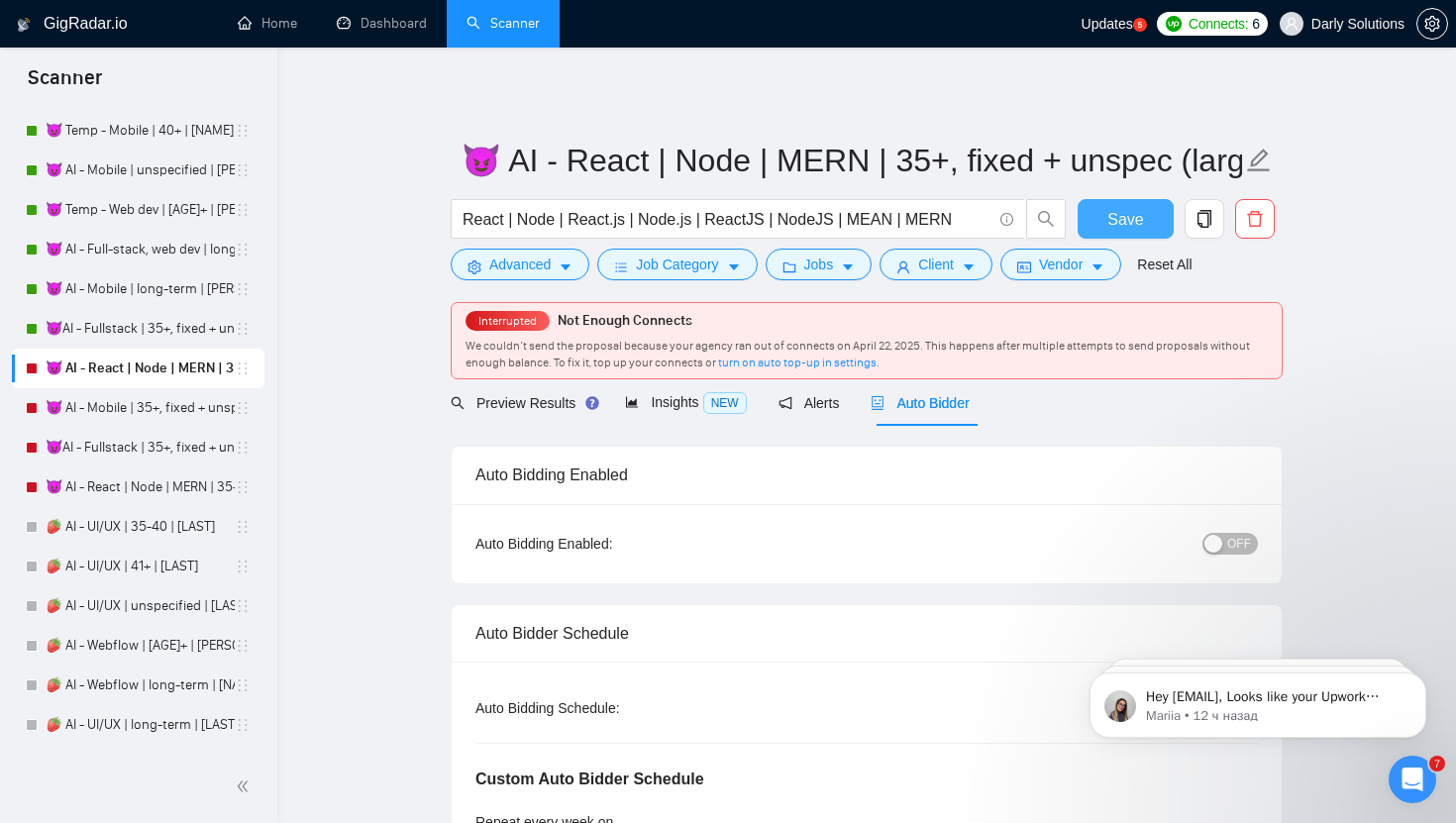 click on "Save" at bounding box center (1125, 219) 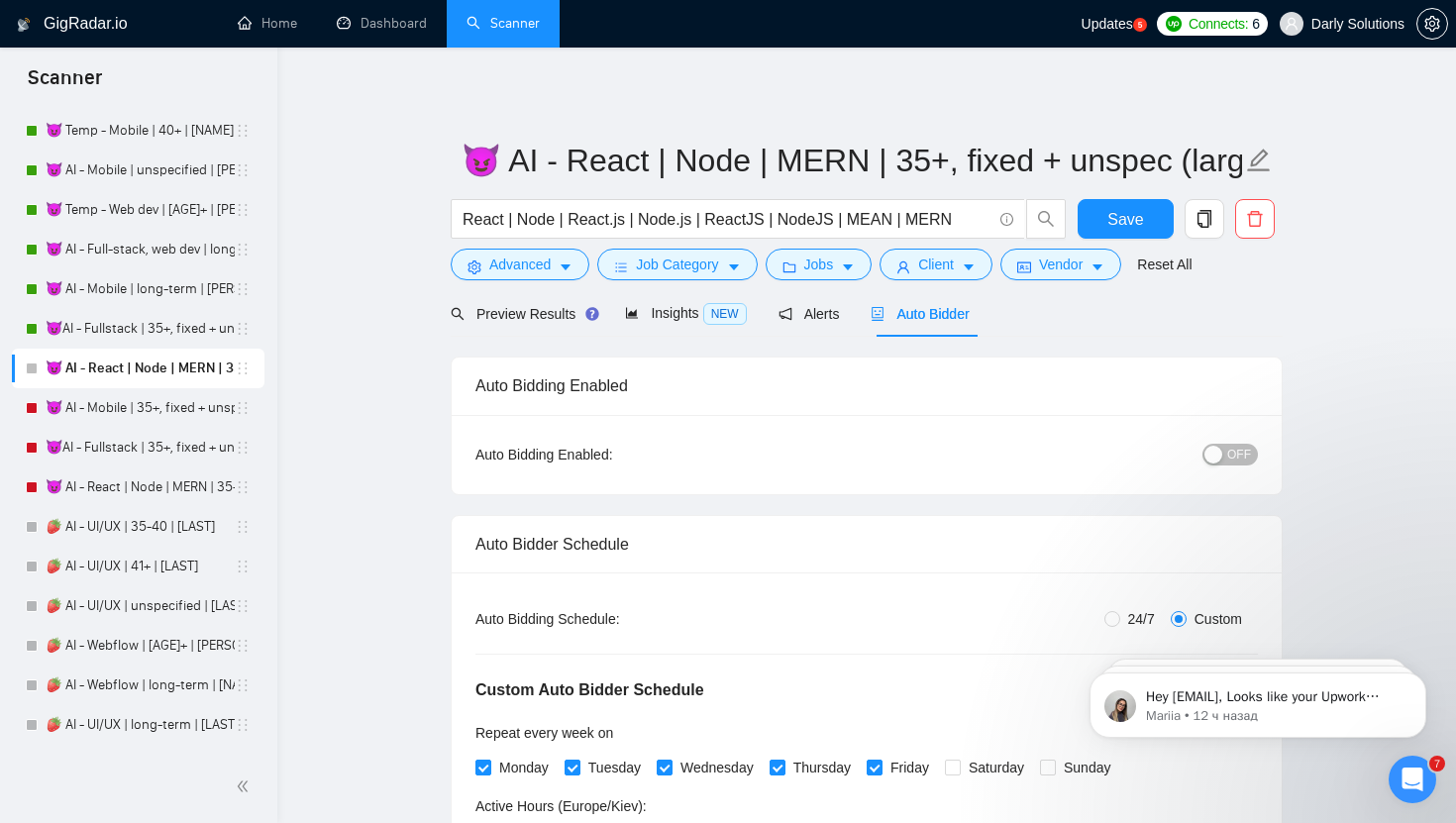 click at bounding box center [1213, 455] 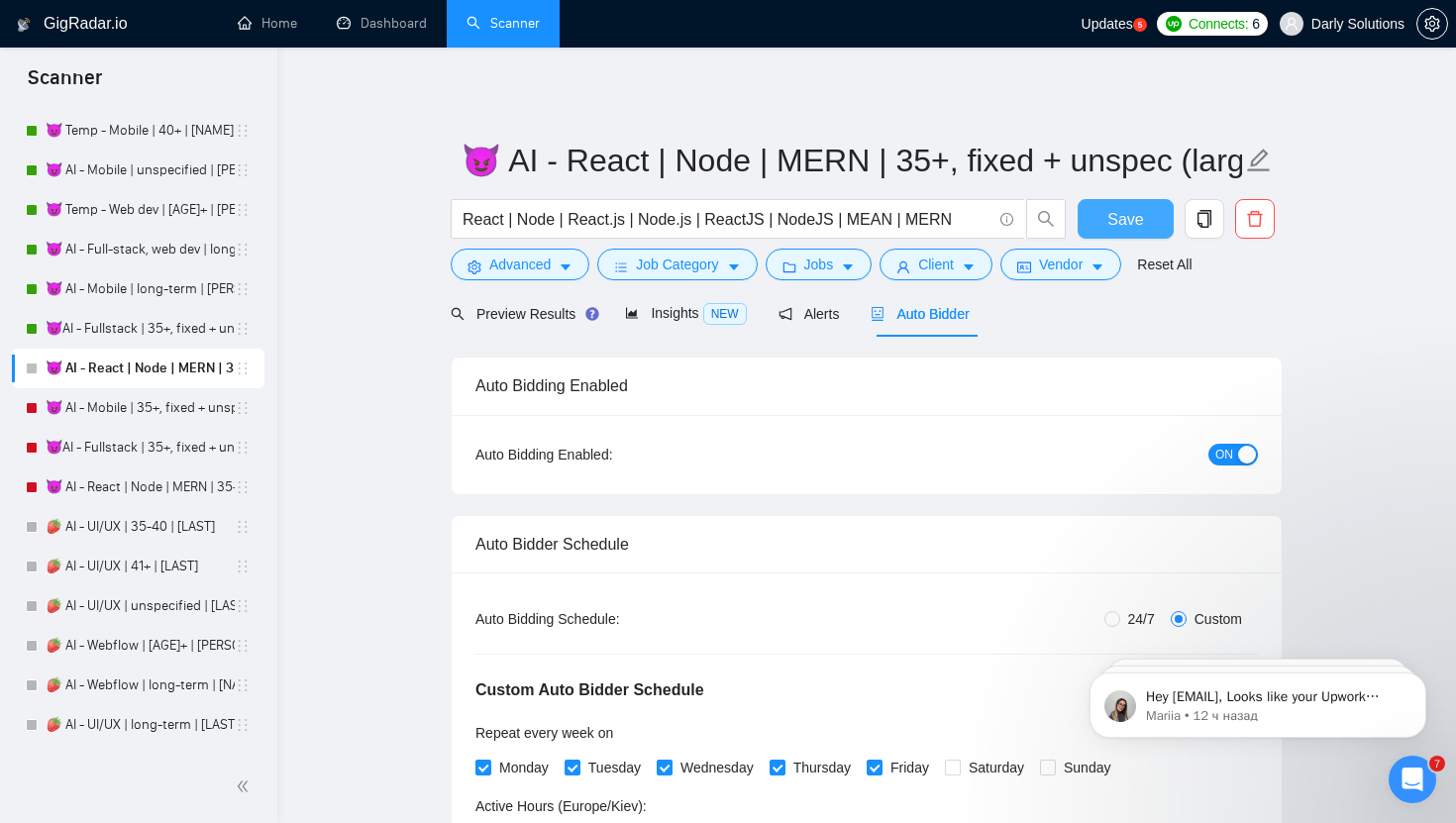 click on "Save" at bounding box center [1125, 219] 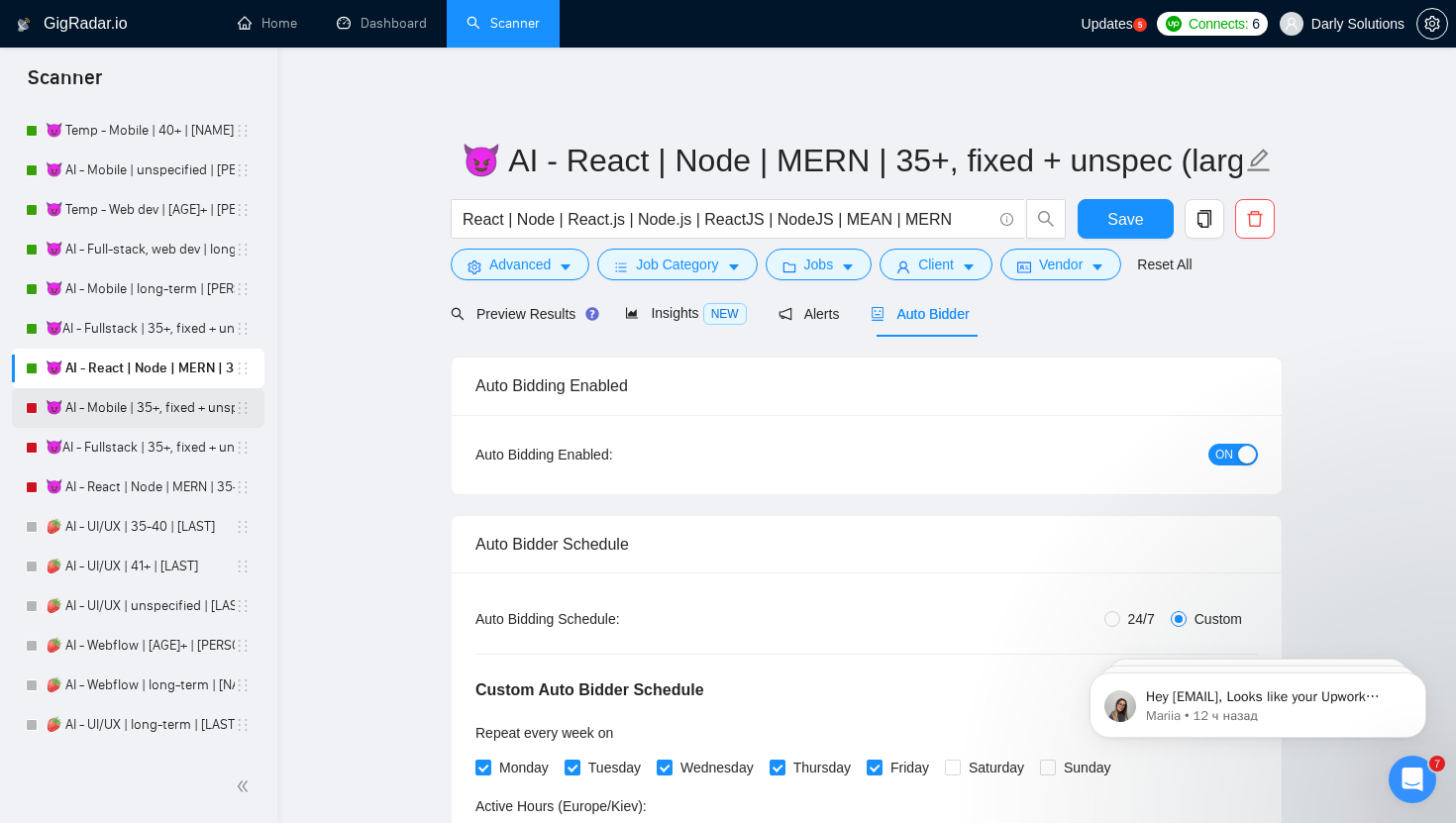 click on "😈 AI - Mobile  | 35+, fixed + unspec (large-size comp) | Artem" at bounding box center (140, 408) 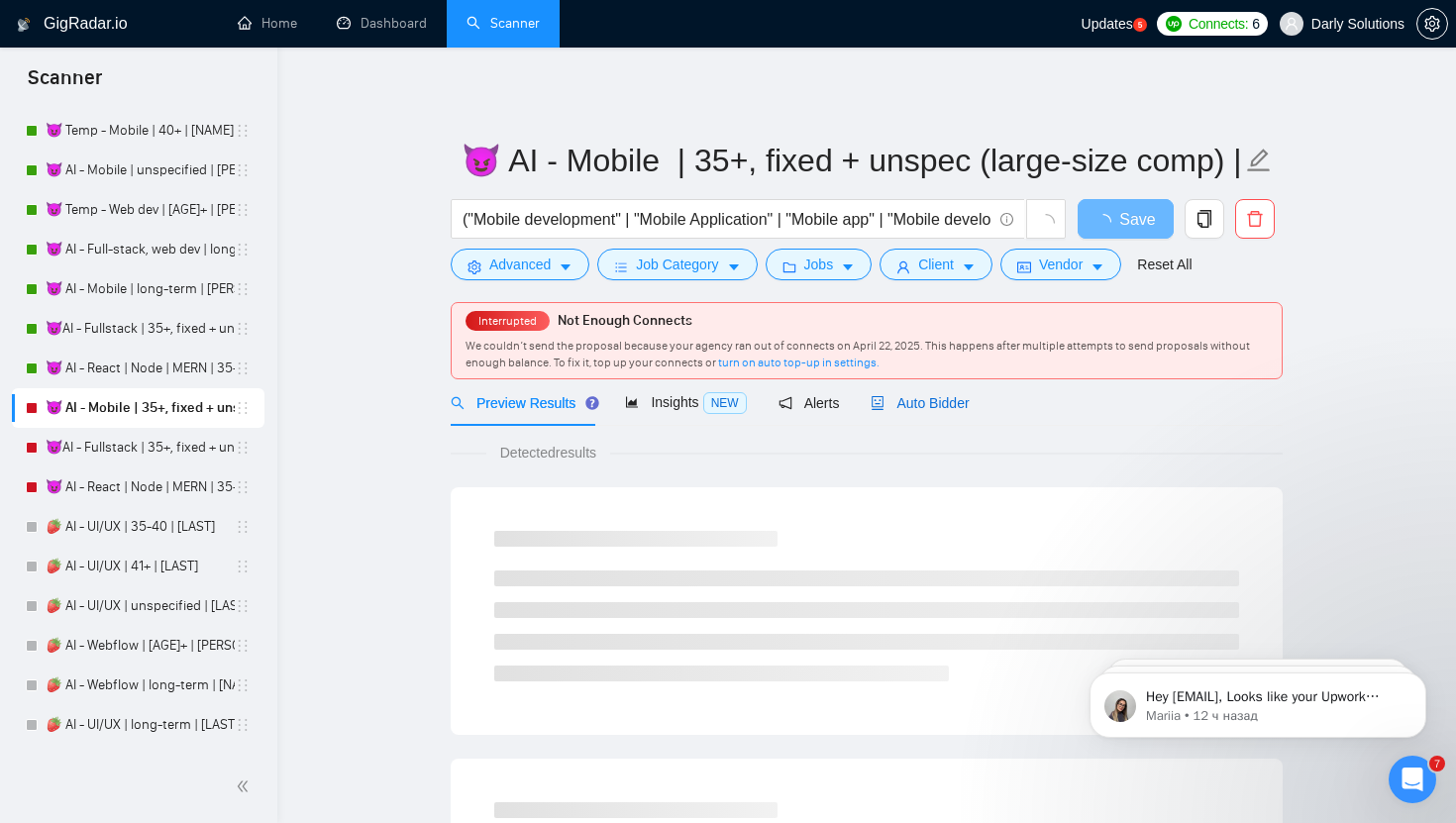 click on "Auto Bidder" at bounding box center (919, 403) 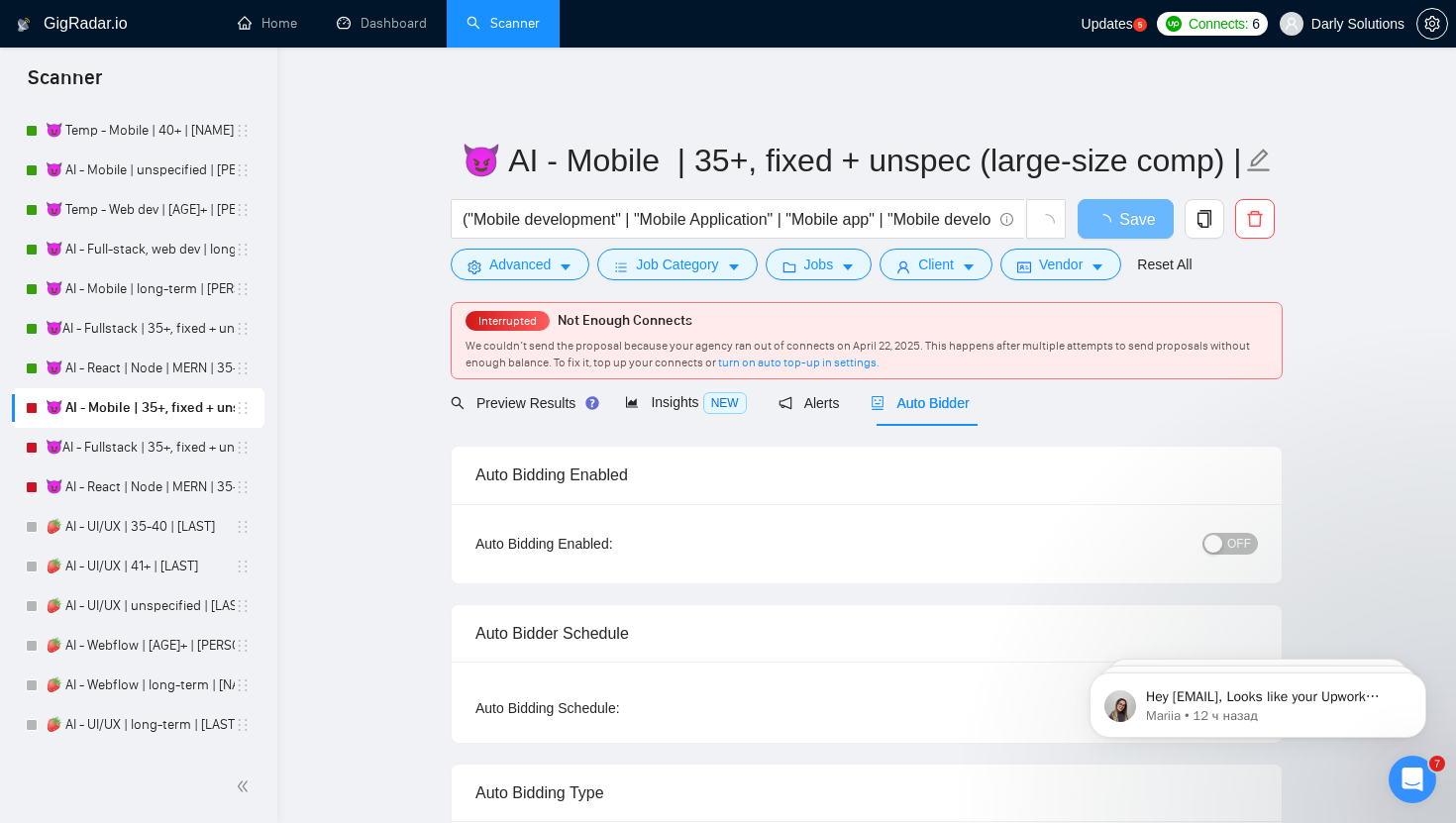 type 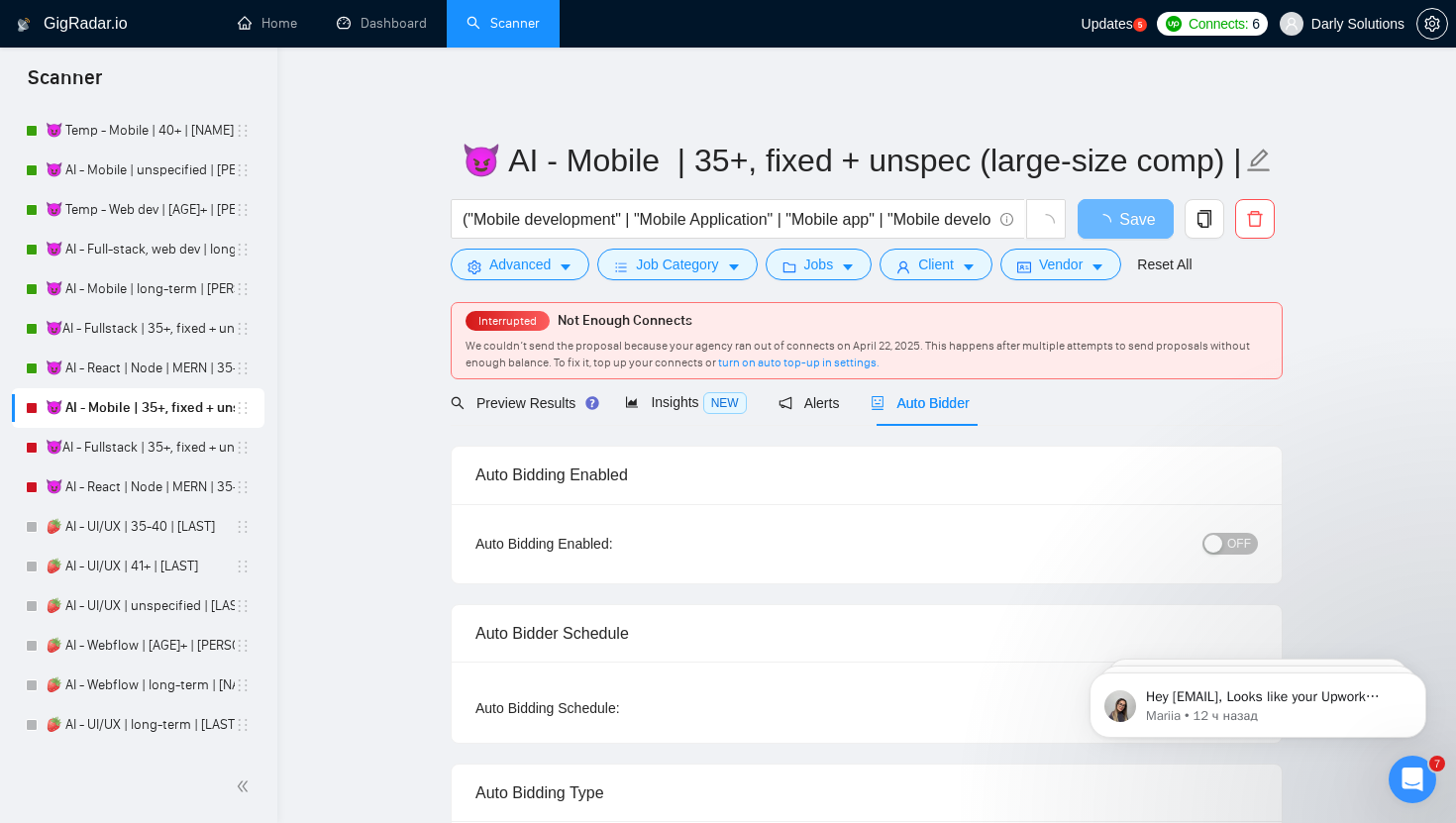 radio on "false" 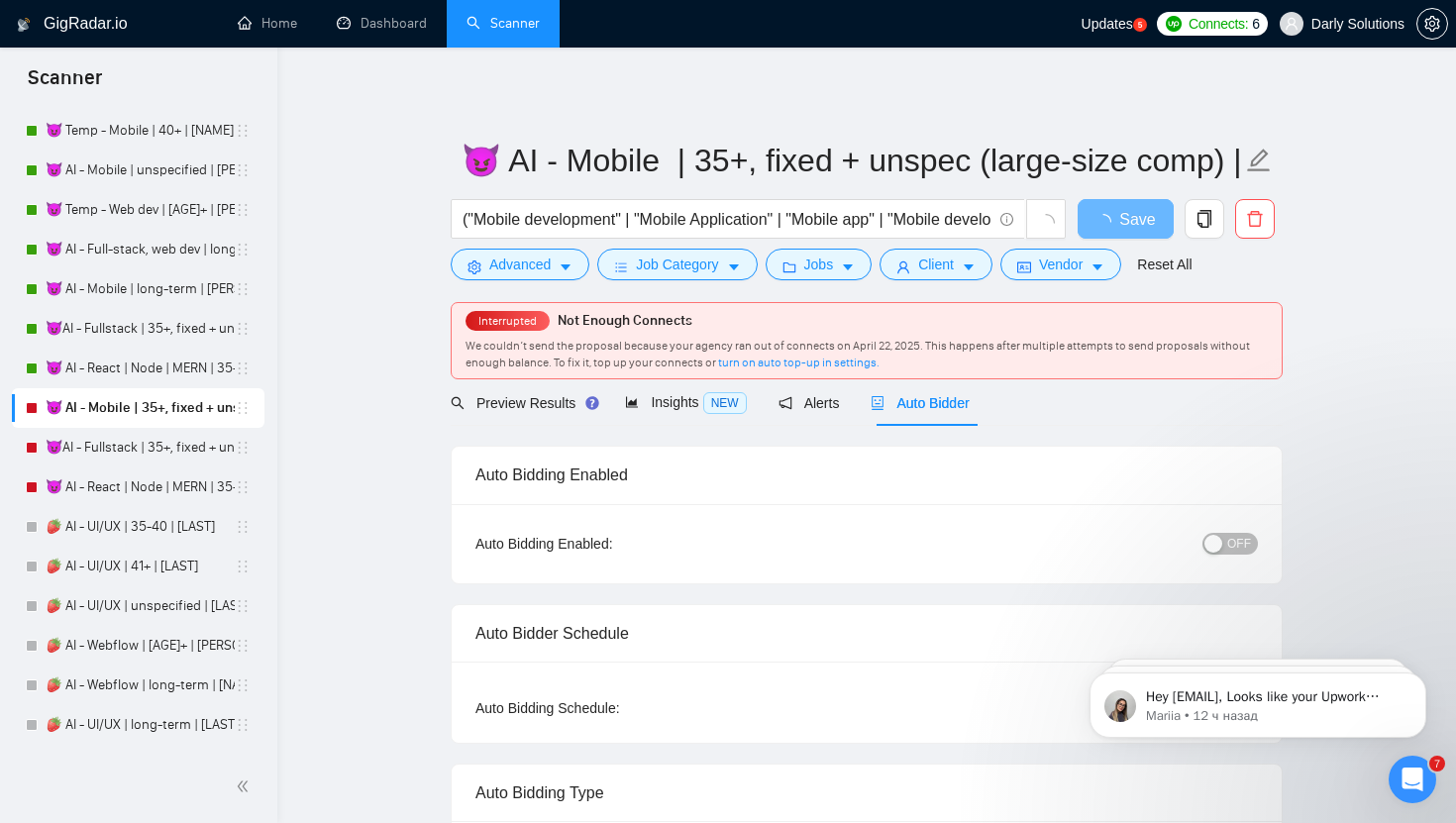 radio on "true" 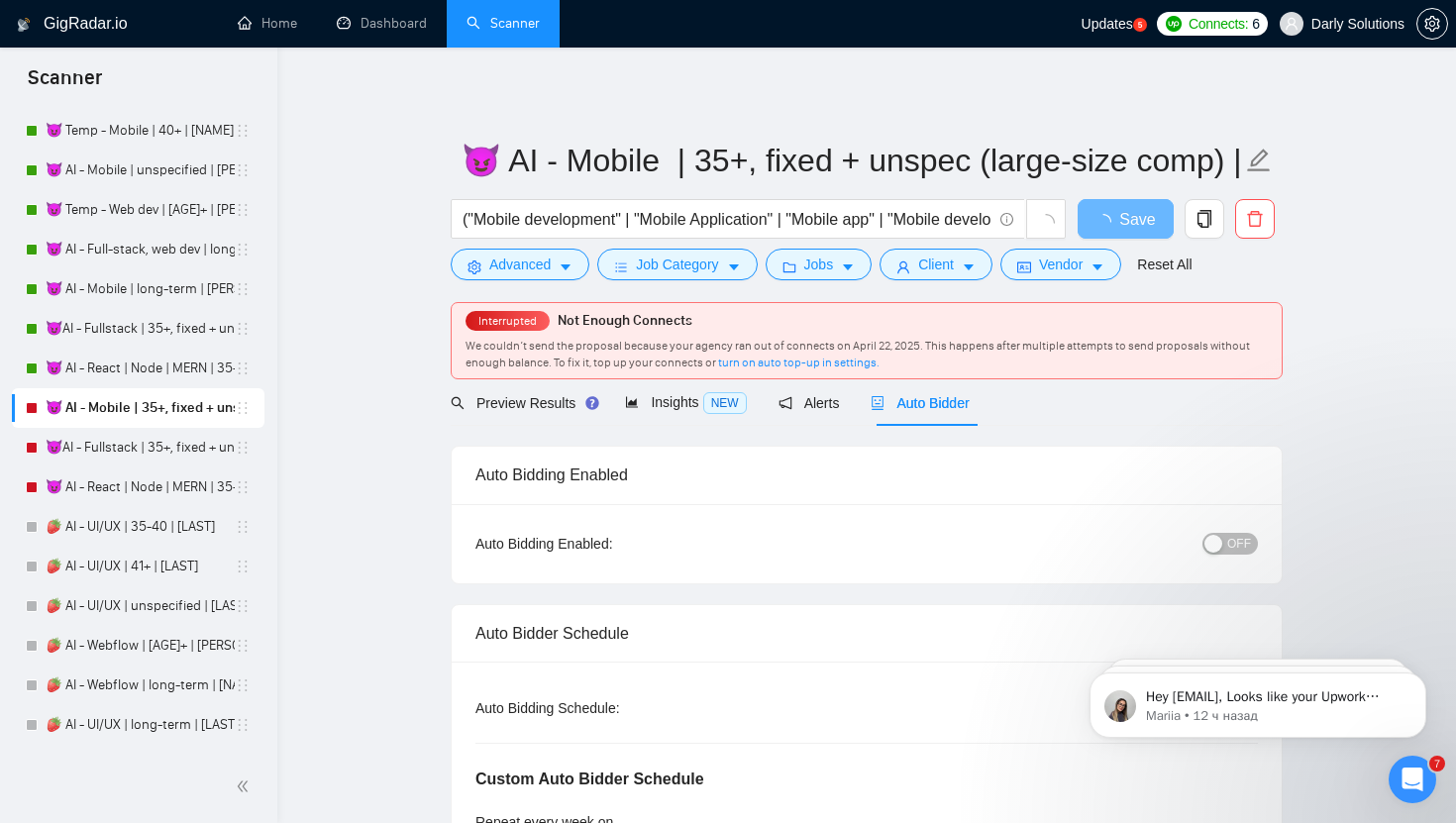 click on "OFF" at bounding box center [1230, 544] 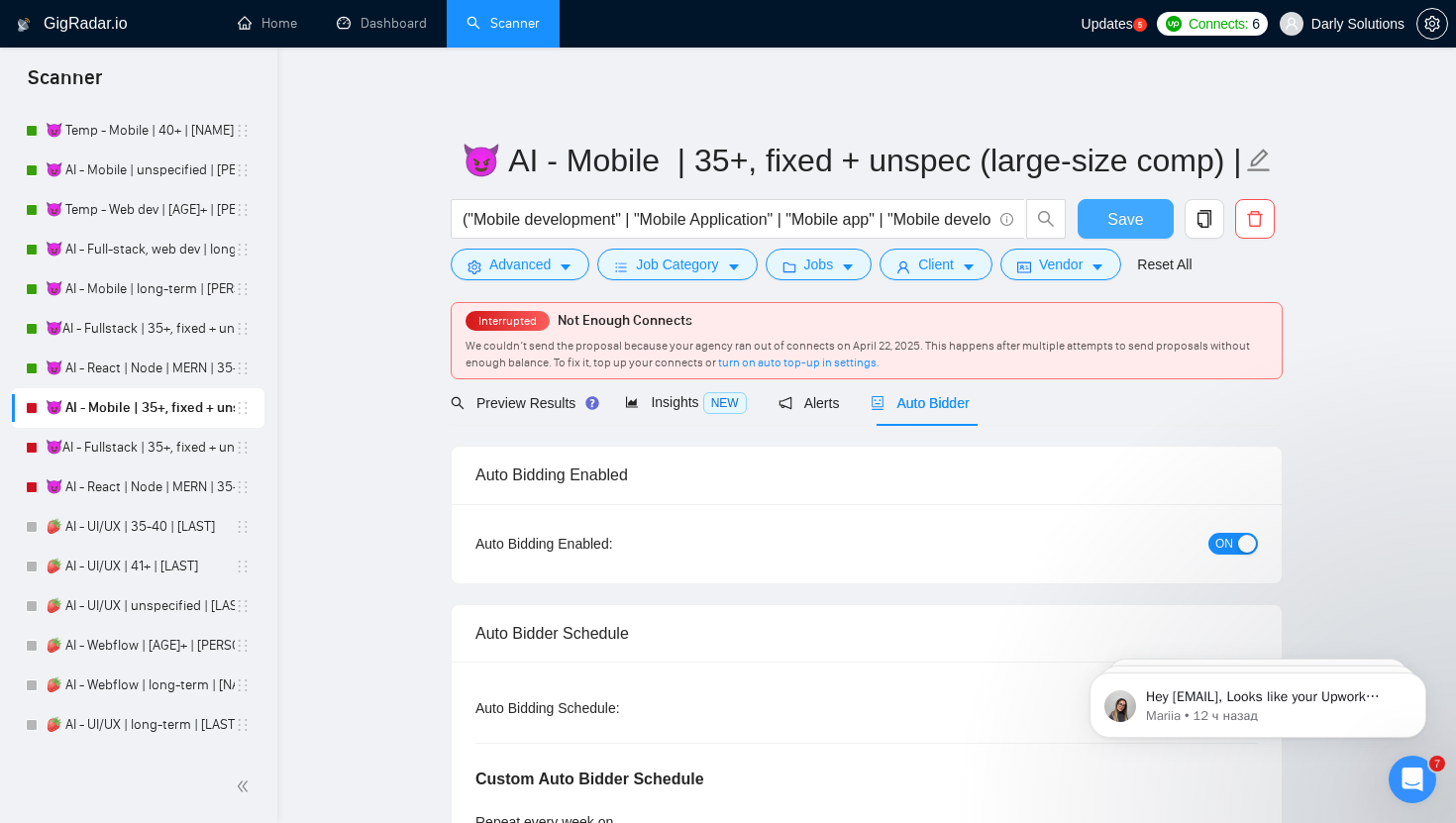 click on "Save" at bounding box center [1125, 219] 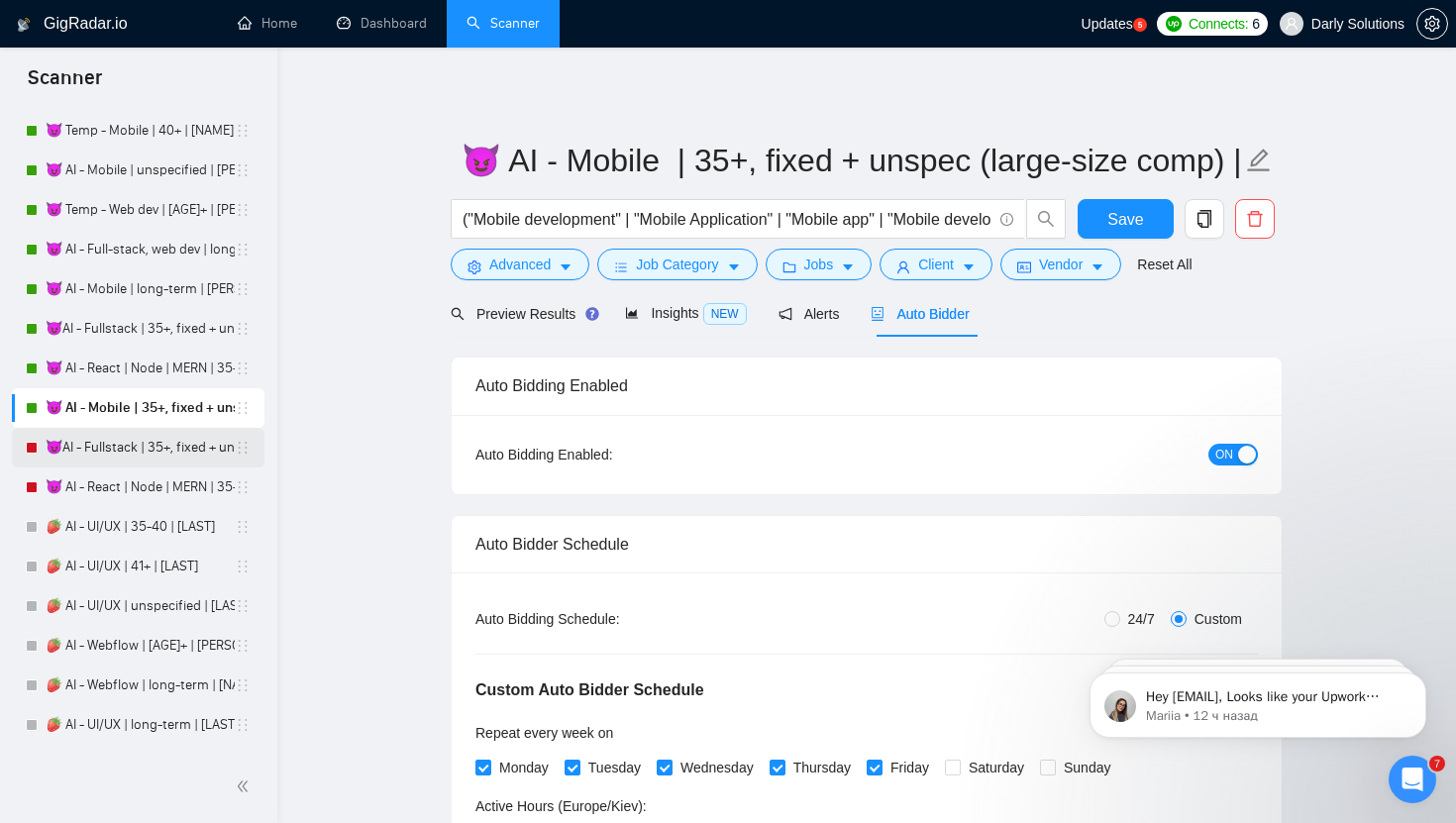 click on "😈AI - Fullstack | 35+, fixed + unsp (expert)| Artem" at bounding box center [140, 448] 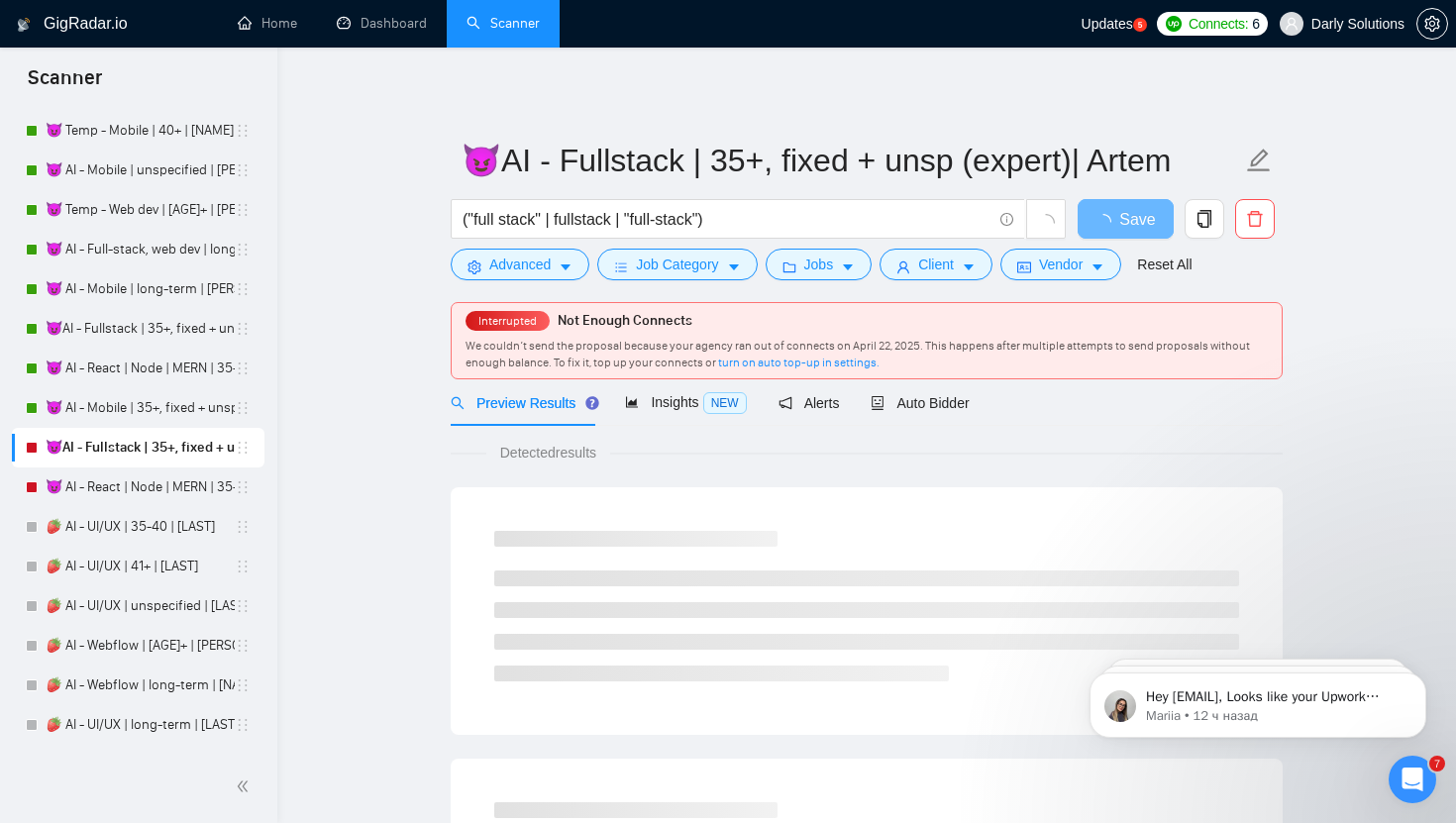click on "Interrupted Not Enough Connects We couldn’t send the proposal because your agency ran out of connects on [DATE]. This happens after multiple attempts to send proposals without enough balance. To fix it, top up your connects or turn on auto top-up in settings." at bounding box center (867, 341) 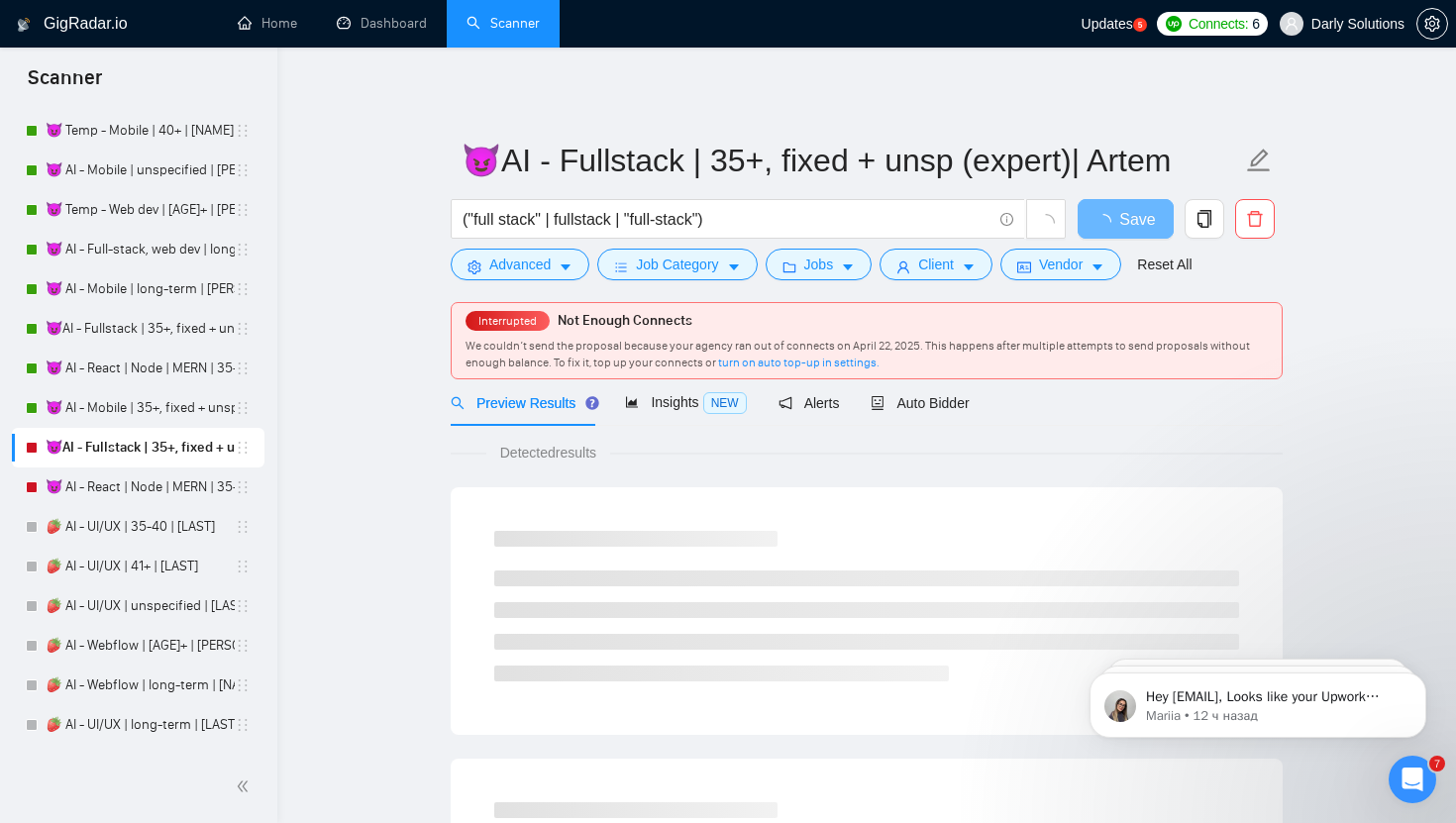 click on "Detected   results" at bounding box center [867, 453] 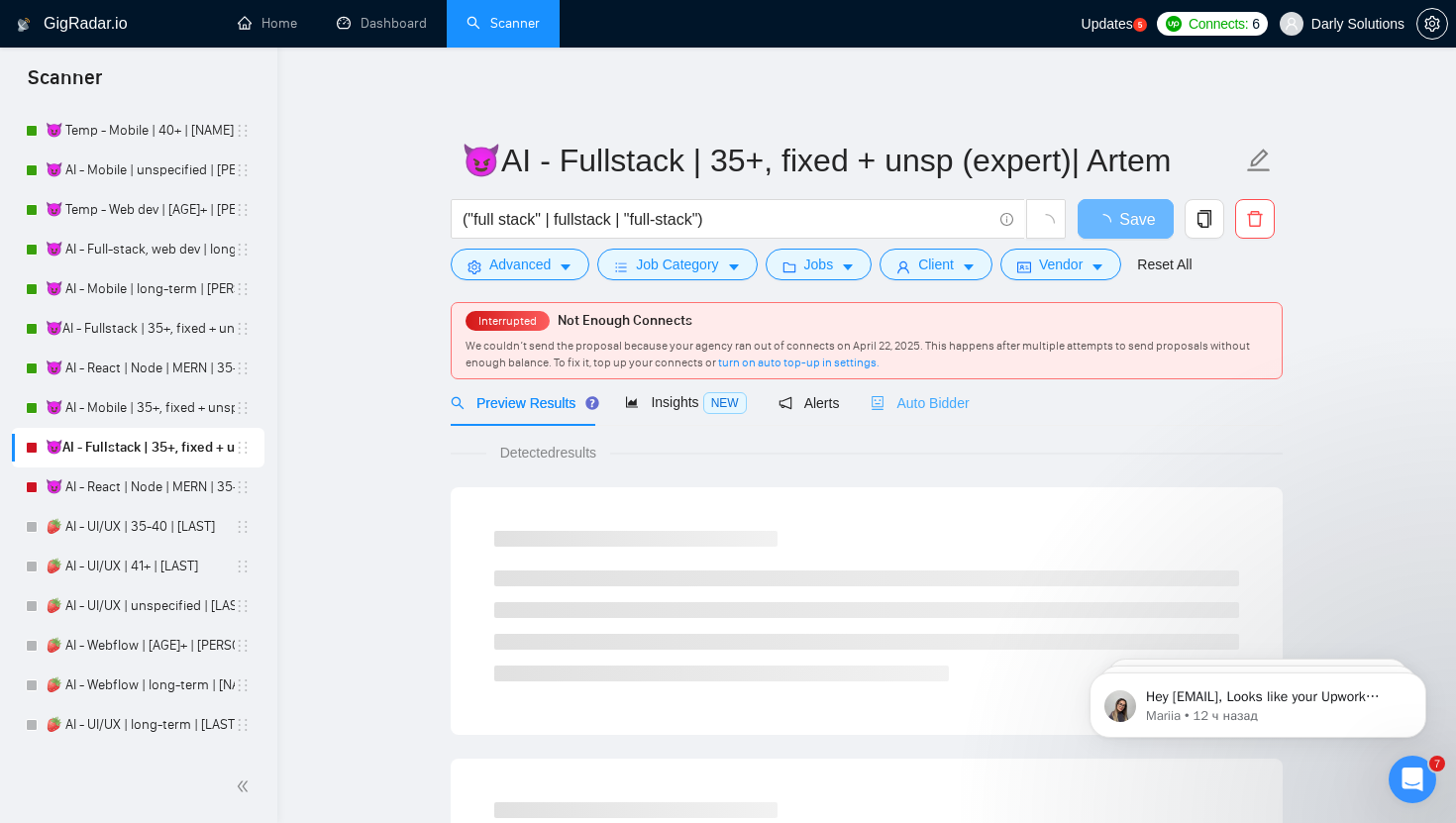 click on "Auto Bidder" at bounding box center (919, 402) 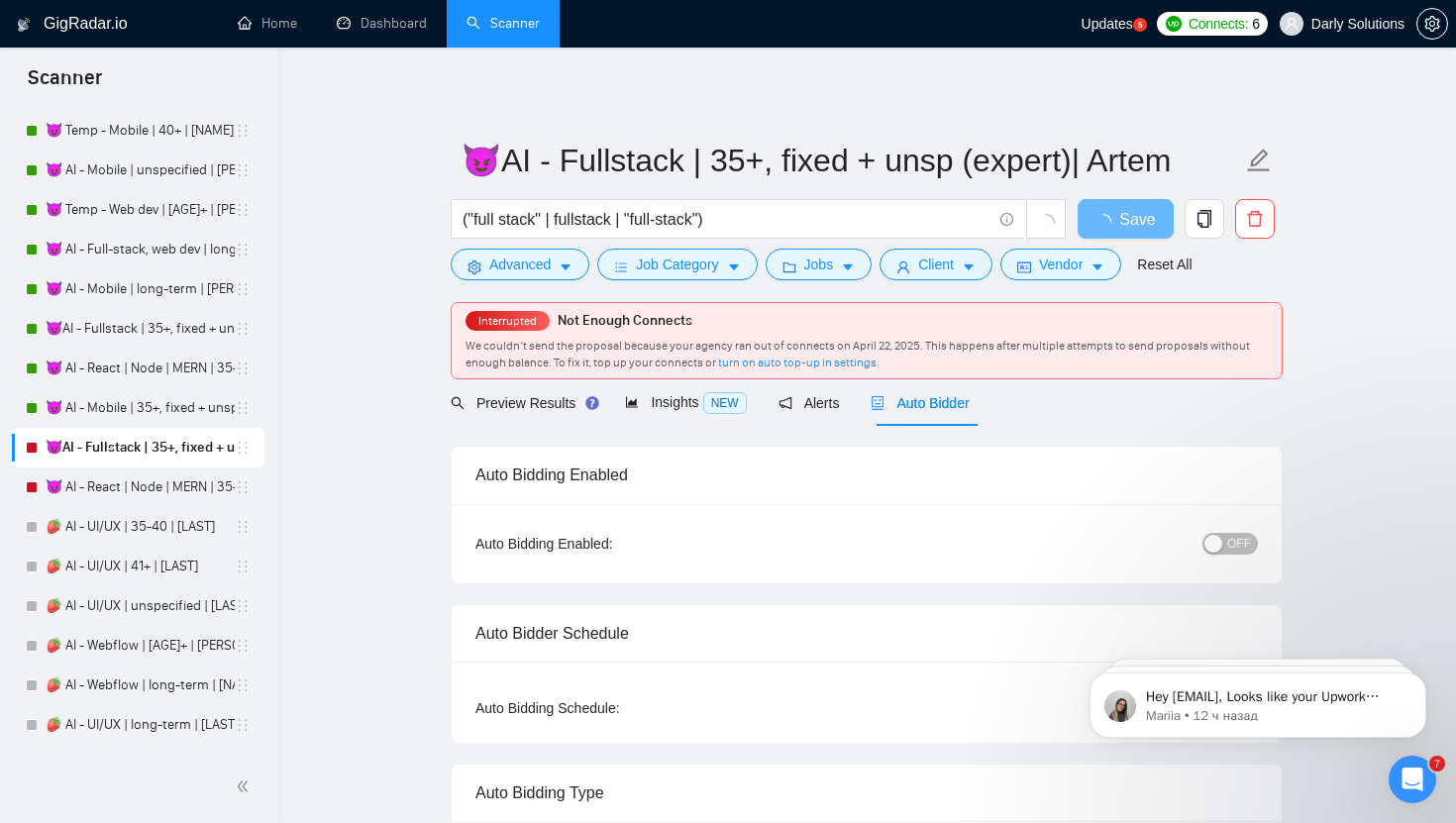 type 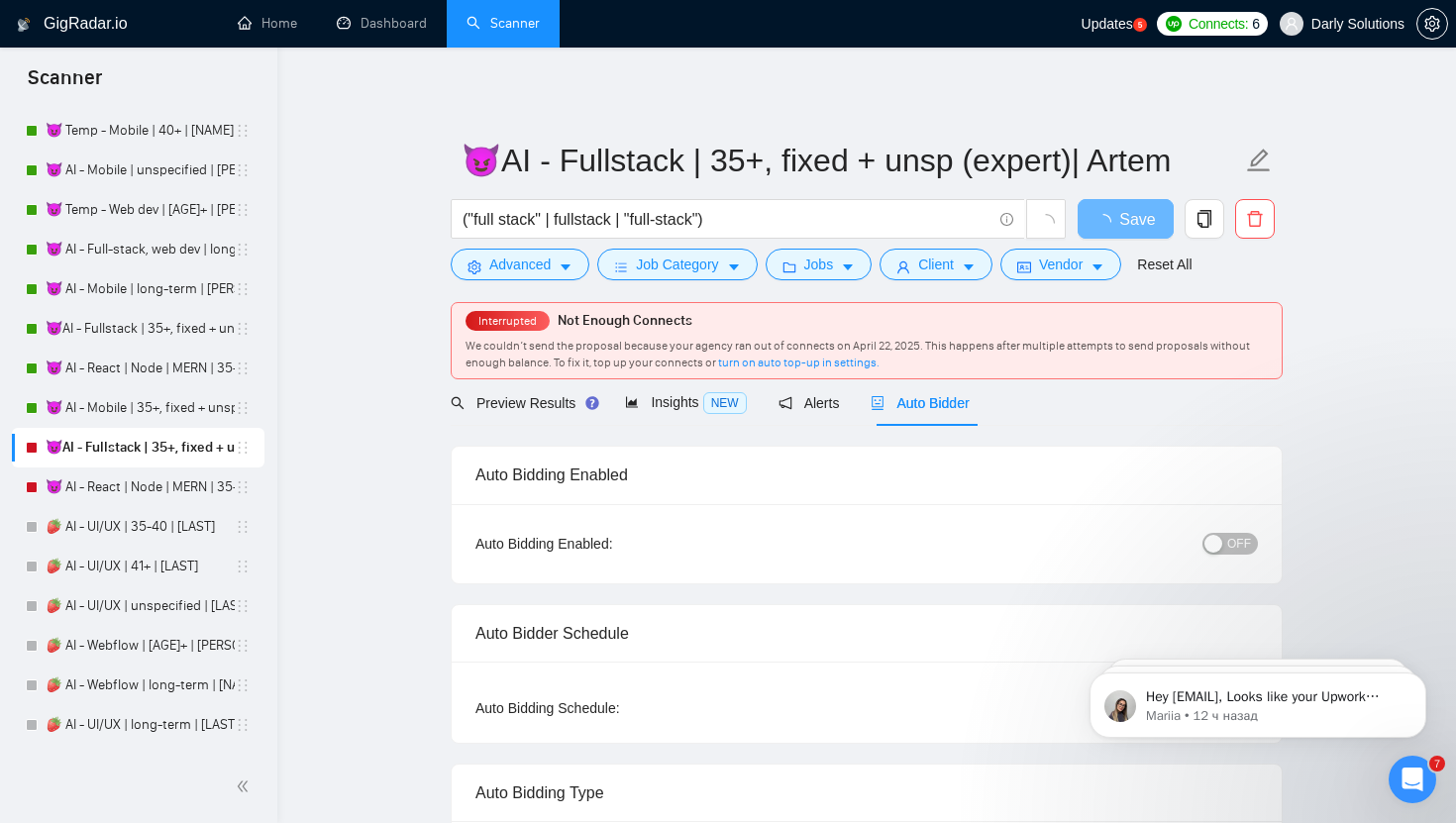 radio on "false" 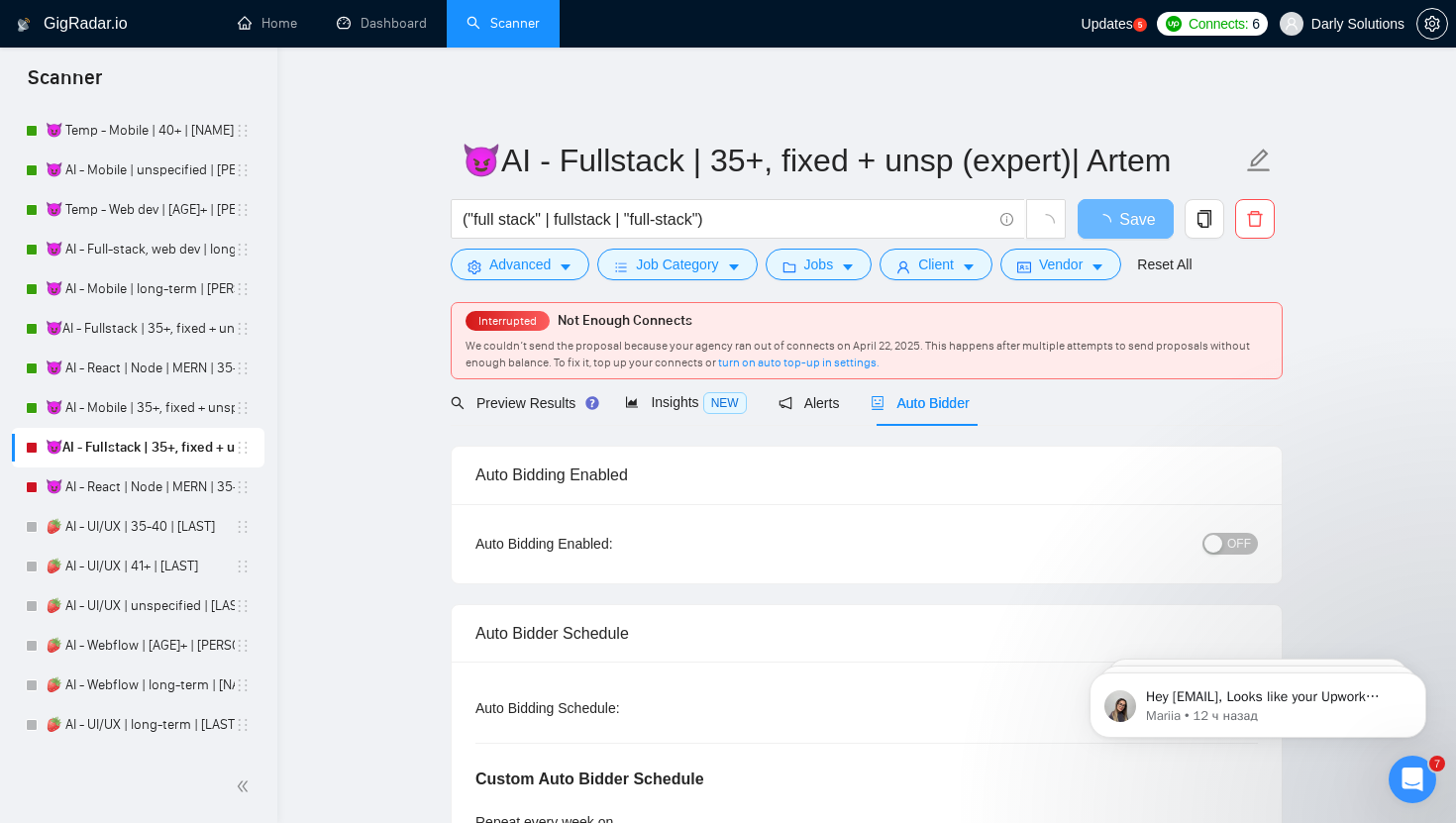 click on "OFF" at bounding box center (1127, 543) 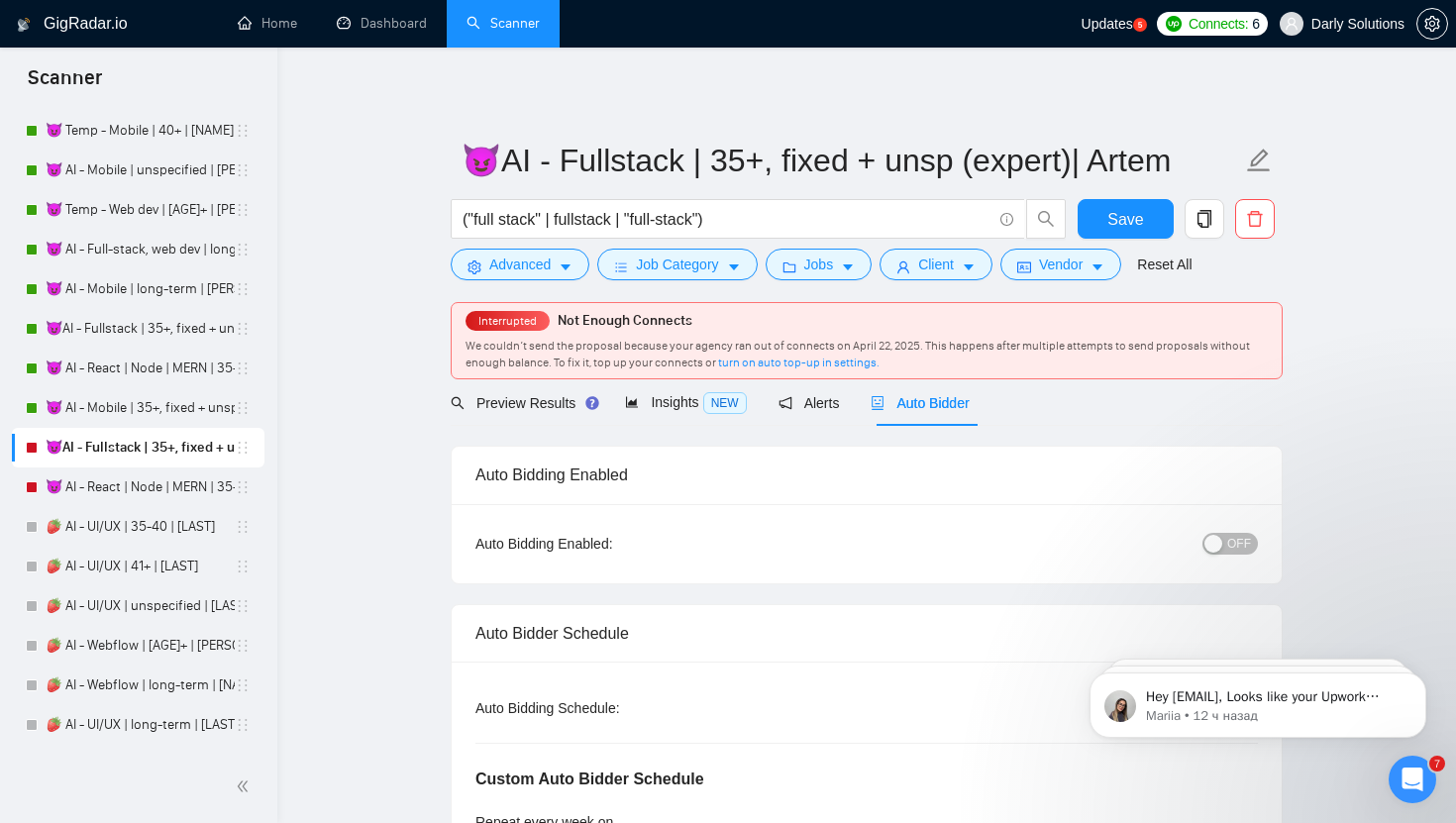 click at bounding box center [1213, 544] 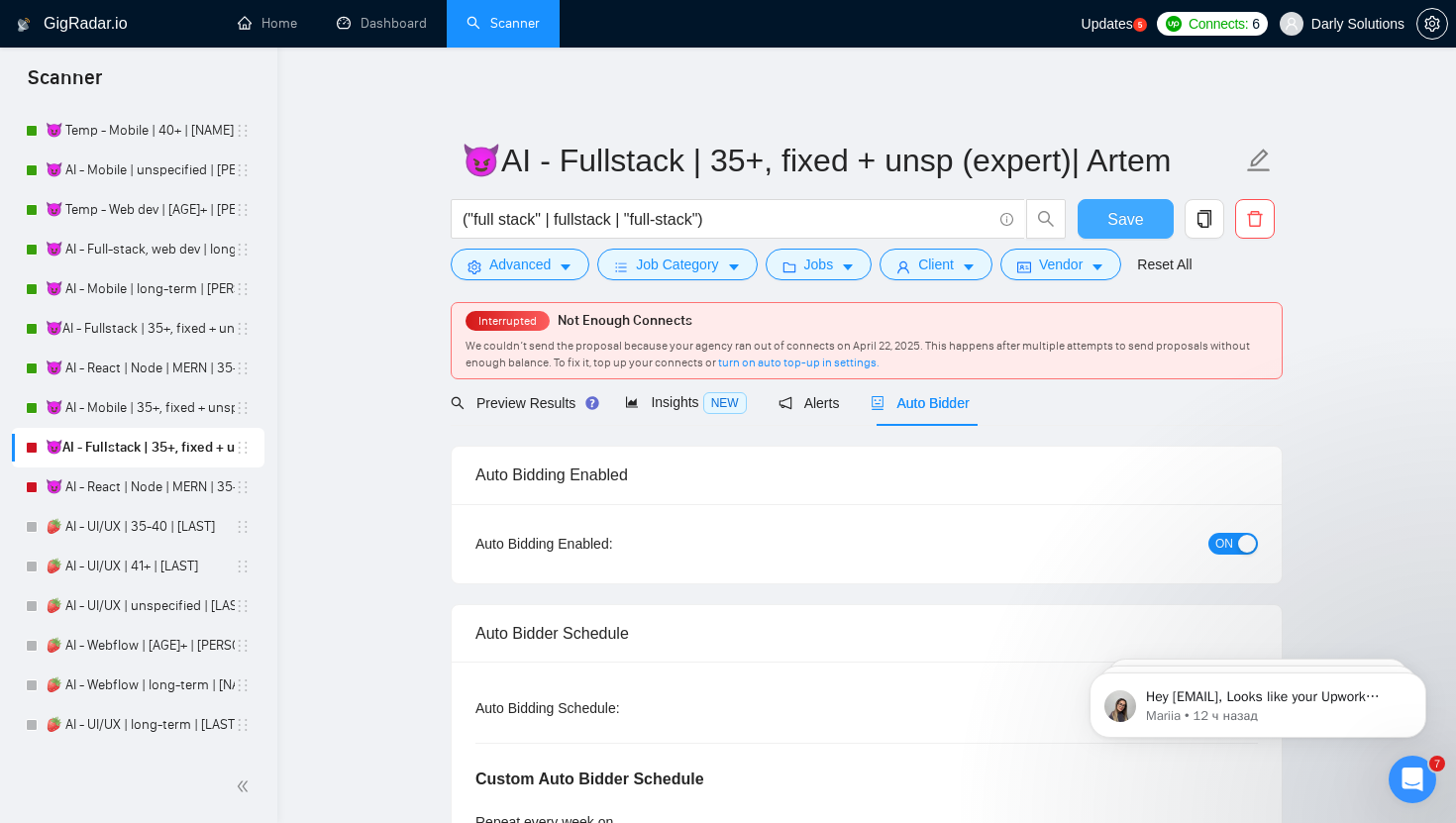 click on "Save" at bounding box center (1125, 219) 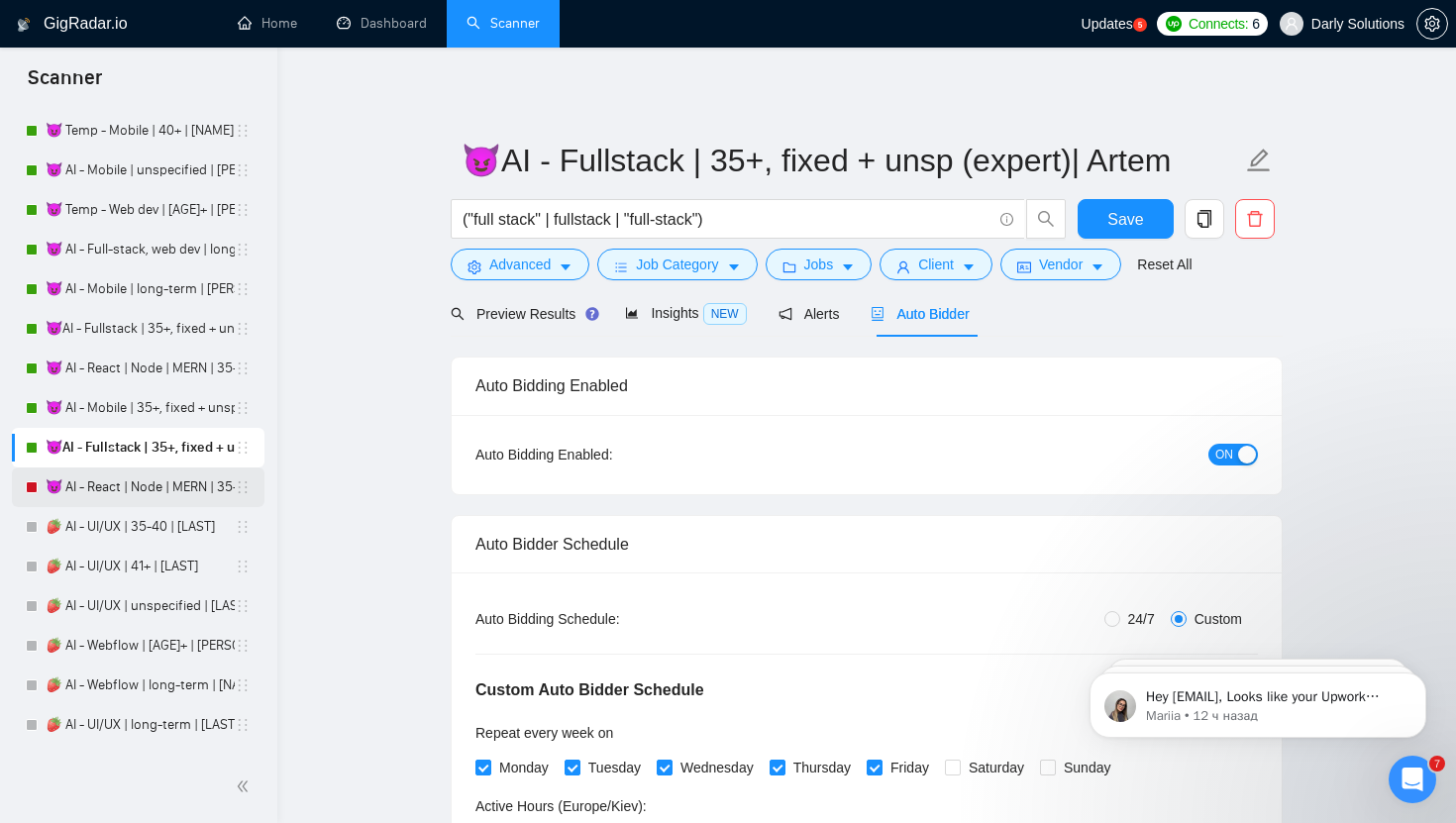 click on "😈 AI - React | Node | MERN | 35+, fixed + unspec (expert) | Artem" at bounding box center [140, 487] 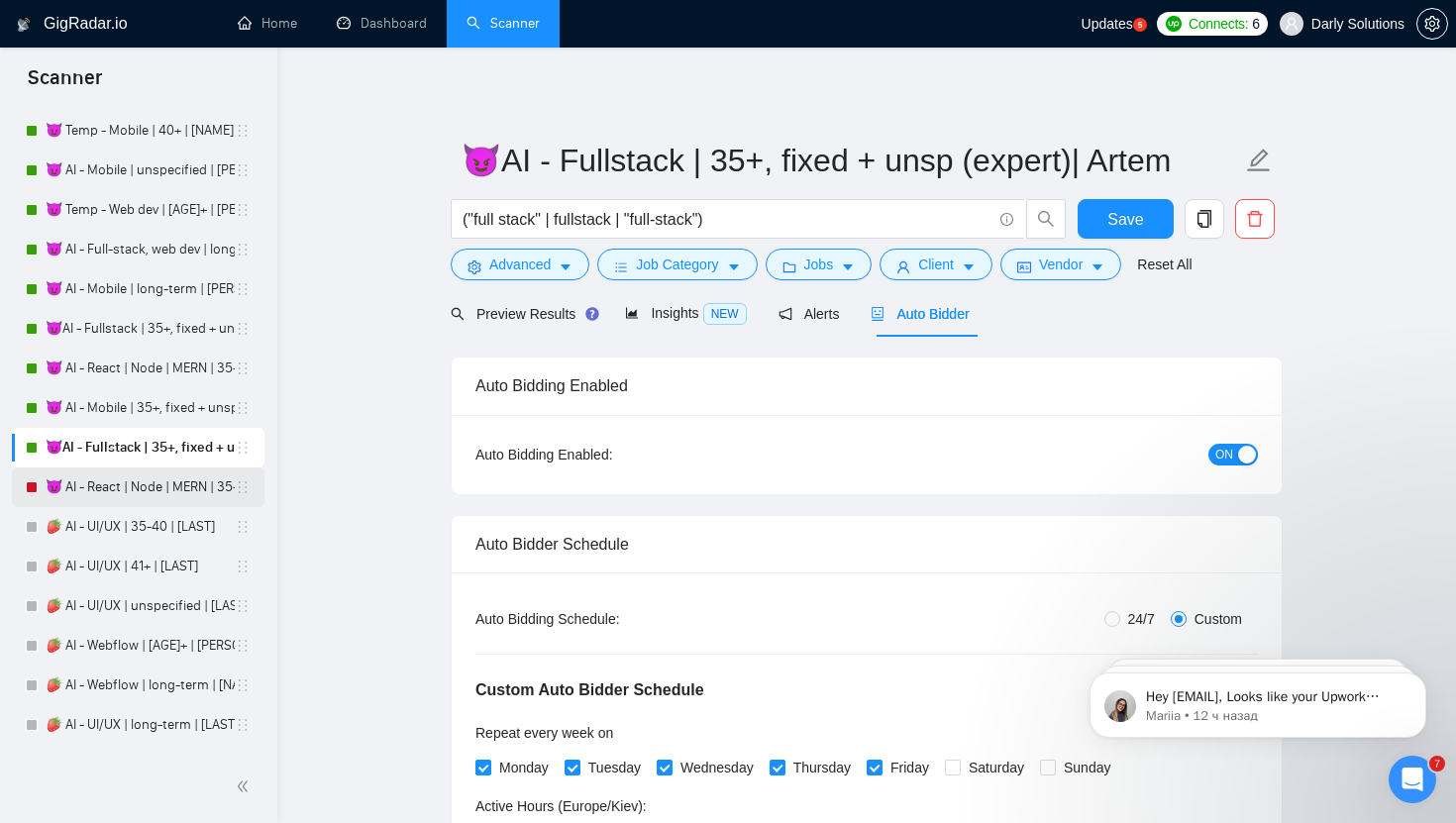 click on "😈 AI - React | Node | MERN | 35+, fixed + unspec (expert) | Artem" at bounding box center (140, 487) 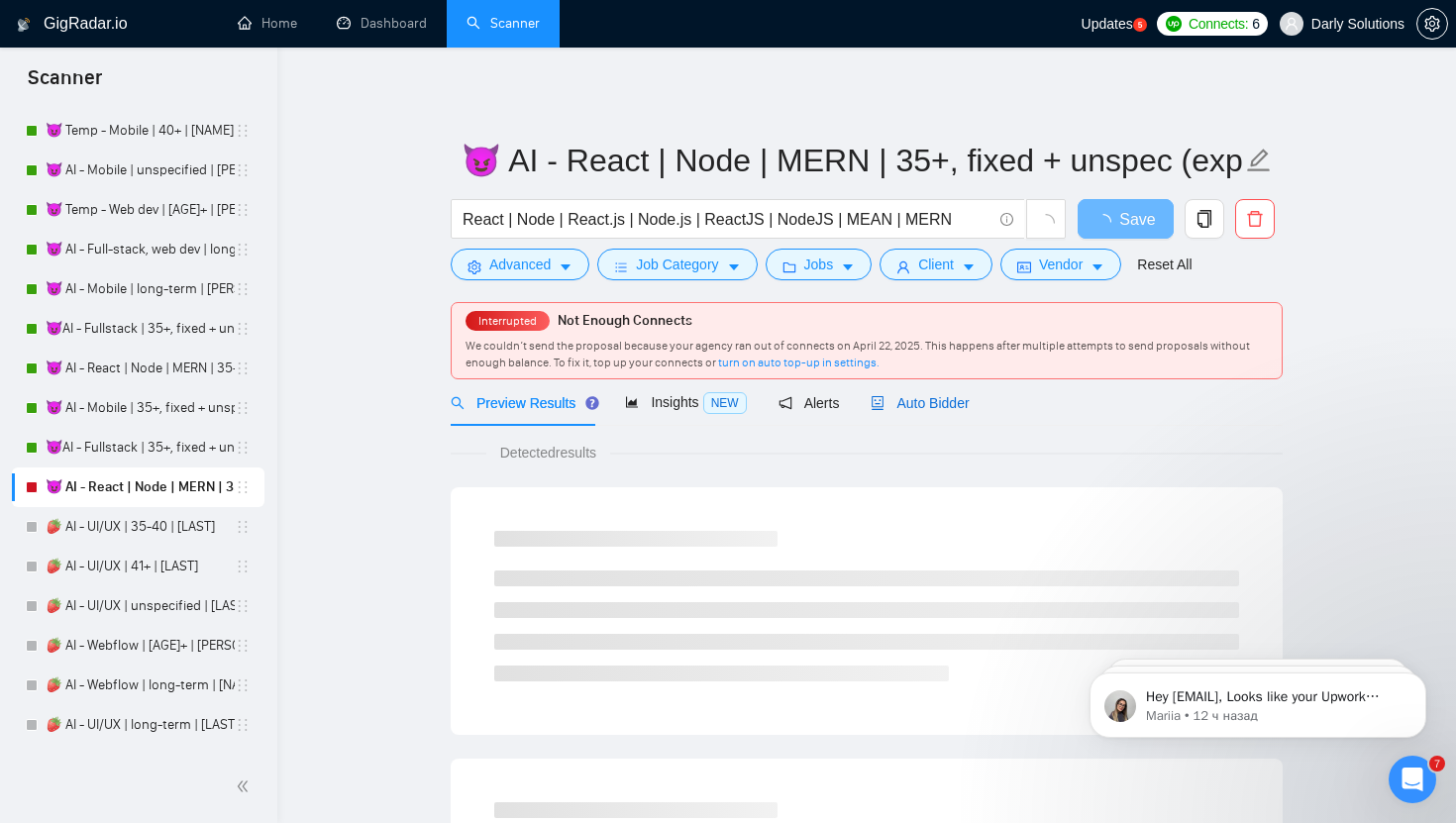 click on "Auto Bidder" at bounding box center (919, 403) 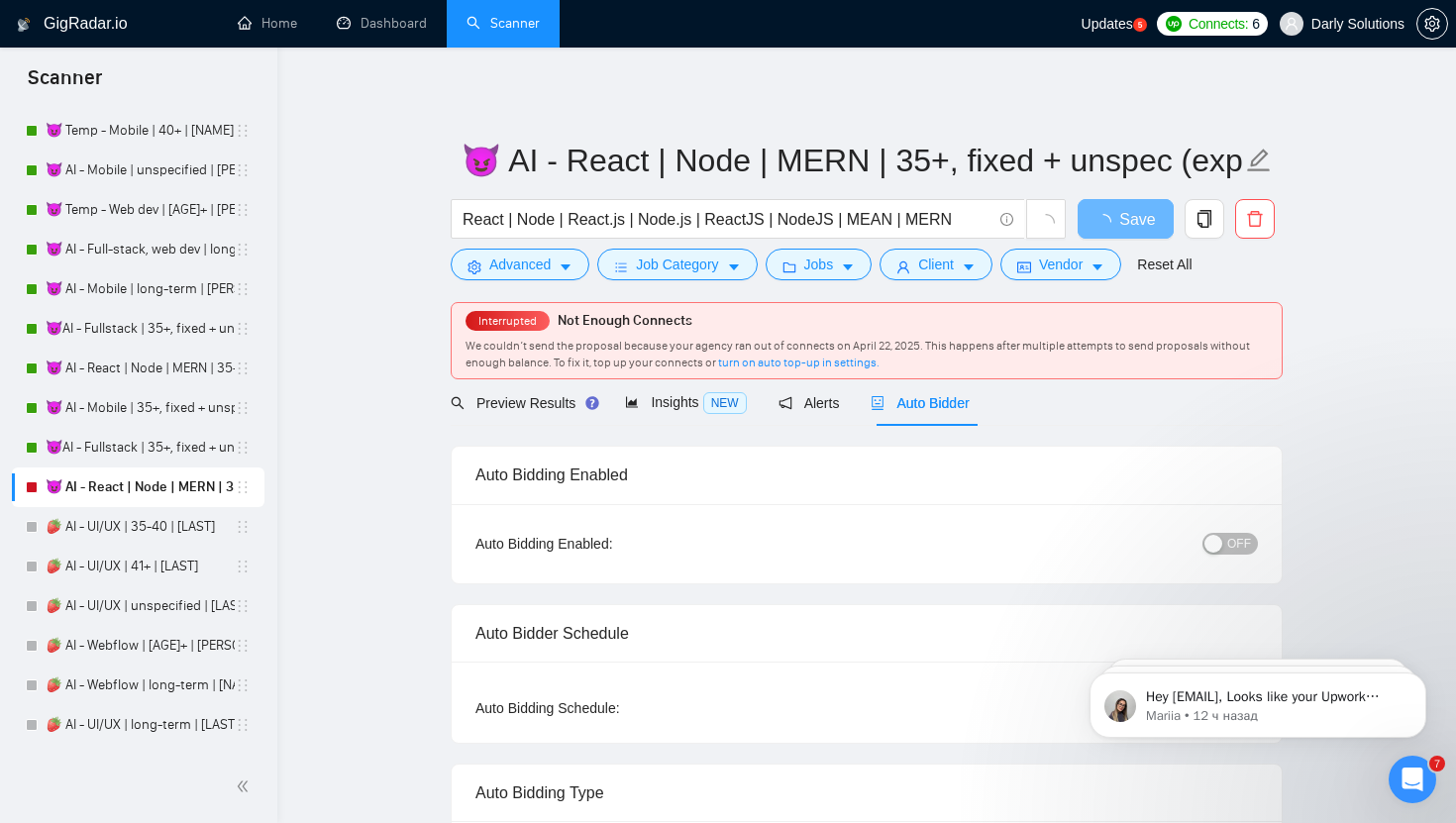 type 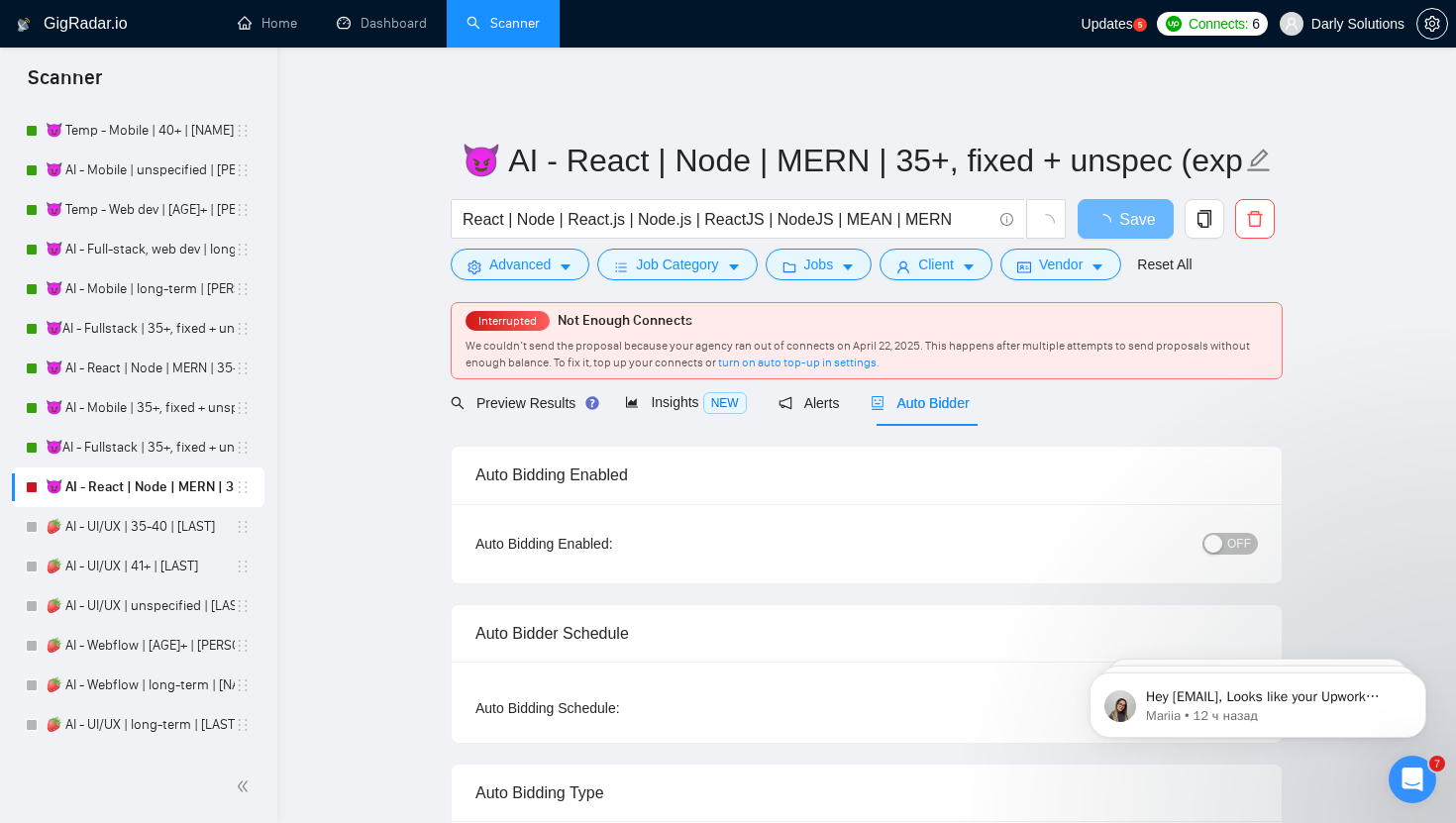radio on "false" 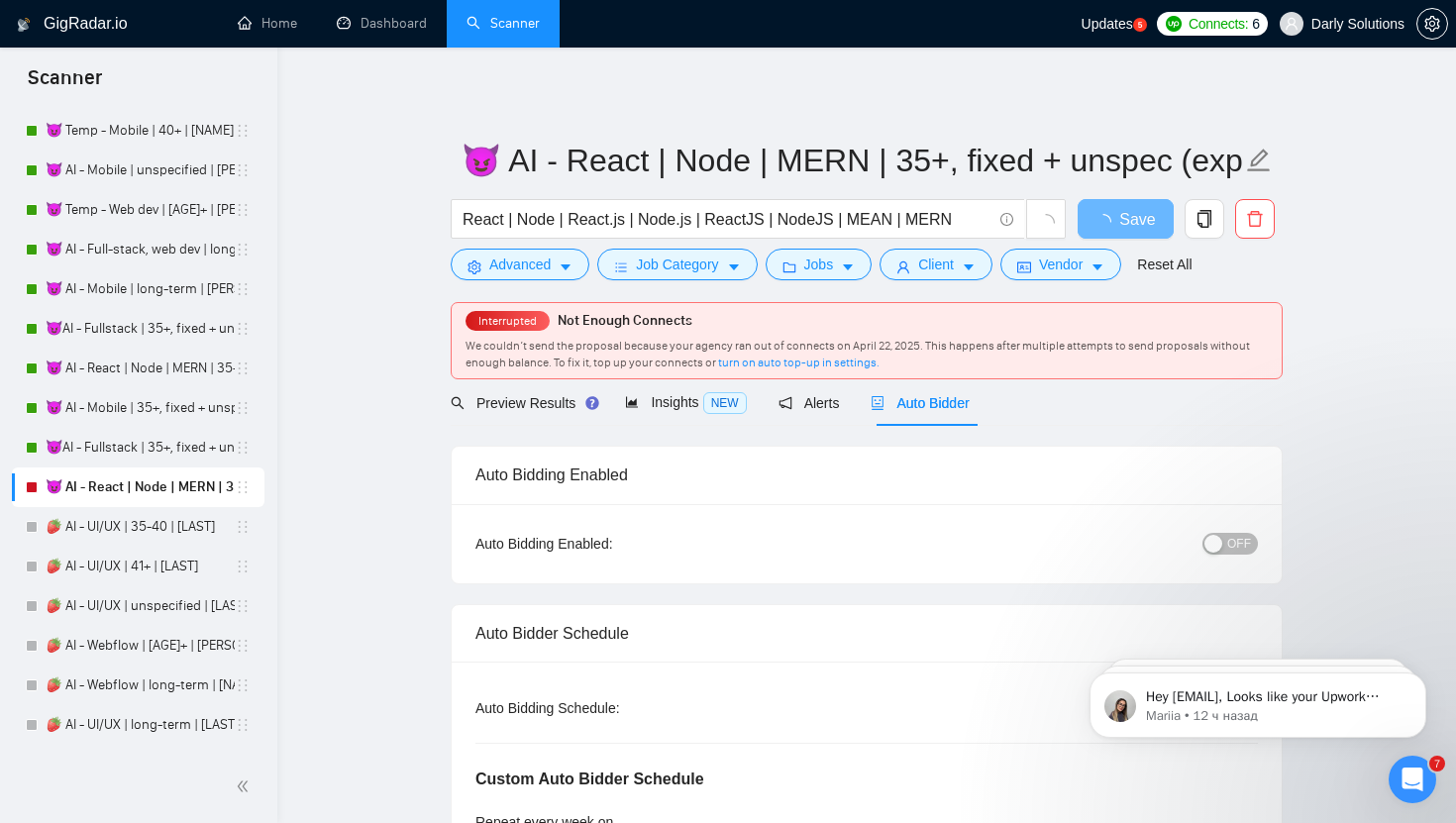 type 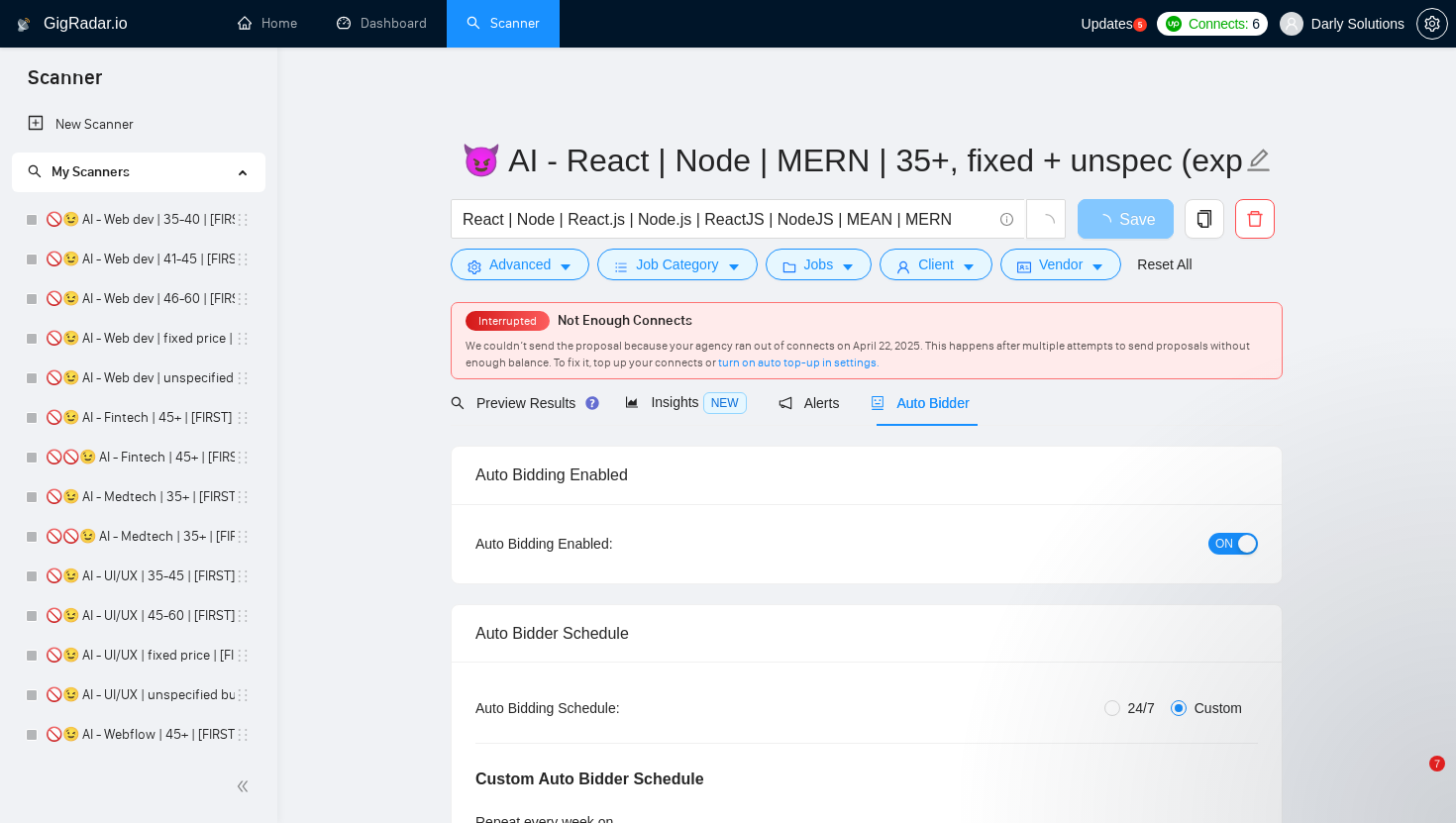 scroll, scrollTop: 0, scrollLeft: 0, axis: both 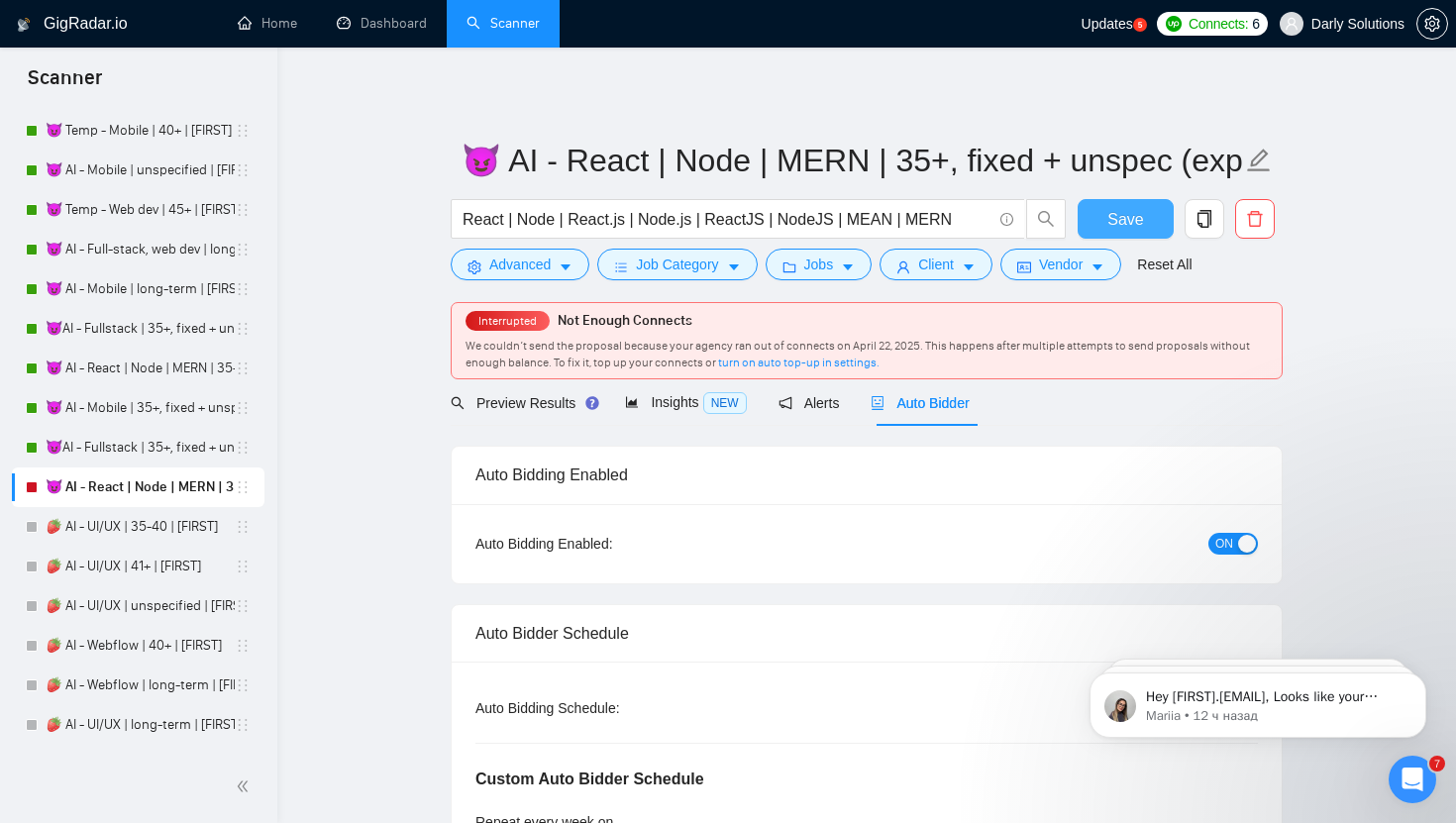 click on "Save" at bounding box center [1125, 219] 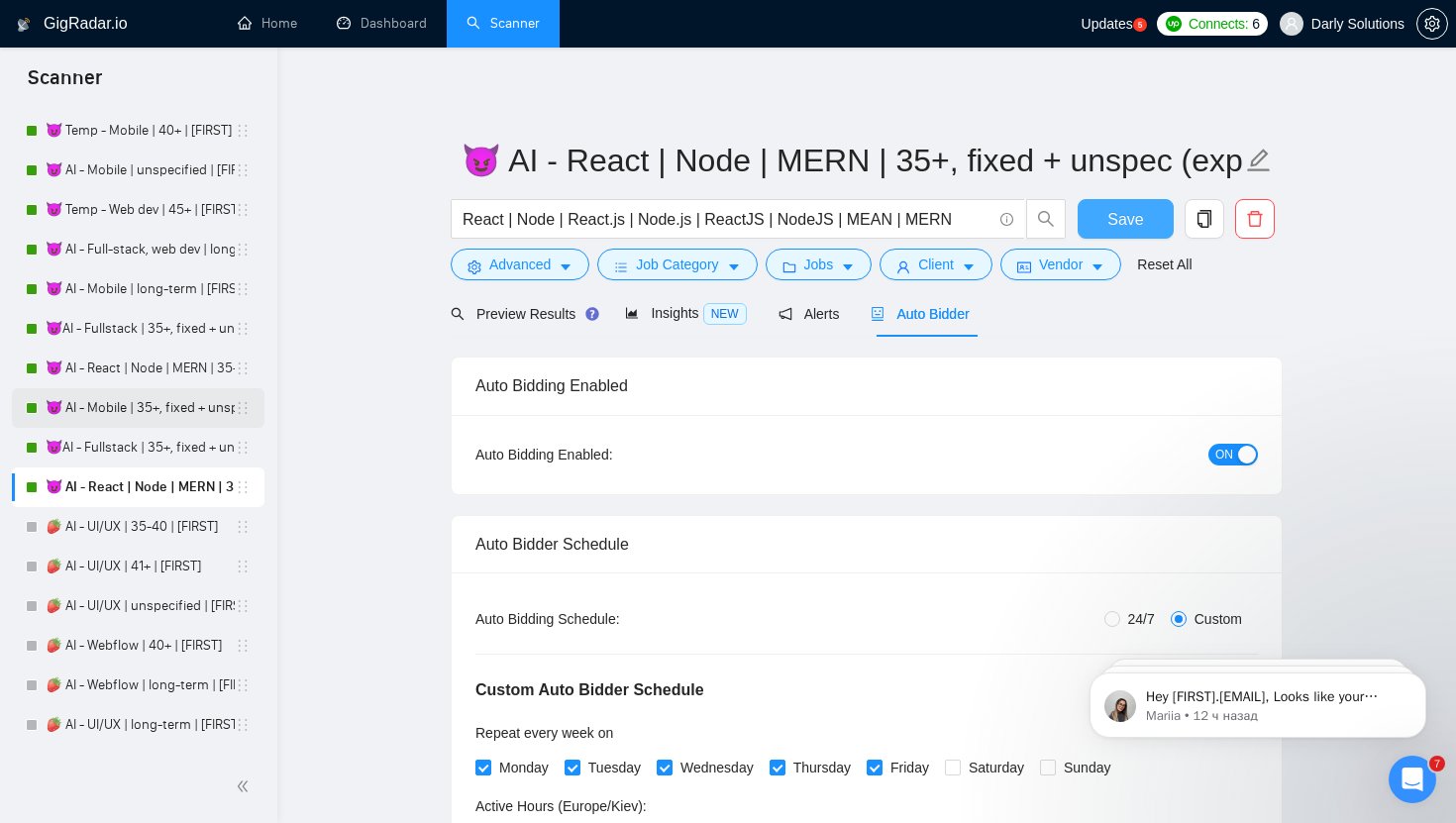 type 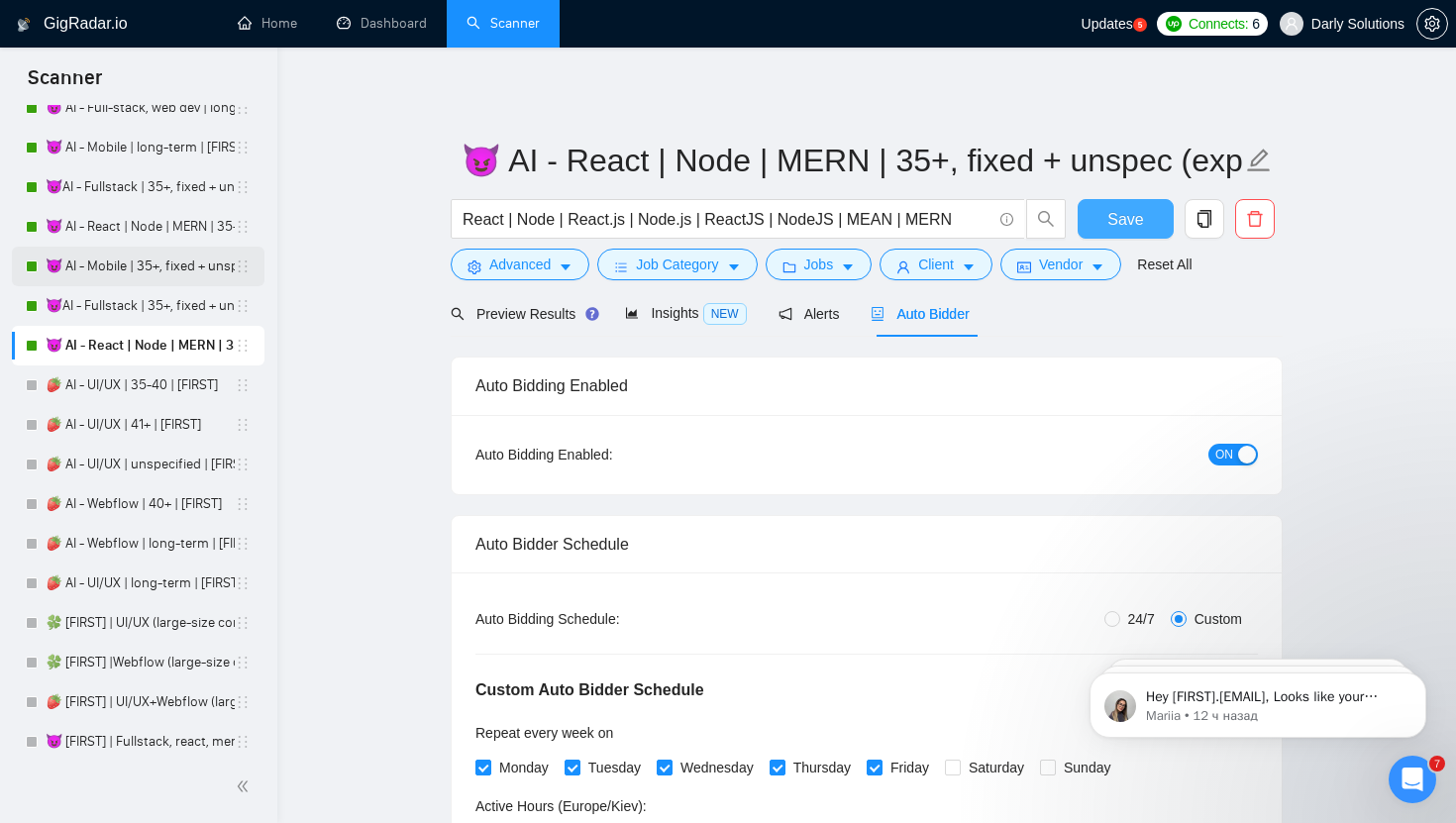 scroll, scrollTop: 4671, scrollLeft: 0, axis: vertical 